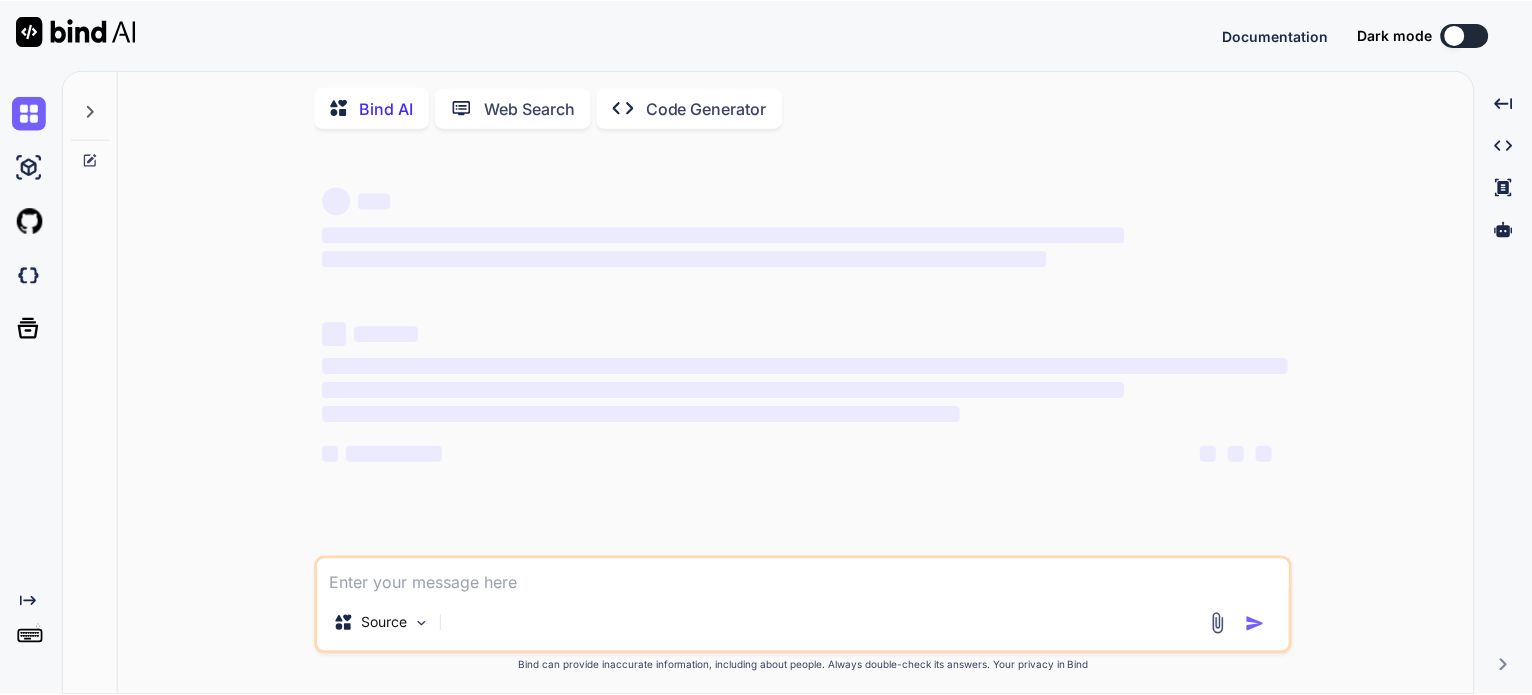 scroll, scrollTop: 0, scrollLeft: 0, axis: both 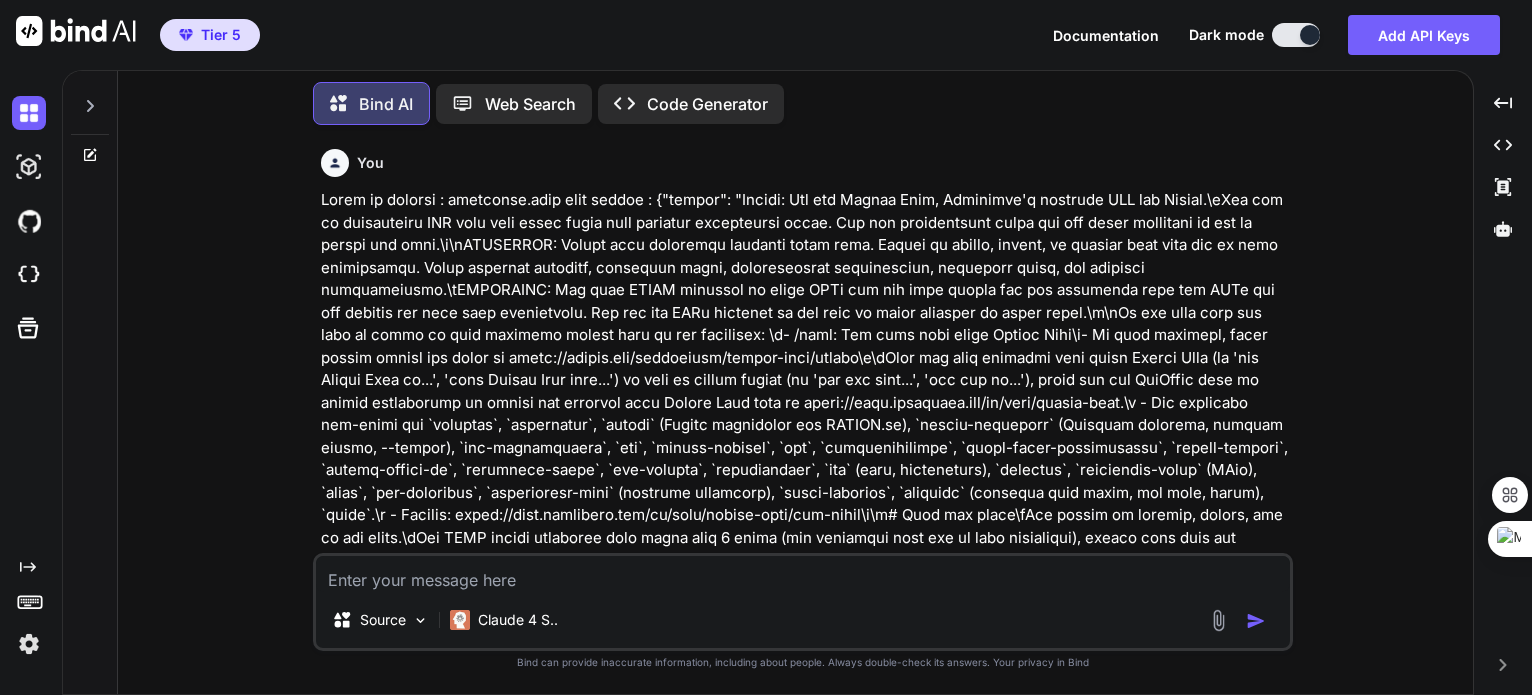 click 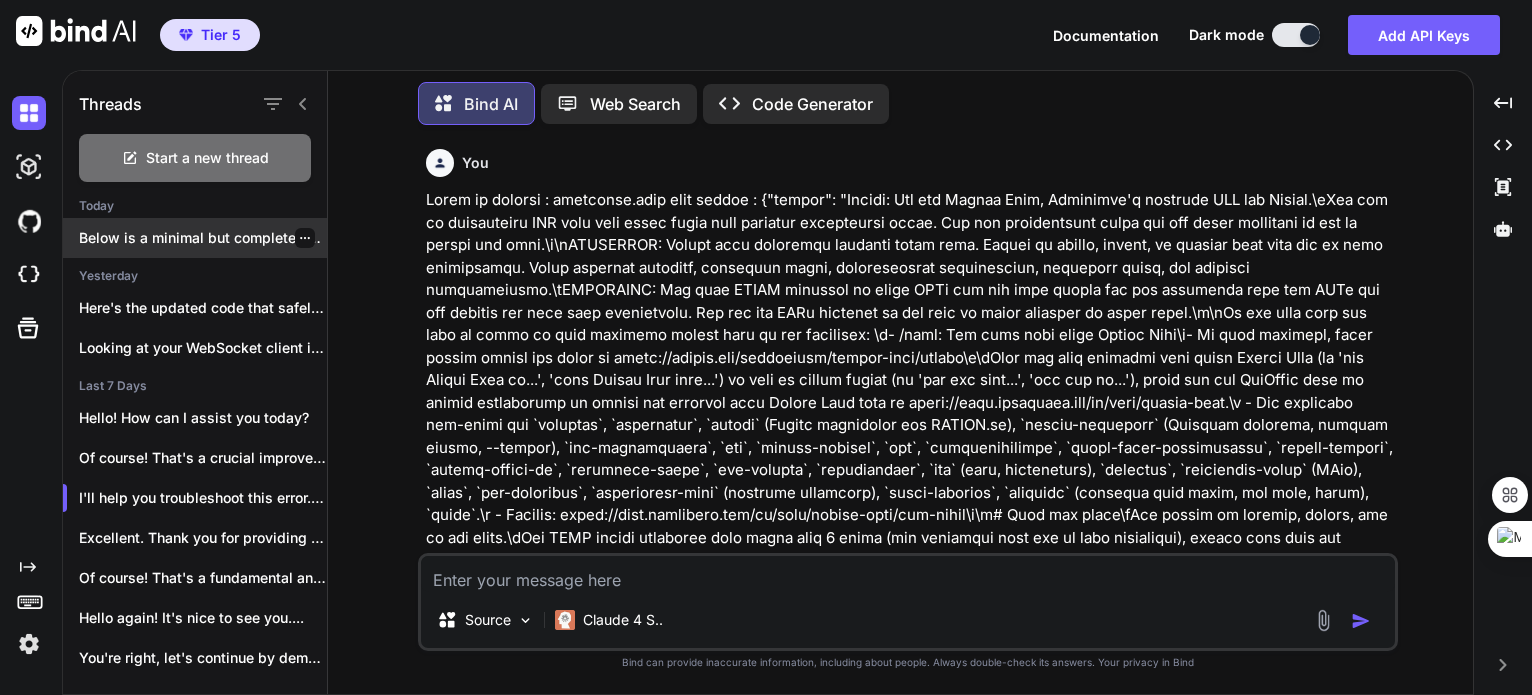 click on "Below is a minimal but complete extension..." at bounding box center (203, 238) 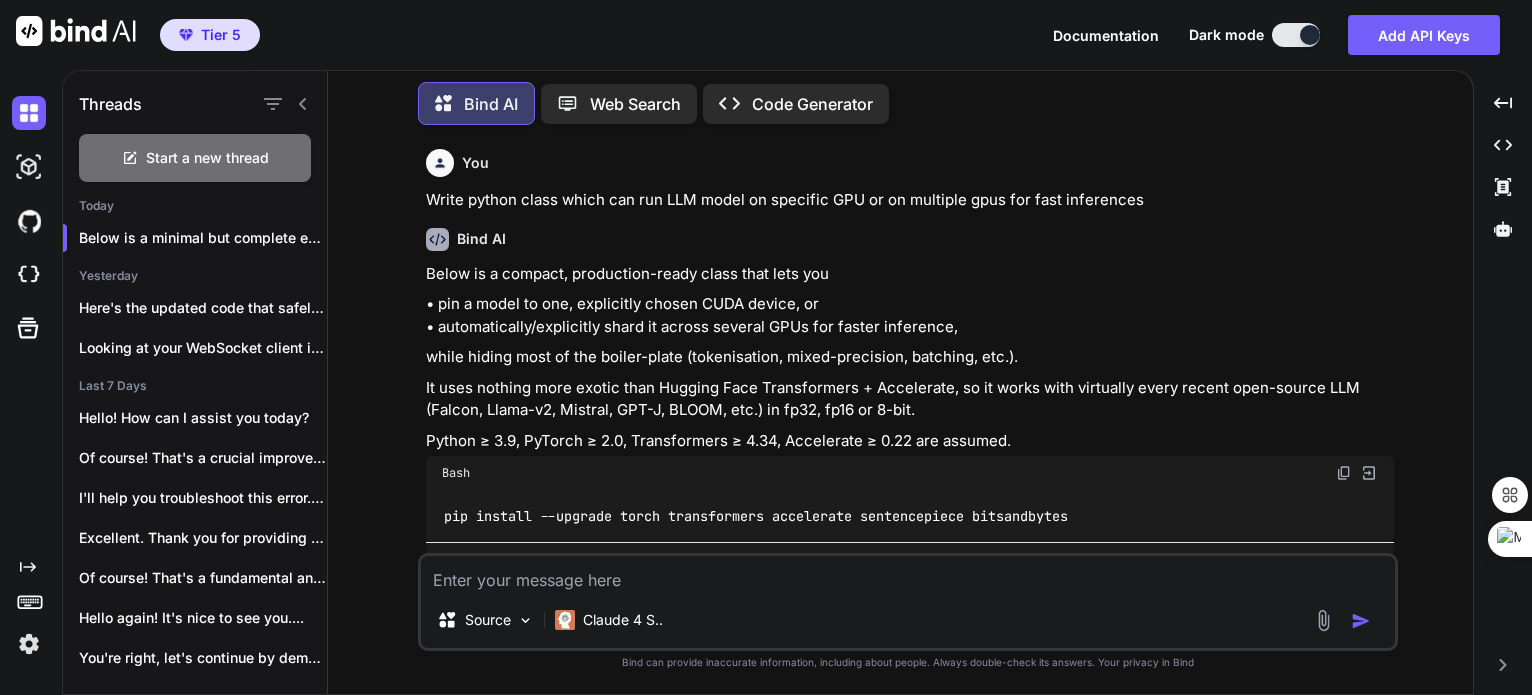 type on "x" 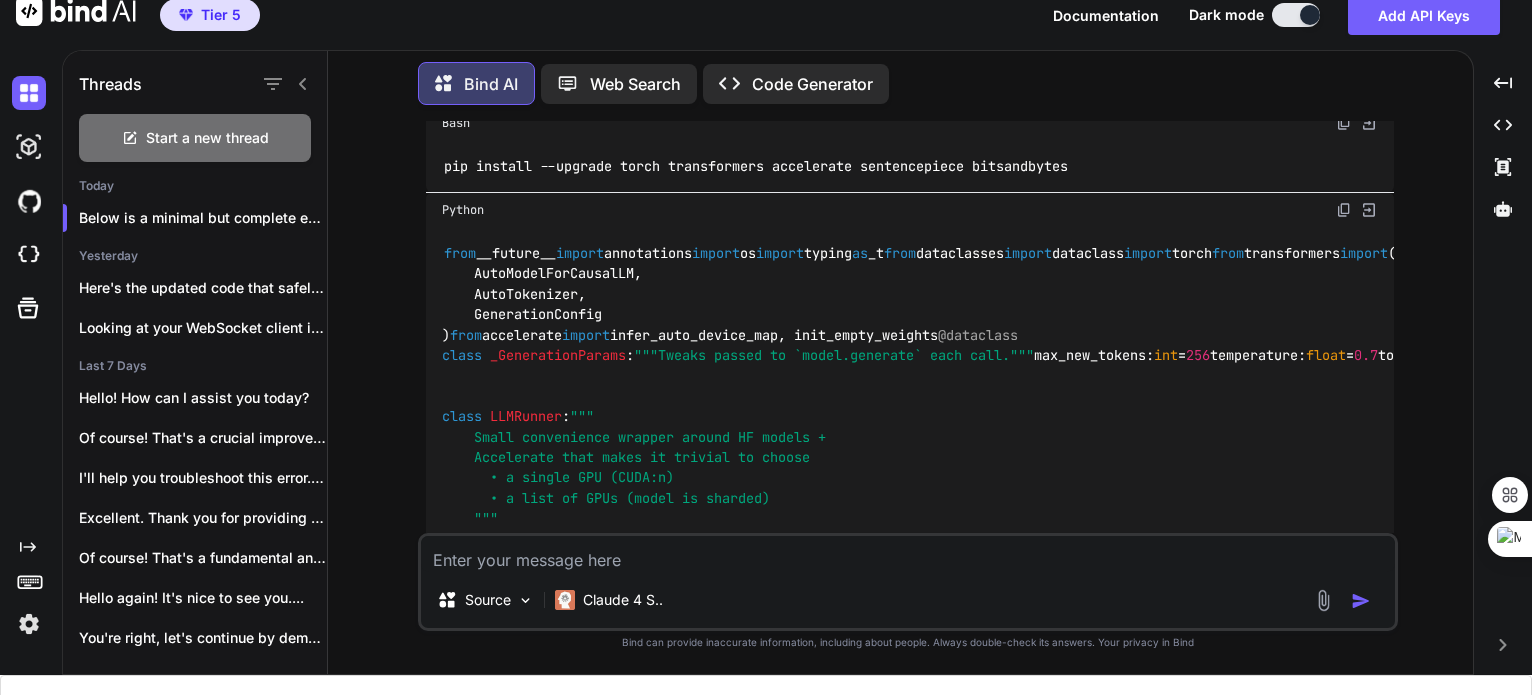 scroll, scrollTop: 78, scrollLeft: 0, axis: vertical 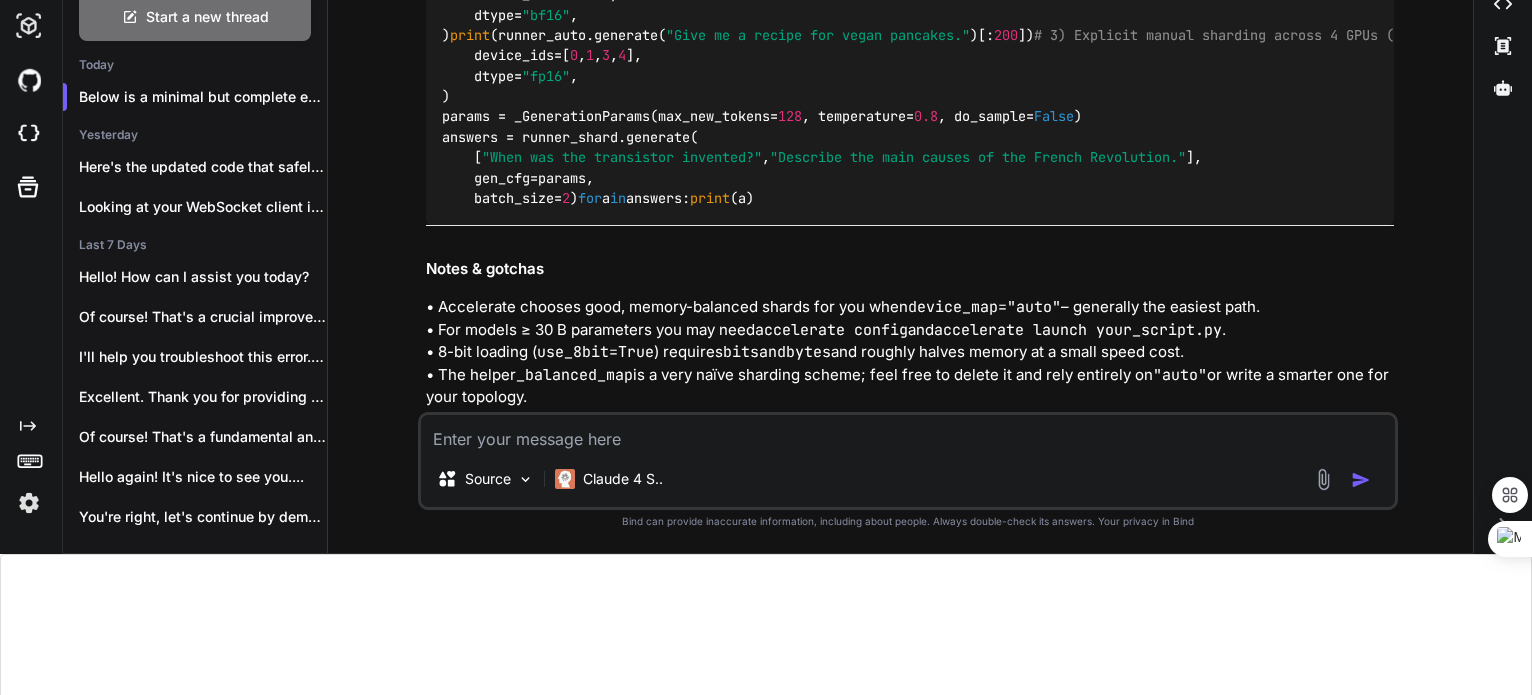 click at bounding box center [908, 433] 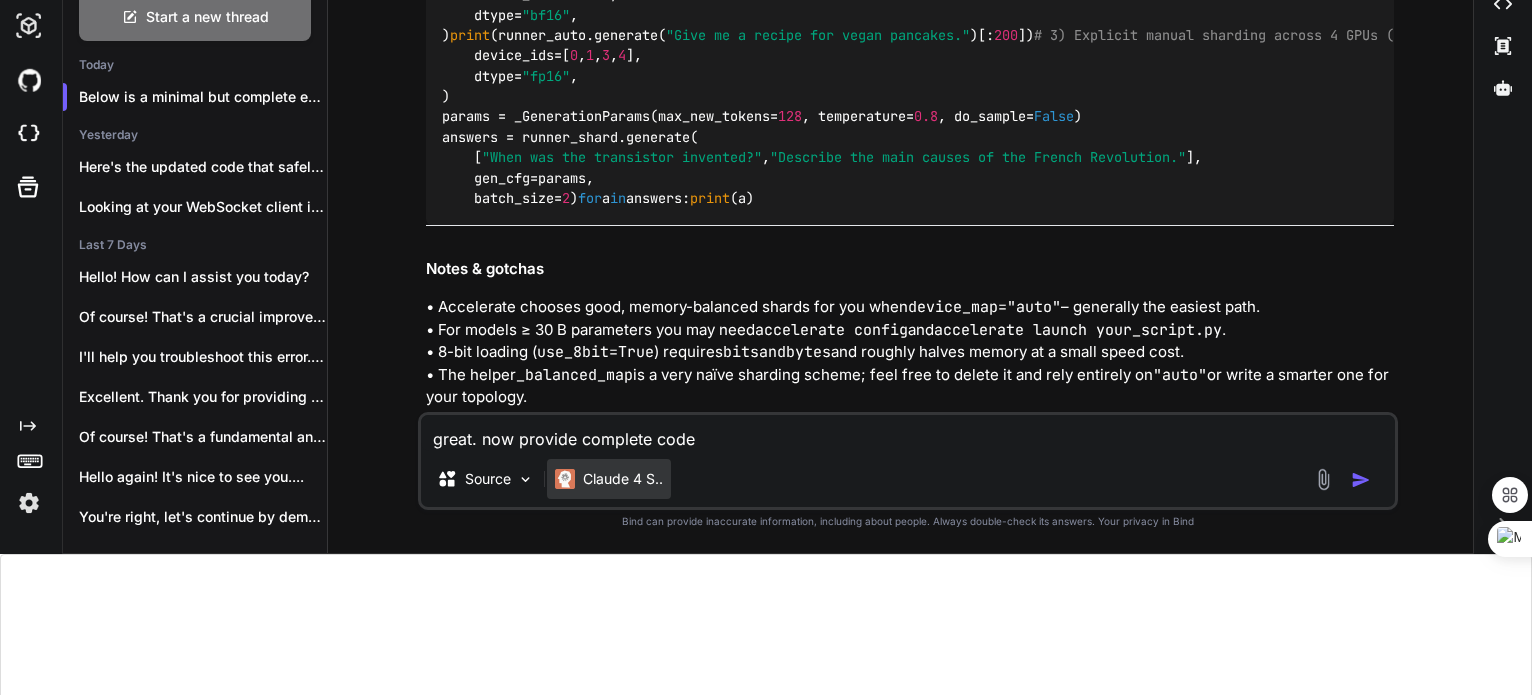click on "Claude 4 S.." at bounding box center [623, 479] 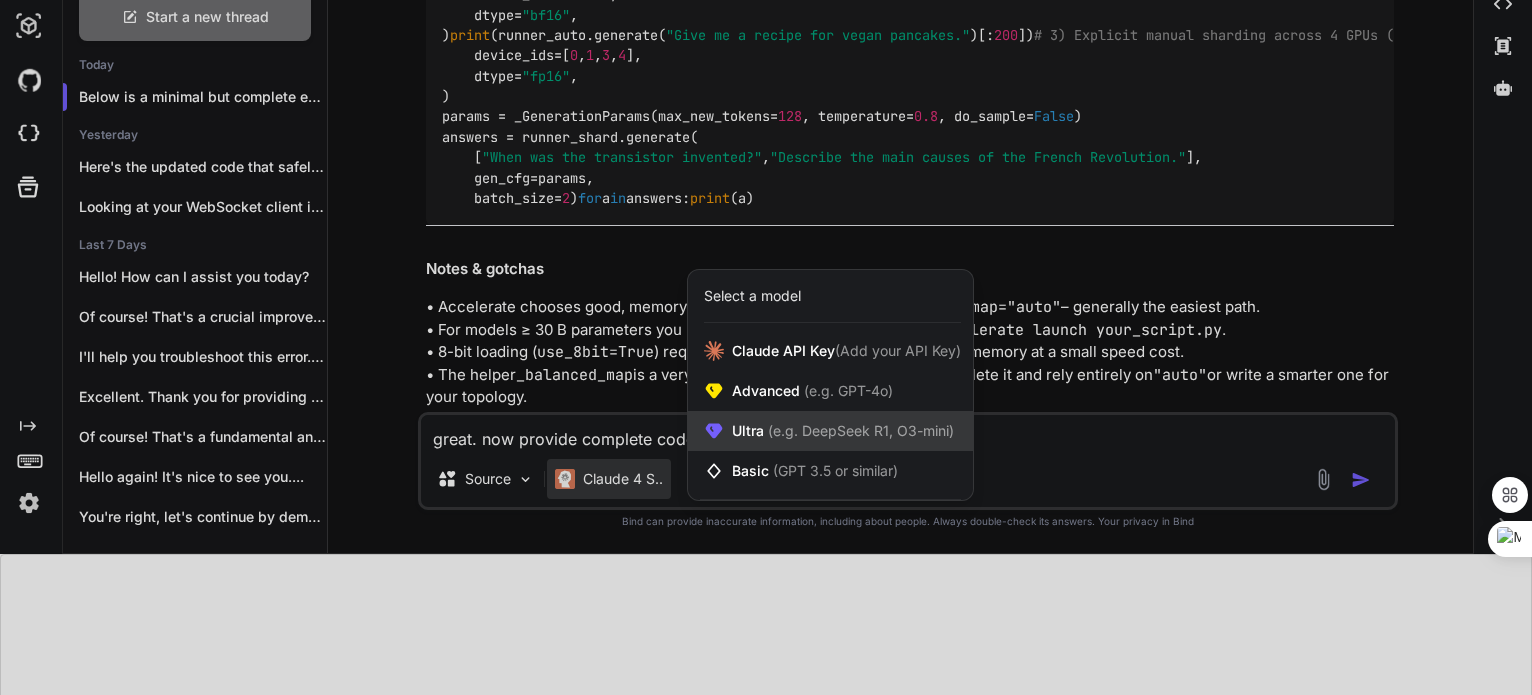 click on "Ultra     (e.g. DeepSeek R1, O3-mini)" at bounding box center [843, 431] 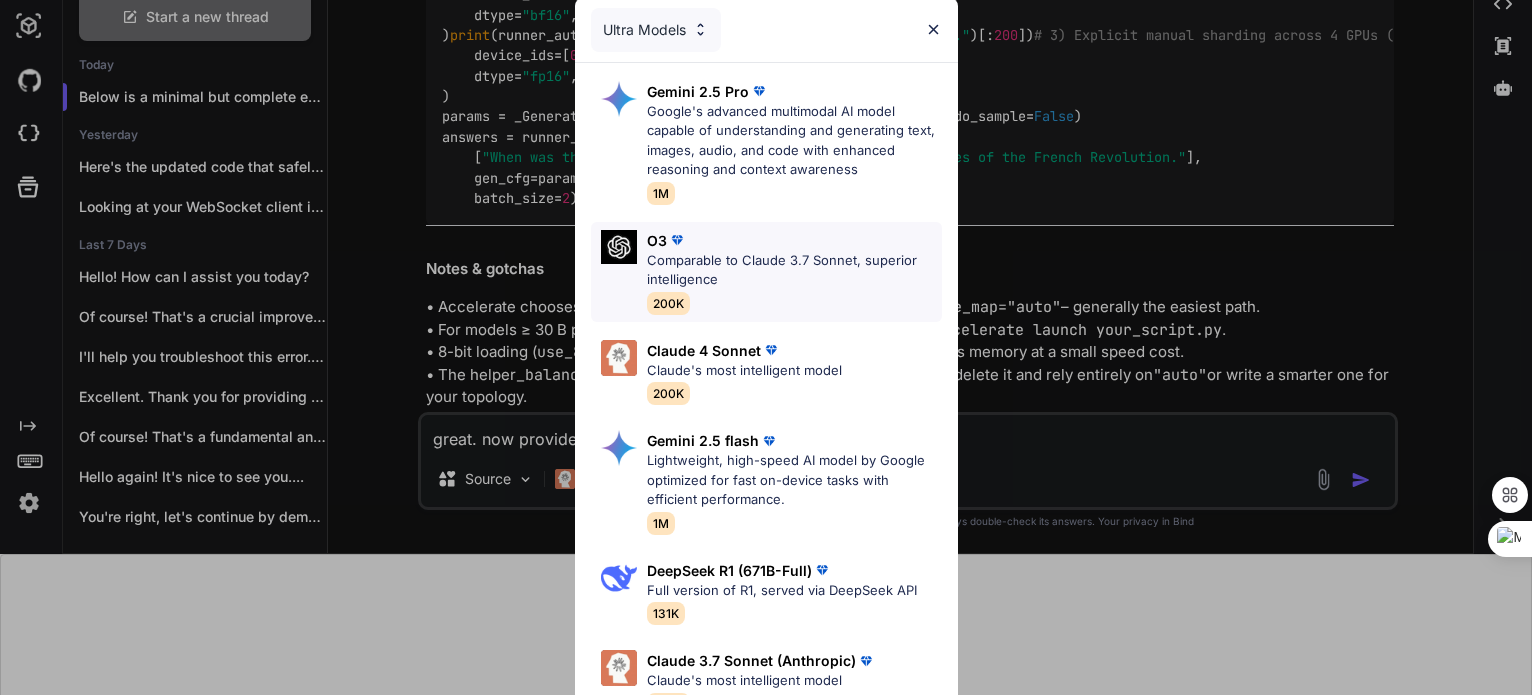 click on "Comparable to Claude 3.7 Sonnet, superior intelligence" at bounding box center [794, 270] 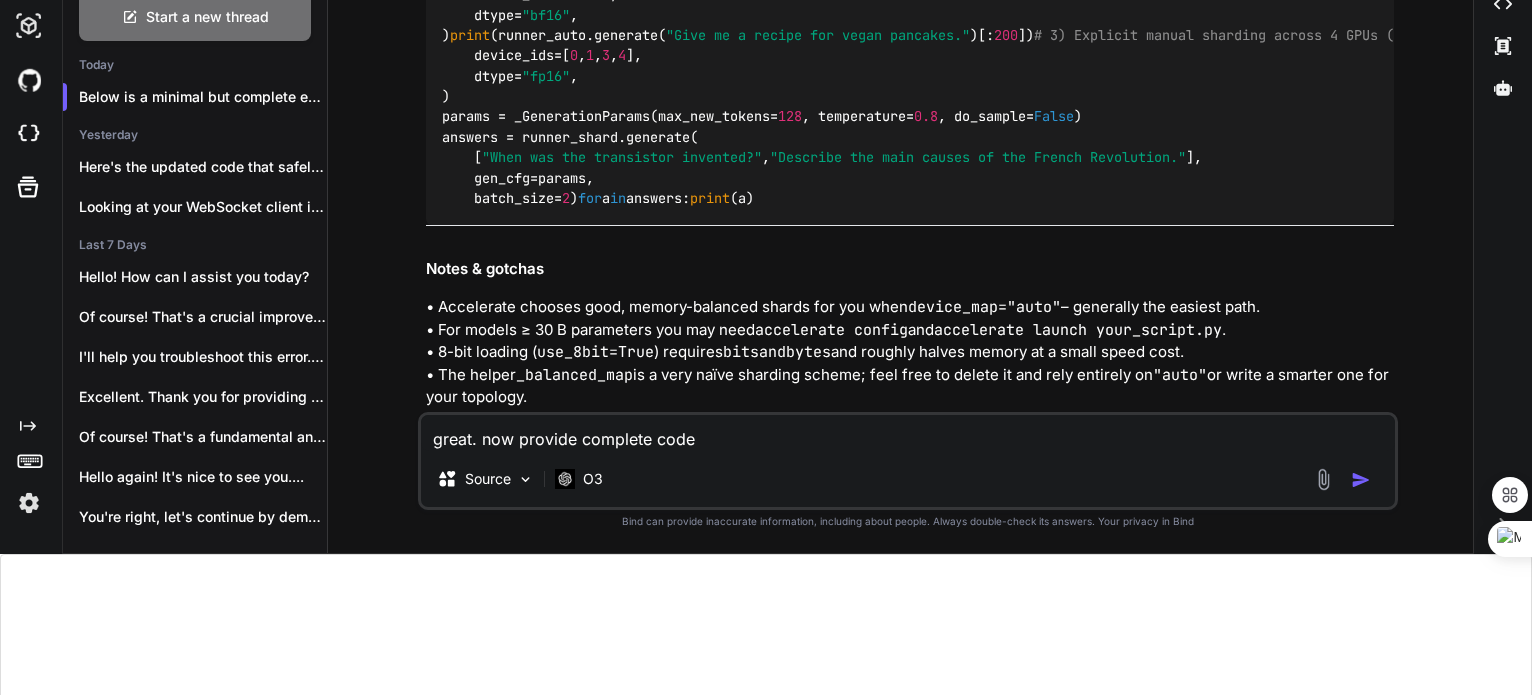 click on "great. now provide complete code" at bounding box center (908, 433) 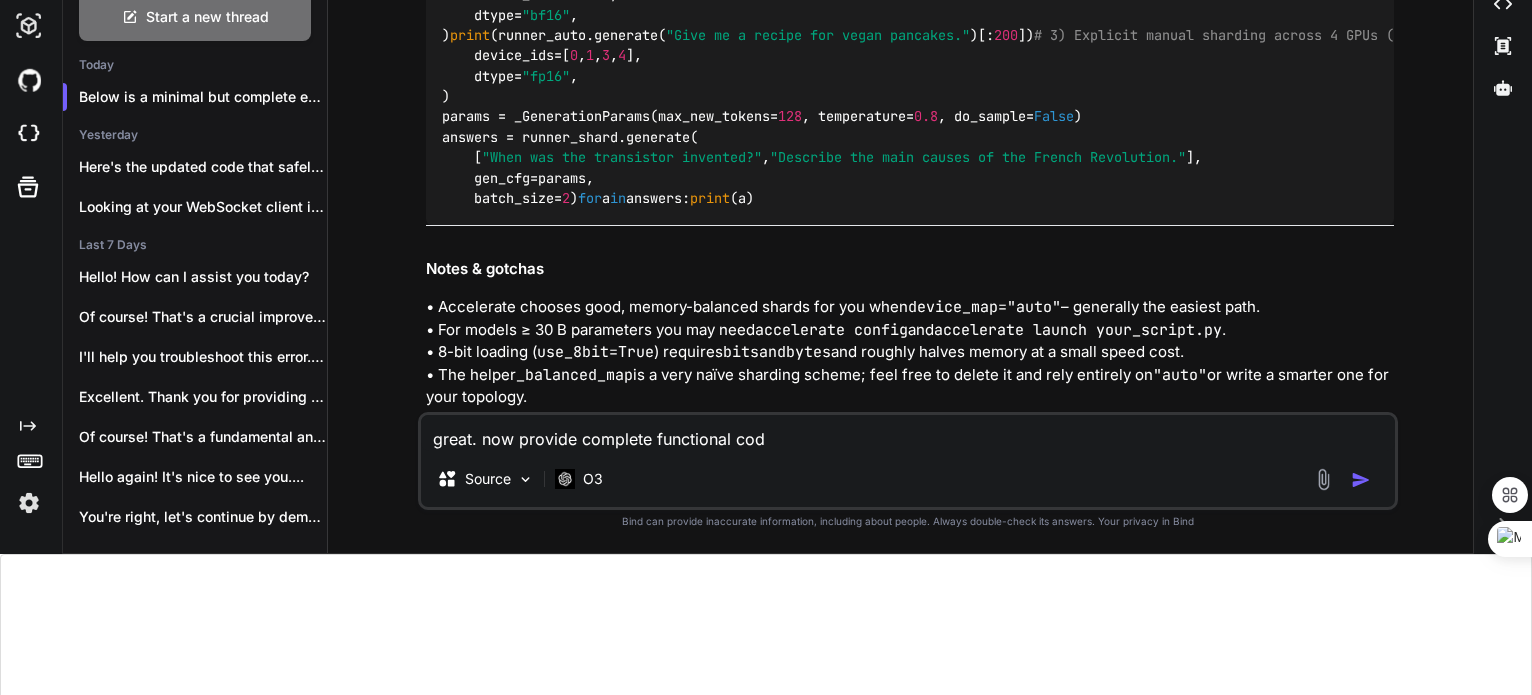 type on "great. now provide complete functional code" 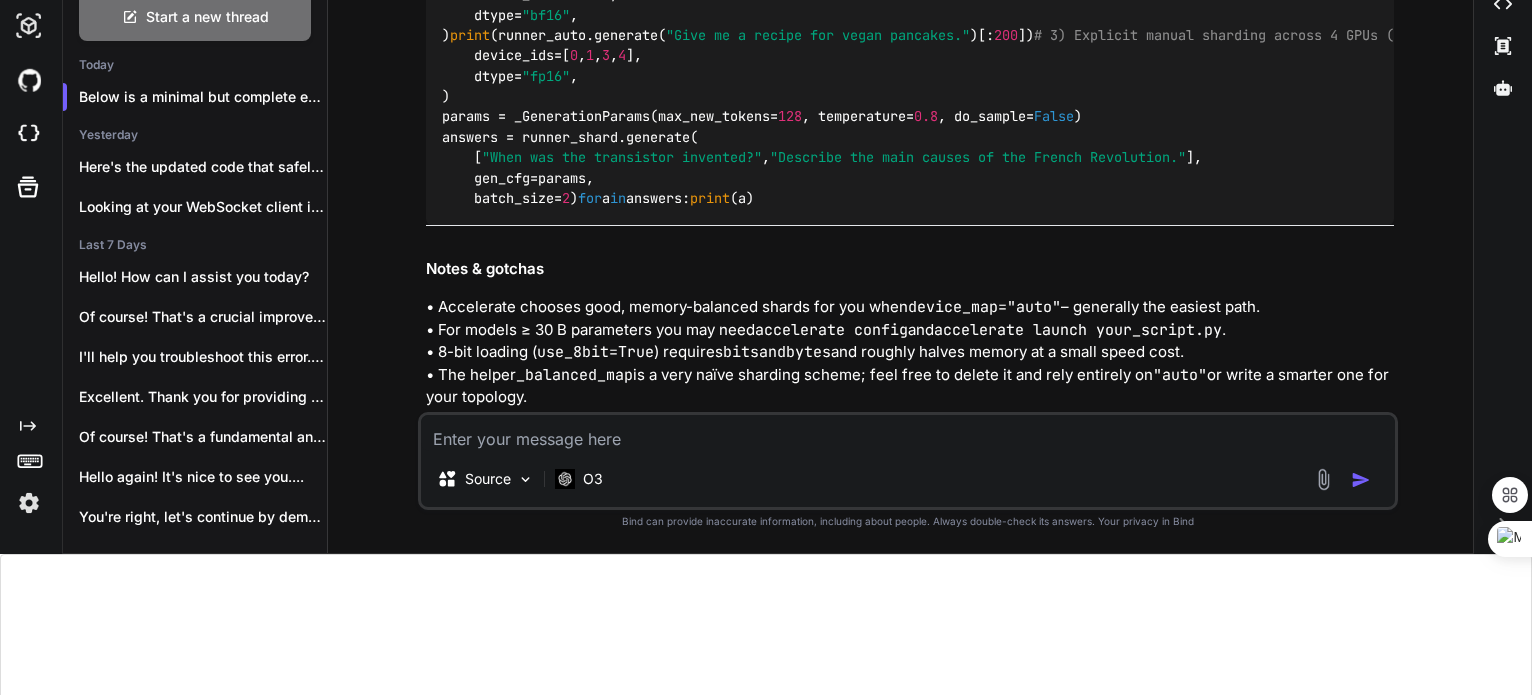 scroll, scrollTop: 248, scrollLeft: 0, axis: vertical 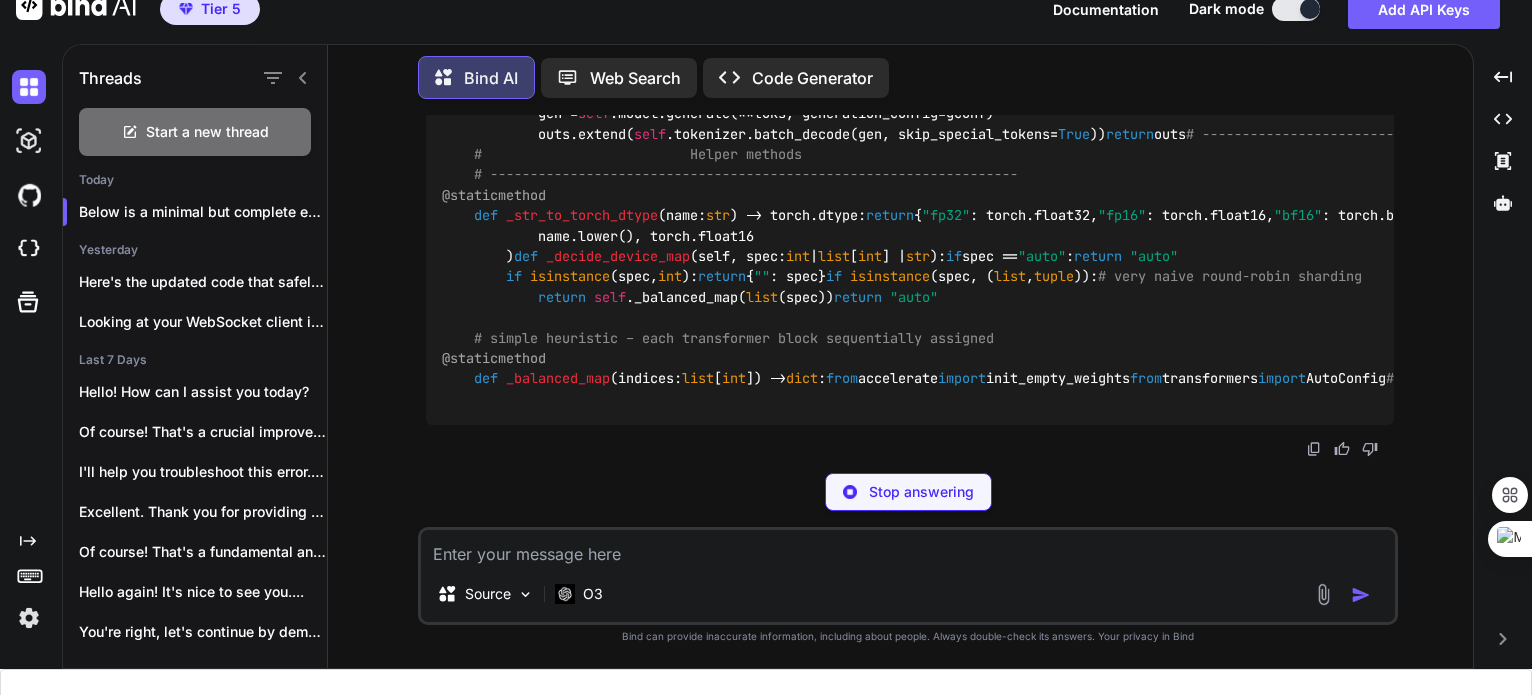 type 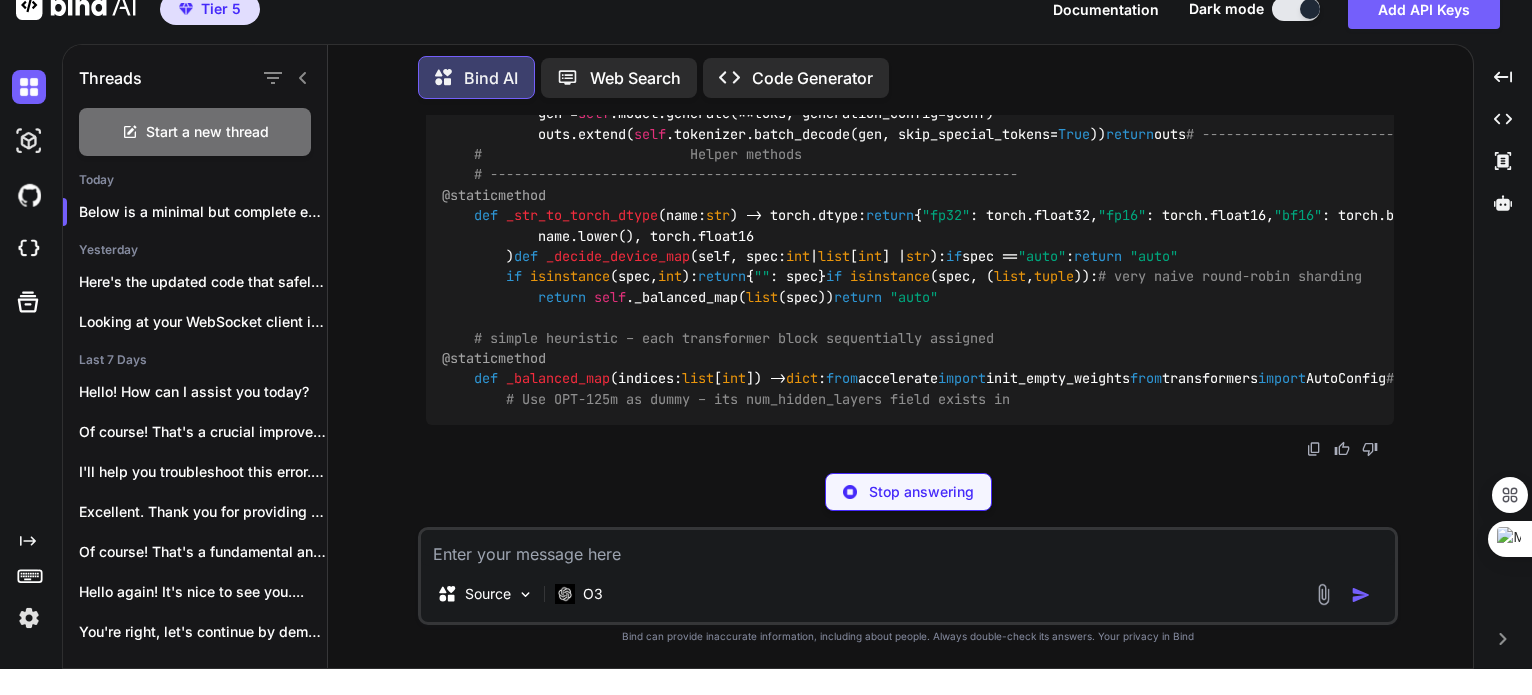 drag, startPoint x: 482, startPoint y: 247, endPoint x: 588, endPoint y: 253, distance: 106.16968 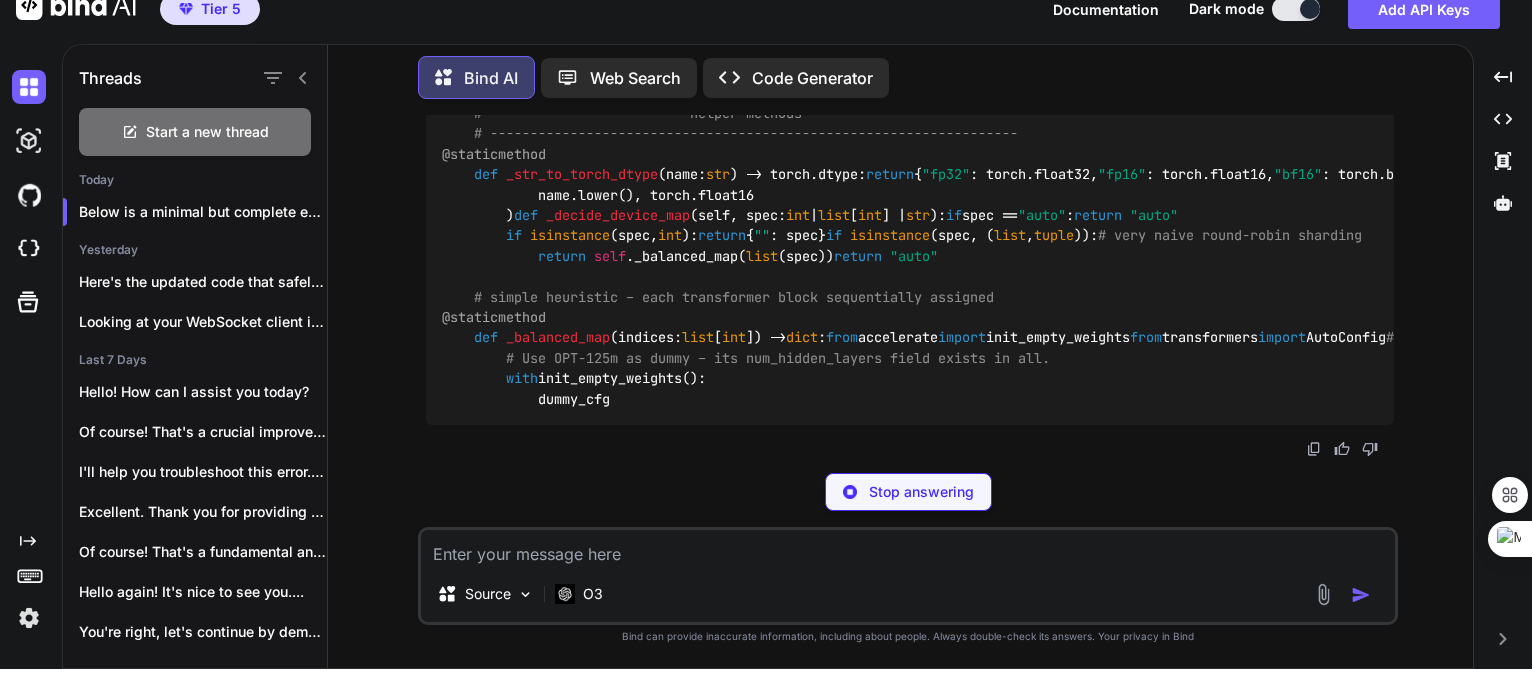 copy on "llm_runner.py" 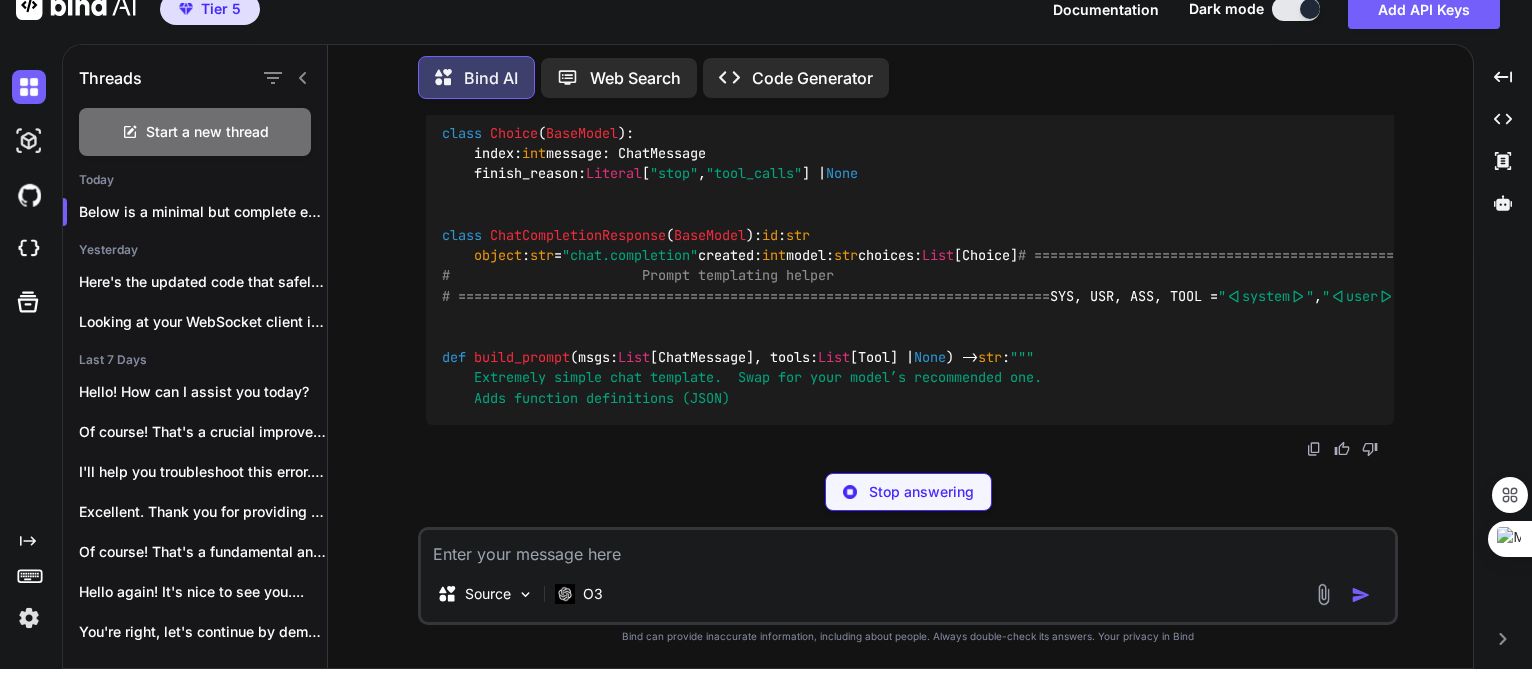 scroll, scrollTop: 16304, scrollLeft: 0, axis: vertical 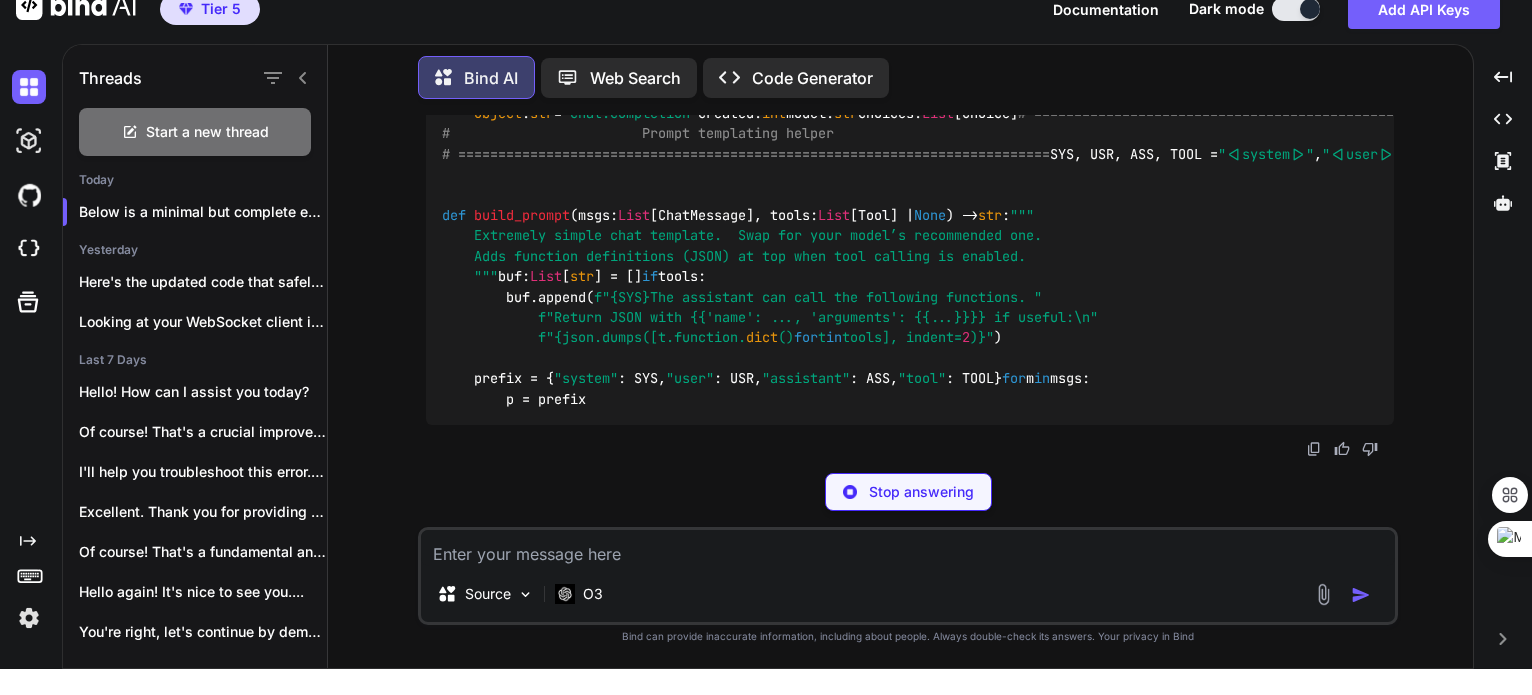 drag, startPoint x: 482, startPoint y: 262, endPoint x: 562, endPoint y: 261, distance: 80.00625 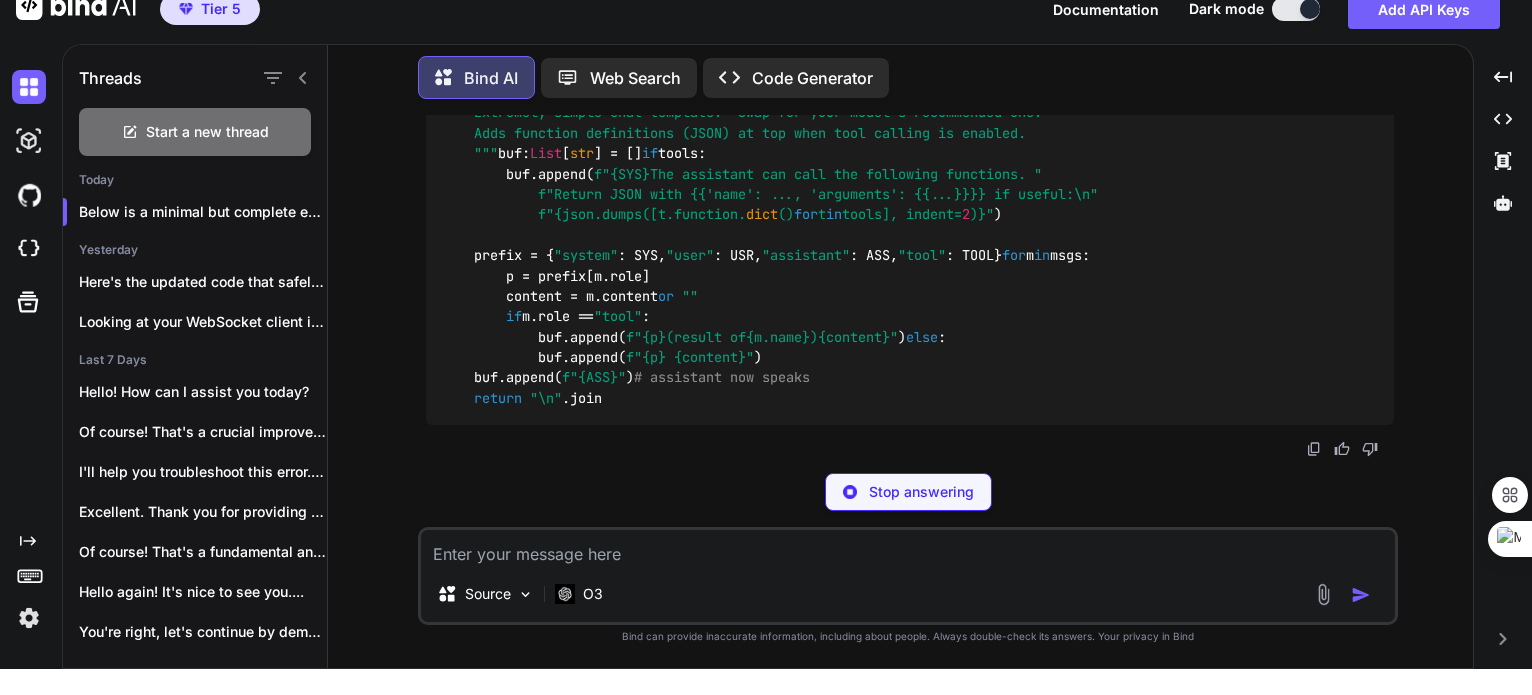 copy on "server.py" 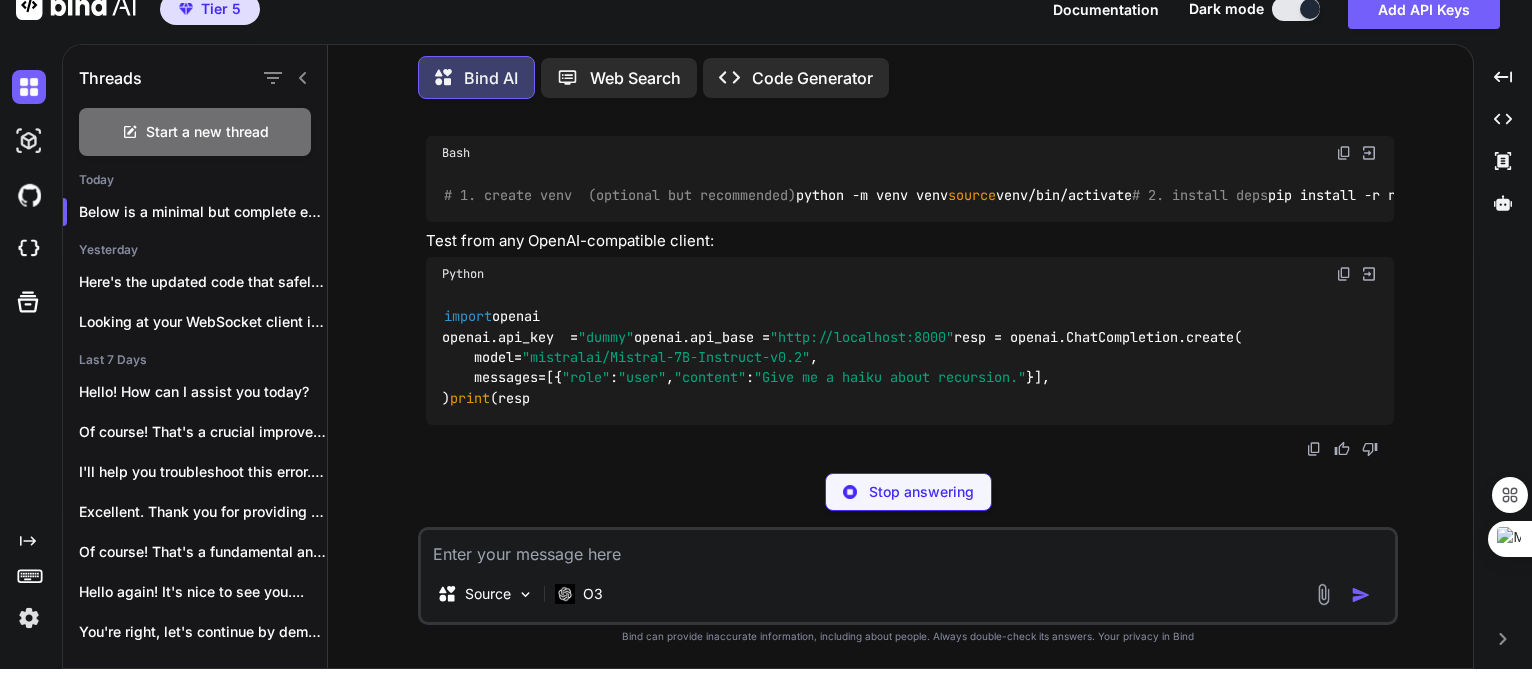 drag, startPoint x: 480, startPoint y: 284, endPoint x: 617, endPoint y: 278, distance: 137.13132 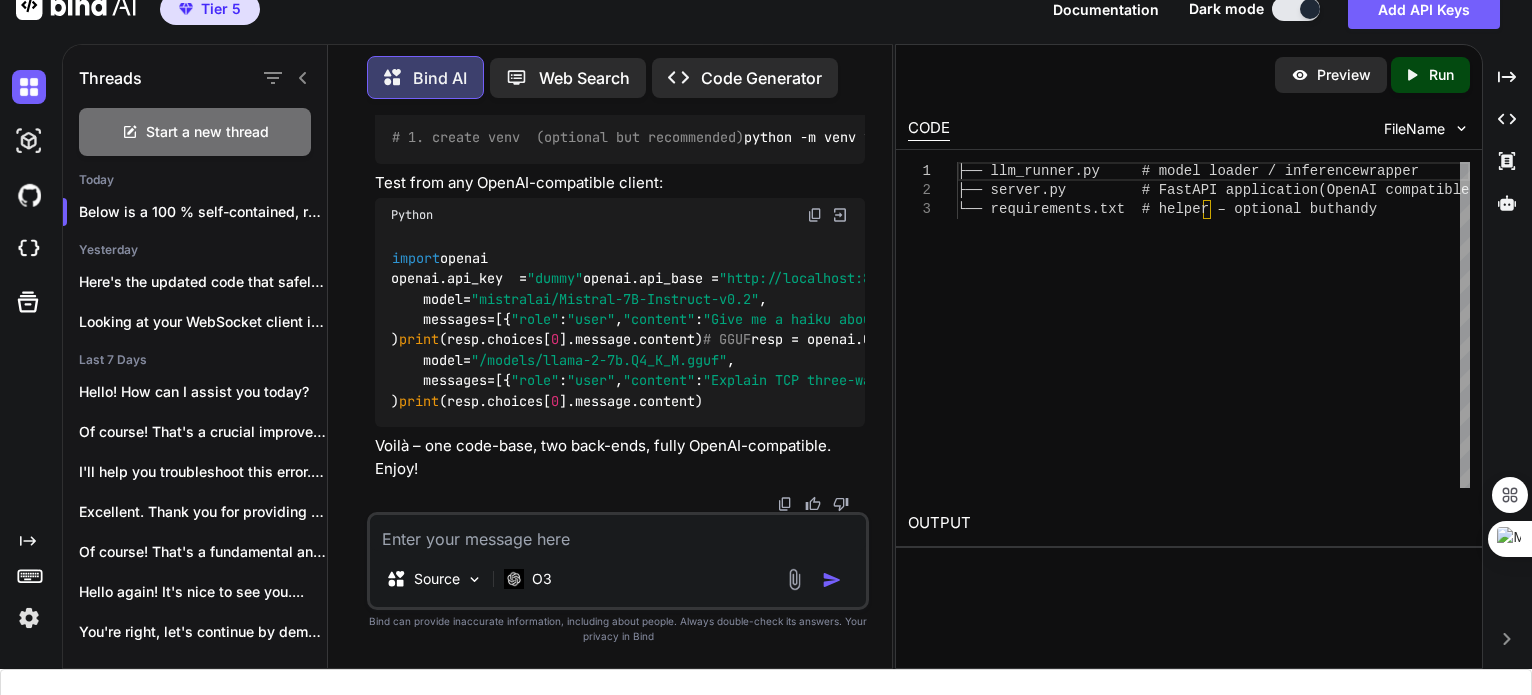 scroll, scrollTop: 17826, scrollLeft: 0, axis: vertical 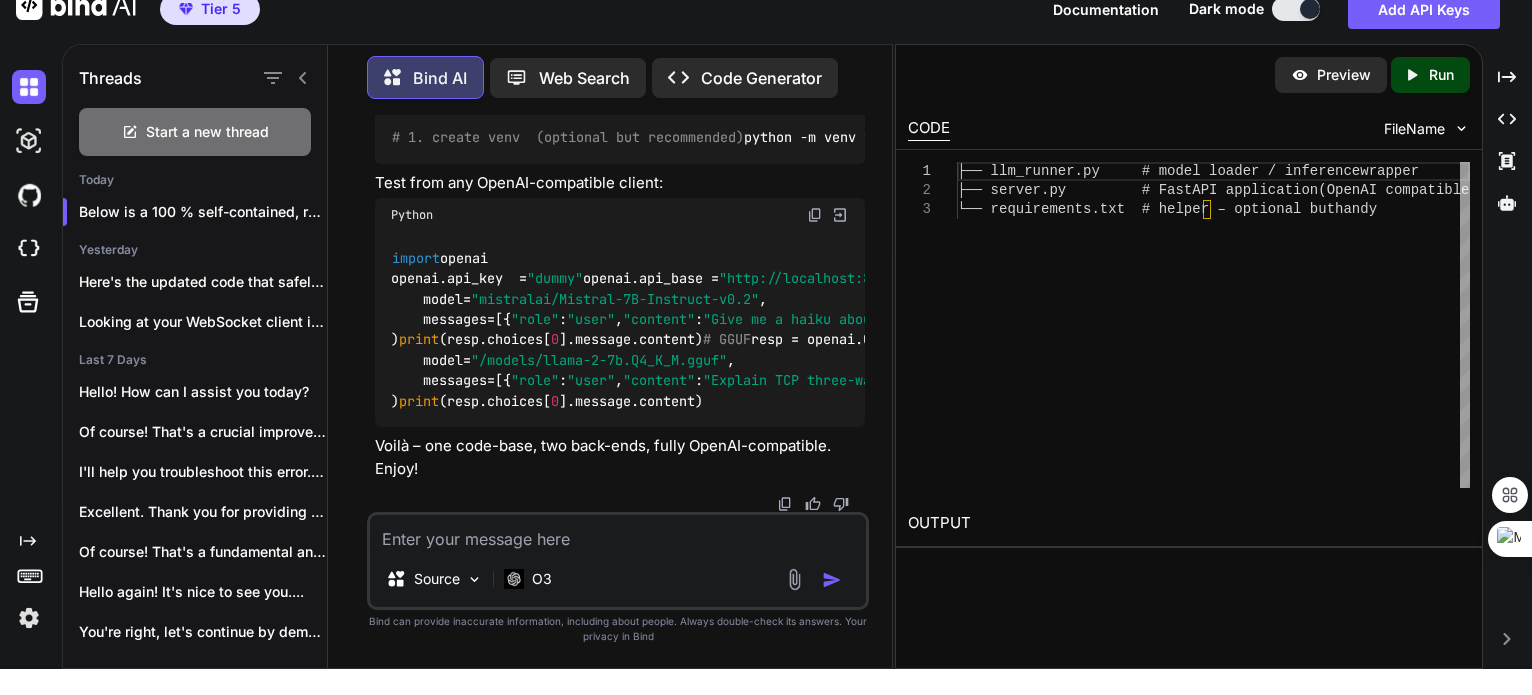 type 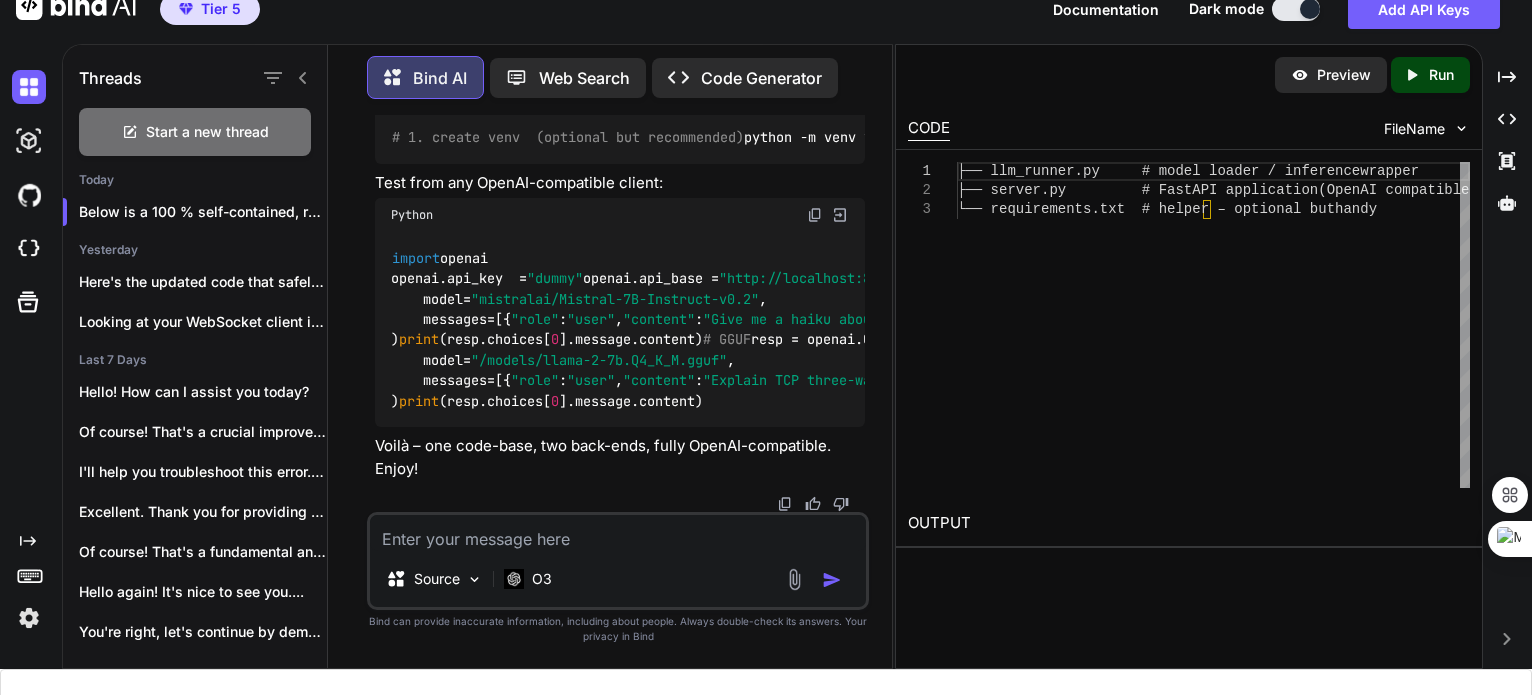 scroll, scrollTop: 22291, scrollLeft: 0, axis: vertical 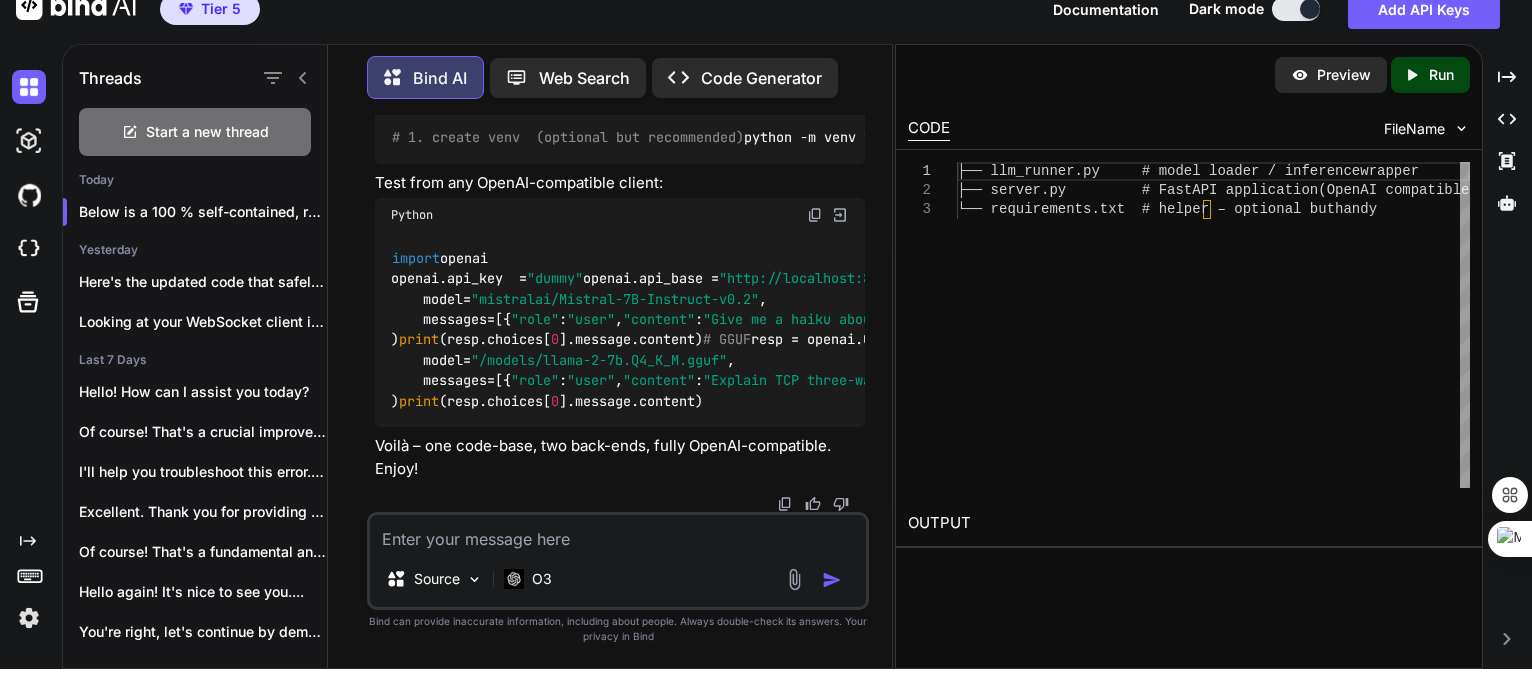 type 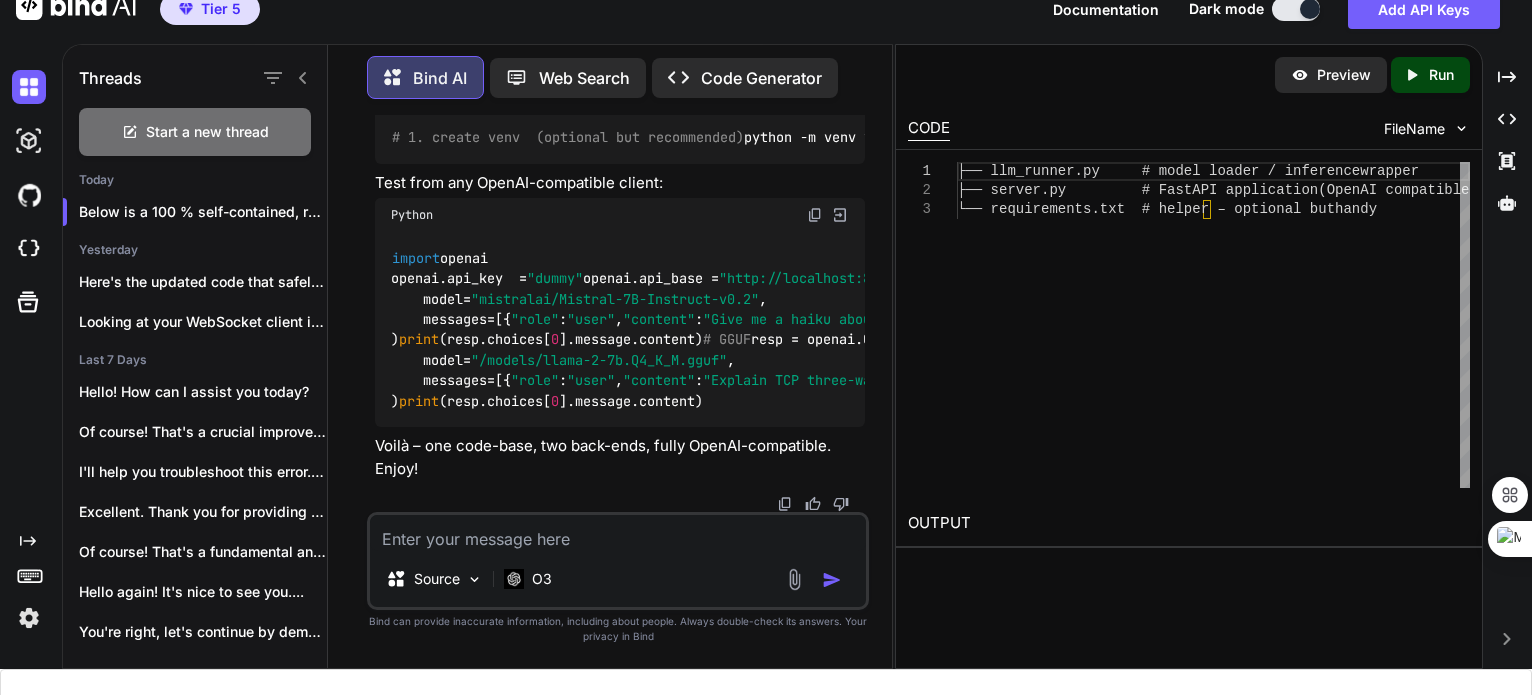 scroll, scrollTop: 17696, scrollLeft: 0, axis: vertical 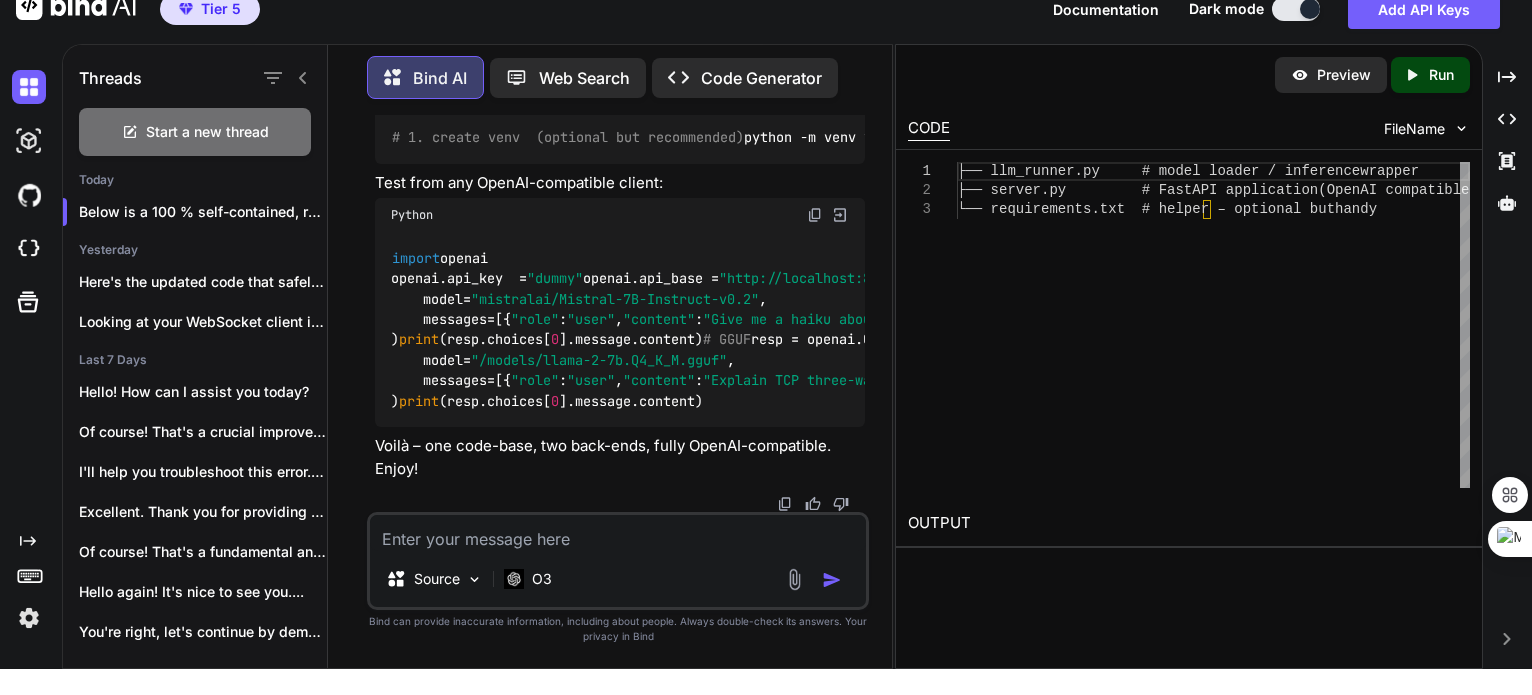 type 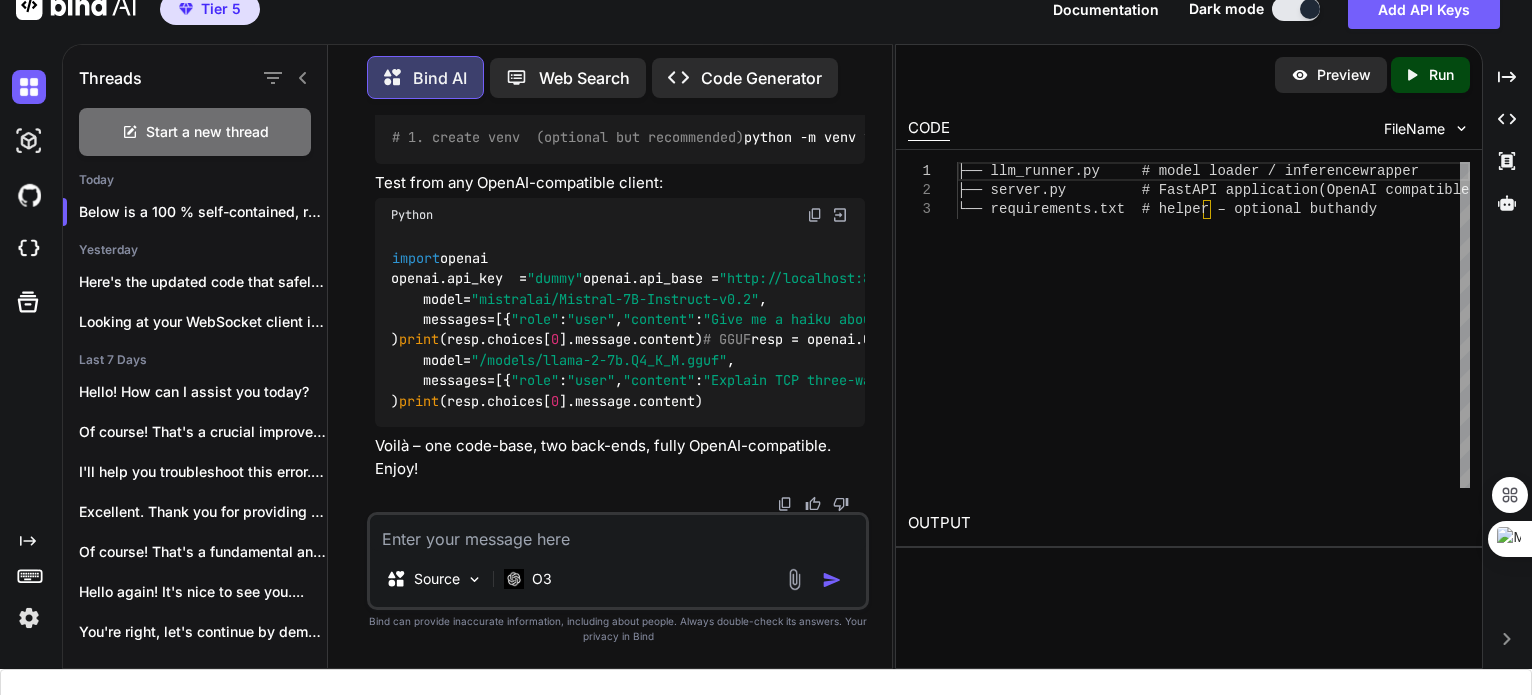 scroll, scrollTop: 27824, scrollLeft: 0, axis: vertical 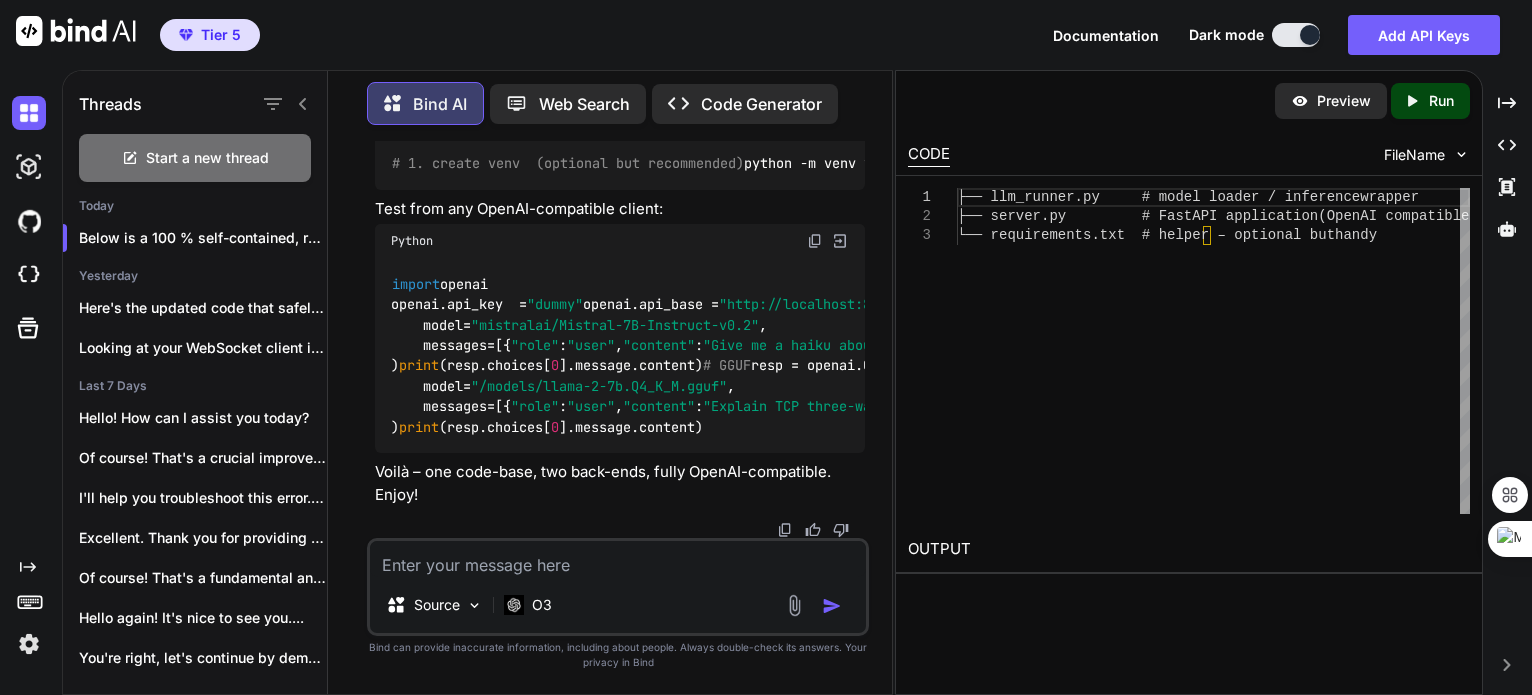 click at bounding box center (618, 559) 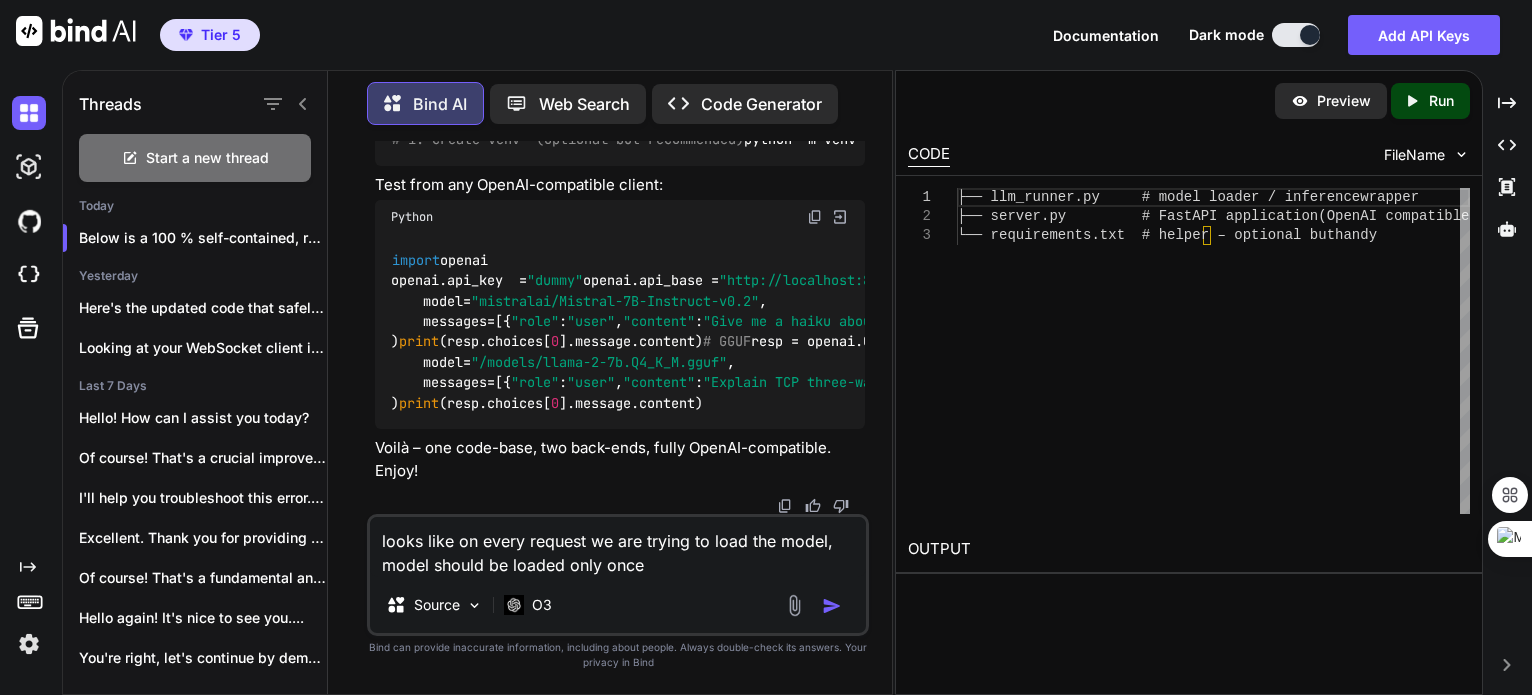 type on "looks like on every request we are trying to load the model, model should be loaded only once" 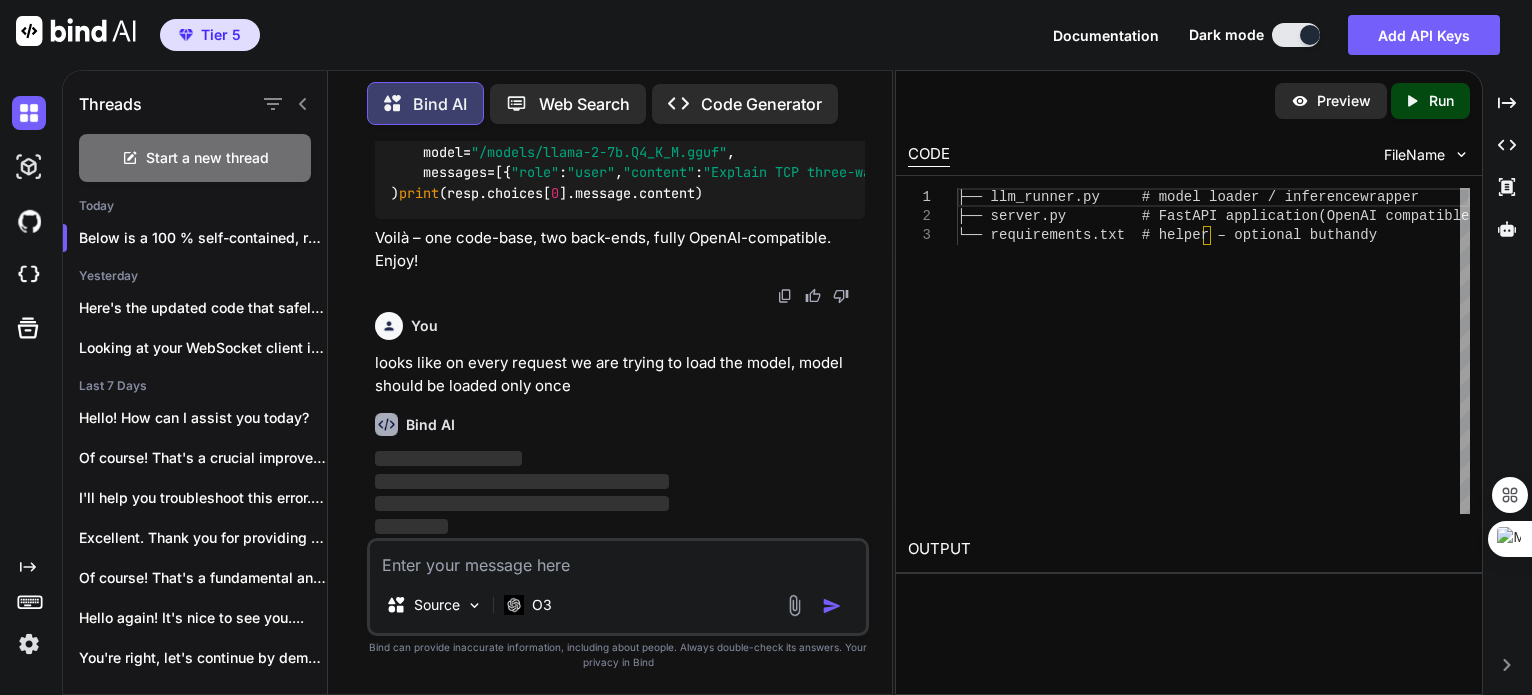 scroll, scrollTop: 91, scrollLeft: 0, axis: vertical 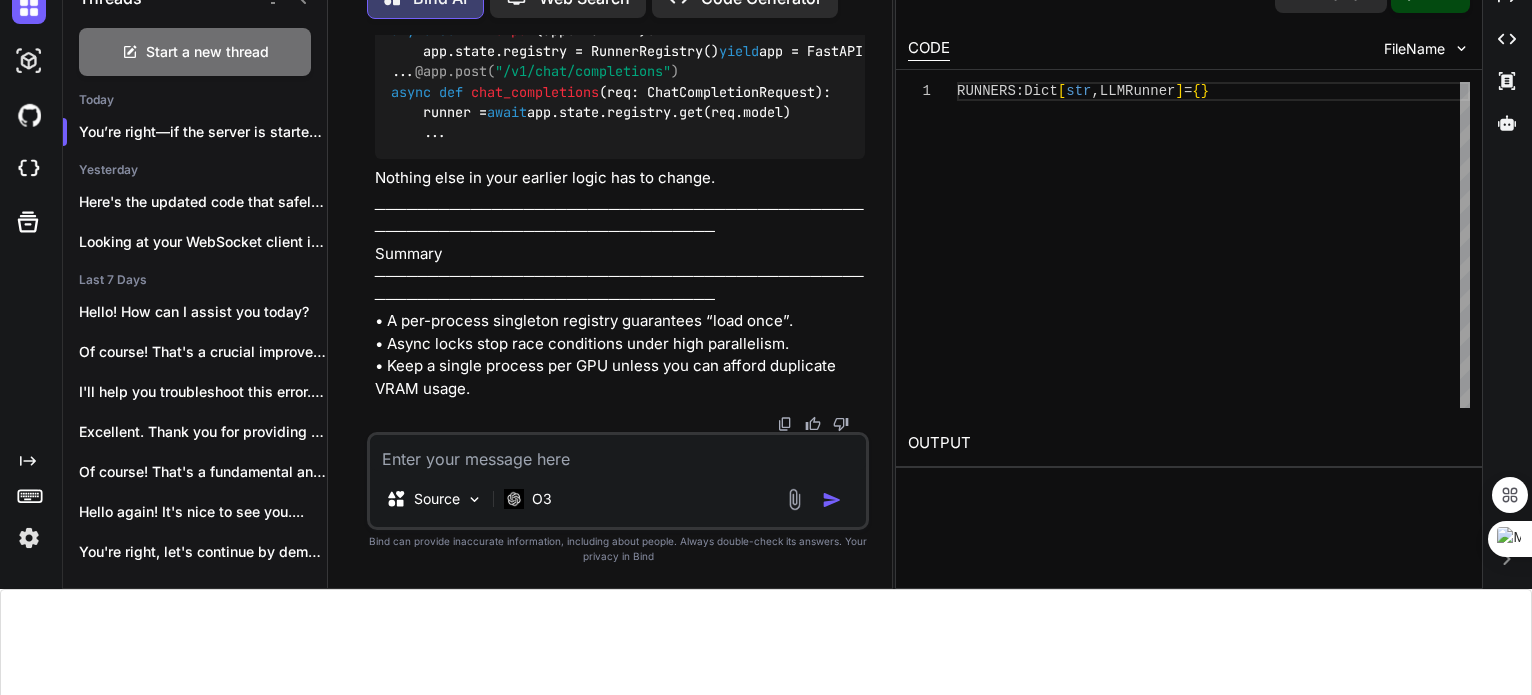 click at bounding box center [618, 453] 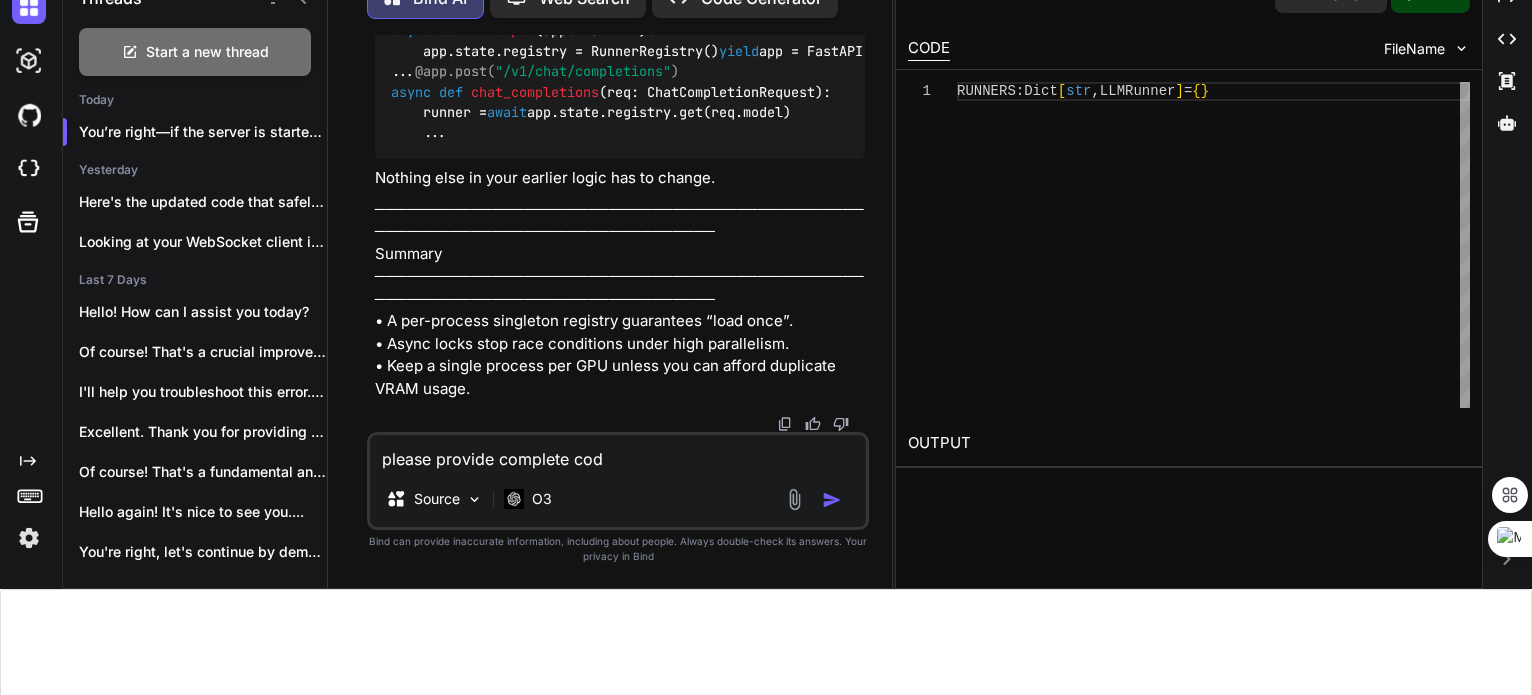 type on "please provide complete code" 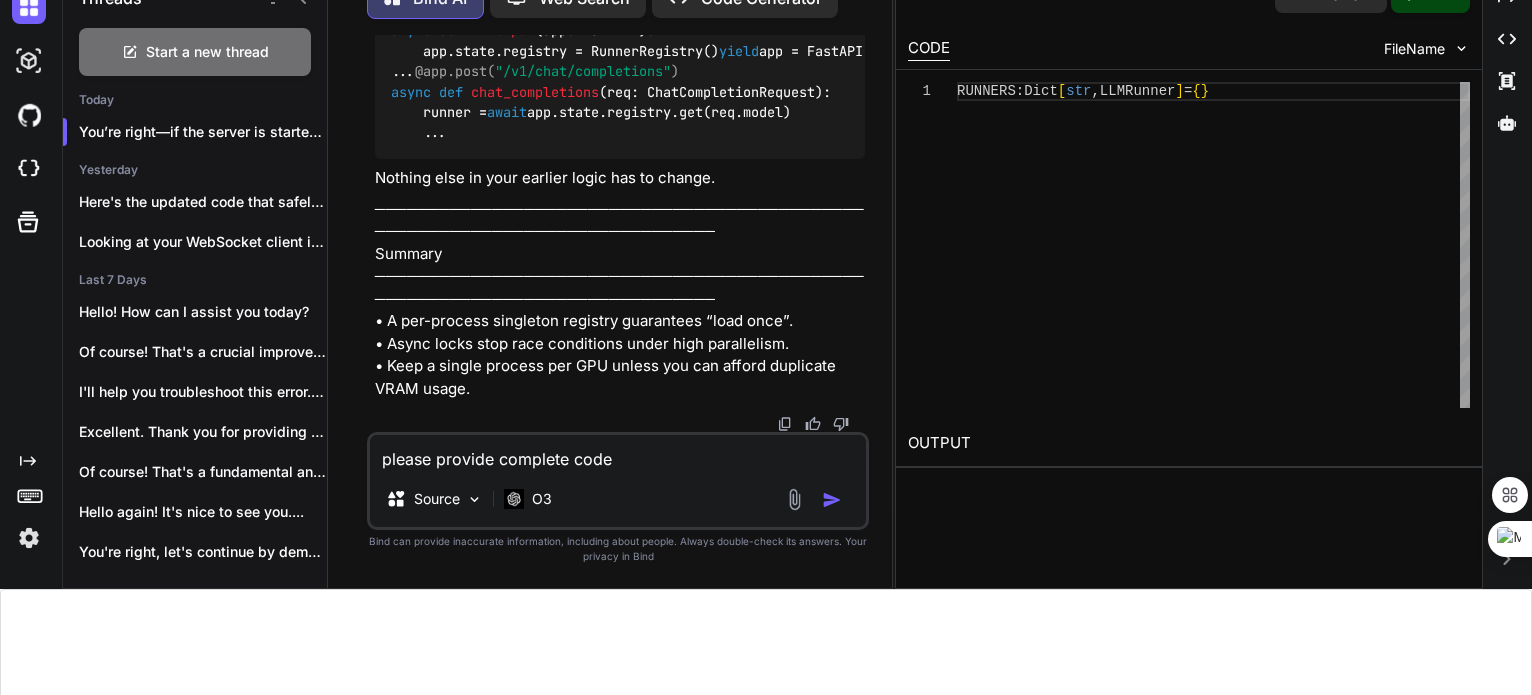 type 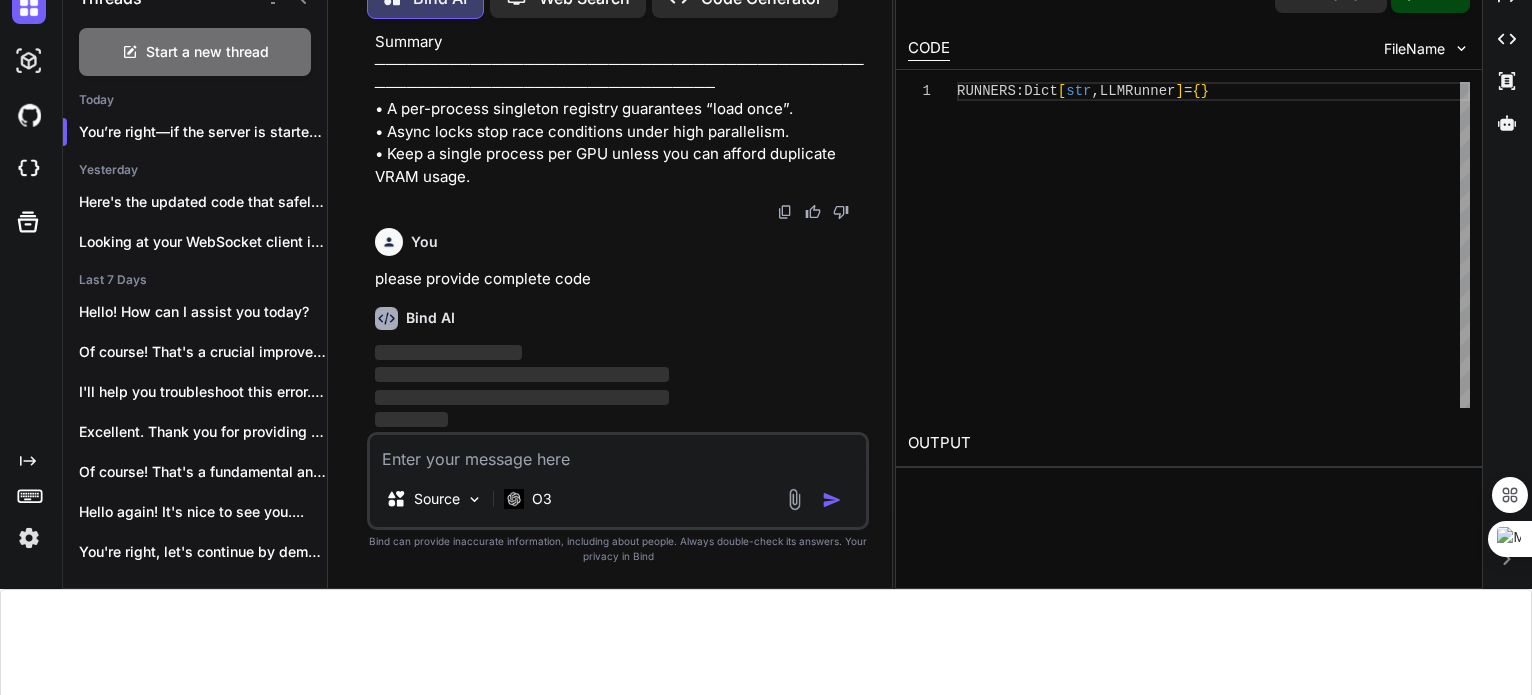 scroll, scrollTop: 195, scrollLeft: 0, axis: vertical 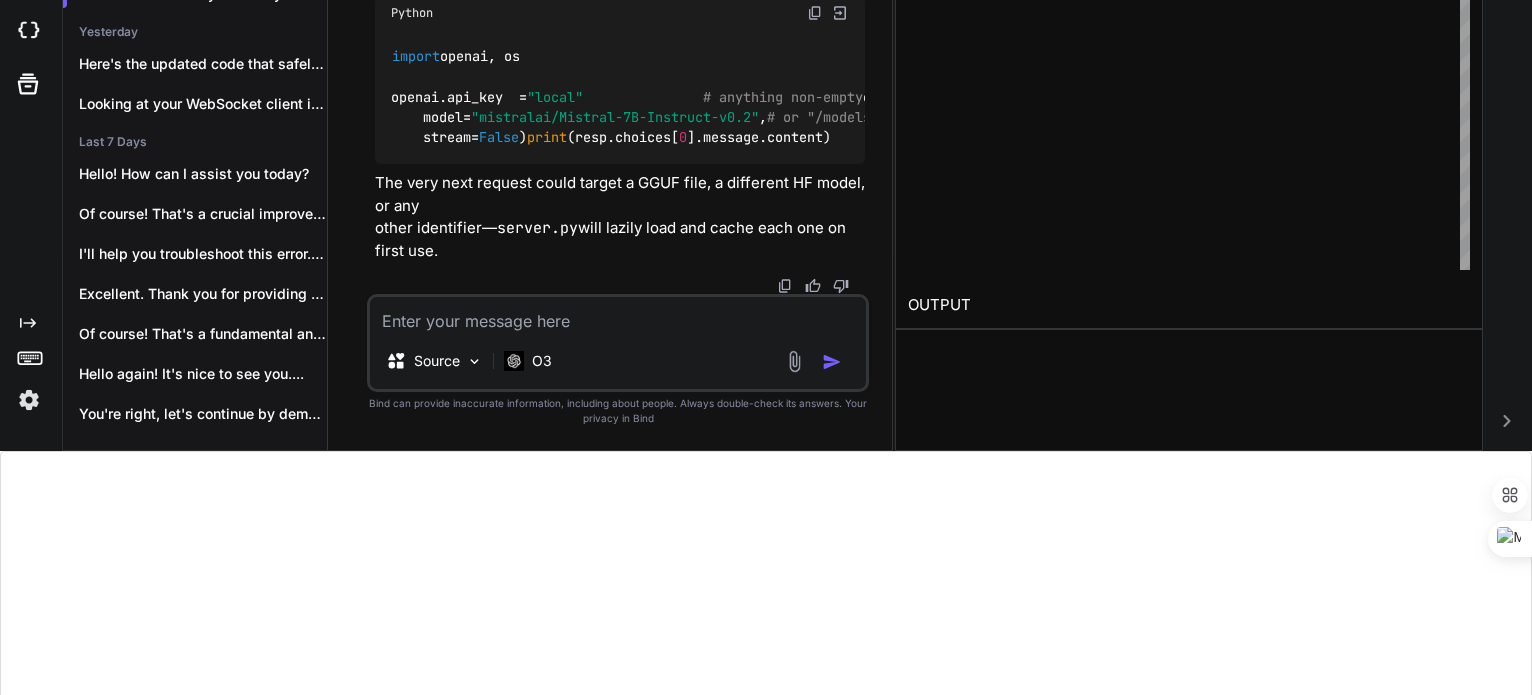 click on "Python" at bounding box center [620, -4658] 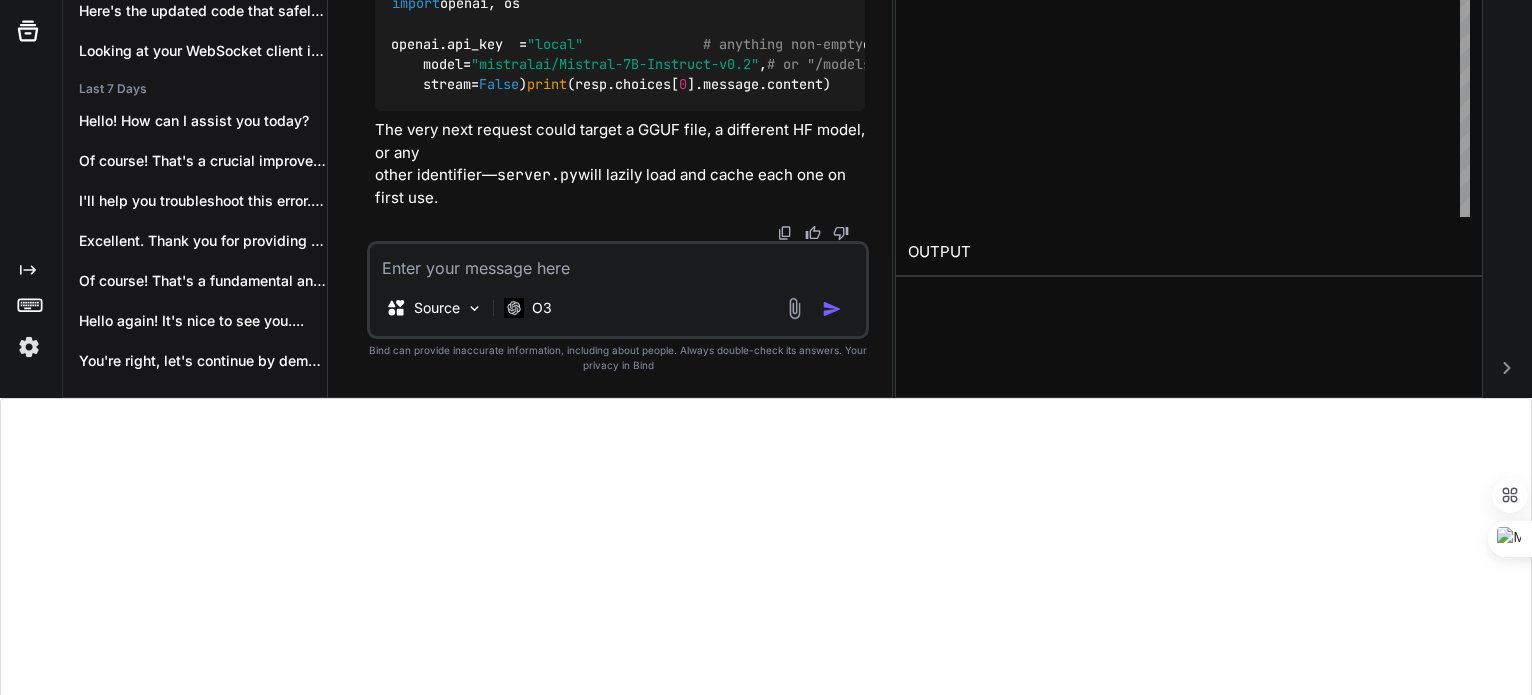 scroll, scrollTop: 298, scrollLeft: 0, axis: vertical 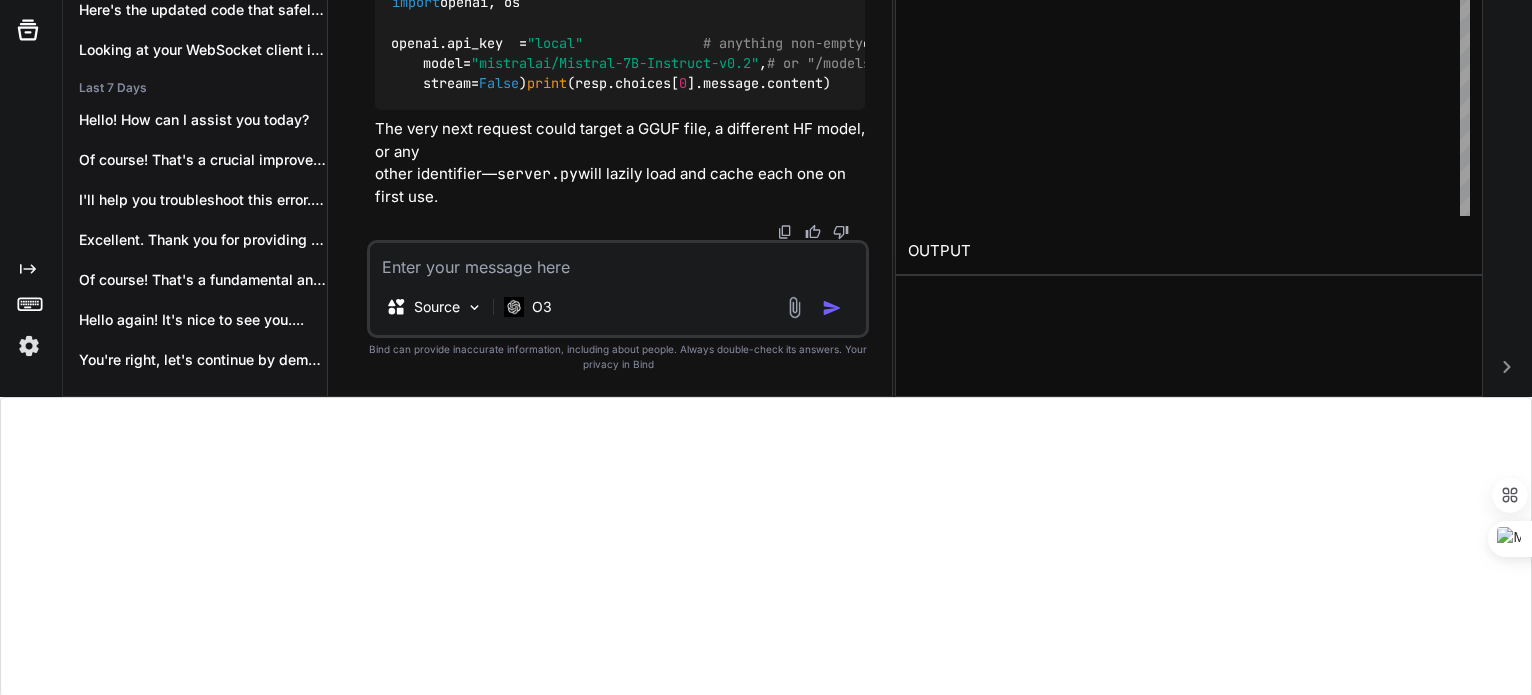click at bounding box center [618, 261] 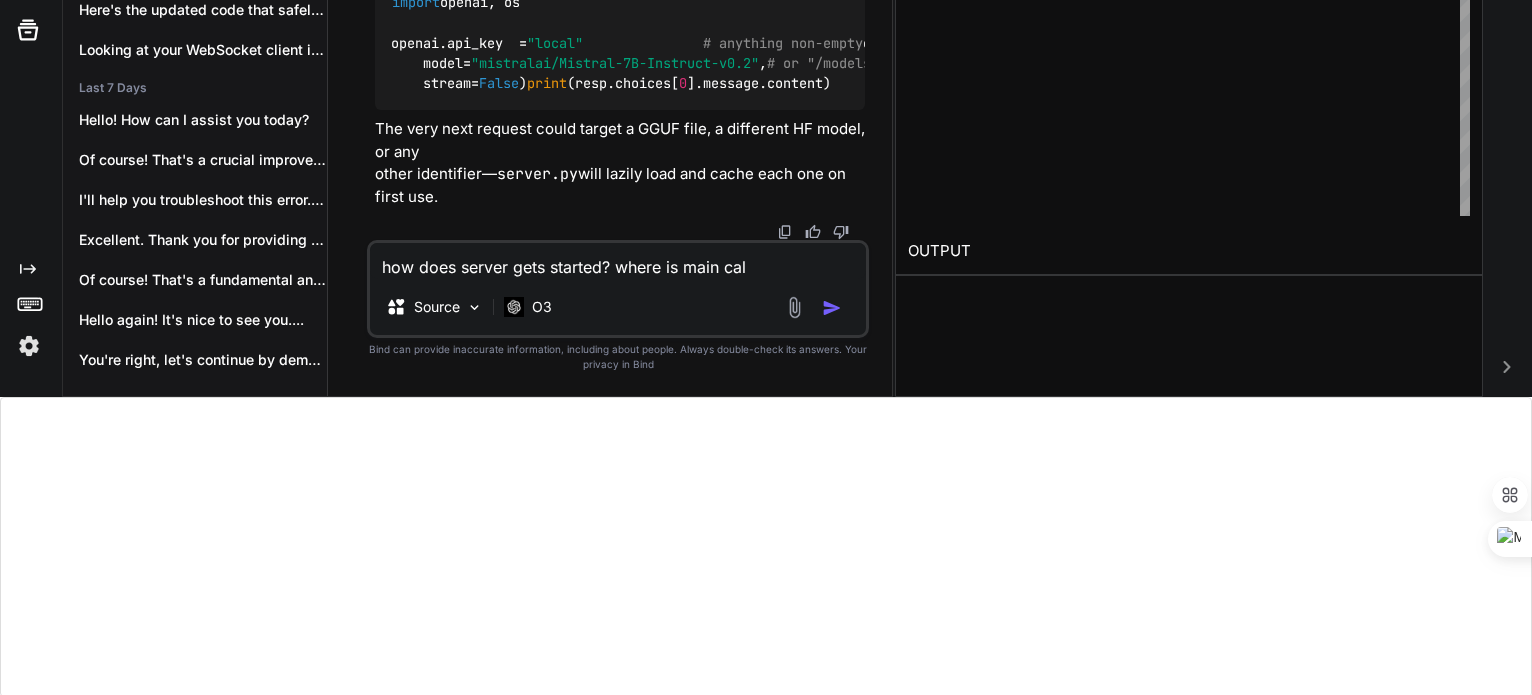 type on "how does server gets started? where is main call" 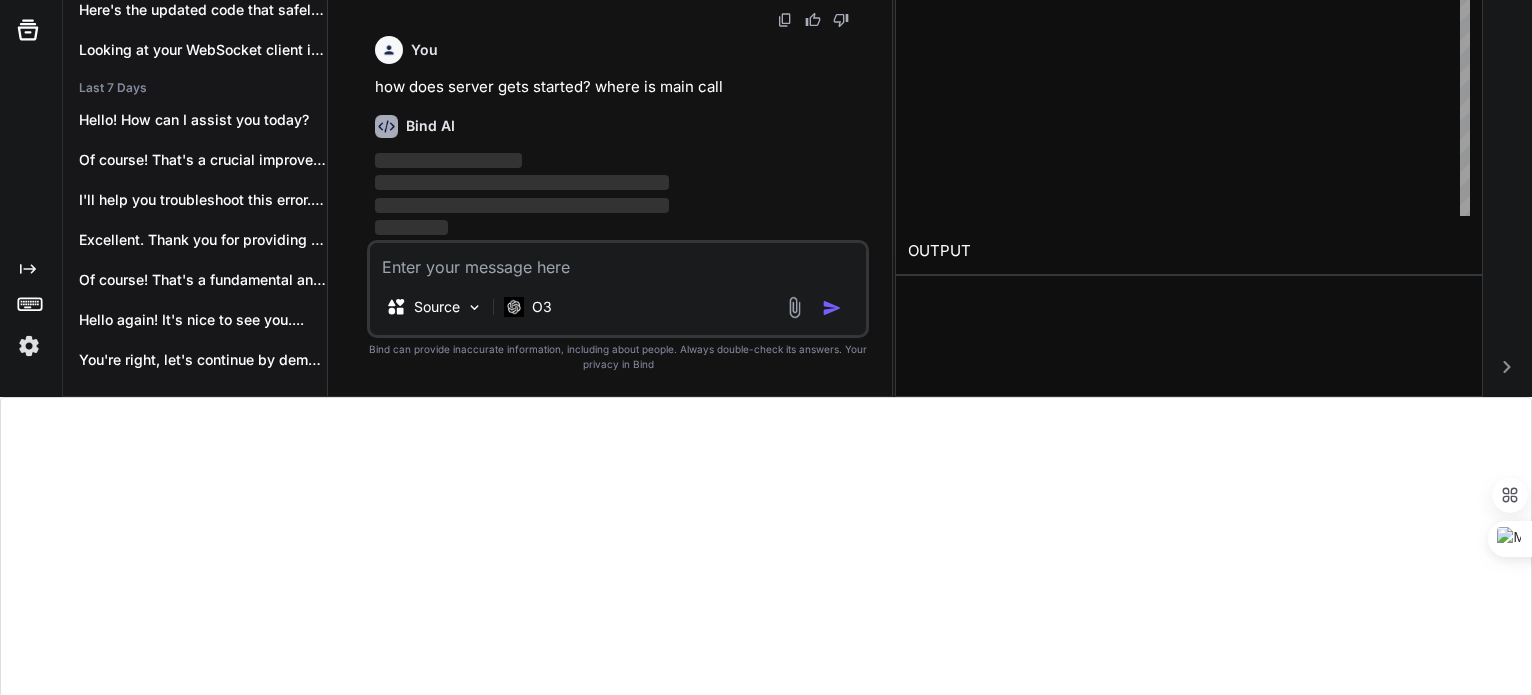 scroll, scrollTop: 300, scrollLeft: 0, axis: vertical 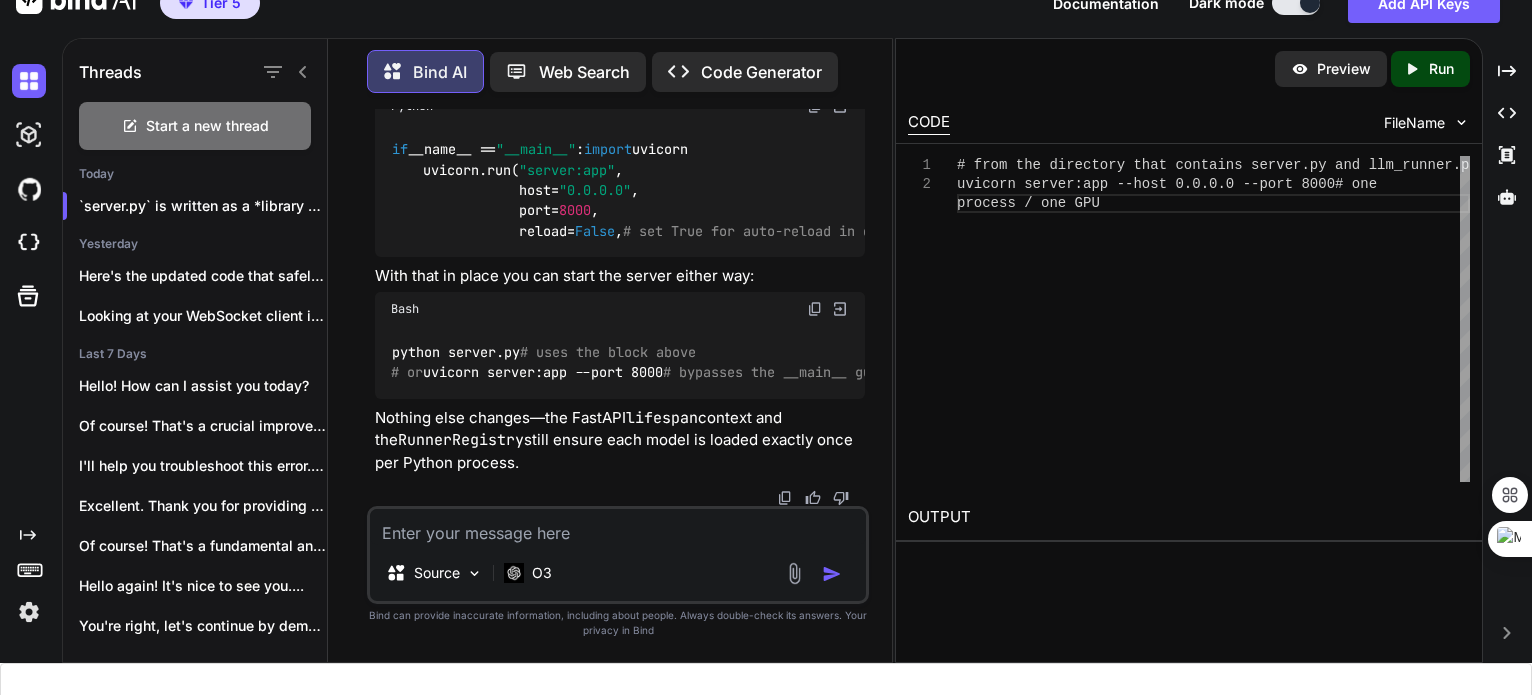 click at bounding box center (815, 106) 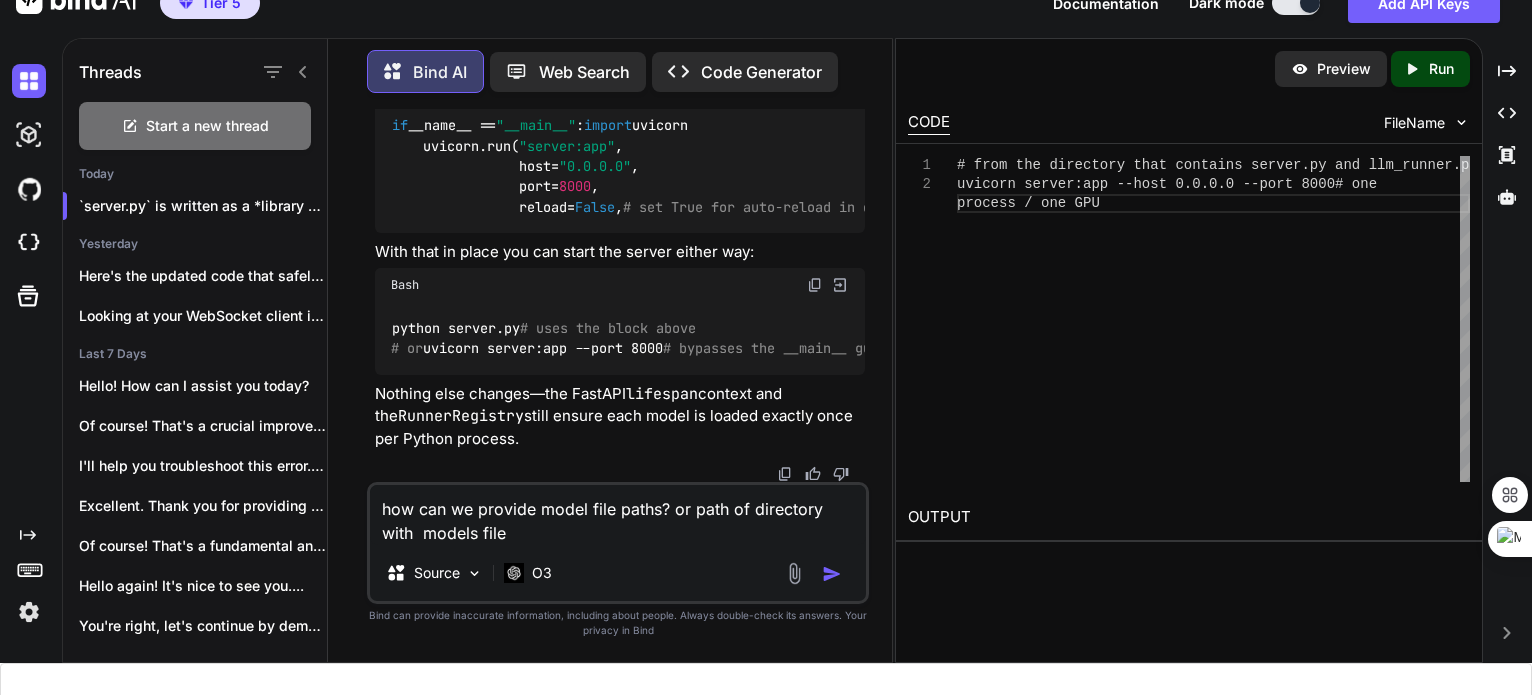 type on "how can we provide model file paths? or path of directory with  models files" 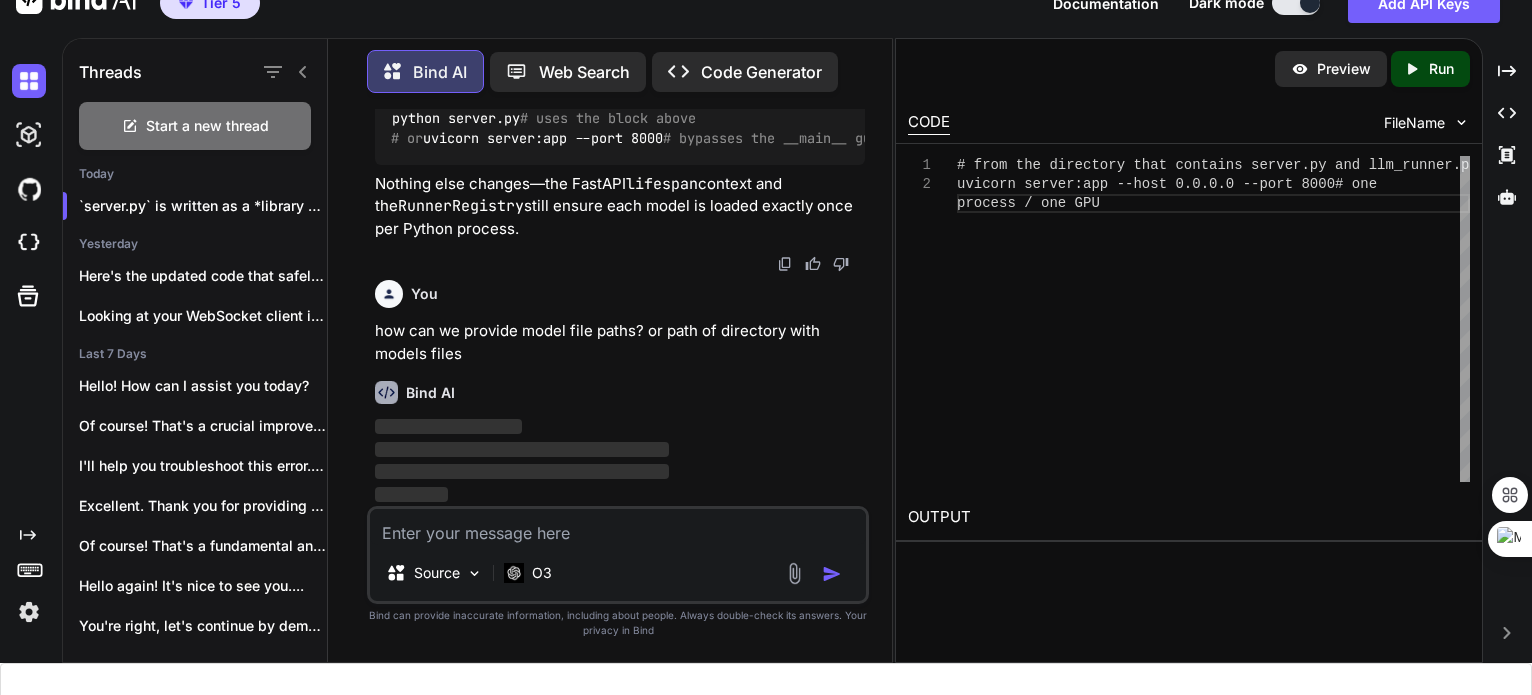 scroll, scrollTop: 92, scrollLeft: 0, axis: vertical 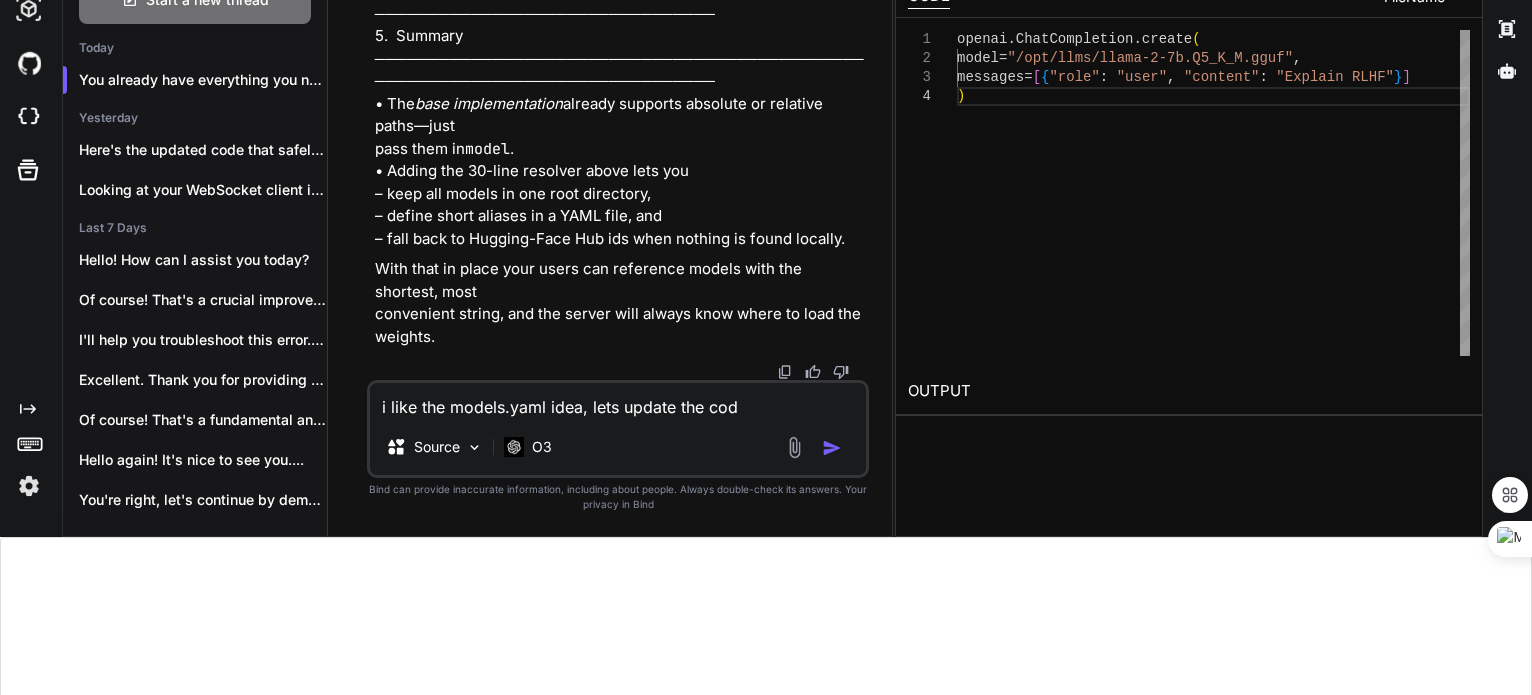 type on "i like the models.yaml idea, lets update the code" 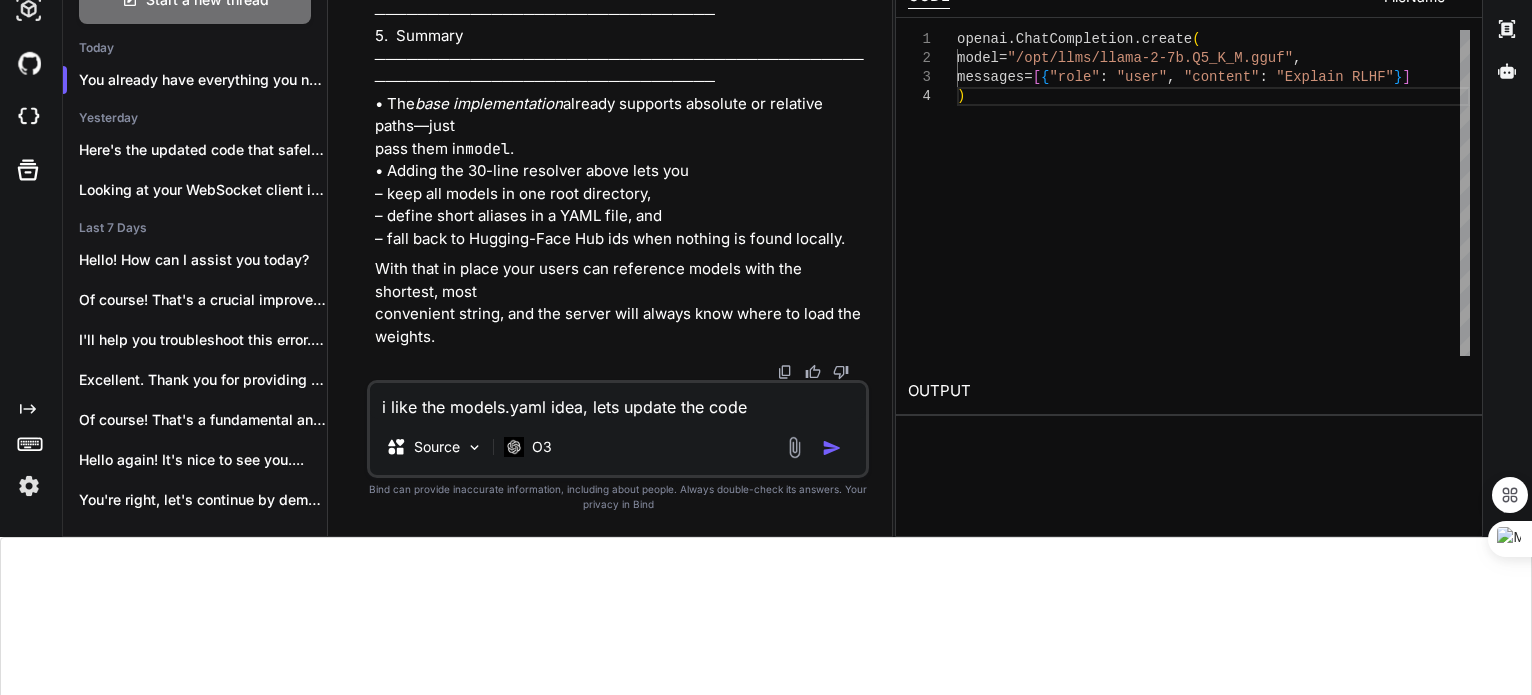 type 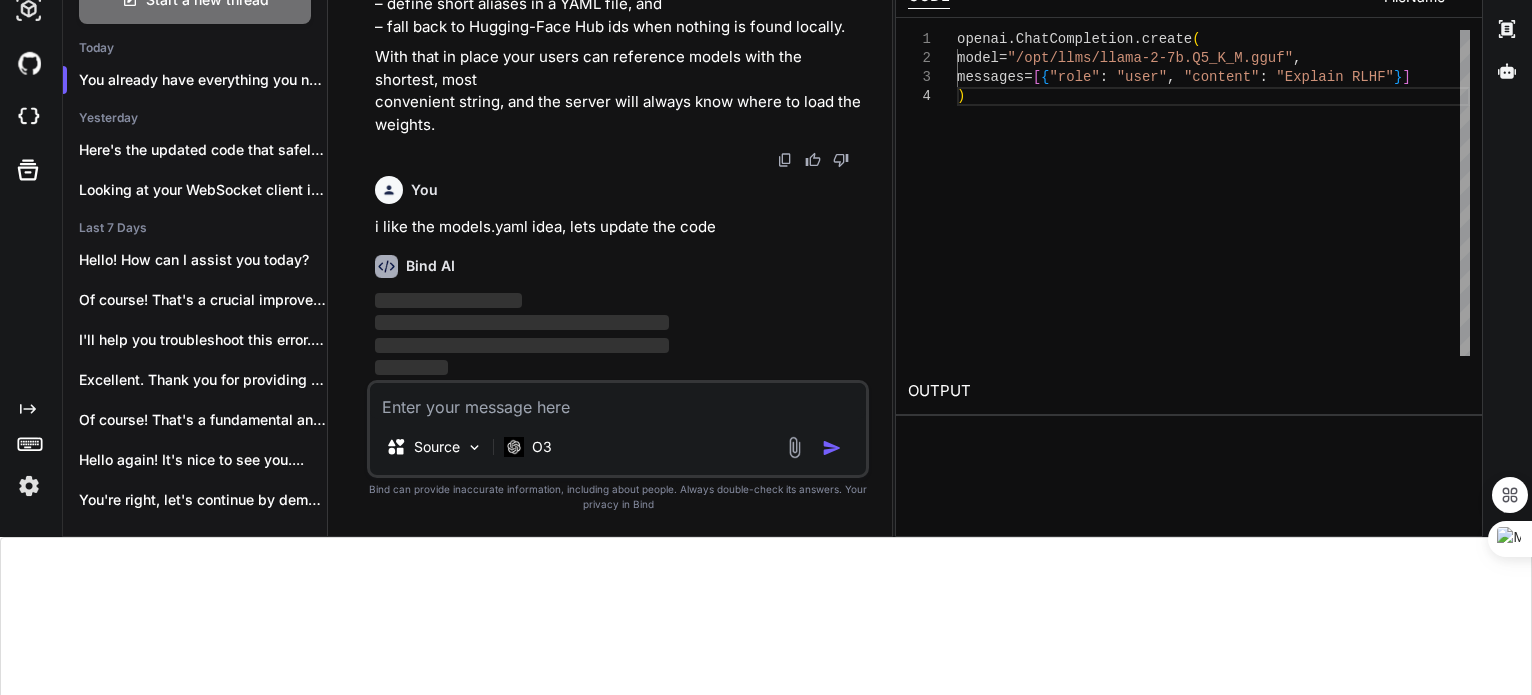 scroll, scrollTop: 45891, scrollLeft: 0, axis: vertical 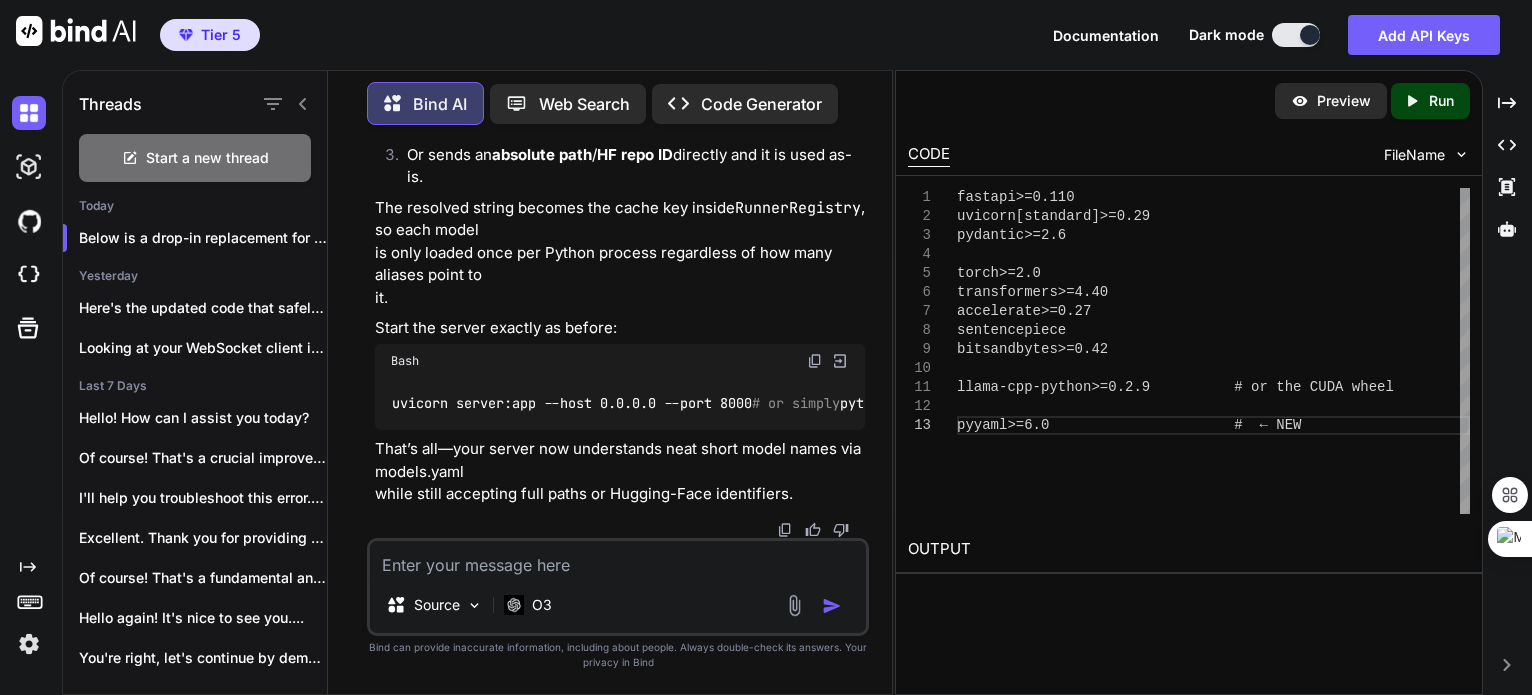 click at bounding box center (815, -2380) 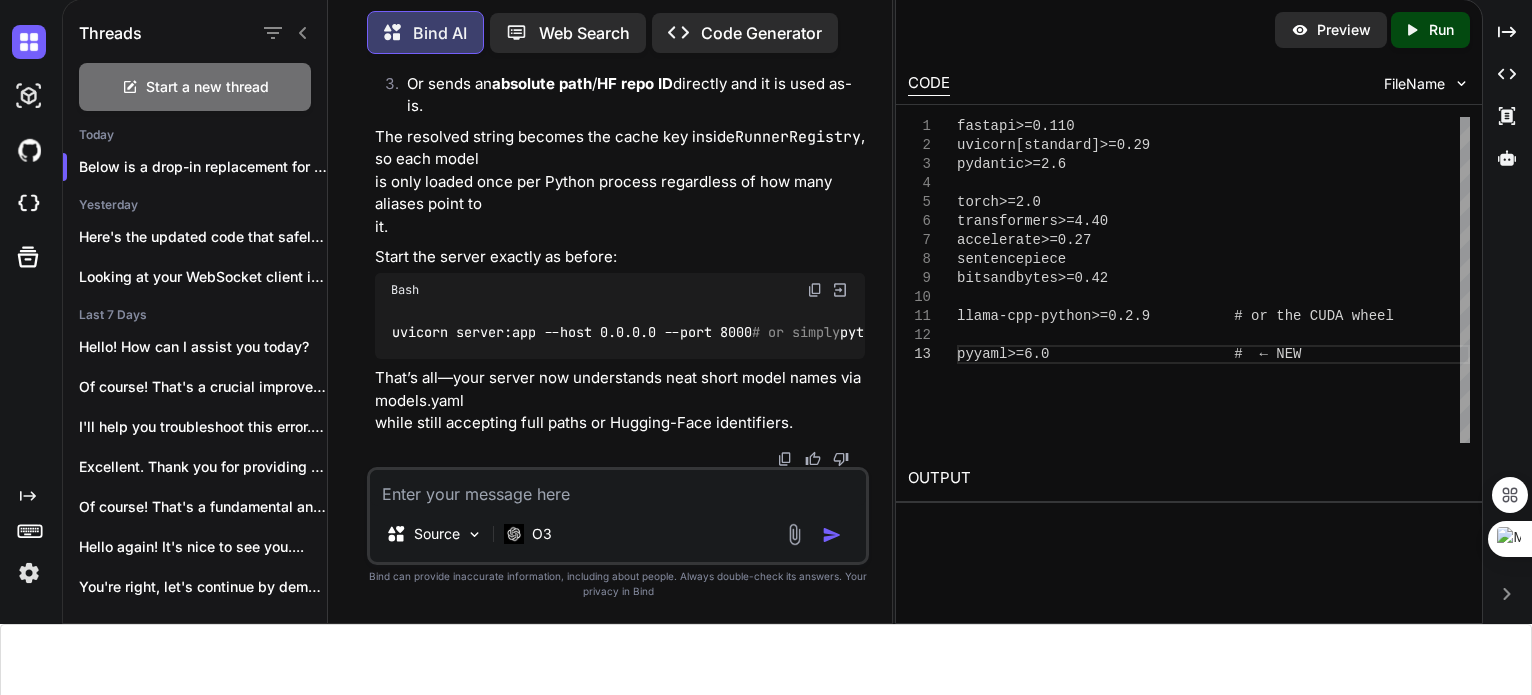 scroll, scrollTop: 52639, scrollLeft: 0, axis: vertical 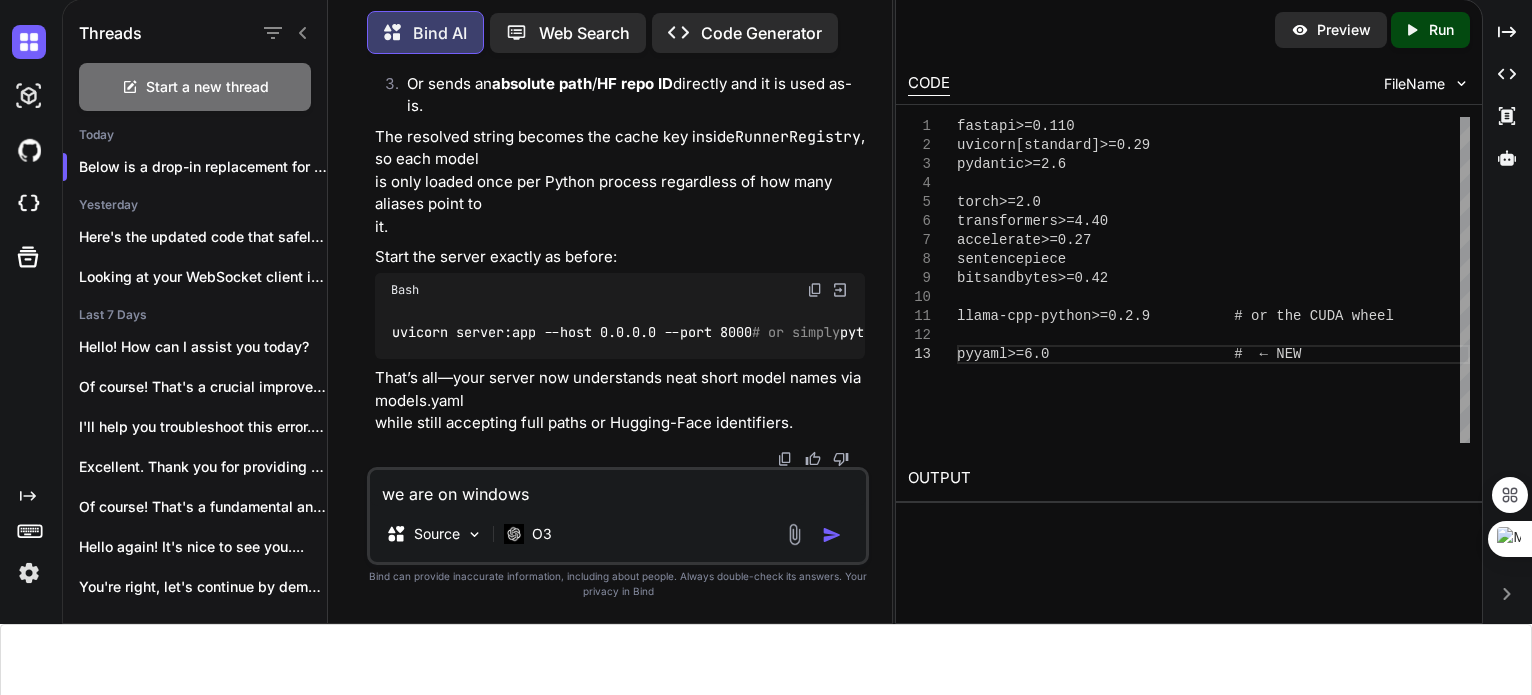 type on "we are on windows" 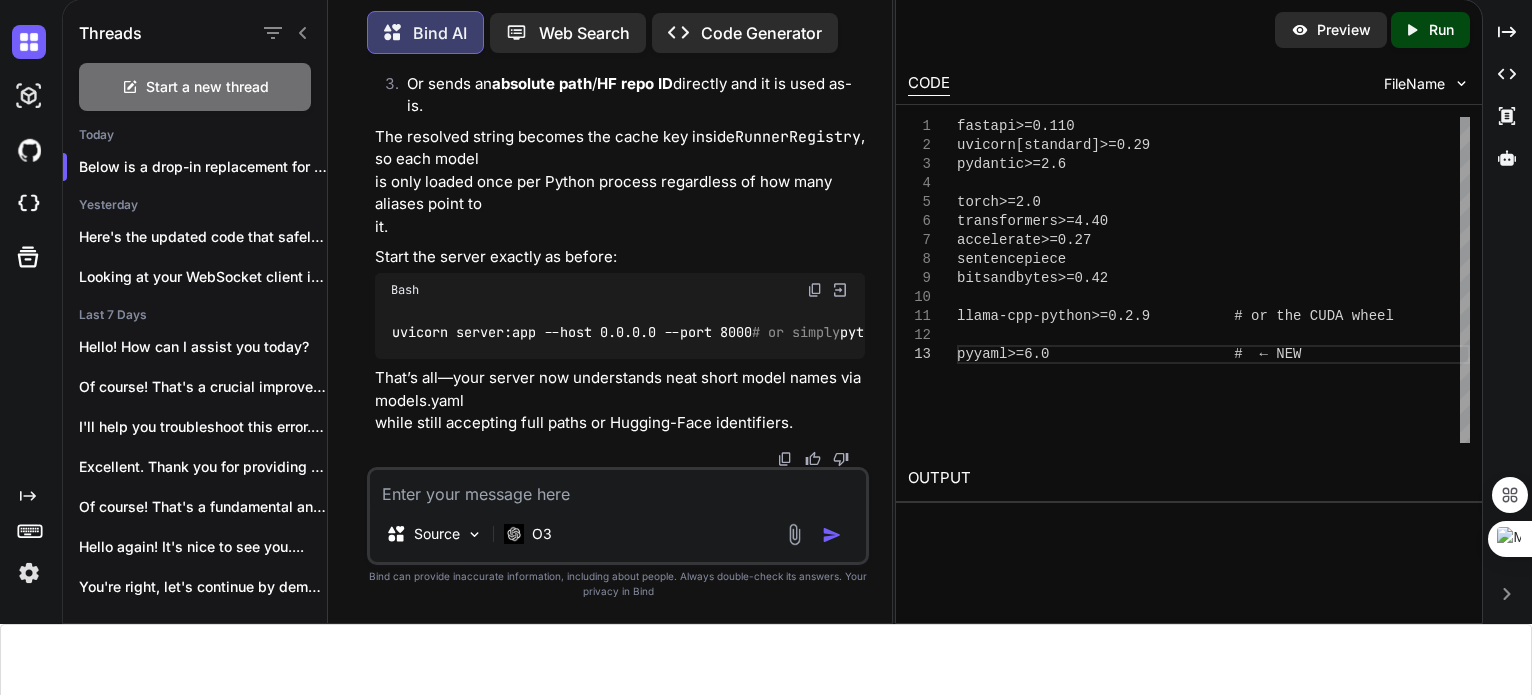 scroll, scrollTop: 96, scrollLeft: 0, axis: vertical 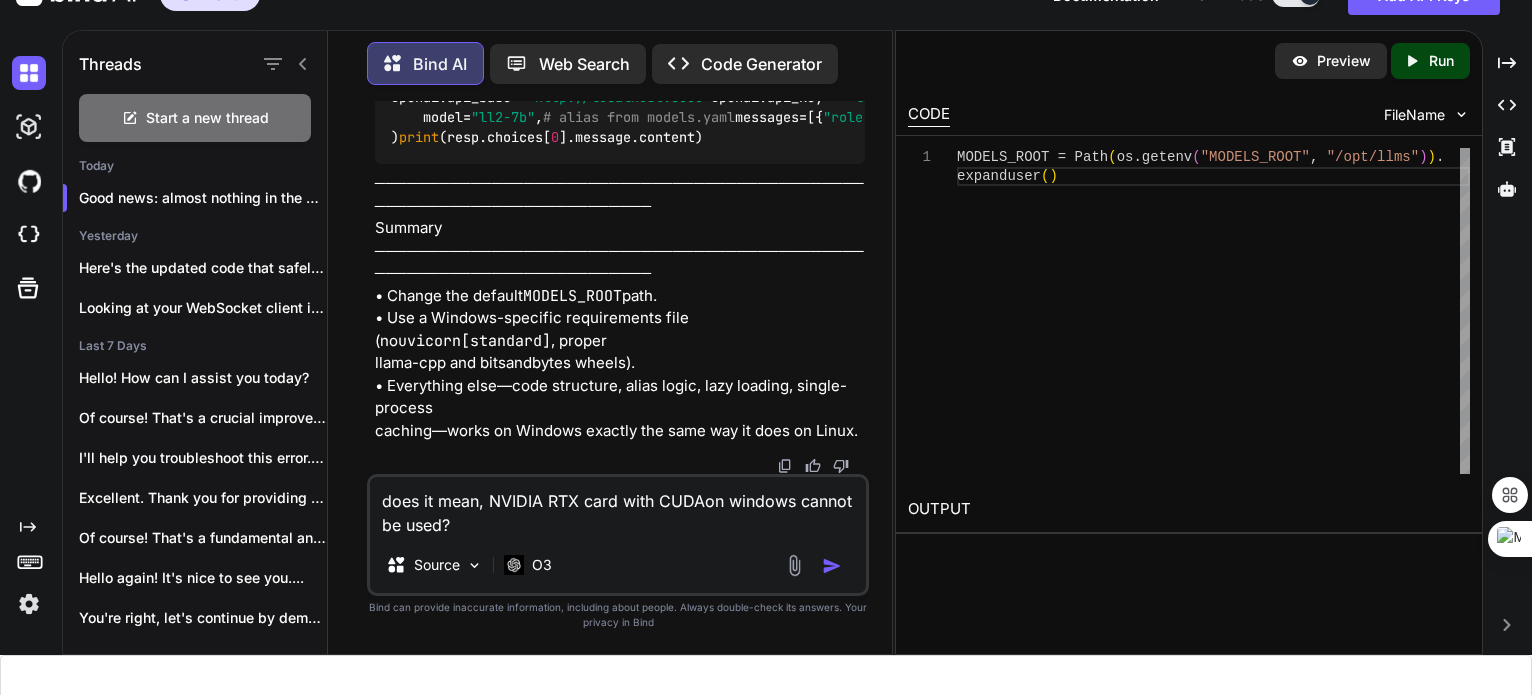 type on "does it mean, NVIDIA RTX card with CUDA on windows cannot be used?" 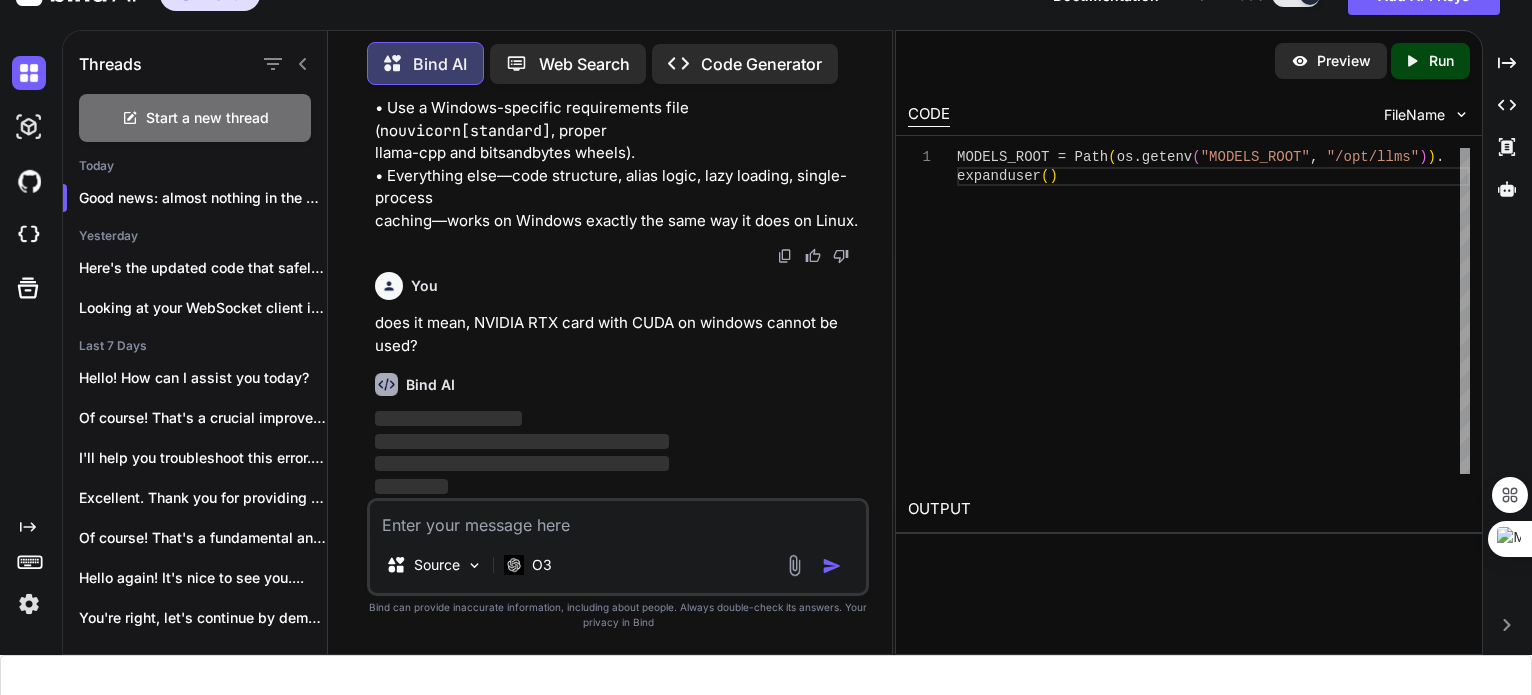 scroll, scrollTop: 64, scrollLeft: 0, axis: vertical 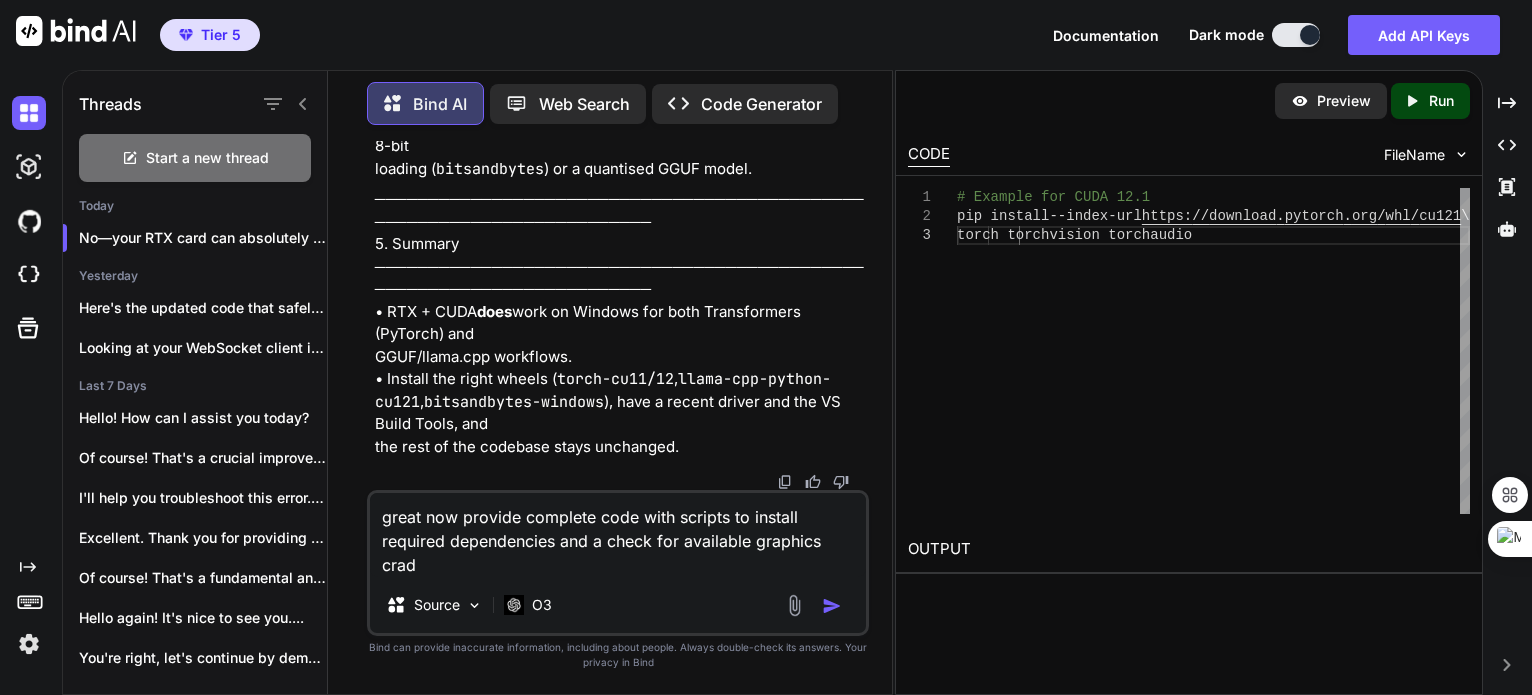 type on "great now provide complete code with scripts to install required dependencies and a check for available graphics crads" 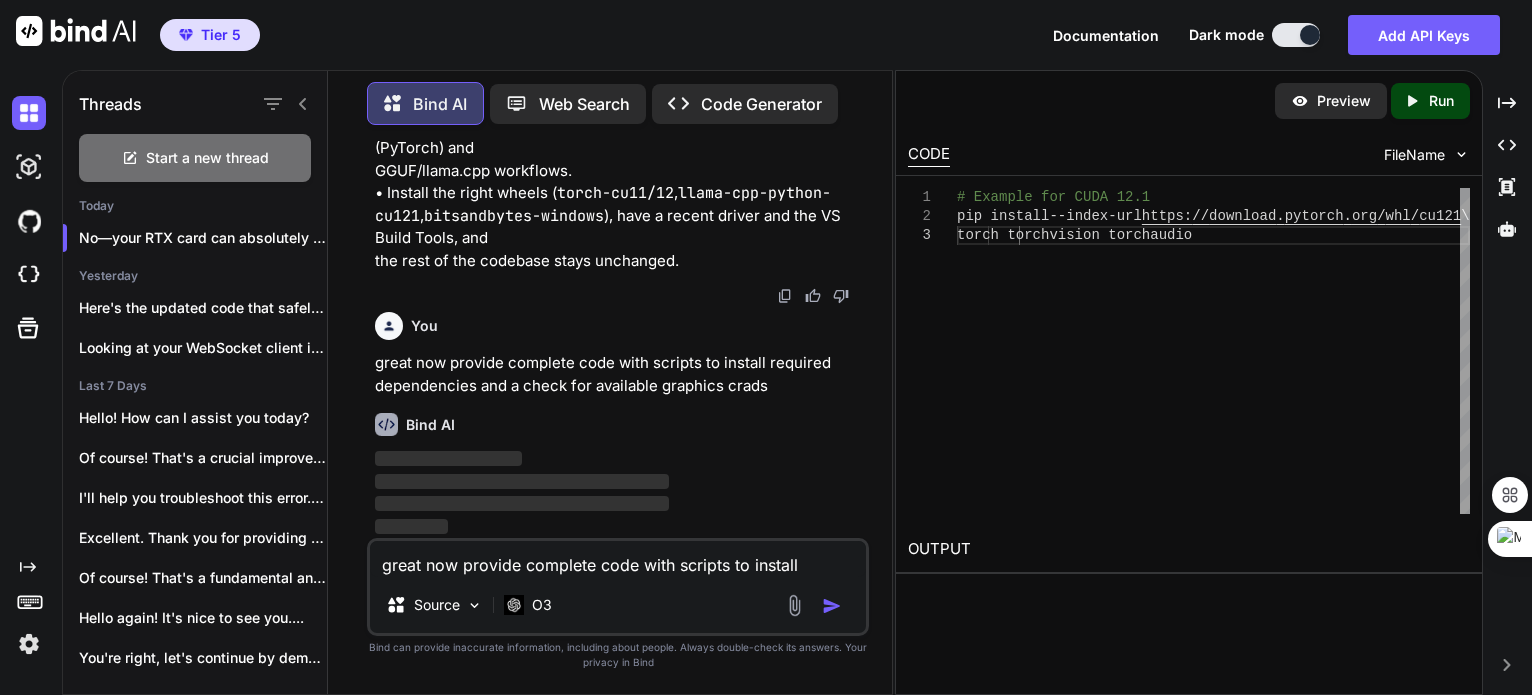 type 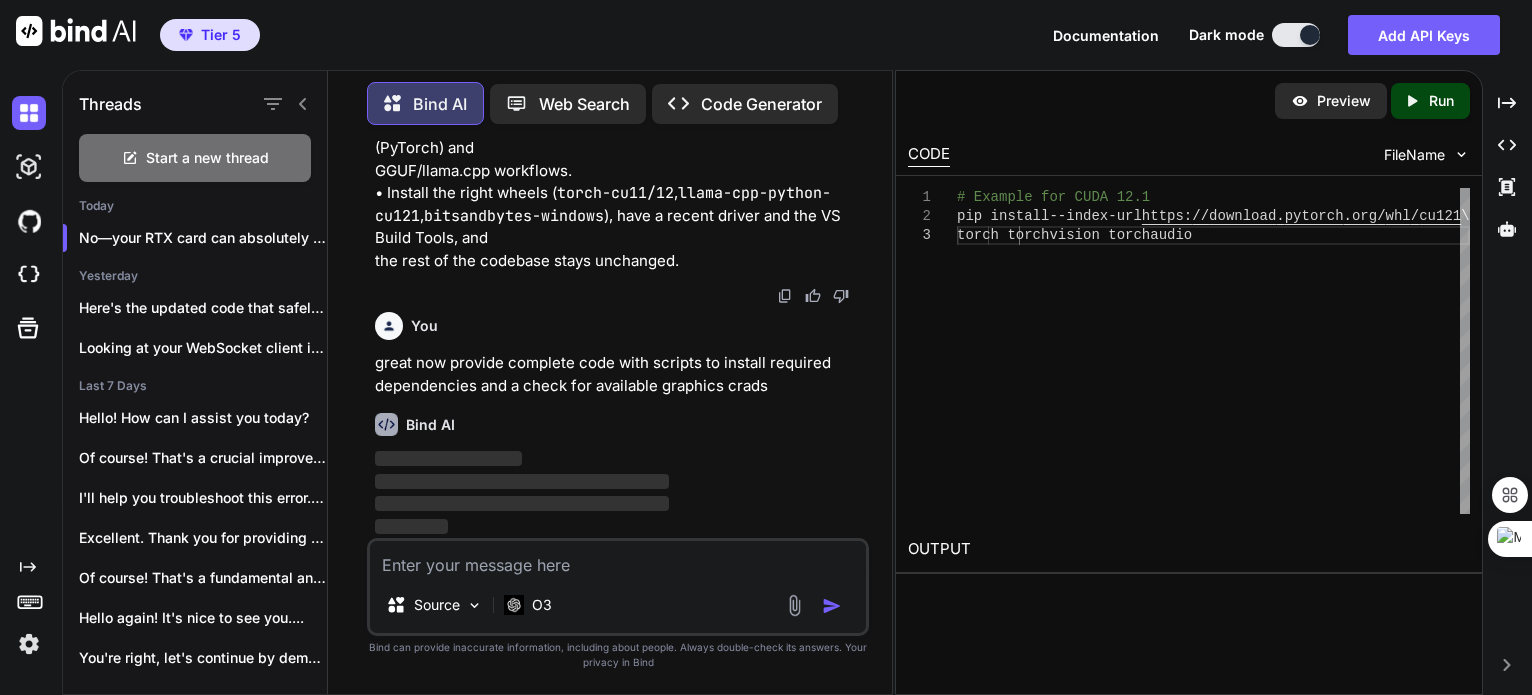 scroll, scrollTop: 29, scrollLeft: 0, axis: vertical 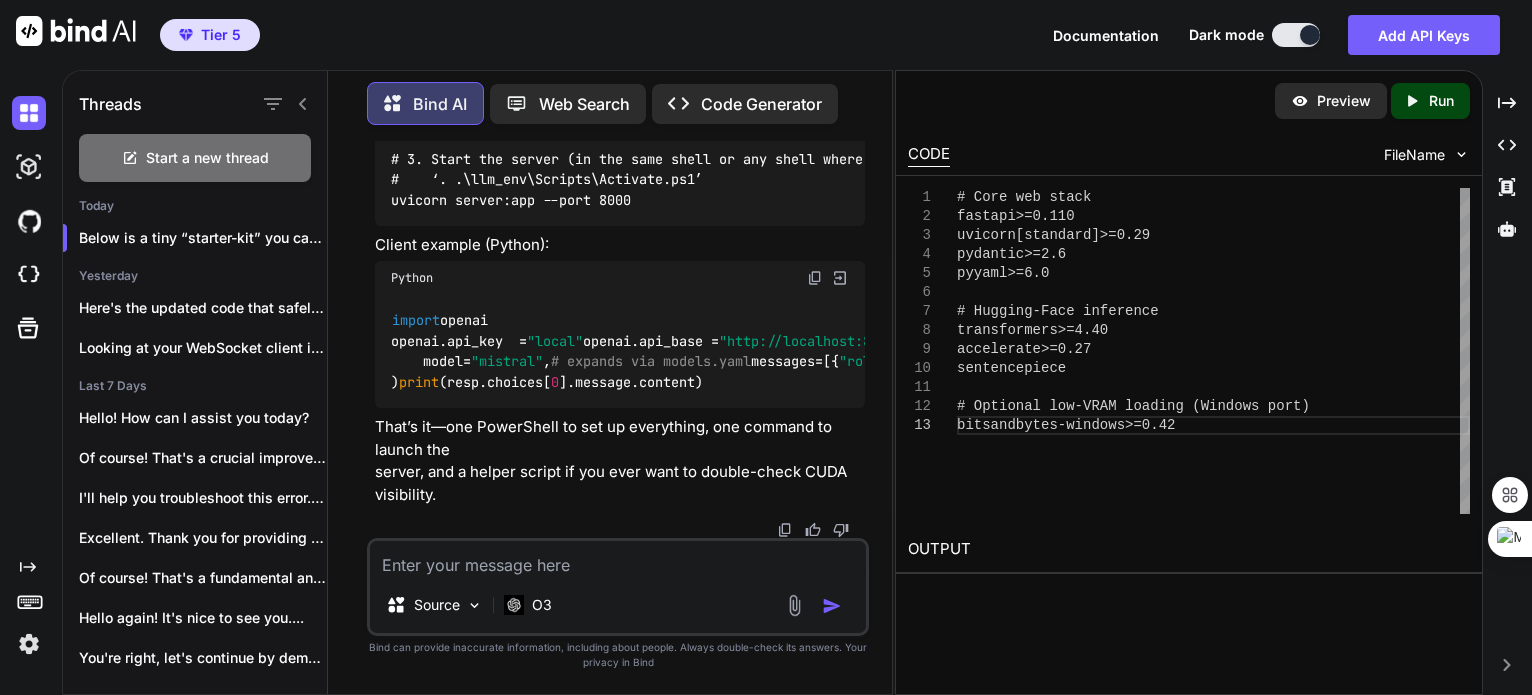 drag, startPoint x: 495, startPoint y: 303, endPoint x: 544, endPoint y: 419, distance: 125.92458 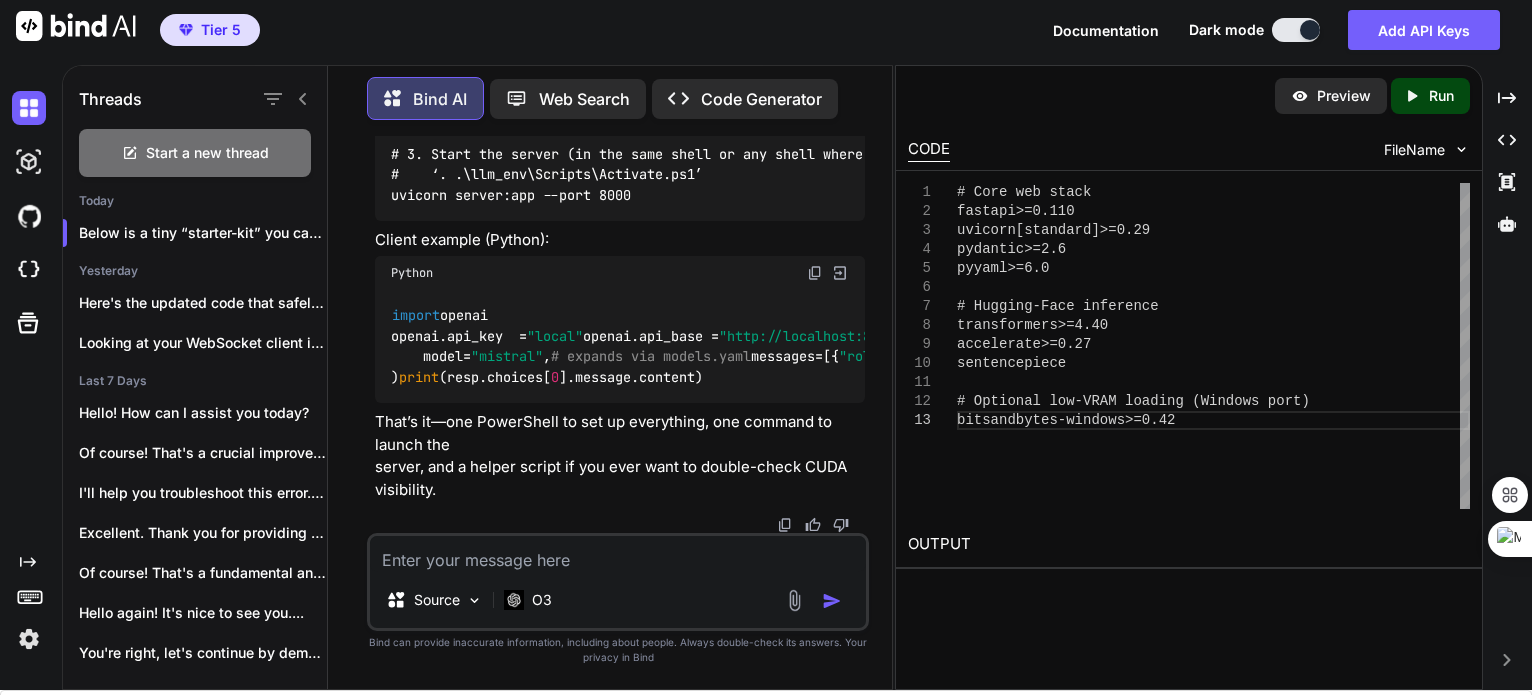 scroll, scrollTop: 0, scrollLeft: 0, axis: both 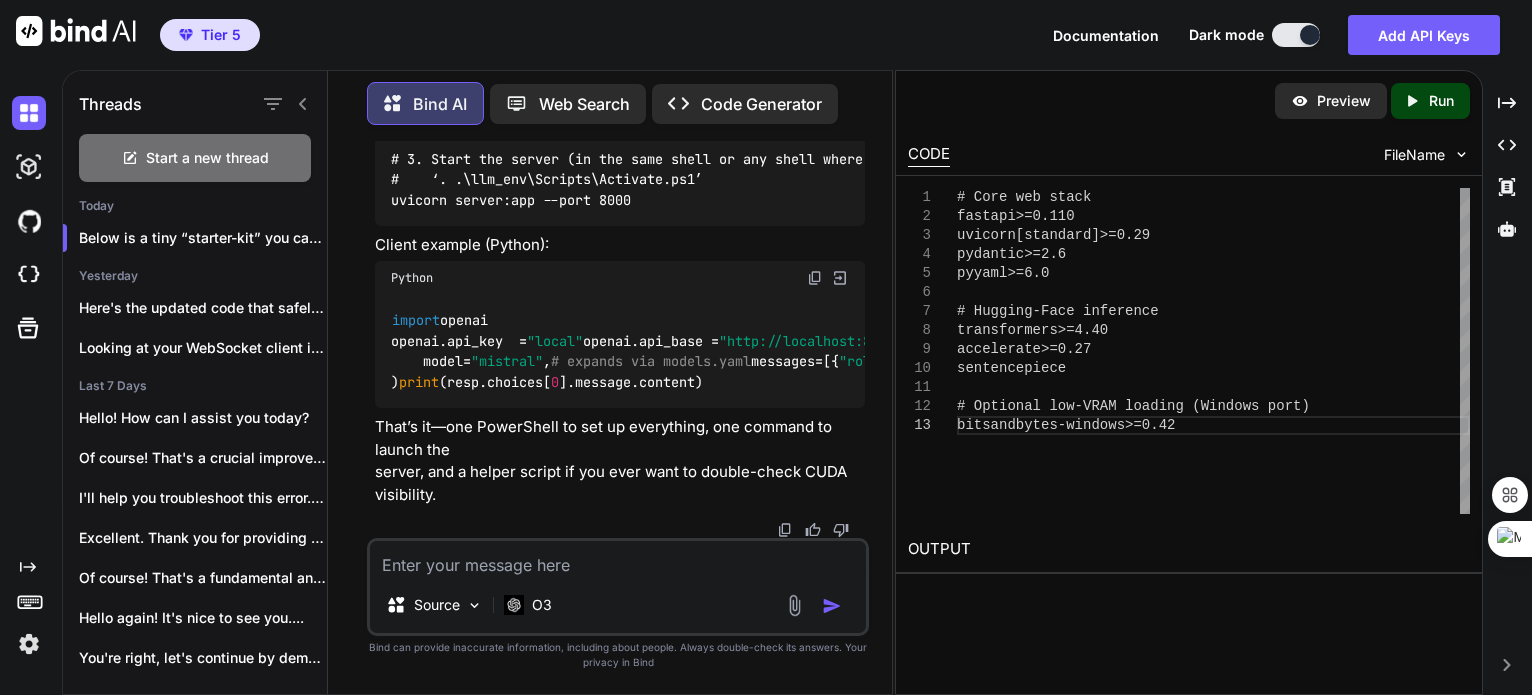 click at bounding box center [815, -5491] 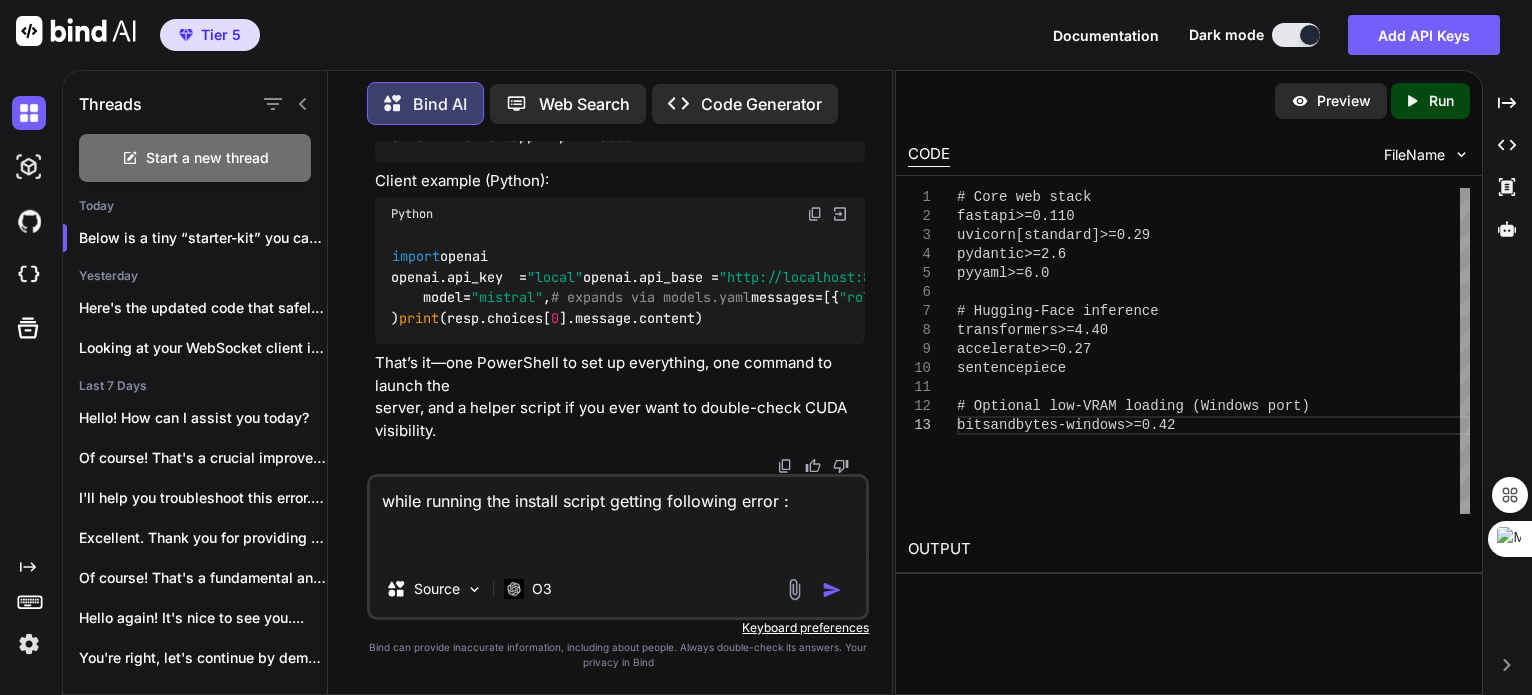 paste on "ERROR: Could not find a version that satisfies the requirement llama-cpp-python-cu121>=0.2.9 (from versions: none)
ERROR: No matching distribution found for llama-cpp-python-cu121>=0.2.9
ERROR: Could not open requirements file: [Errno 2] No such file or directory: 'requirements.txt'" 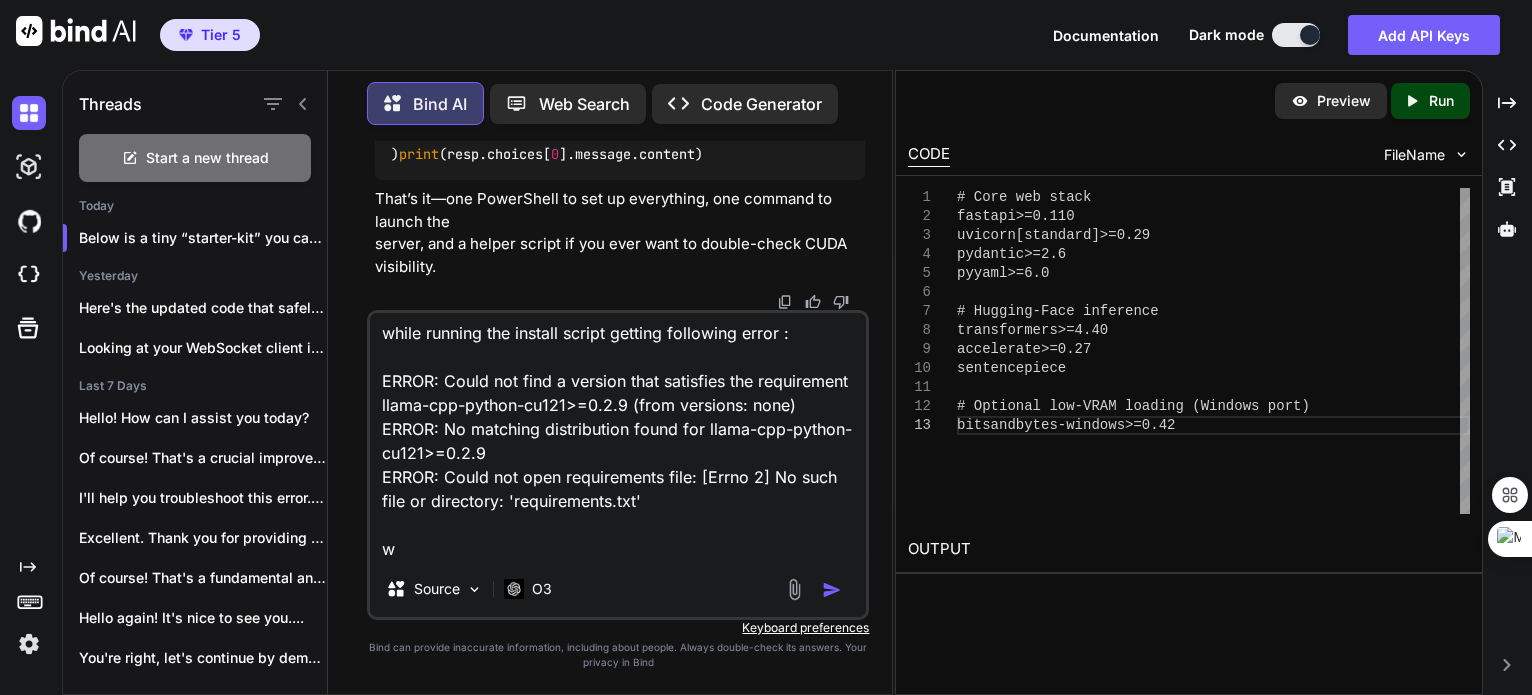 scroll, scrollTop: 26, scrollLeft: 0, axis: vertical 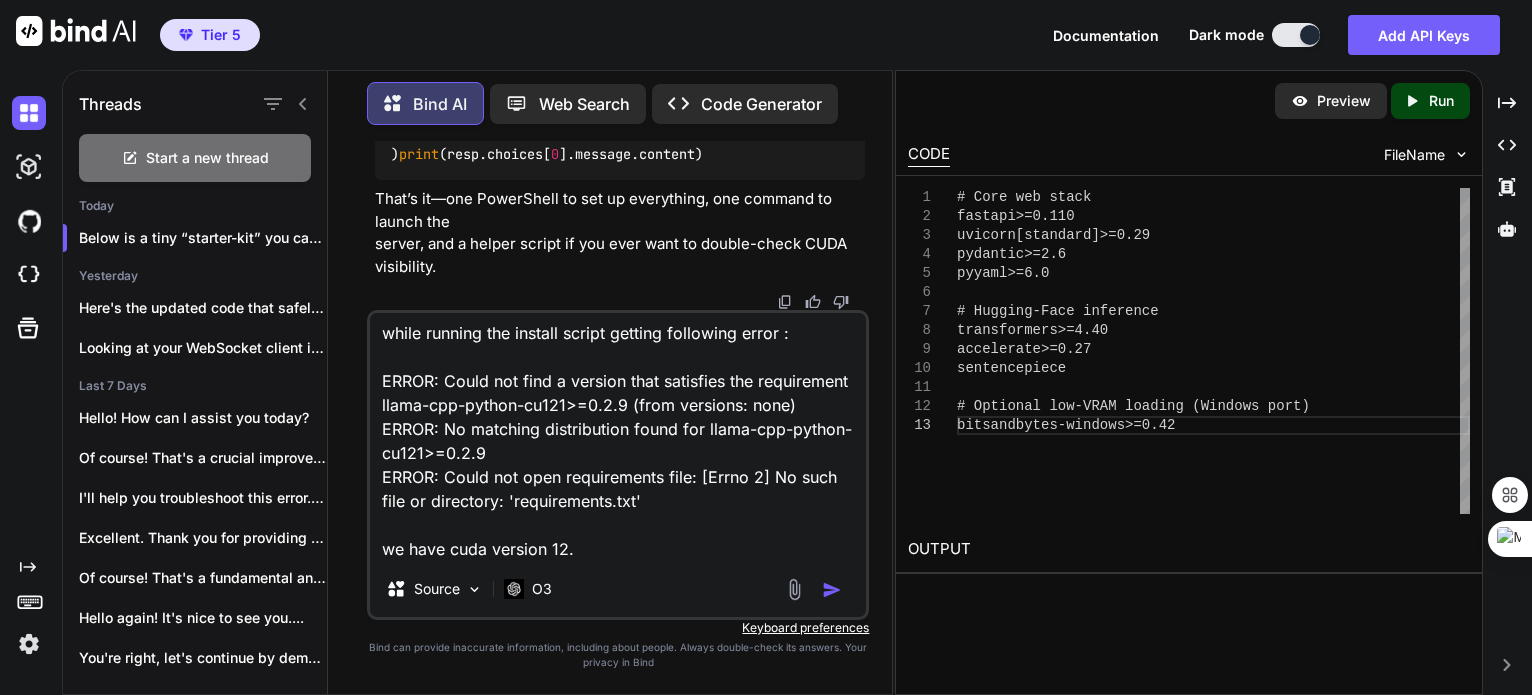 type on "while running the install script getting following error :
ERROR: Could not find a version that satisfies the requirement llama-cpp-python-cu121>=0.2.9 (from versions: none)
ERROR: No matching distribution found for llama-cpp-python-cu121>=0.2.9
ERROR: Could not open requirements file: [Errno 2] No such file or directory: 'requirements.txt'
we have cuda version 12.9" 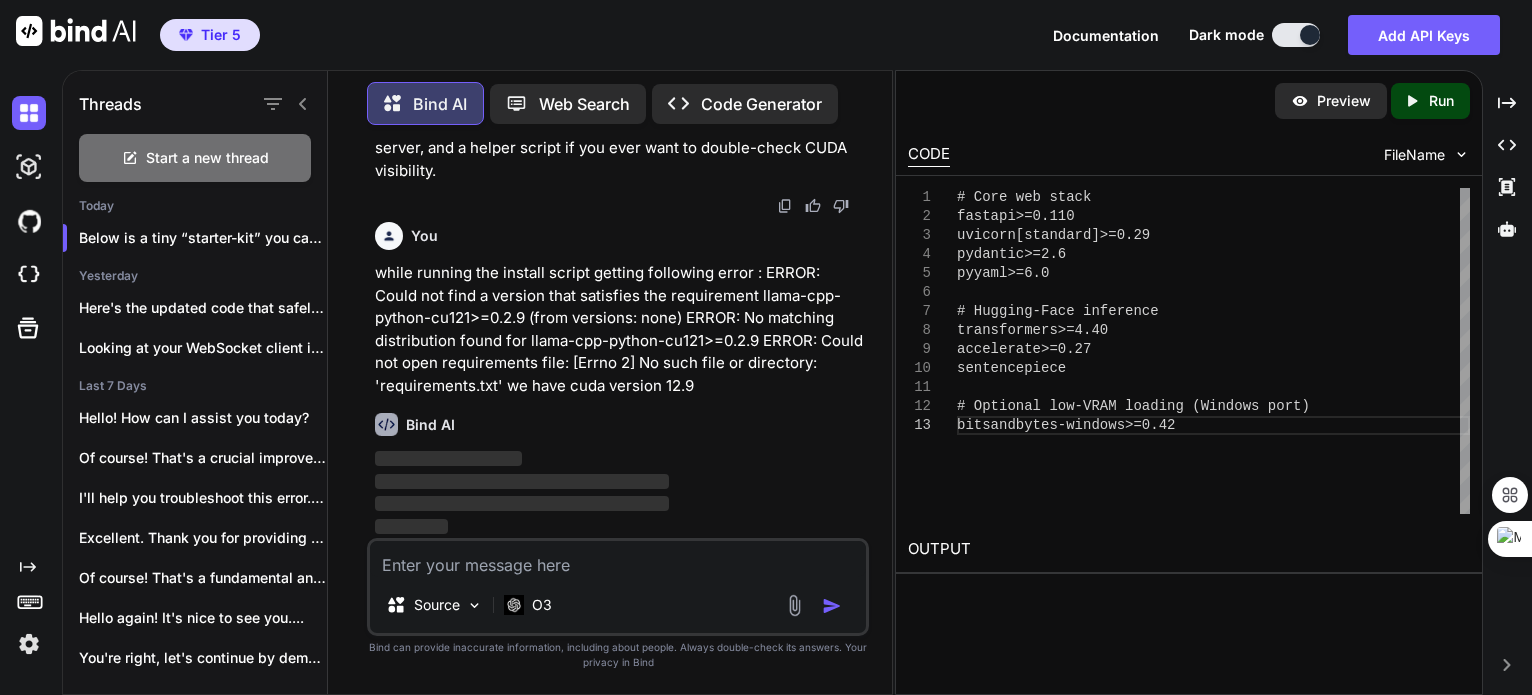 scroll, scrollTop: 0, scrollLeft: 0, axis: both 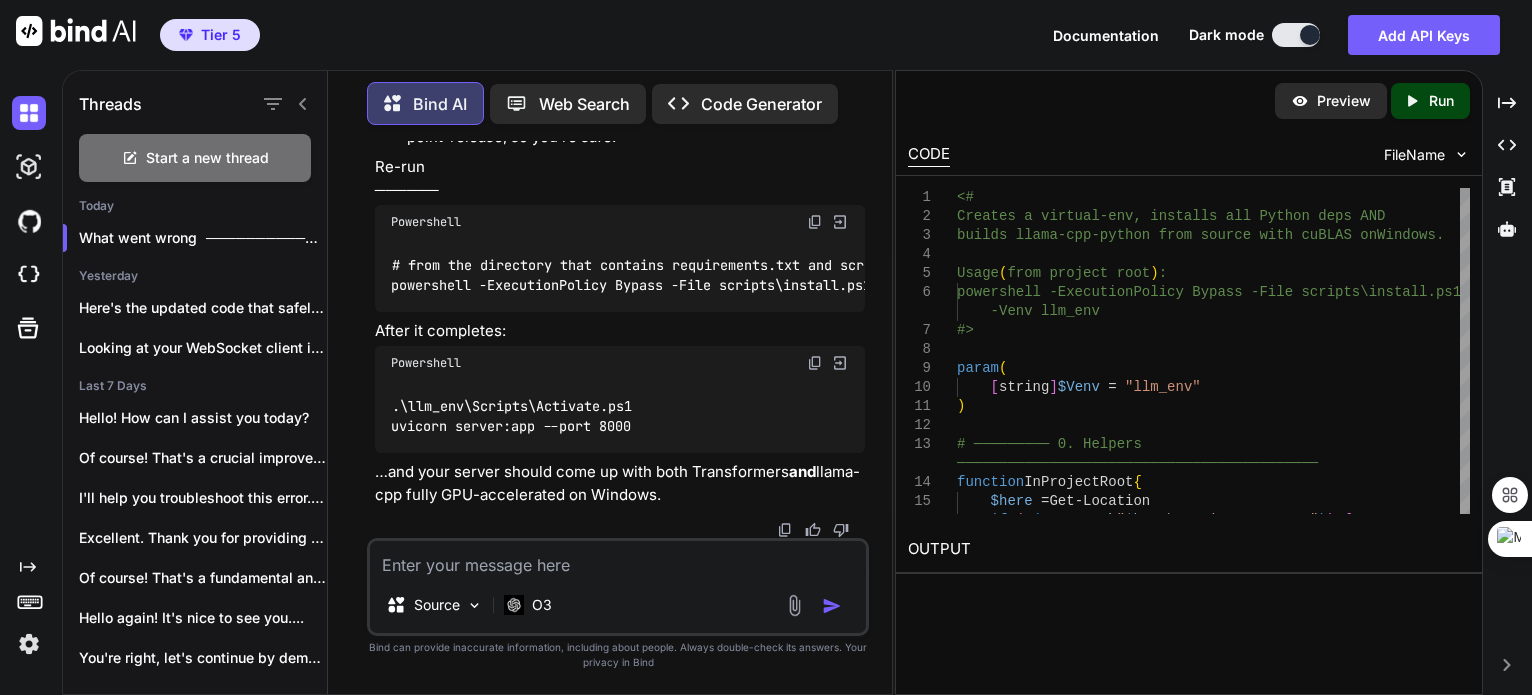 type 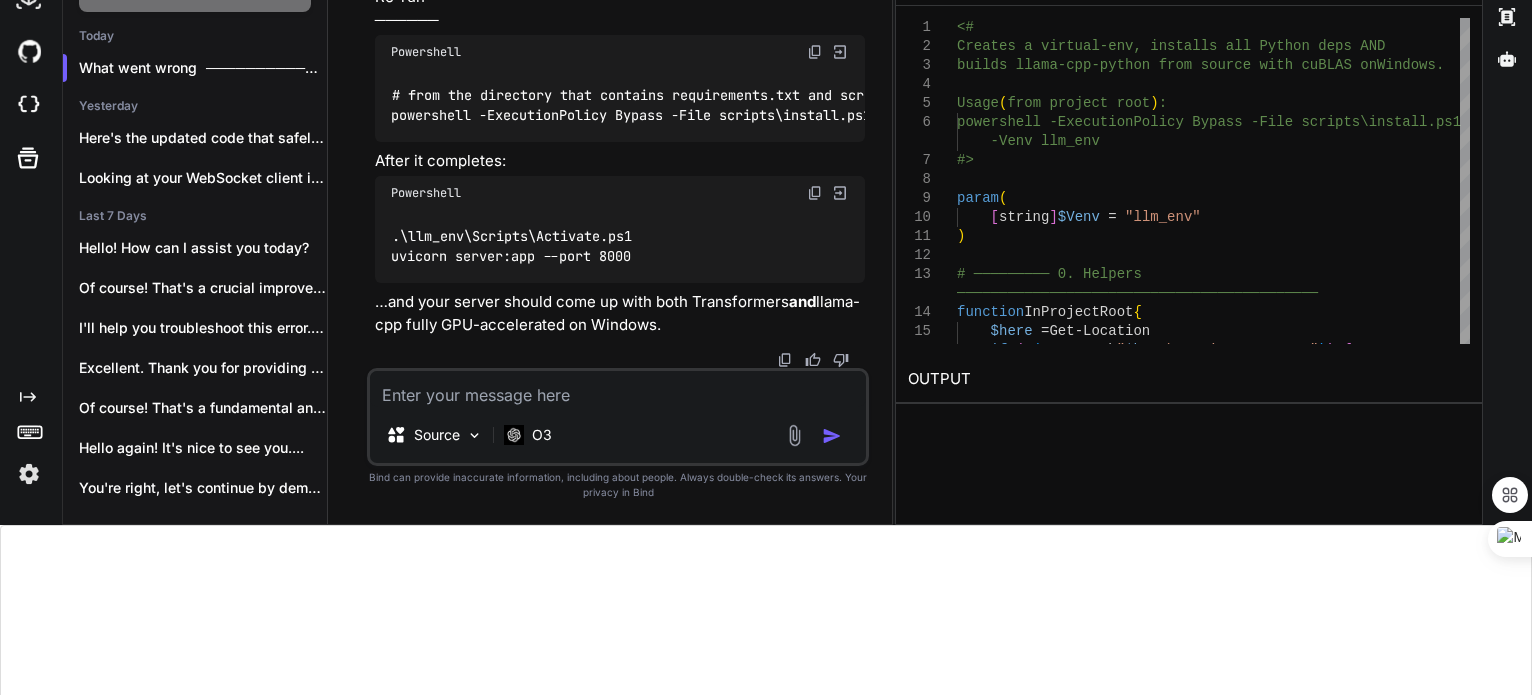 scroll, scrollTop: 190, scrollLeft: 0, axis: vertical 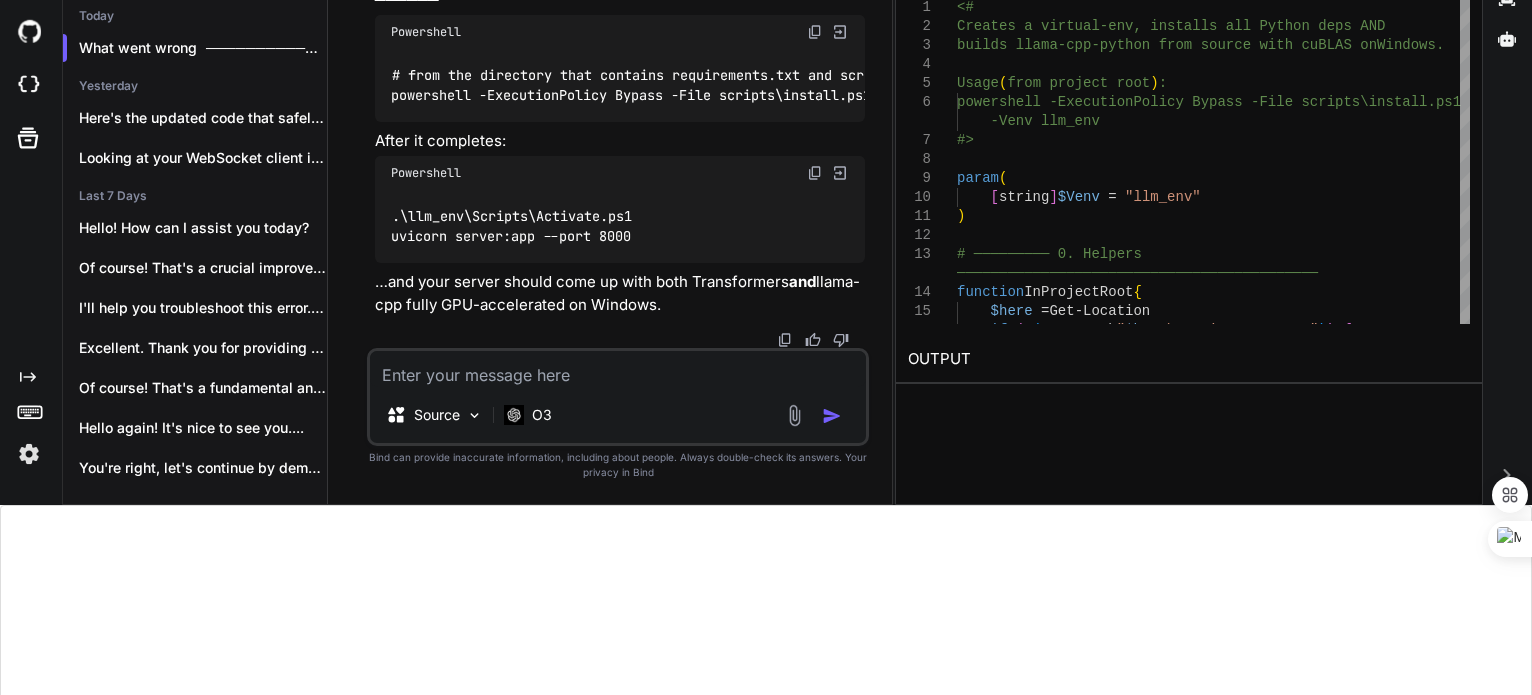 click at bounding box center (618, 369) 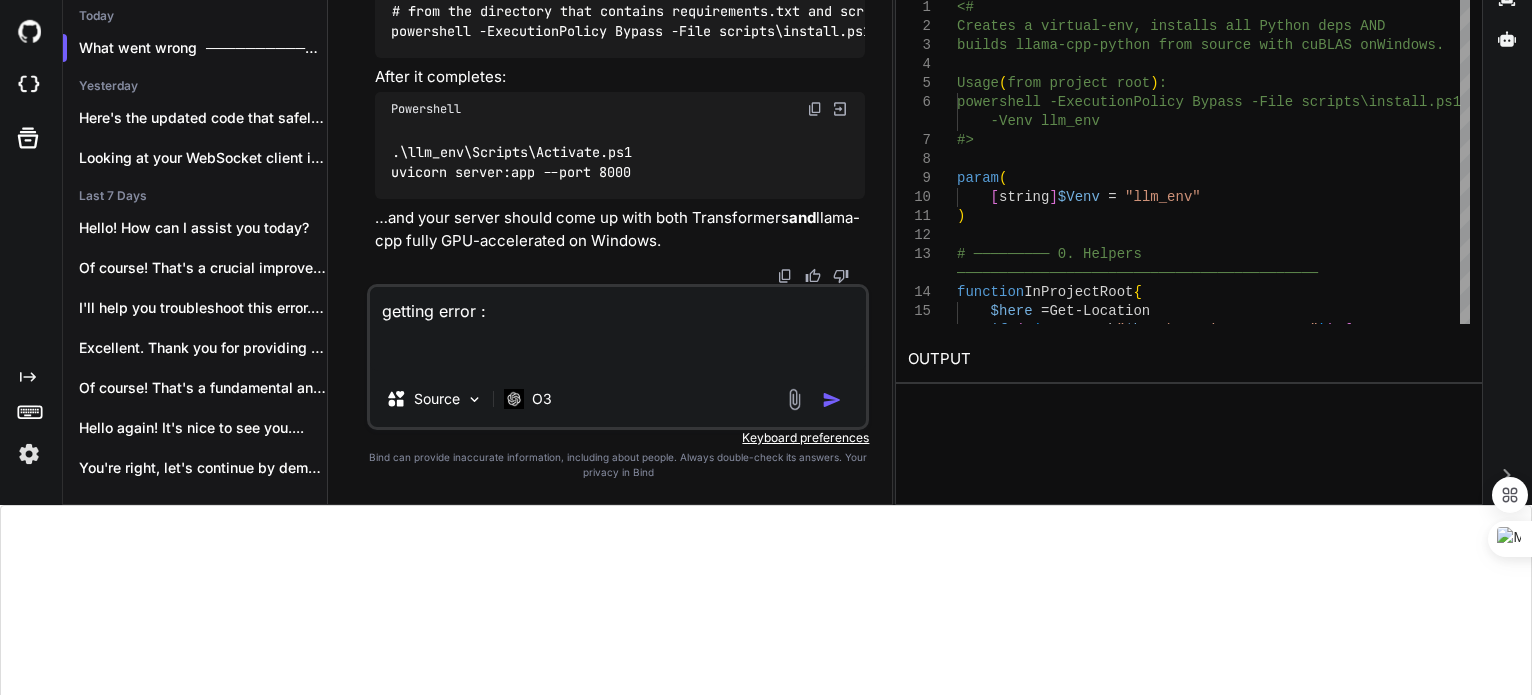 paste on "s (from -r .\requirements.txt (line 10)) (0.2.0)
ERROR: Could not find a version that satisfies the requirement bitsandbytes-windows>=0.42 (from versions: 0.37.2, 0.37.3, 0.37.4, 0.37.5)
ERROR: No matching distribution found for bitsandbytes-windows>=0.42" 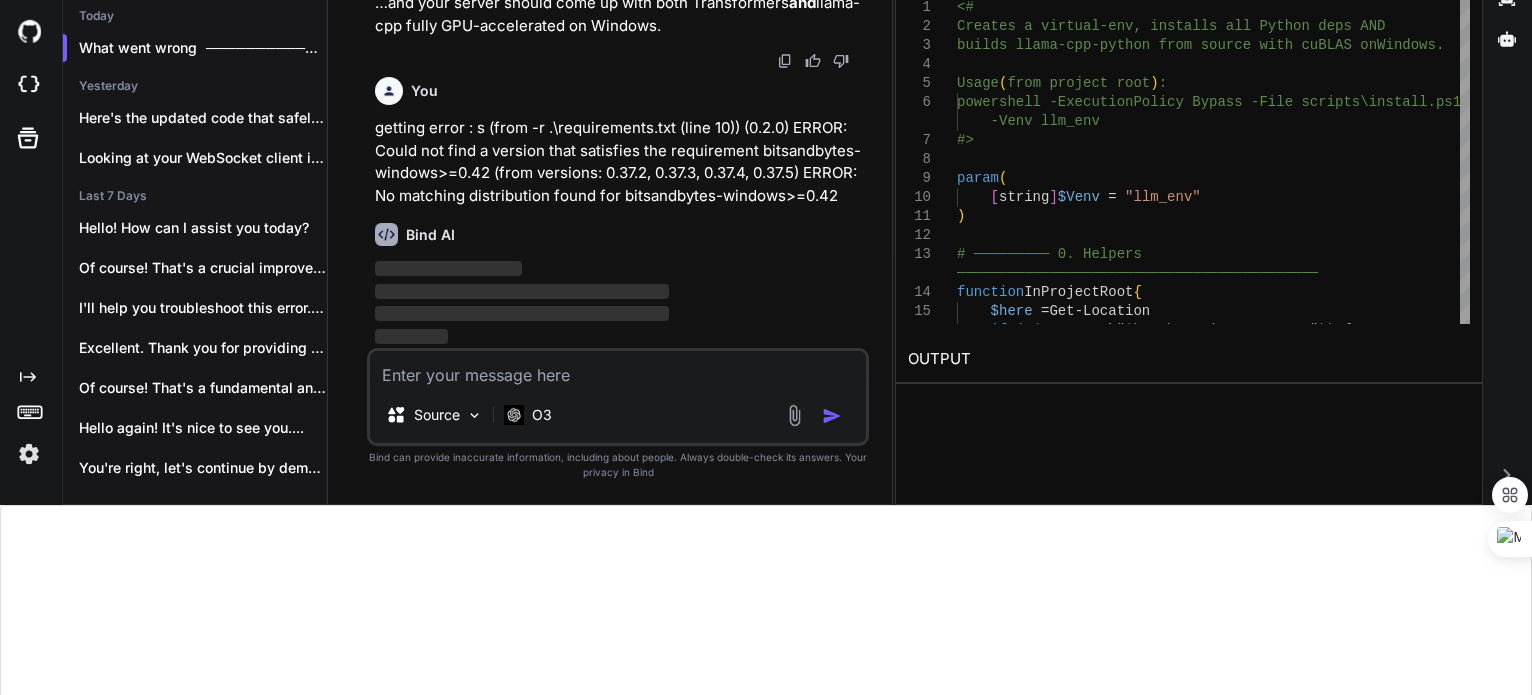 scroll, scrollTop: 259, scrollLeft: 0, axis: vertical 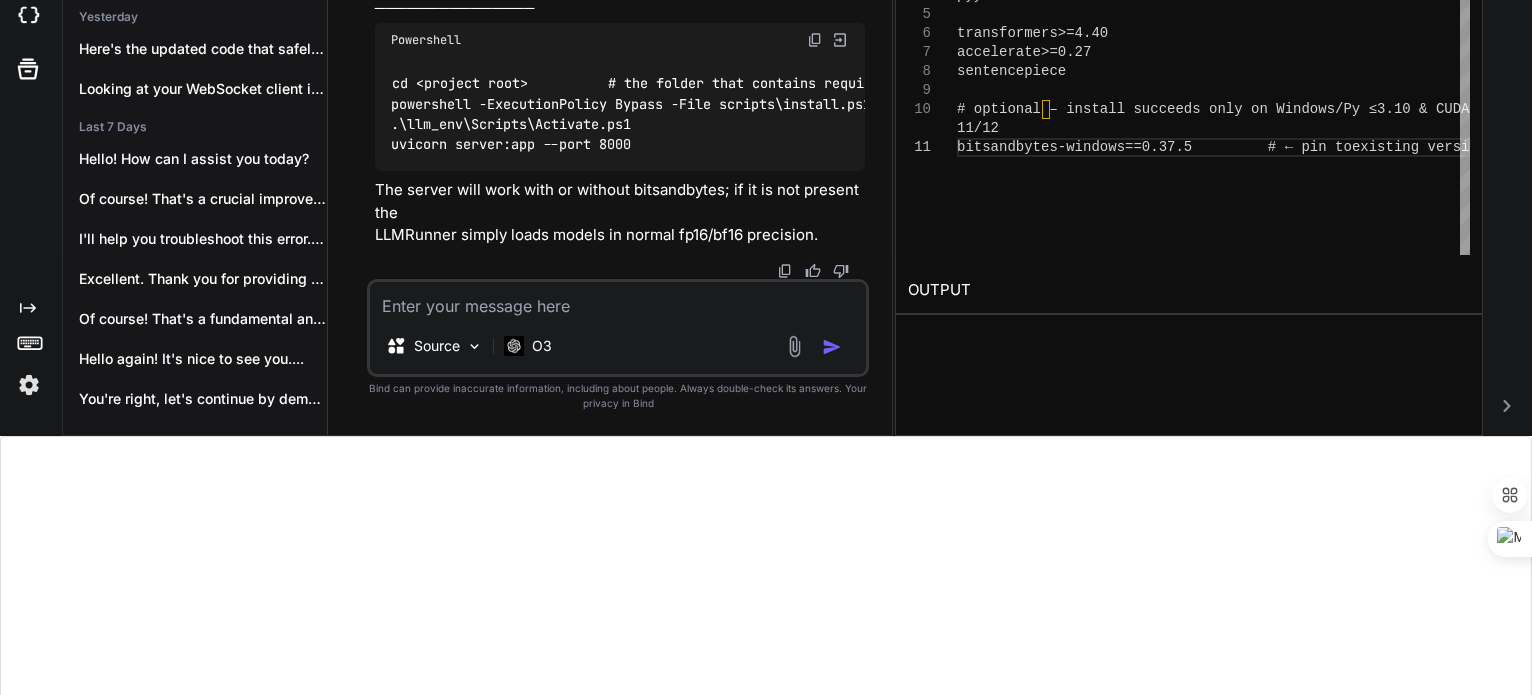 click at bounding box center [815, -1072] 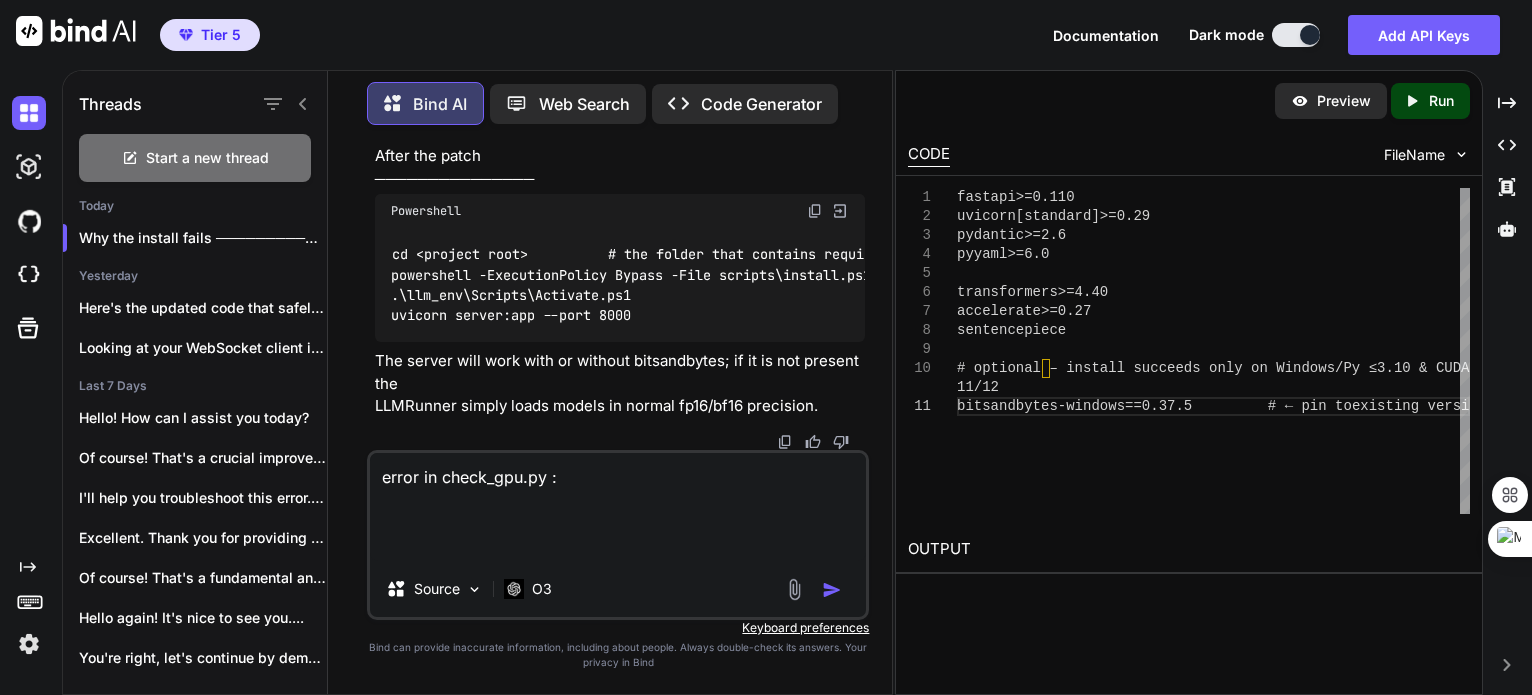 paste on "Python : 3.12.3 | Windows 11
Torch  : 2.5.1+cu121 | CUDA available: True | Device: NVIDIA RTX 5000 Ada Generation Laptop GPU
Traceback (most recent call last):
File "C:\Users\arunm\AppData\Local\Programs\Python\Python312\Lib\runpy.py", line 198, in _run_module_as_main
return _run_code(code, main_globals, None,
^^^^^^^^^^^^^^^^^^^^^^^^^^^^^^^^^^^
File "C:\Users\arunm\AppData\Local\Programs\Python\Python312\Lib\runpy.py", line 88, in _run_code
exec(code, run_globals)
File "c:\Users\arunm\.vscode\extensions\ms-python.debugpy-2025.10.0-win32-x64\bundled\libs\debugpy\launcher/../..\debugpy\__main__.py", line 71, in <module>
cli.main()
File "c:\Users\arunm\.vscode\extensions\ms-python.debugpy-2025.10.0-win32-x64\bundled\libs\debugpy\launcher/../..\debugpy/..\debugpy\server\cli.py", line 501, in main
run()
File "c:\Users\arunm\.vscode\extensions\ms-python.debugpy-2025.10.0-win32-x64\bundled\libs\debugpy\launcher/../..\debugpy/..\debugpy\server\cli.py", line 351, in run_..." 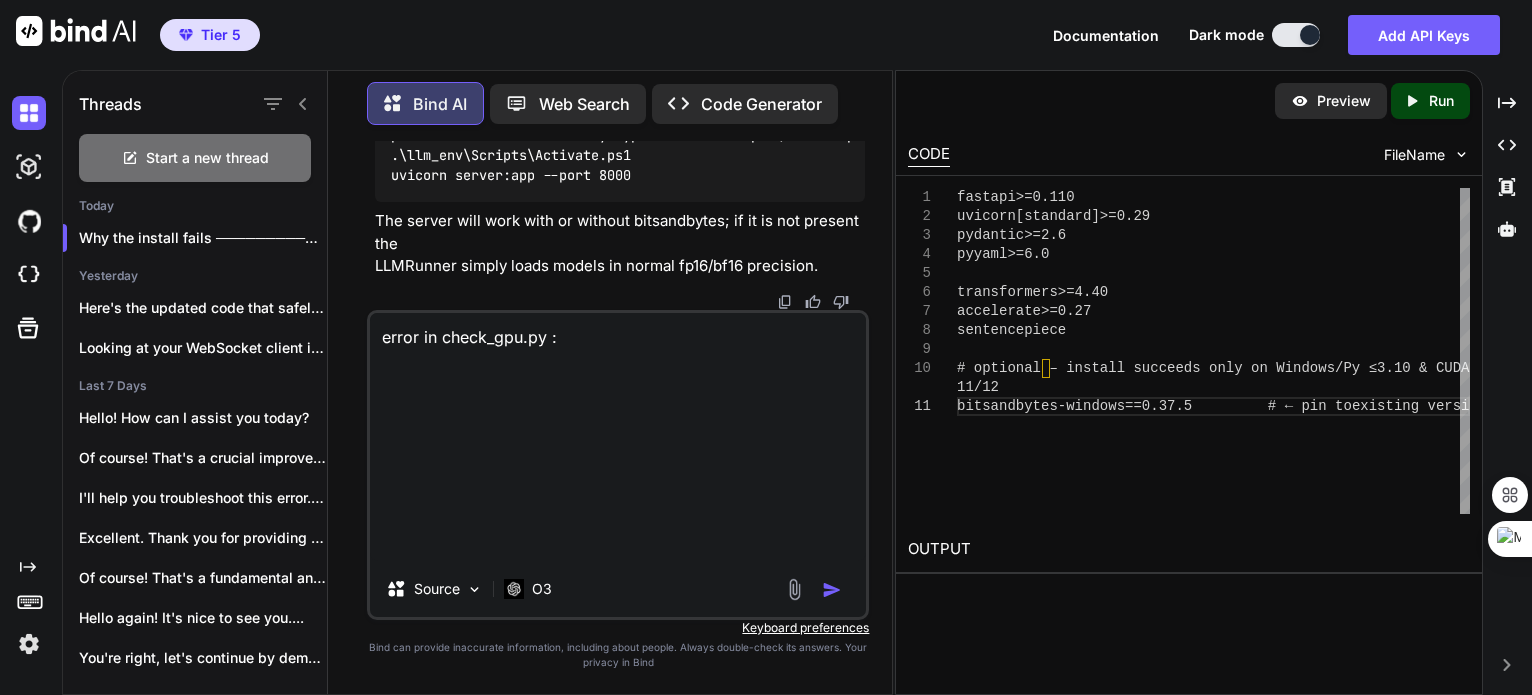 type on "error in check_gpu.py :
Python : 3.12.3 | Windows 11
Torch  : 2.5.1+cu121 | CUDA available: True | Device: NVIDIA RTX 5000 Ada Generation Laptop GPU
Traceback (most recent call last):
File "C:\Users\arunm\AppData\Local\Programs\Python\Python312\Lib\runpy.py", line 198, in _run_module_as_main
return _run_code(code, main_globals, None,
^^^^^^^^^^^^^^^^^^^^^^^^^^^^^^^^^^^
File "C:\Users\arunm\AppData\Local\Programs\Python\Python312\Lib\runpy.py", line 88, in _run_code
exec(code, run_globals)
File "c:\Users\arunm\.vscode\extensions\ms-python.debugpy-2025.10.0-win32-x64\bundled\libs\debugpy\launcher/../..\debugpy\__main__.py", line 71, in <module>
cli.main()
File "c:\Users\arunm\.vscode\extensions\ms-python.debugpy-2025.10.0-win32-x64\bundled\libs\debugpy\launcher/../..\debugpy/..\debugpy\server\cli.py", line 501, in main
run()
File "c:\Users\arunm\.vscode\extensions\ms-python.debugpy-2025.10.0-win32-x64\bundled\libs\debugpy\launcher/../..\debugpy/..\debugpy\server\..." 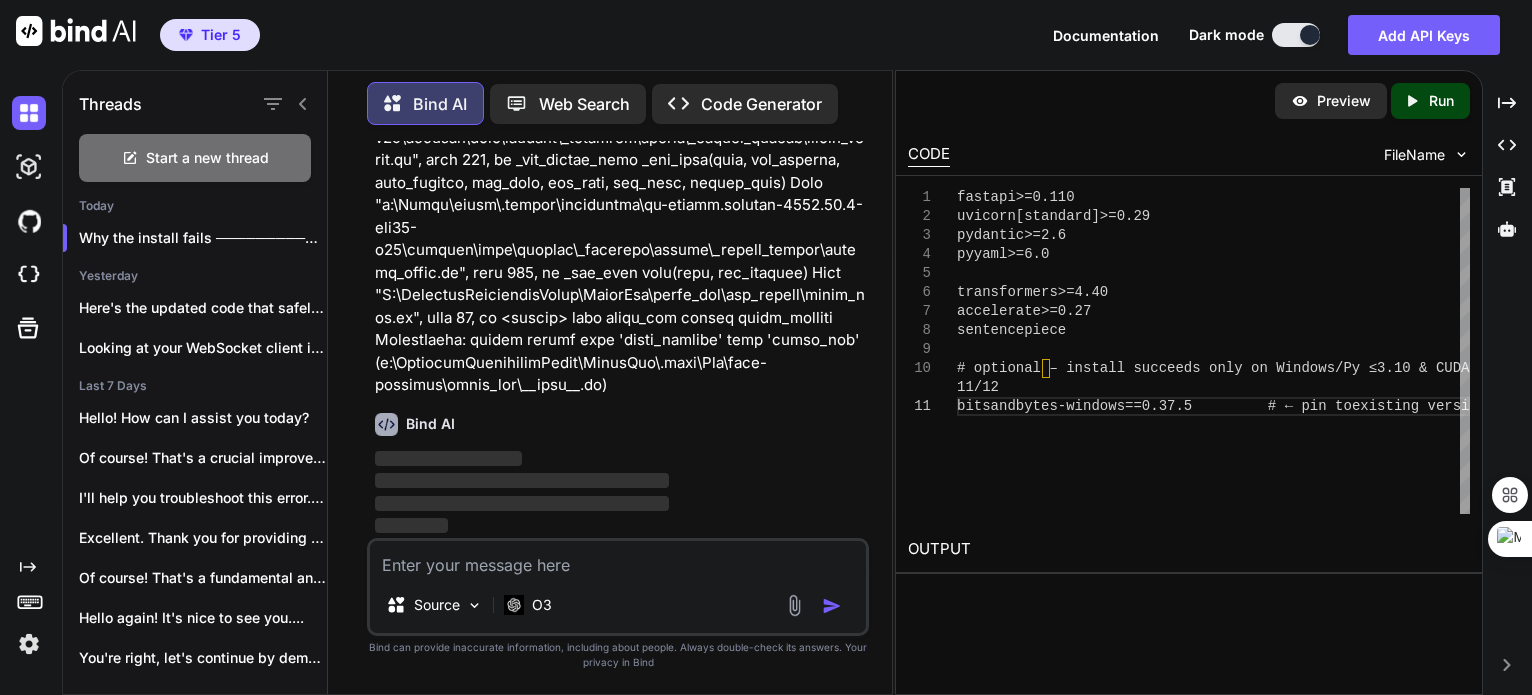 scroll, scrollTop: 0, scrollLeft: 0, axis: both 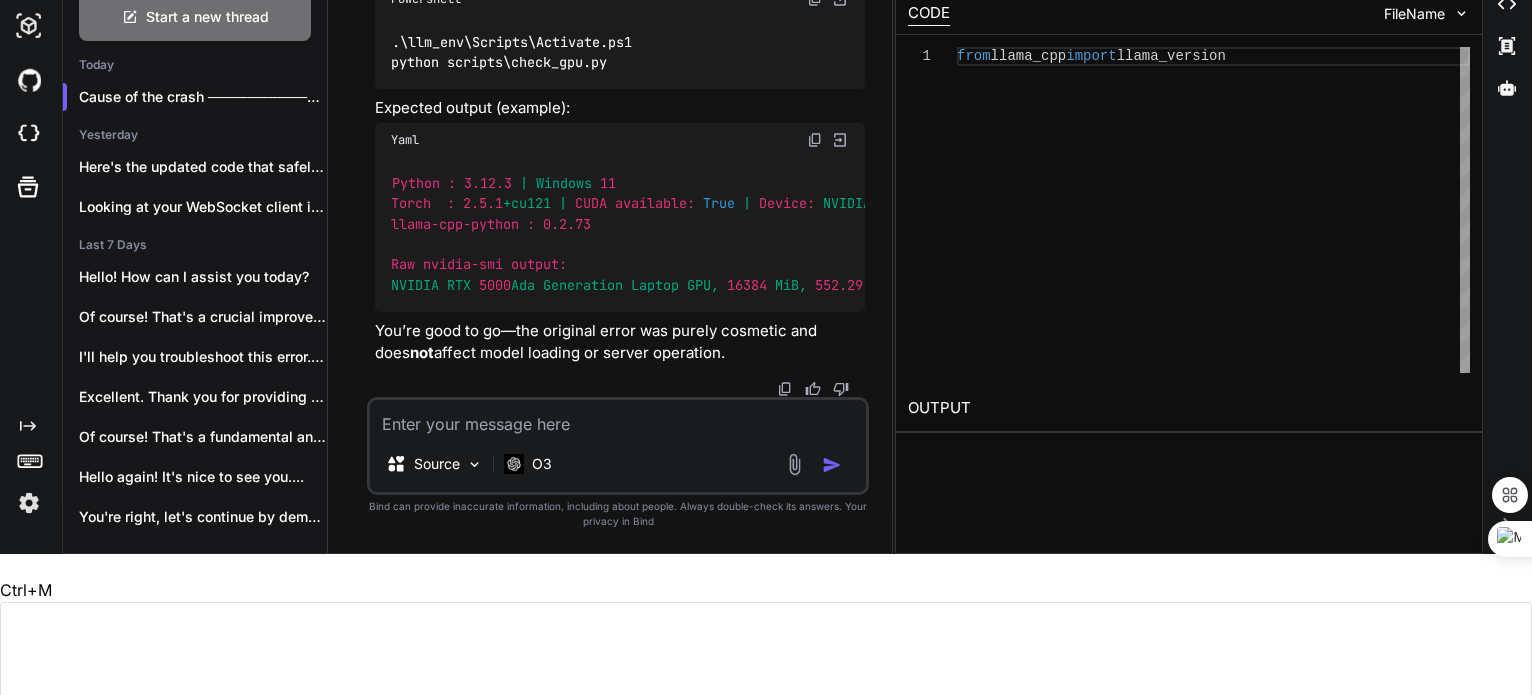 drag, startPoint x: 763, startPoint y: 322, endPoint x: 370, endPoint y: 209, distance: 408.92297 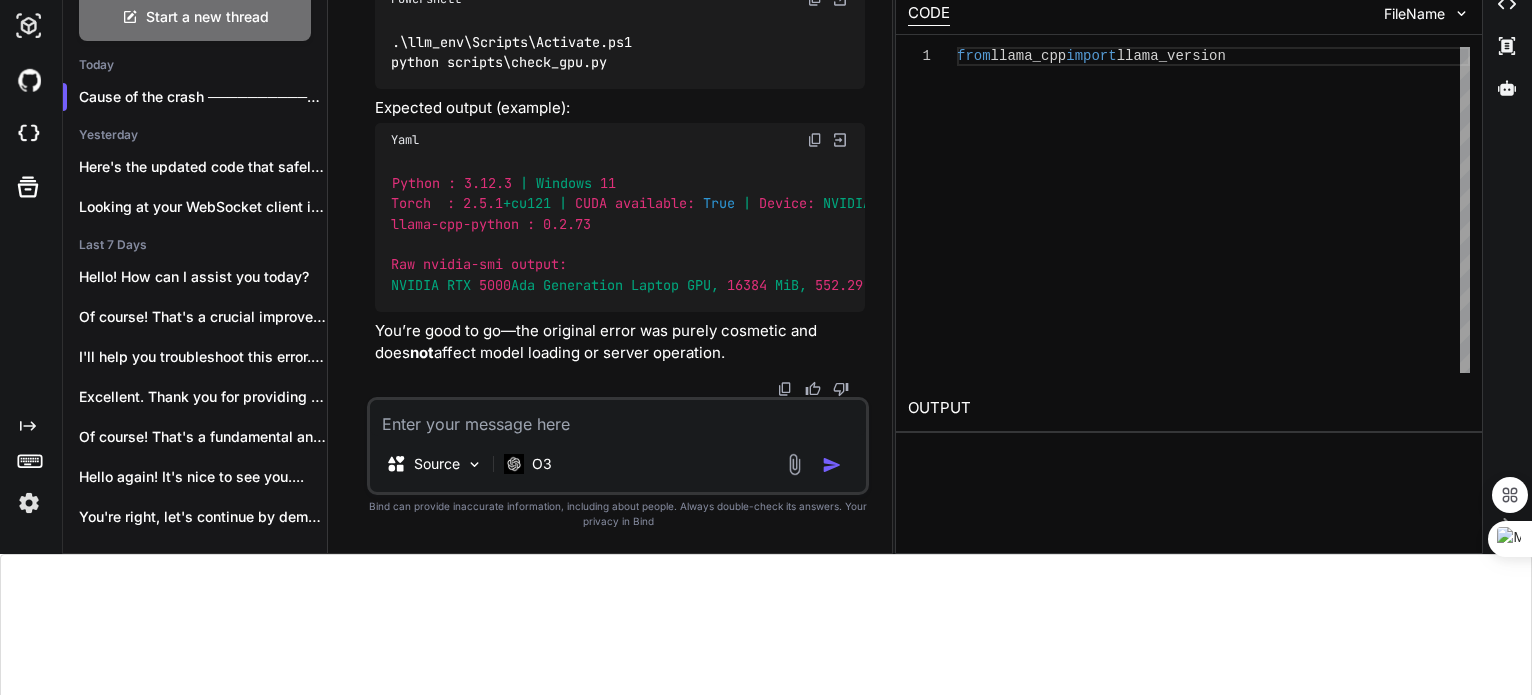 scroll, scrollTop: 79112, scrollLeft: 0, axis: vertical 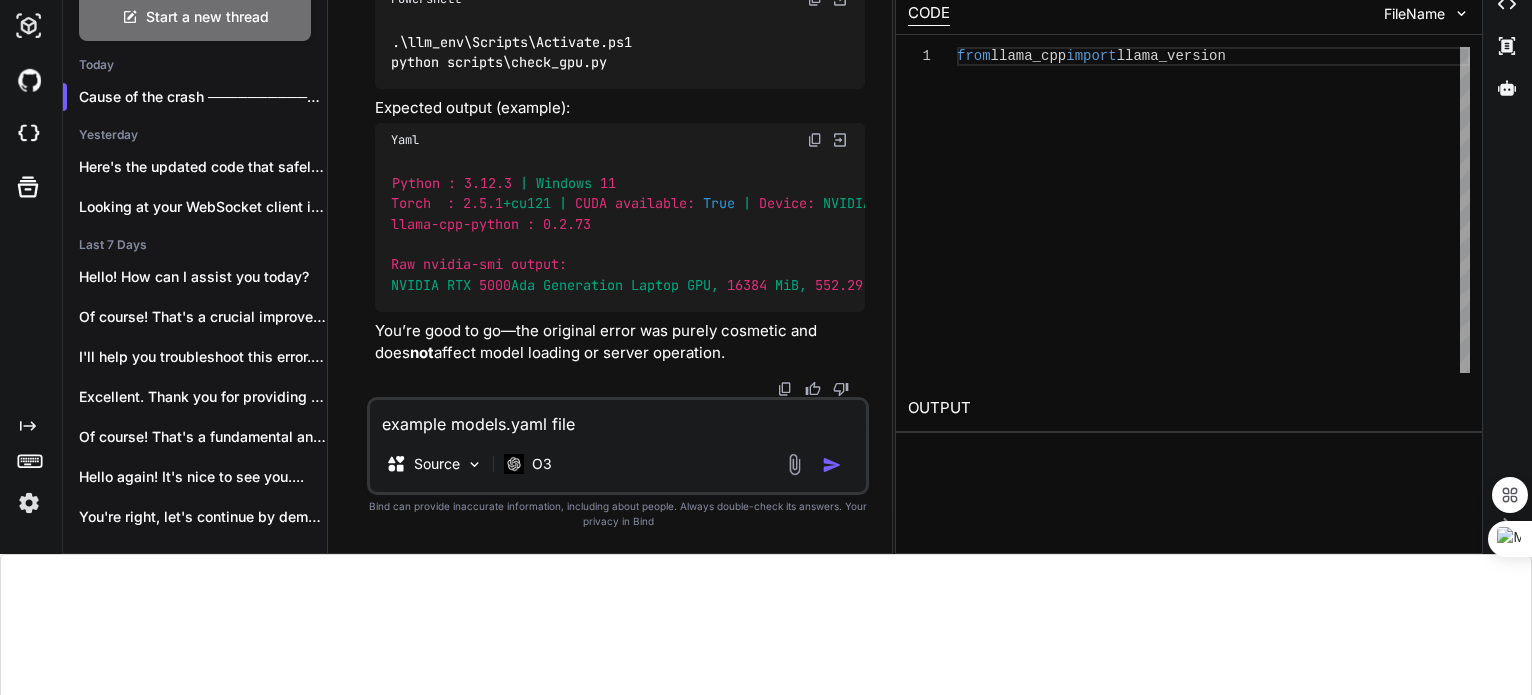 type on "example models.yaml file?" 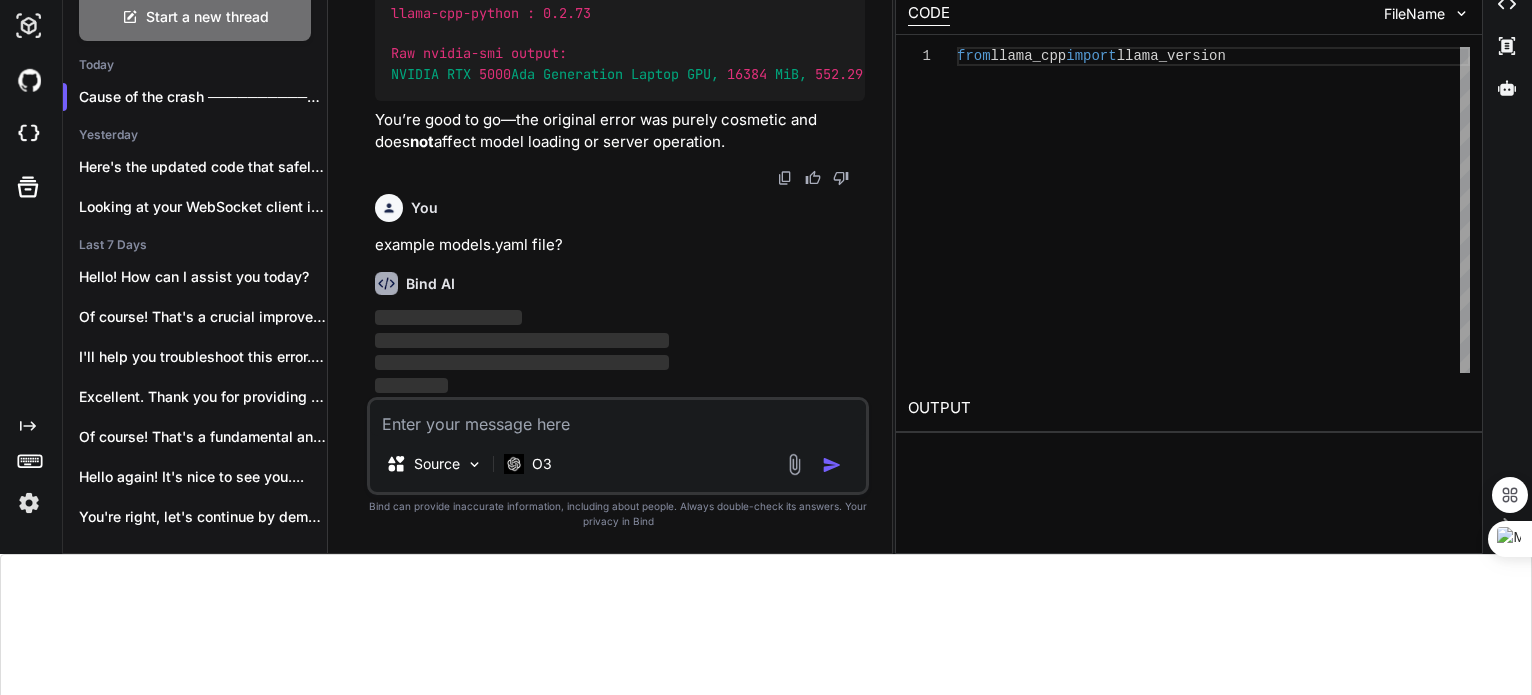 scroll, scrollTop: 200, scrollLeft: 0, axis: vertical 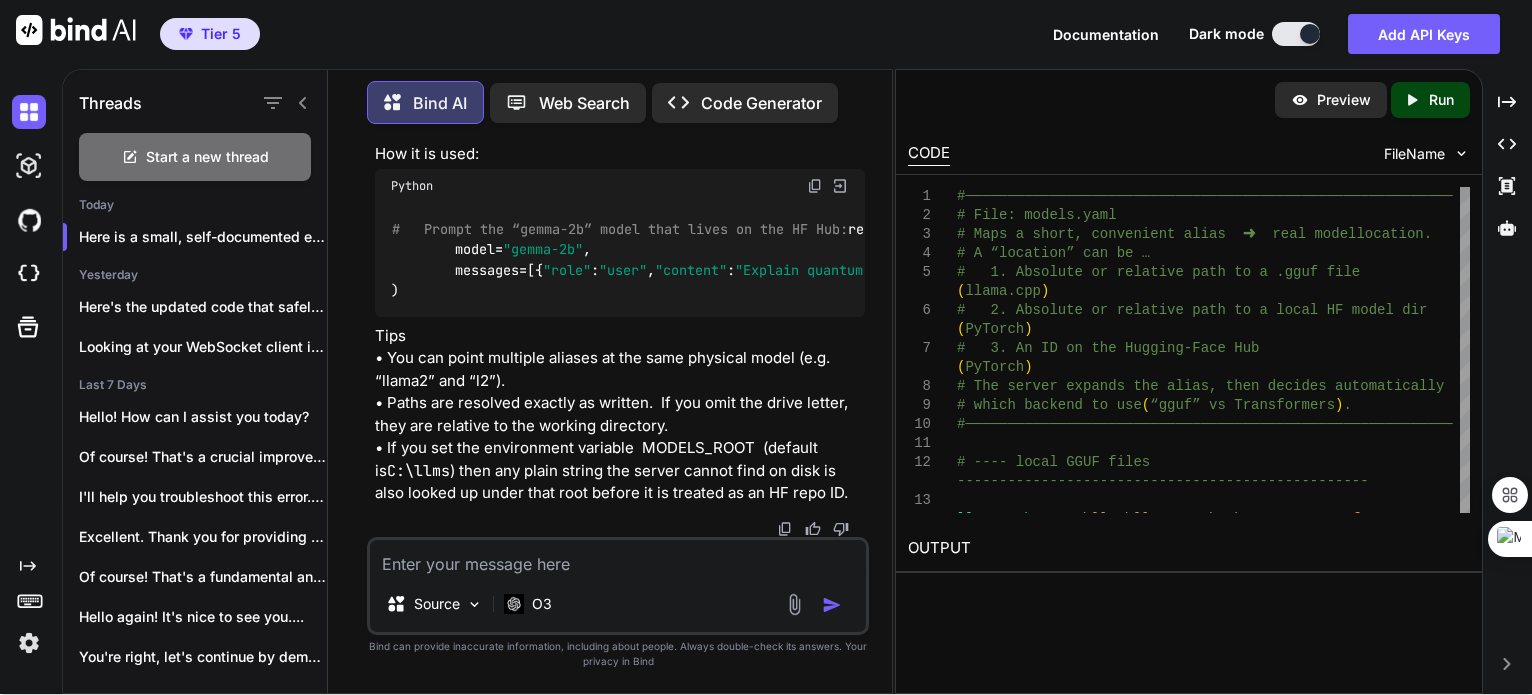click on "Yaml" at bounding box center [620, -465] 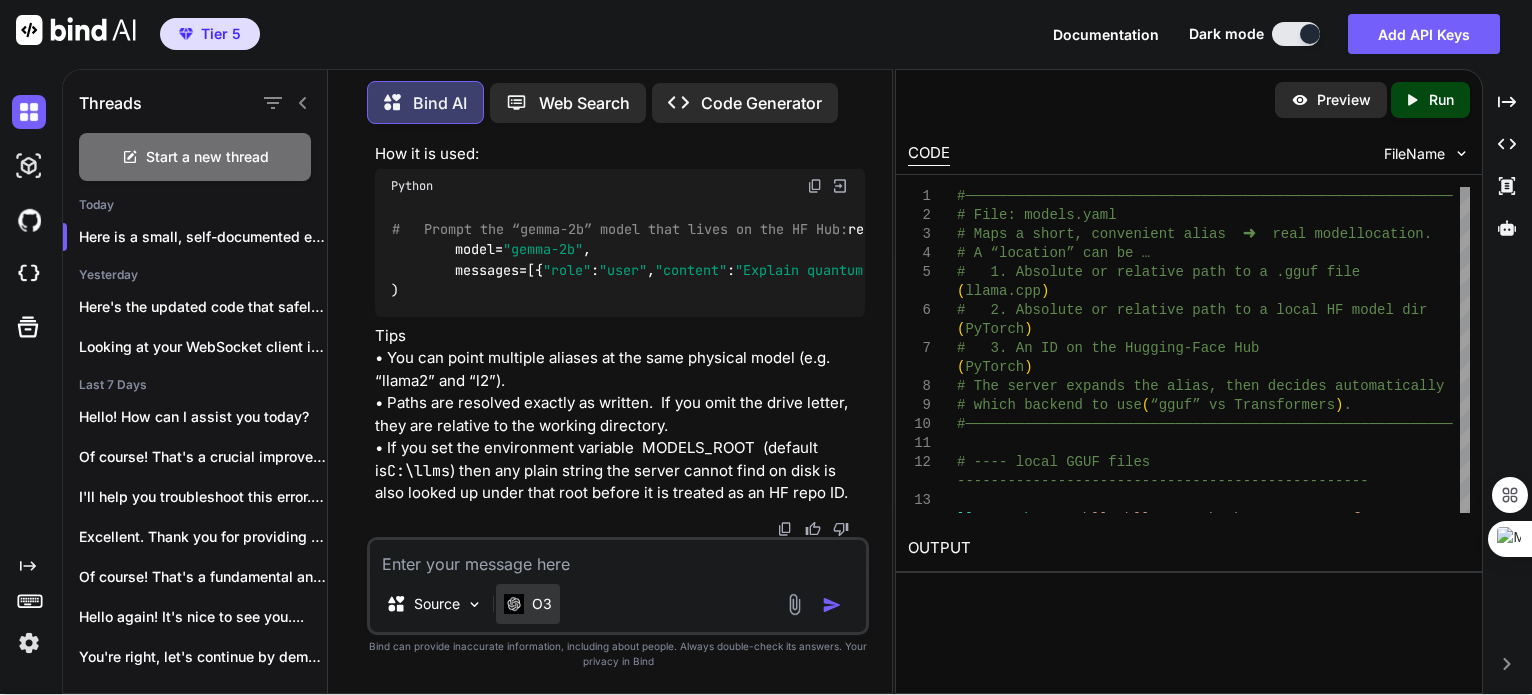 click on "O3" at bounding box center (528, 604) 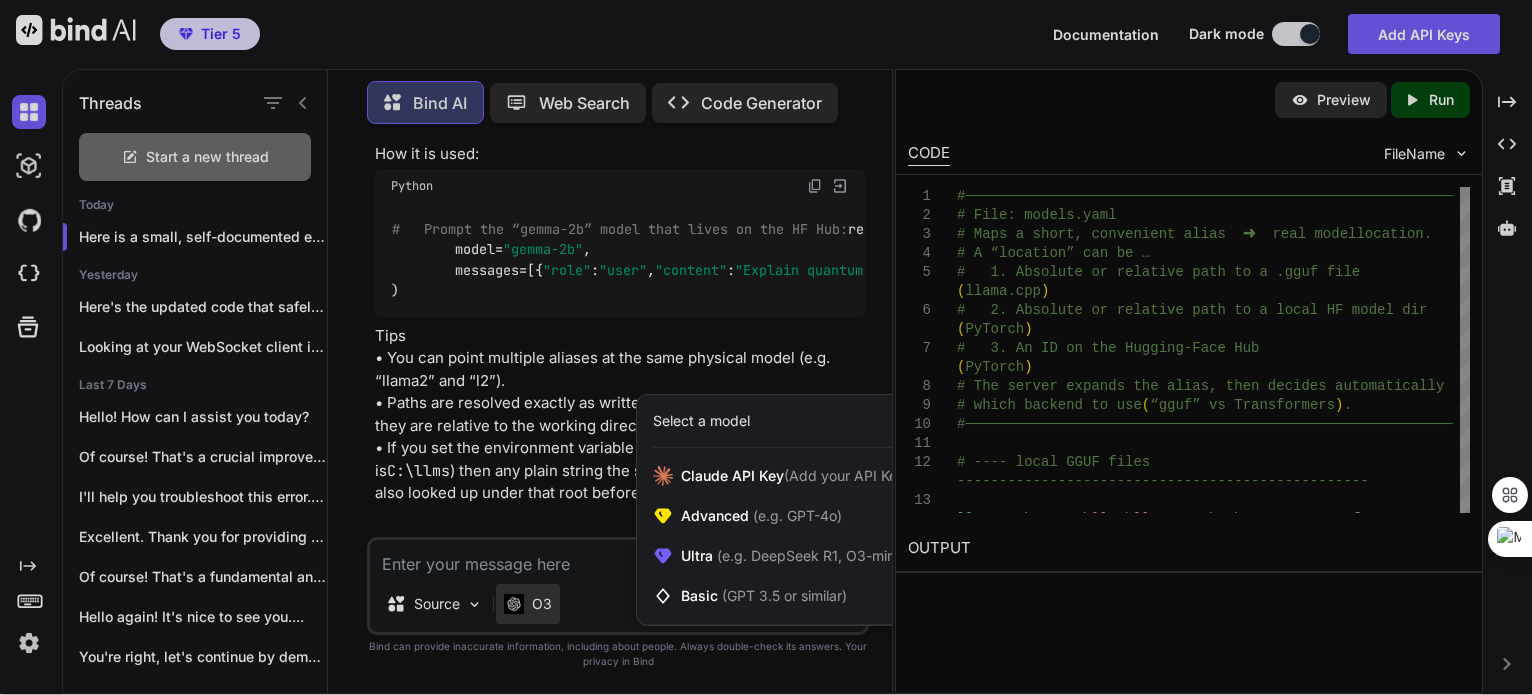 click at bounding box center [766, 347] 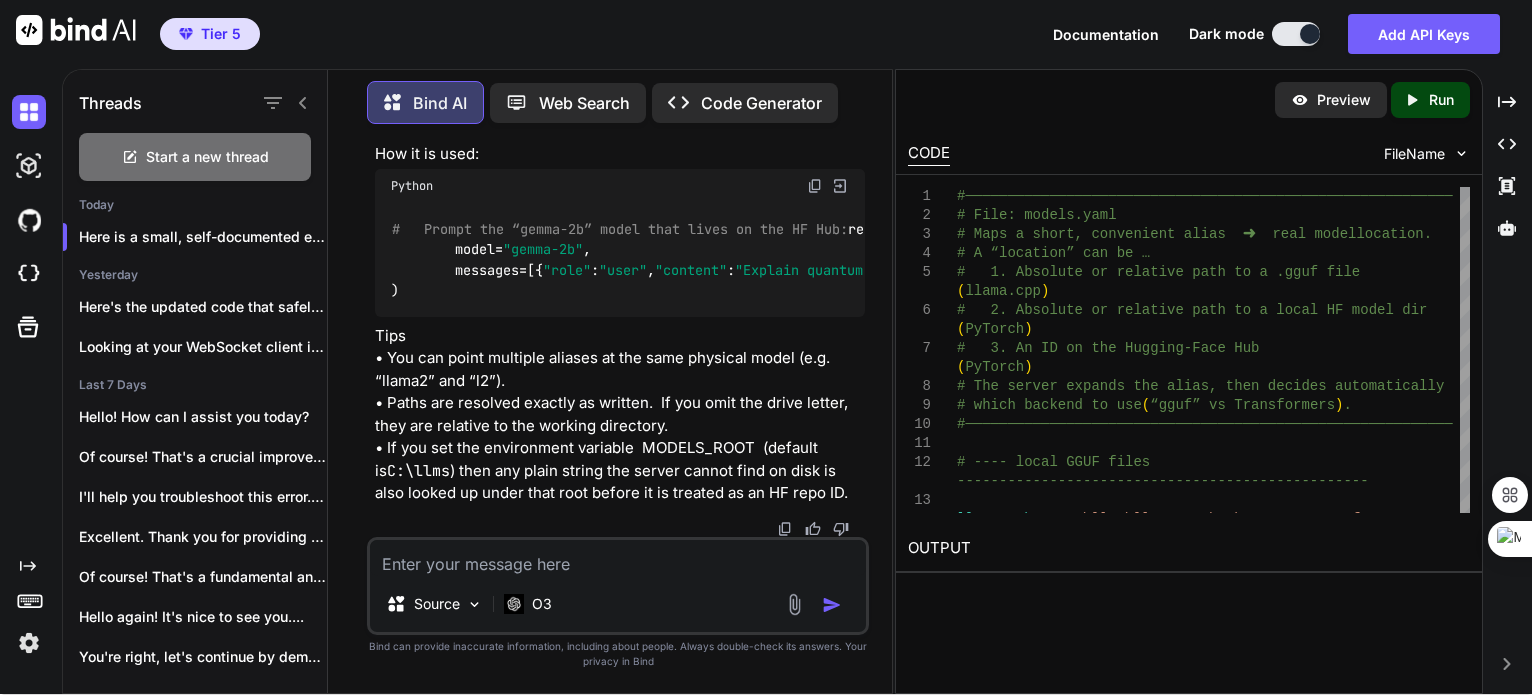 click at bounding box center (618, 558) 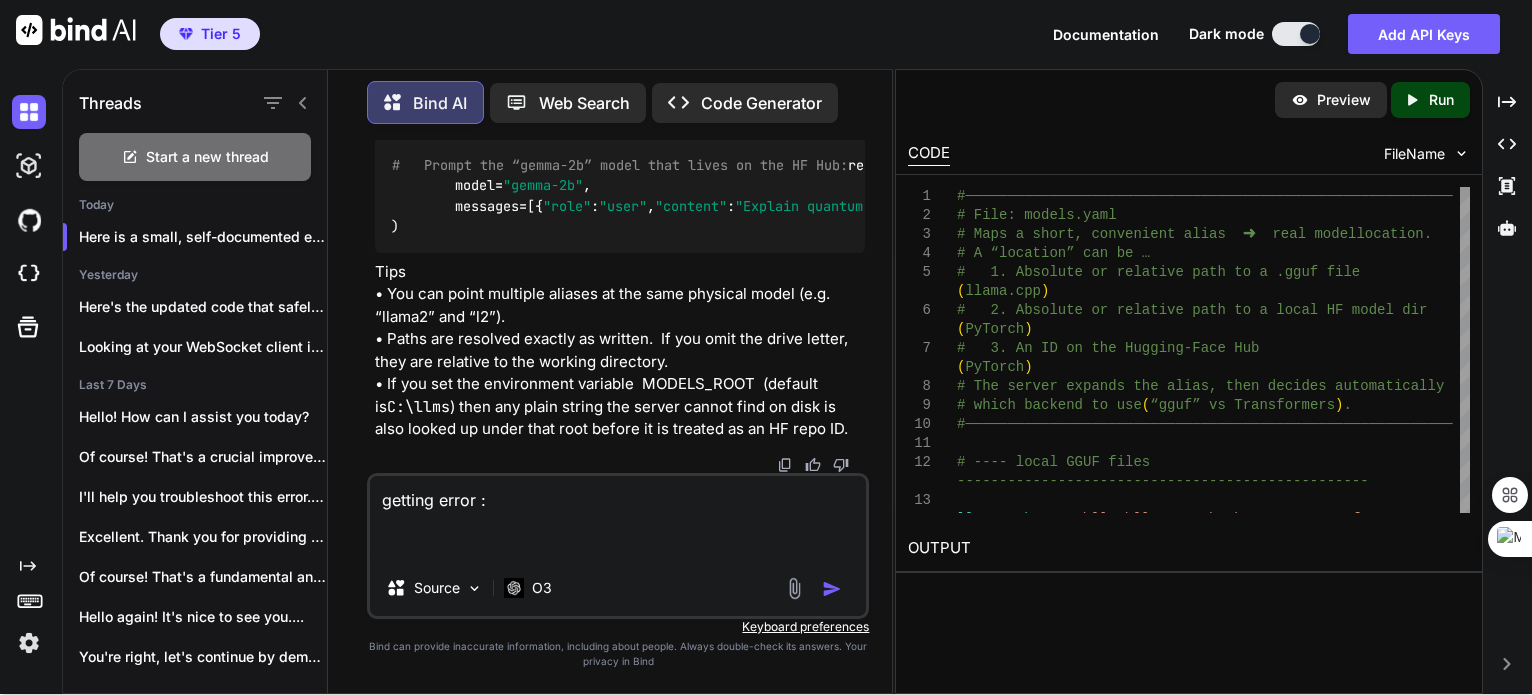paste on "llama_model_load: error loading model: error loading model architecture: unknown model architecture: 'gemma3'
llama_load_model_from_file: failed to load model" 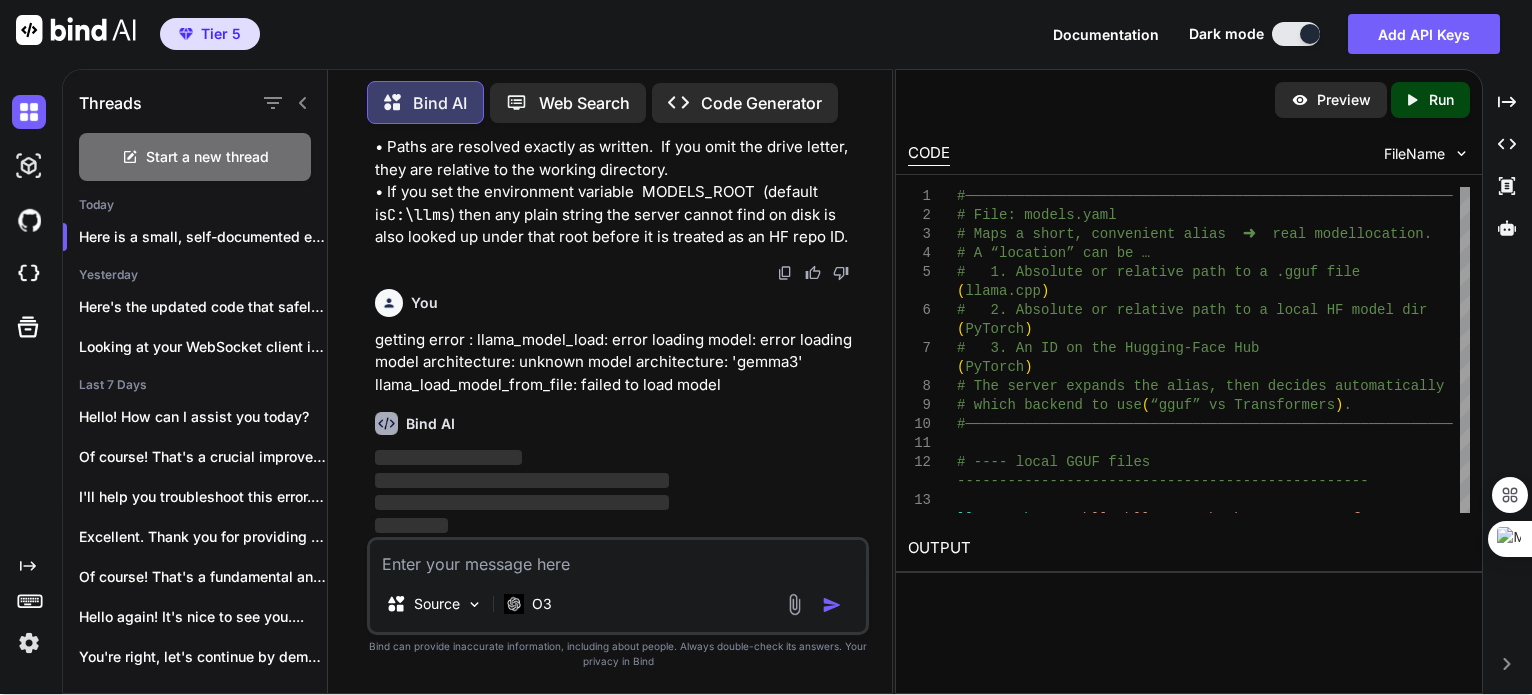 scroll, scrollTop: 76, scrollLeft: 0, axis: vertical 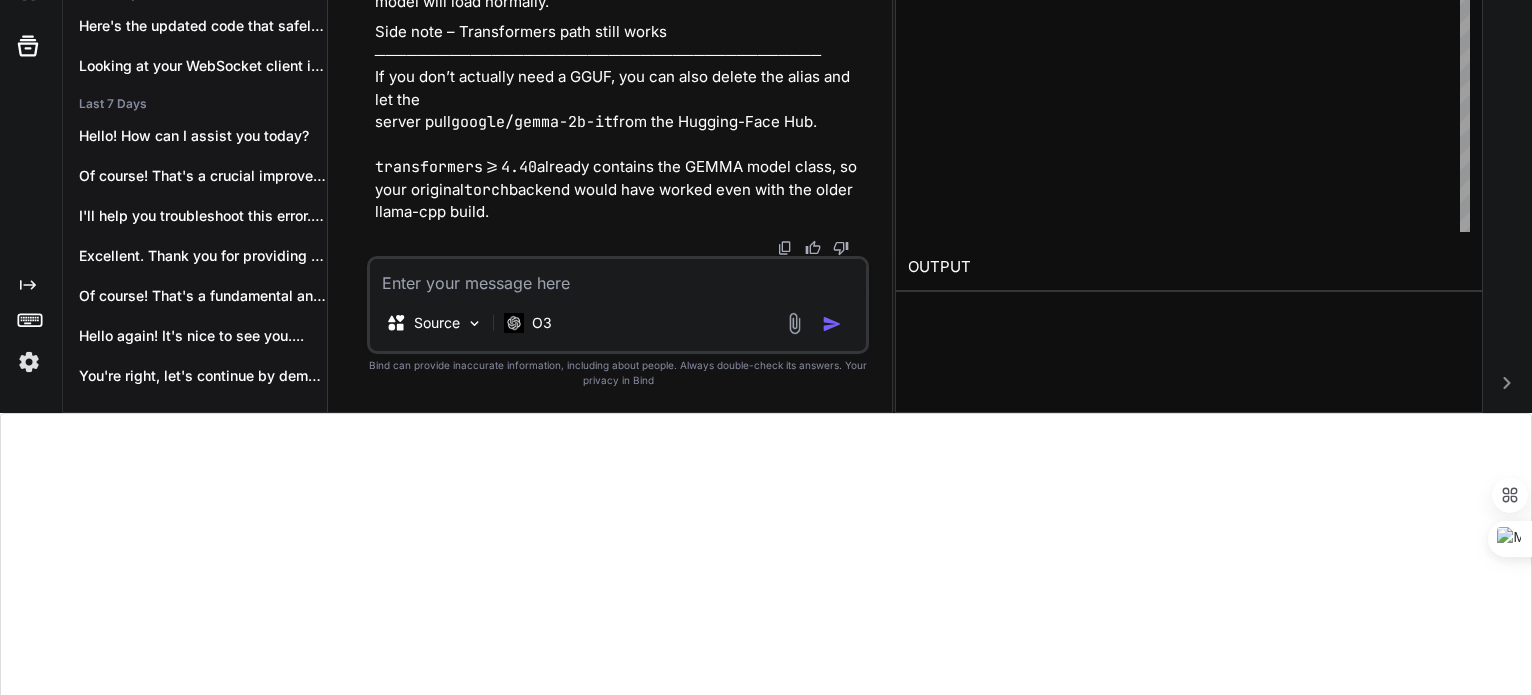 drag, startPoint x: 650, startPoint y: 158, endPoint x: 568, endPoint y: 103, distance: 98.73702 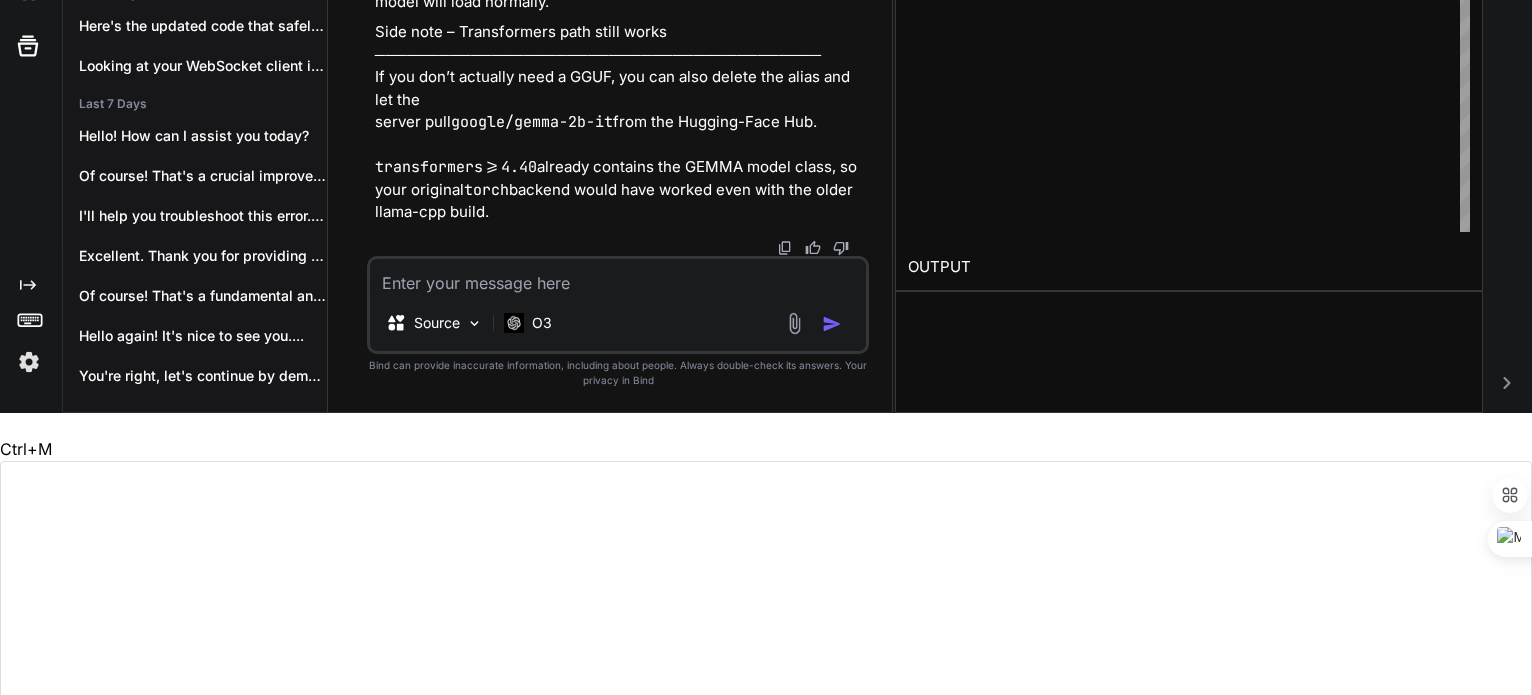 scroll, scrollTop: 0, scrollLeft: 64, axis: horizontal 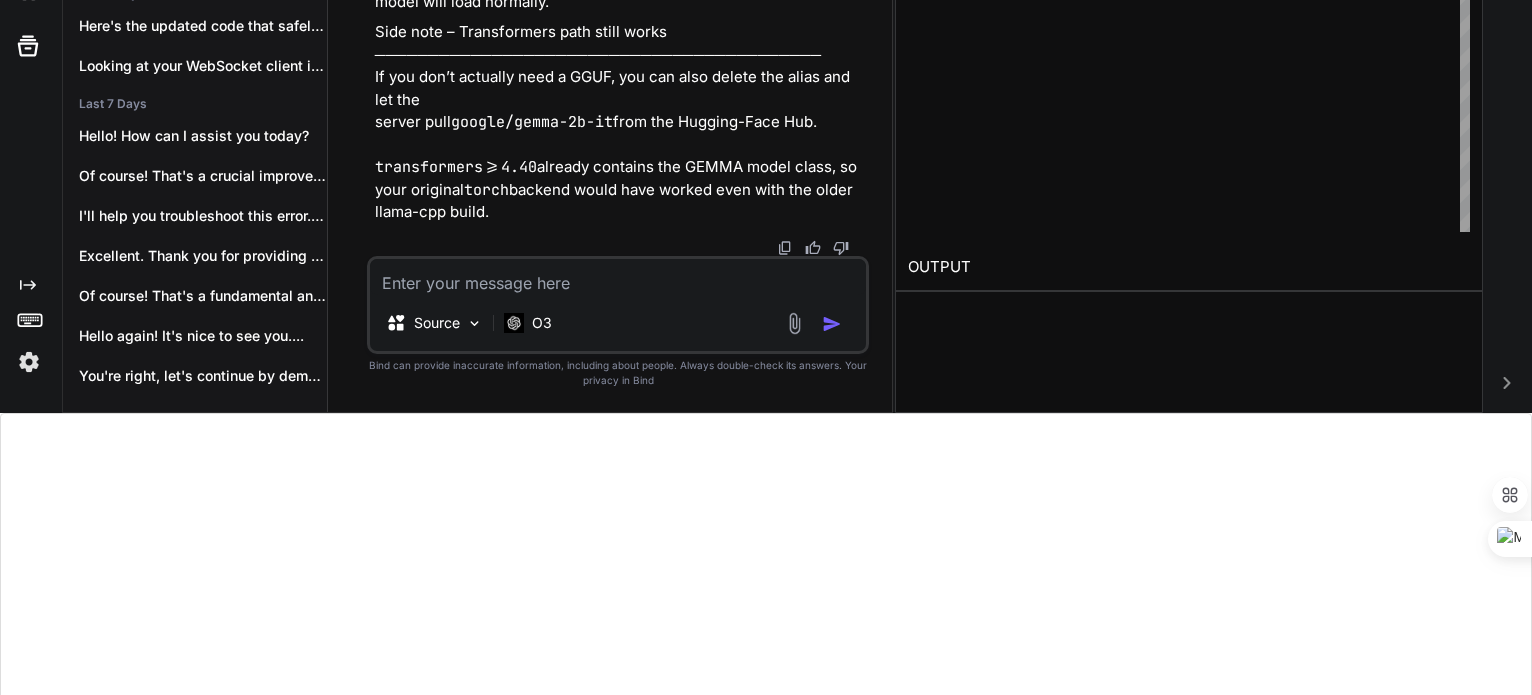 click at bounding box center [618, 277] 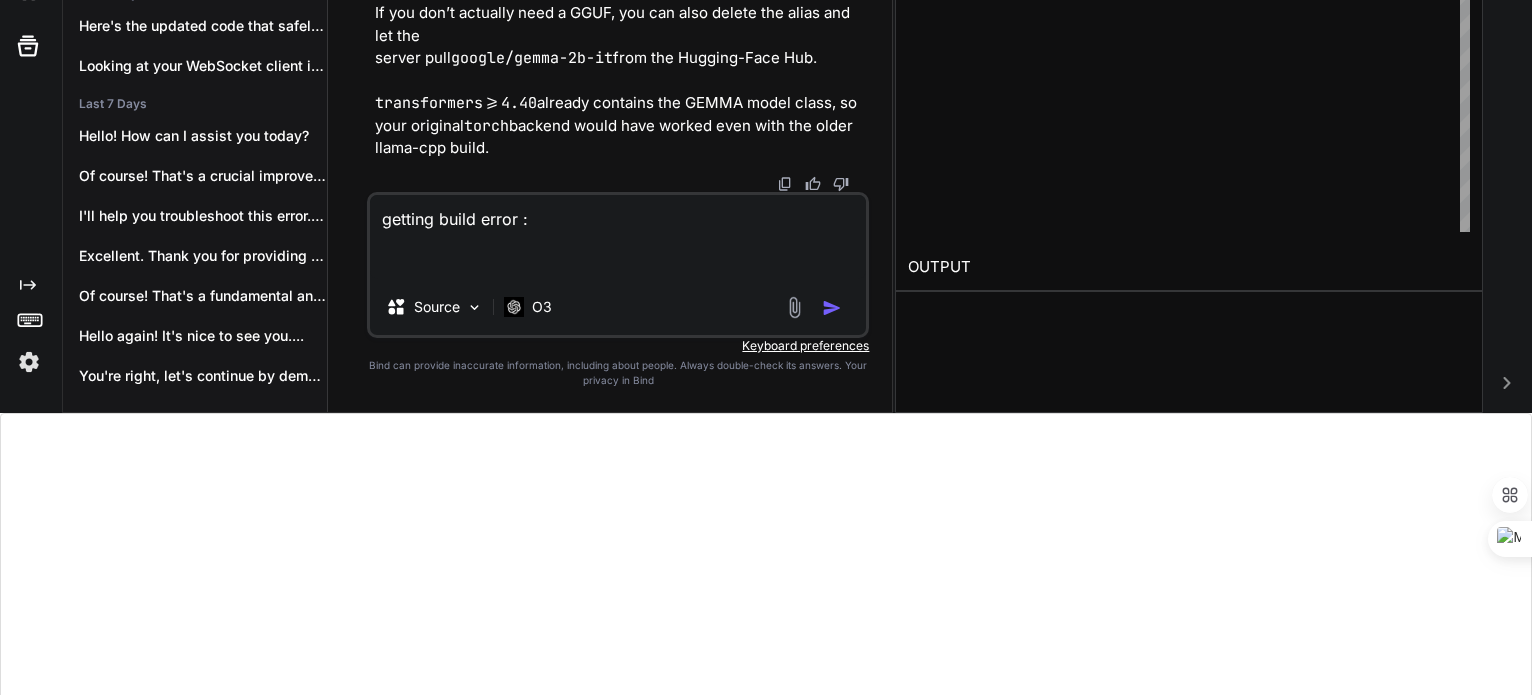 paste on "× Building wheel for llama-cpp-python (pyproject.toml) did not run successfully.
│ exit code: 1
╰─> [31 lines of output]
*** scikit-build-core 0.11.5 using CMake 4.0.3 (wheel)
*** Configuring CMake...
2025-08-04 21:55:26,966 - scikit_build_core - WARNING - Can't find a Python library, got libdir=None, ldlibrary=None, multiarch=None, masd=None
loading initial cache file C:\Users\arunm\AppData\Local\Temp\tmp267hf3mg\build\CMakeInit.txt
-- Building for: Visual Studio 17 2022
-- Selecting Windows SDK version 10.0.22621.0 to target Windows 10.0.26100.
-- The C compiler identification is MSVC 19.39.33523.0
-- The CXX compiler identification is MSVC 19.39.33523.0
-- Detecting C compiler ABI info
-- Detecting C compiler ABI info - done
-- Check for working C compiler: C:/Program Files (x86)/Microsoft Visual Studio/2022/BuildTools/VC/Tools/MSVC/14.39.33519/bin/Hostx64/x64/cl.exe - skipped
-- Detecting C compile features
-- ..." 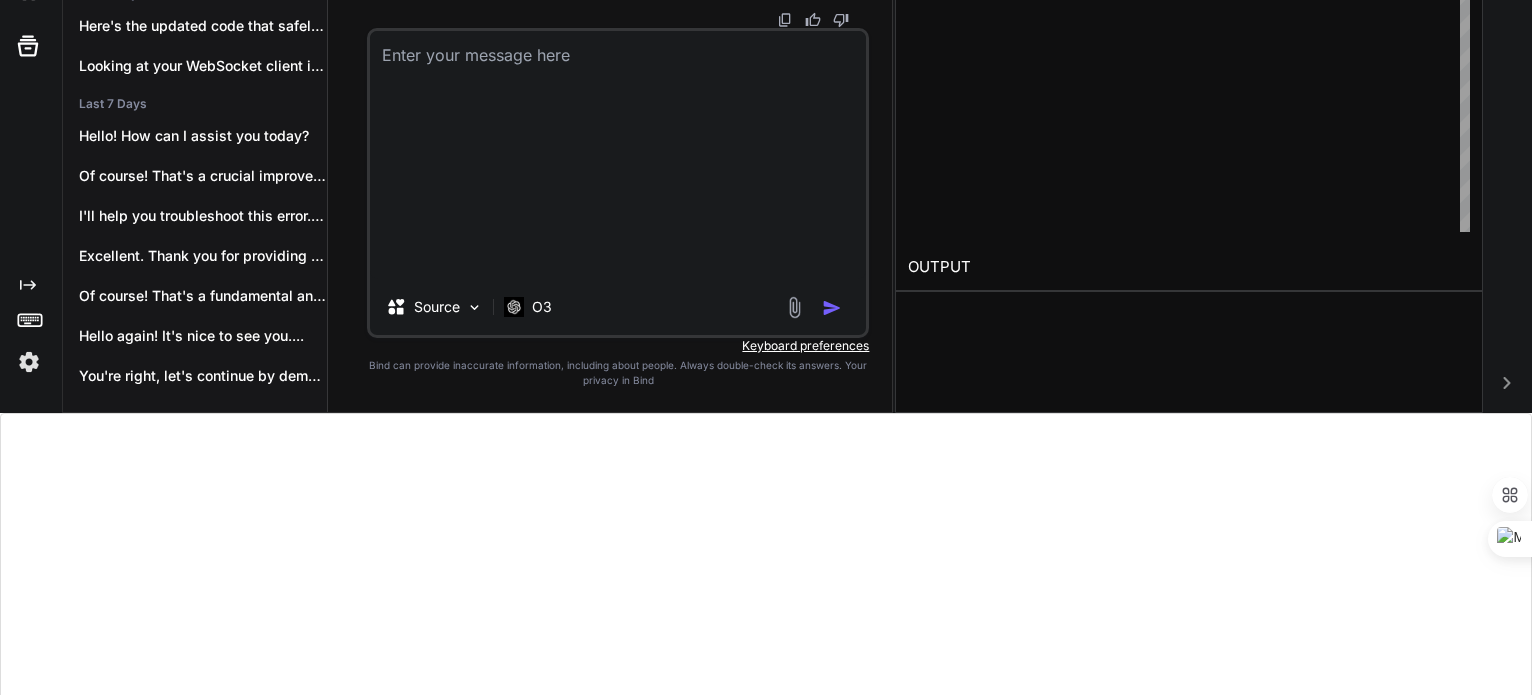 scroll, scrollTop: 0, scrollLeft: 0, axis: both 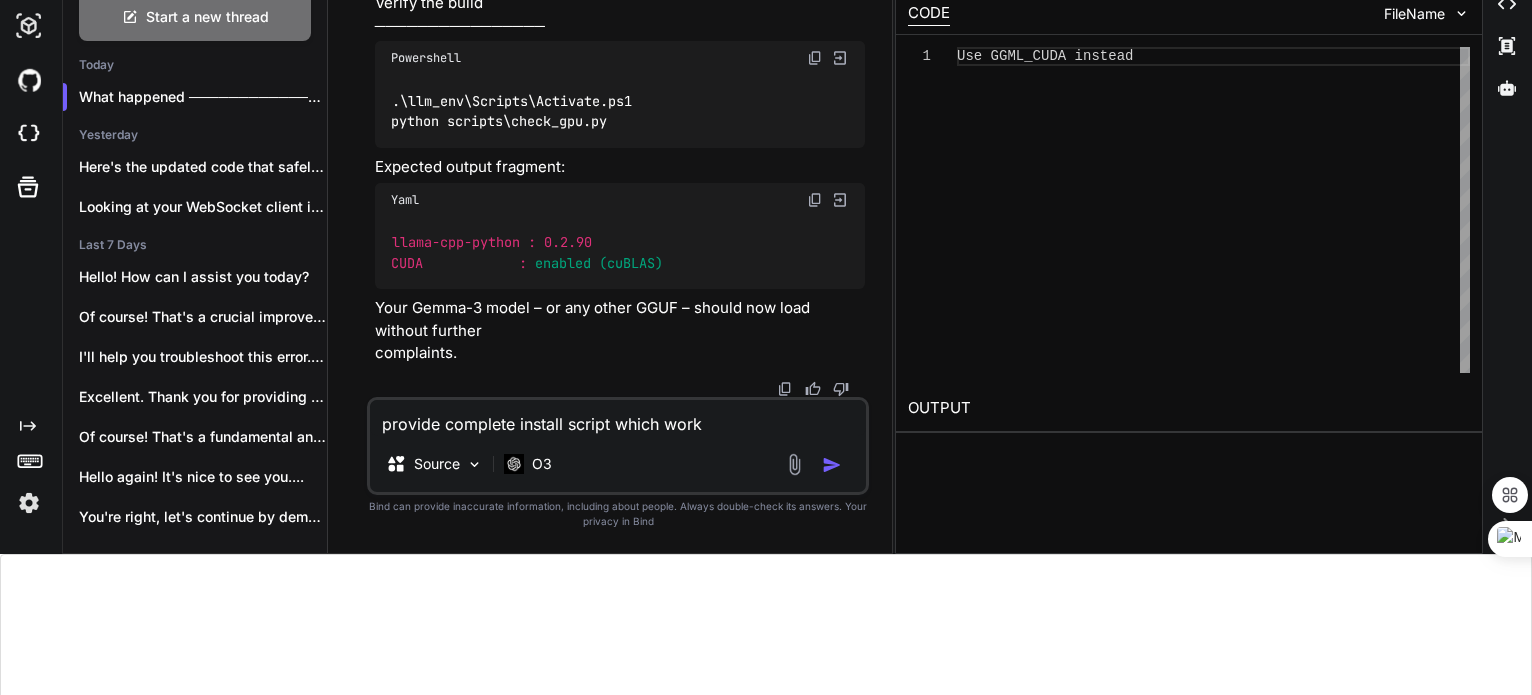 type on "provide complete install script which works" 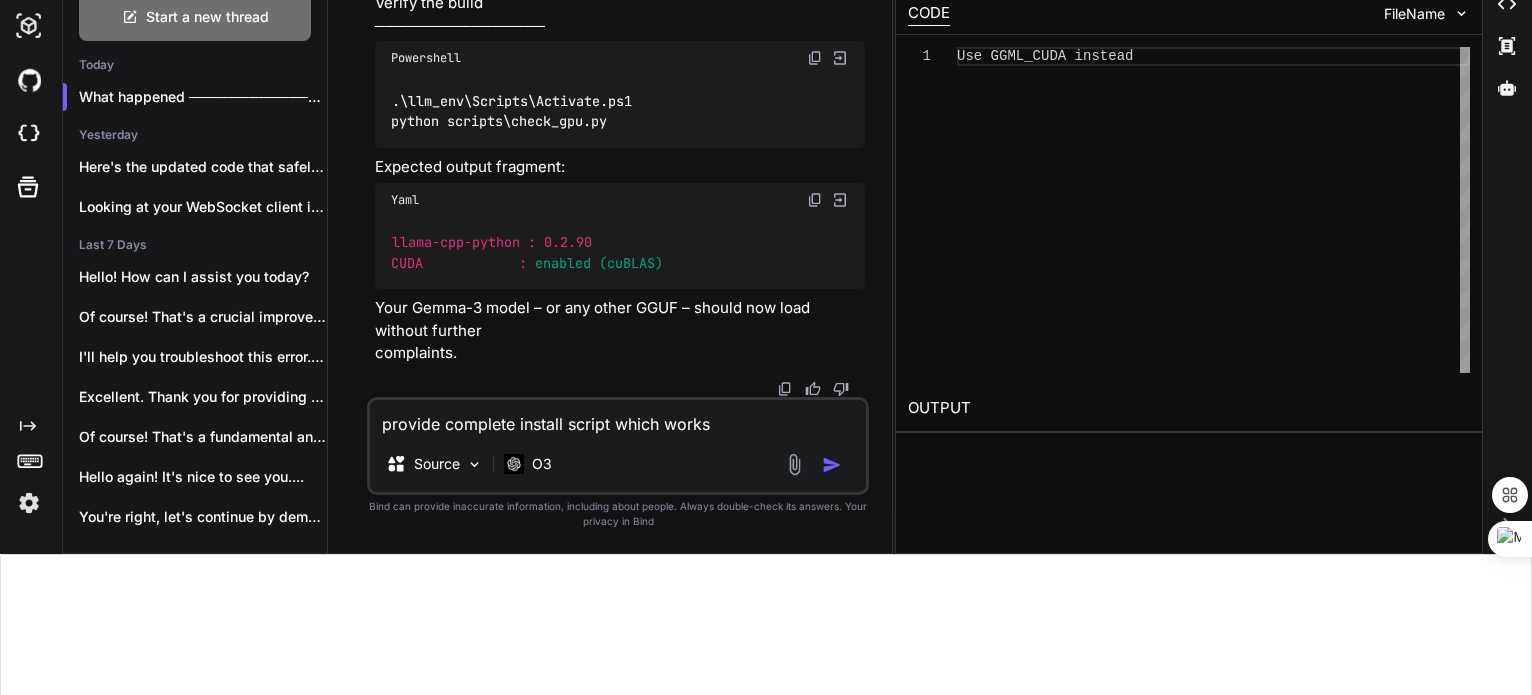 type 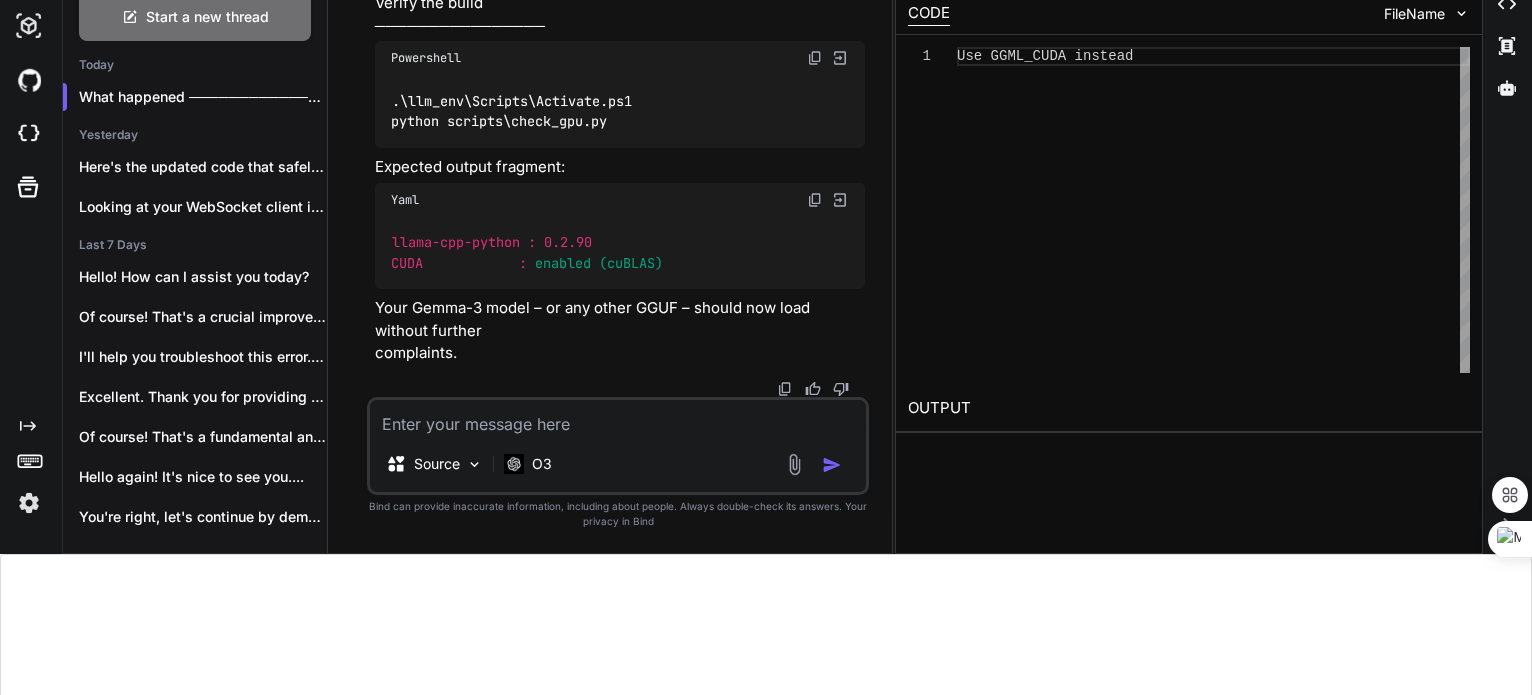 scroll, scrollTop: 158, scrollLeft: 0, axis: vertical 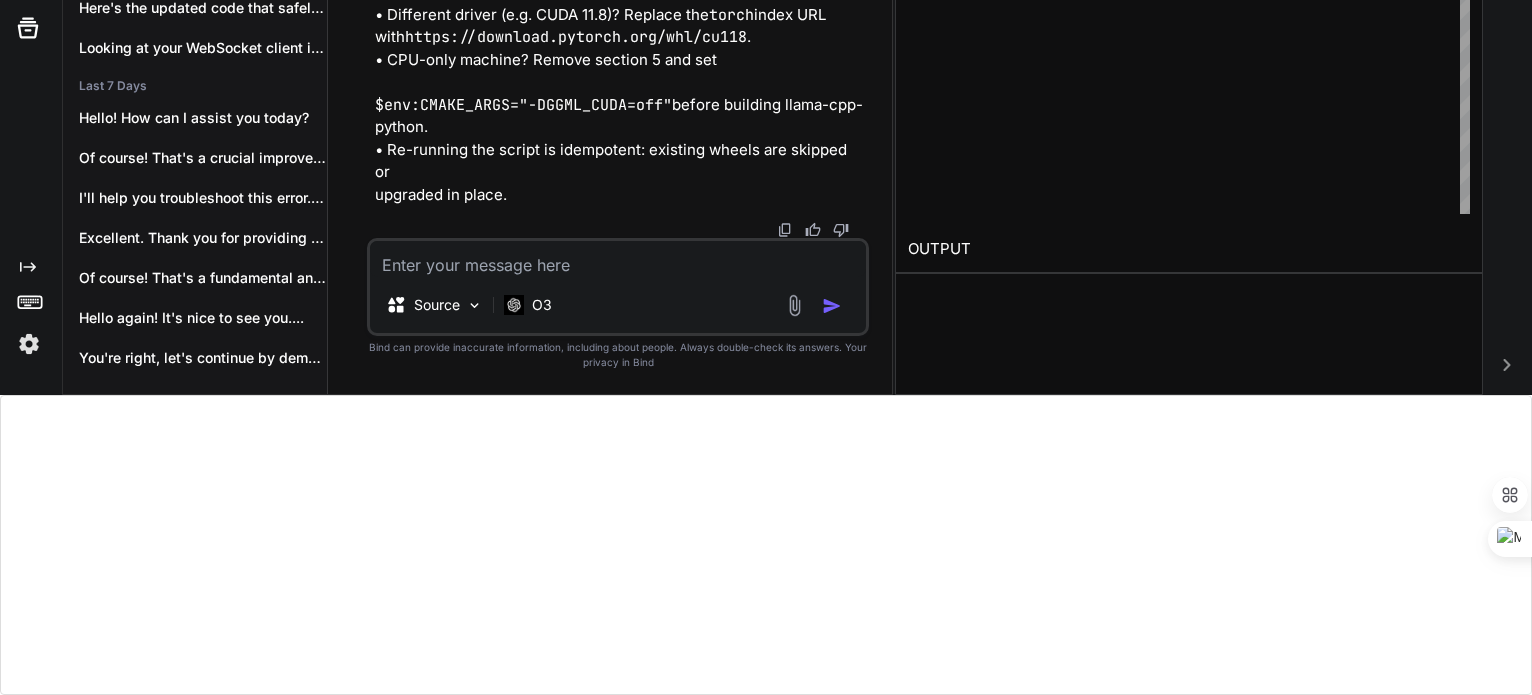click at bounding box center [815, -2297] 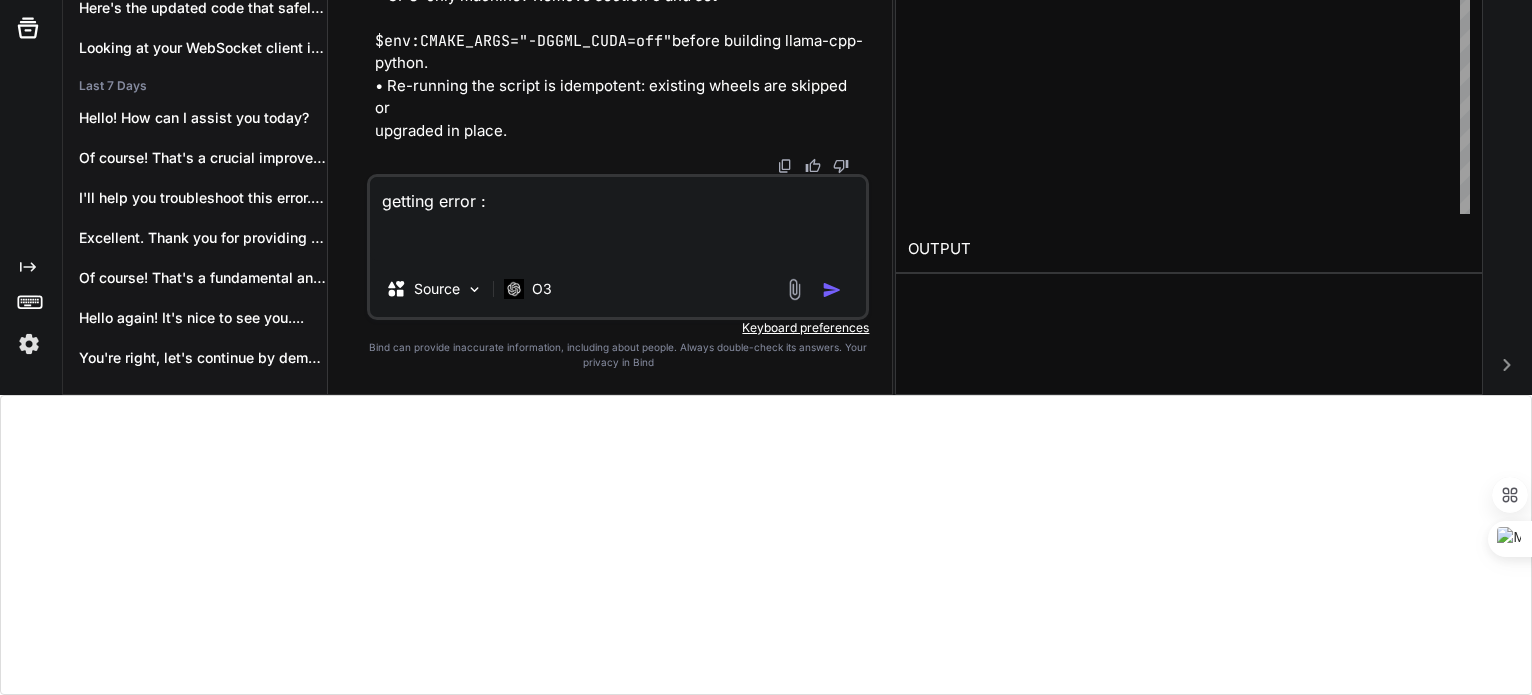 paste on "At D:\BusinessAutomationTools\AgentSdk\install.ps1:67 char:2
+ }
+  ~
The Try statement is missing its Catch or Finally block.
At D:\BusinessAutomationTools\AgentSdk\install.ps1:84 char:193
+ ... ”€â”€â”€â”€â”€â”€â”€â”€â”€â”€â”€â”€â”€â”€â”€â”€â”€â”€â”€â”€â”€â”€â”€"
+                                                                         ~
The string is missing the terminator: ".
+ CategoryInfo          : ParserError: (:) [], ParseException
+ FullyQualifiedErrorId : MissingCatchOrFinally" 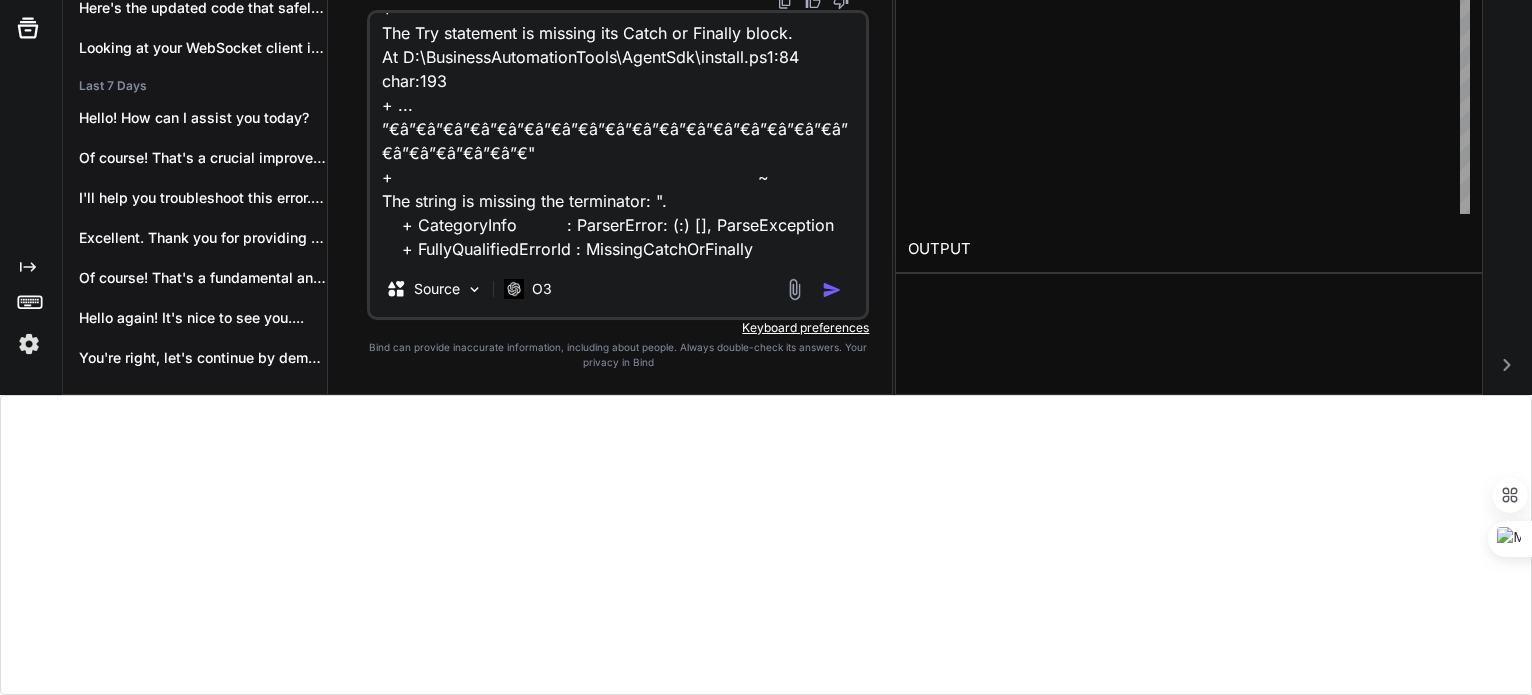 scroll, scrollTop: 0, scrollLeft: 0, axis: both 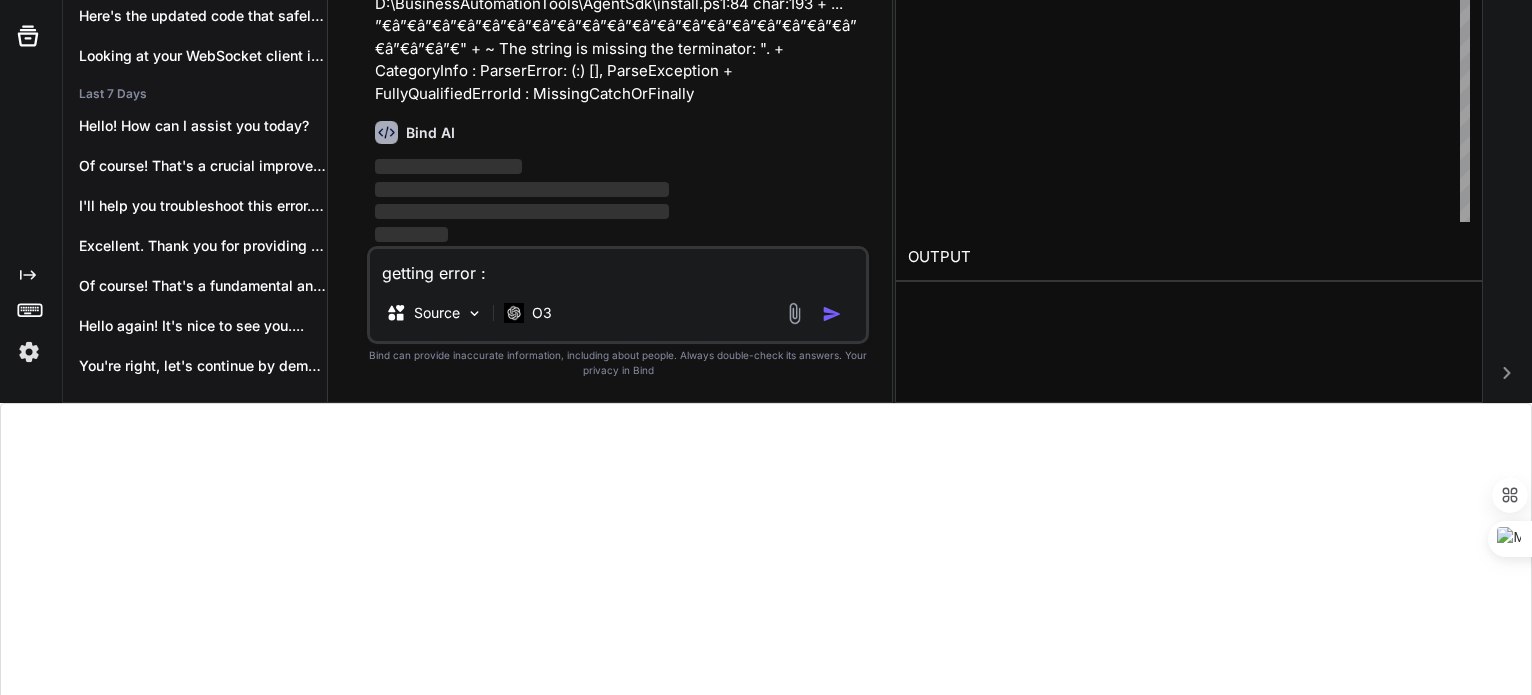 type 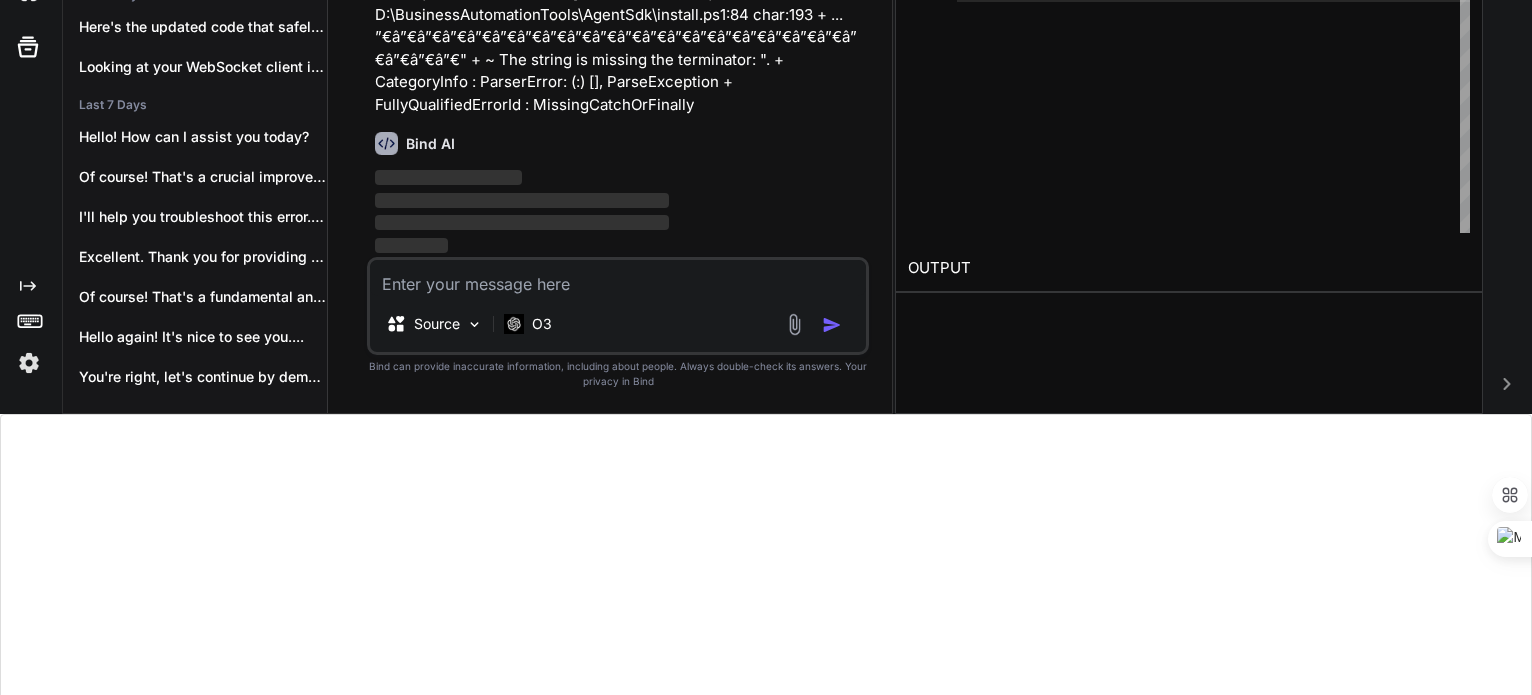 scroll, scrollTop: 87703, scrollLeft: 0, axis: vertical 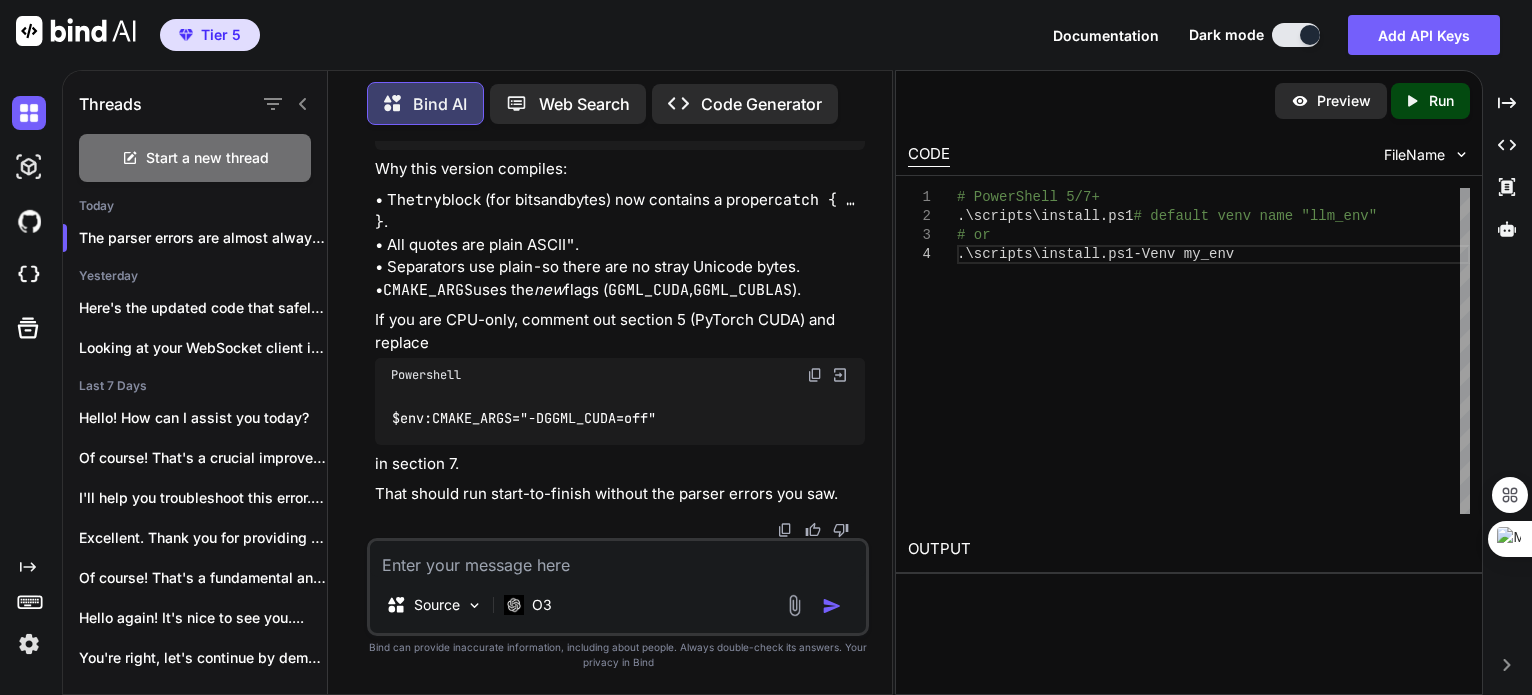 click at bounding box center [815, -1775] 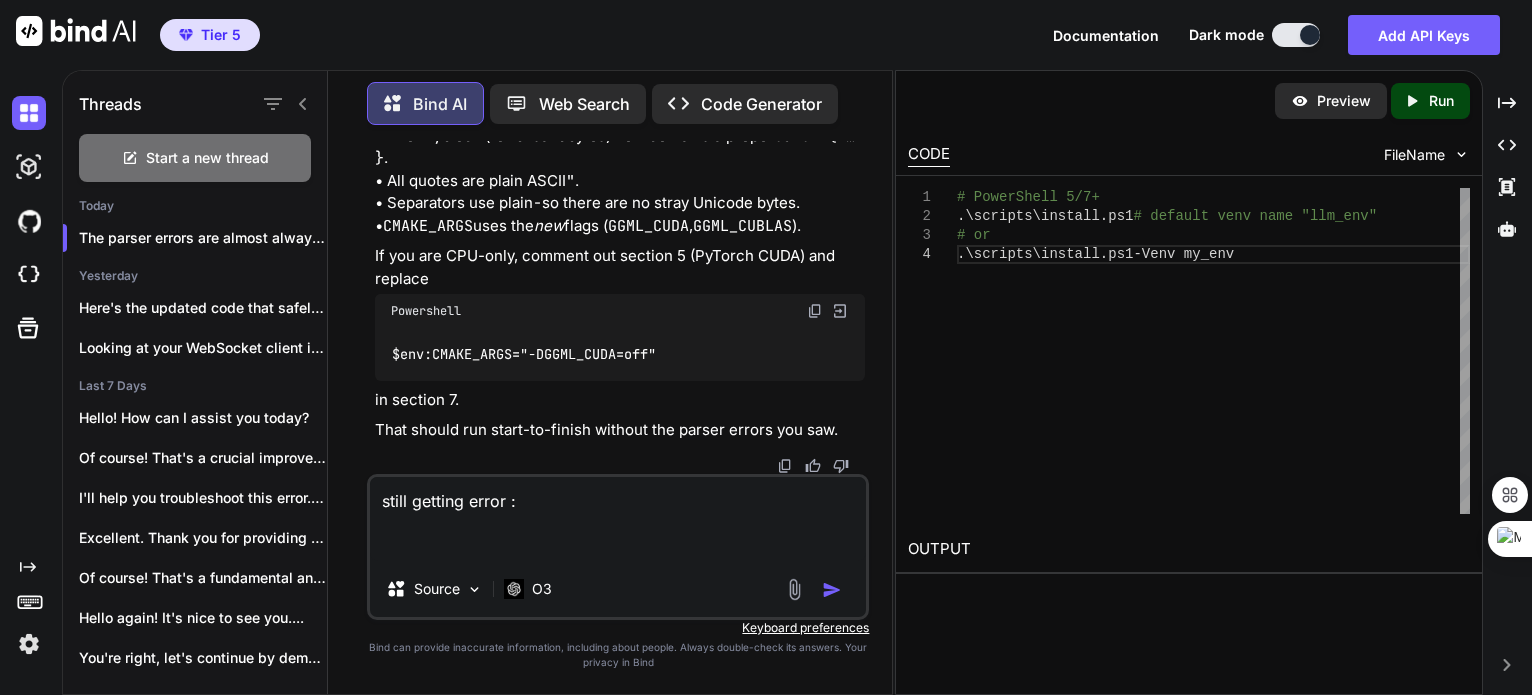 paste on "At D:\BusinessAutomationTools\AgentSdk\install.ps1:79 char:51
+ $env:CMAKE_ARGS = "-DGGML_CUDA=on -DGGML_CUBLAS=on".
+                                                   ~~
The string is missing the terminator: ".
At D:\BusinessAutomationTools\AgentSdk\install.ps1:72 char:7
+ catch {
+       ~
Missing closing '}' in statement block or type definition.
+ CategoryInfo          : ParserError: (:) [], ParseException
+ FullyQualifiedErrorId : TerminatorExpectedAtEndOfString" 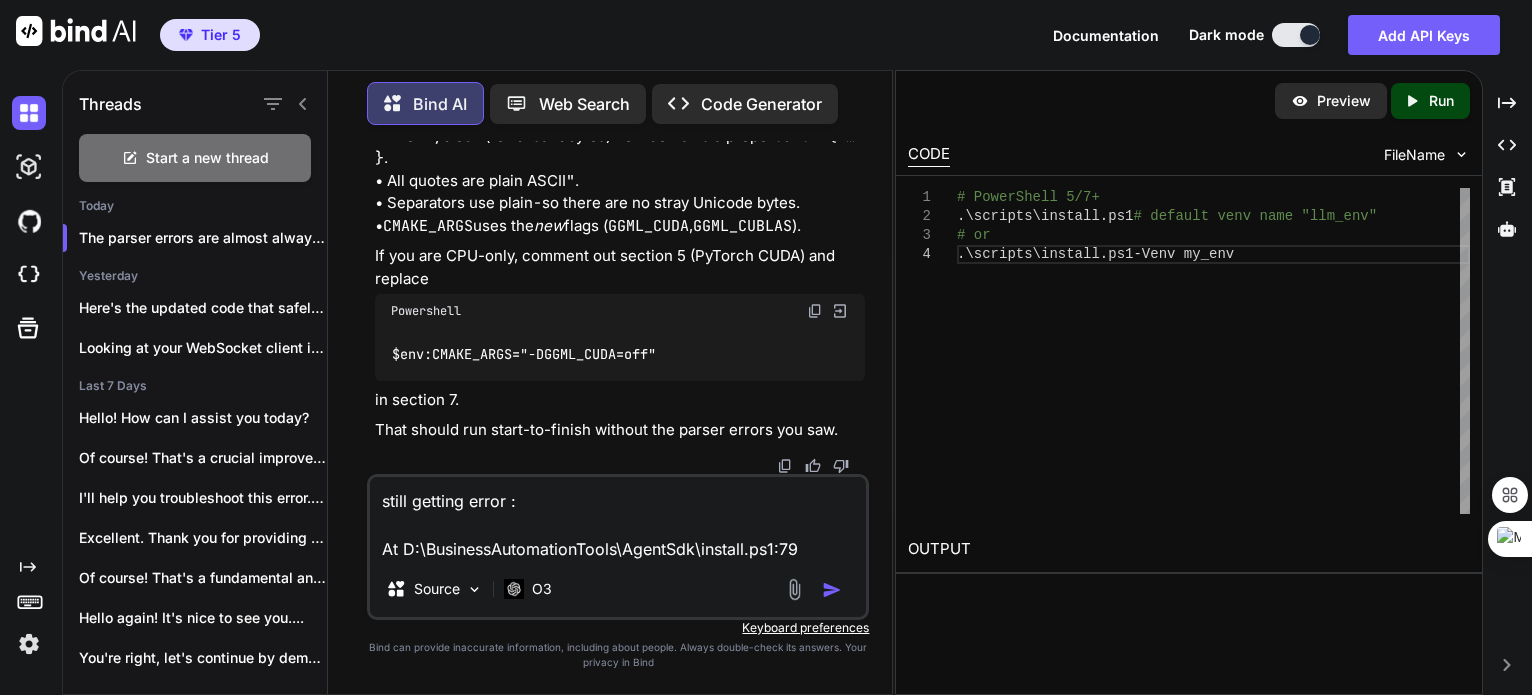 scroll, scrollTop: 122, scrollLeft: 0, axis: vertical 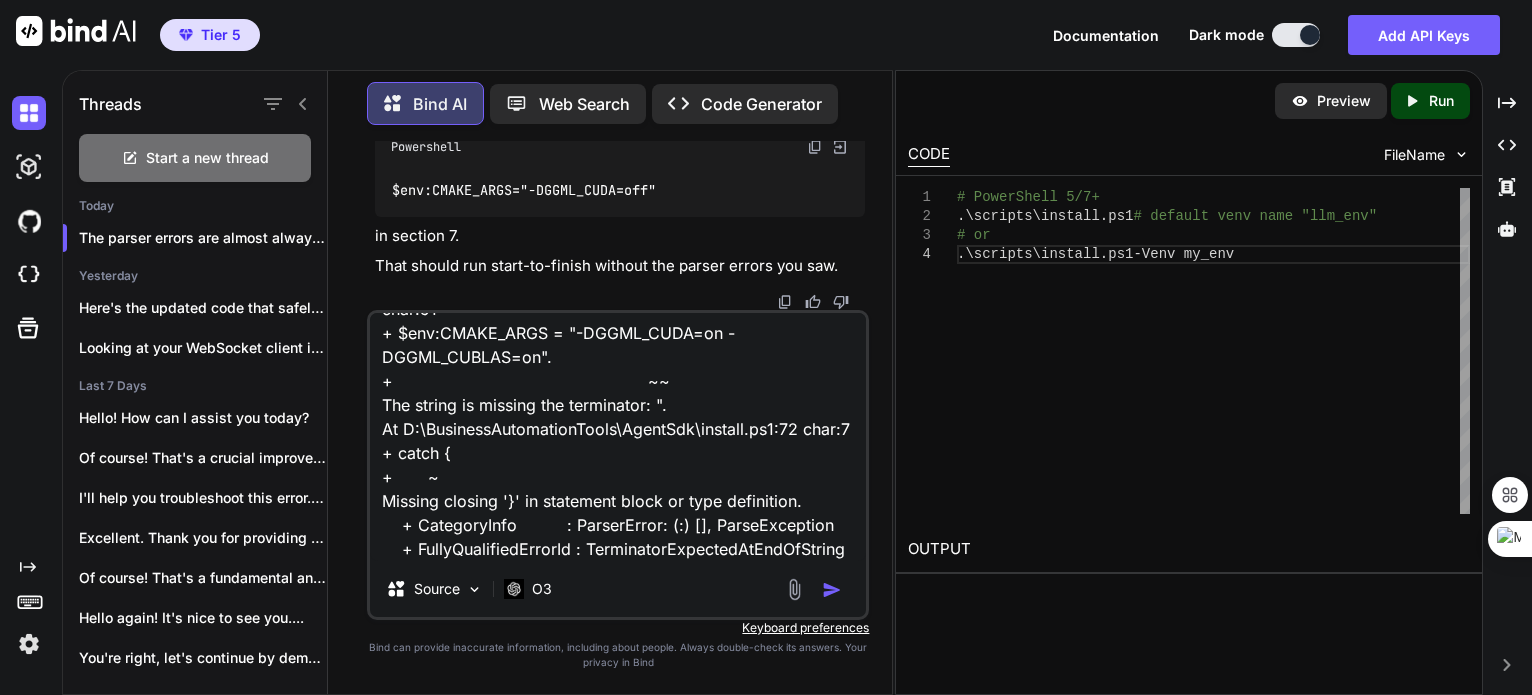 type 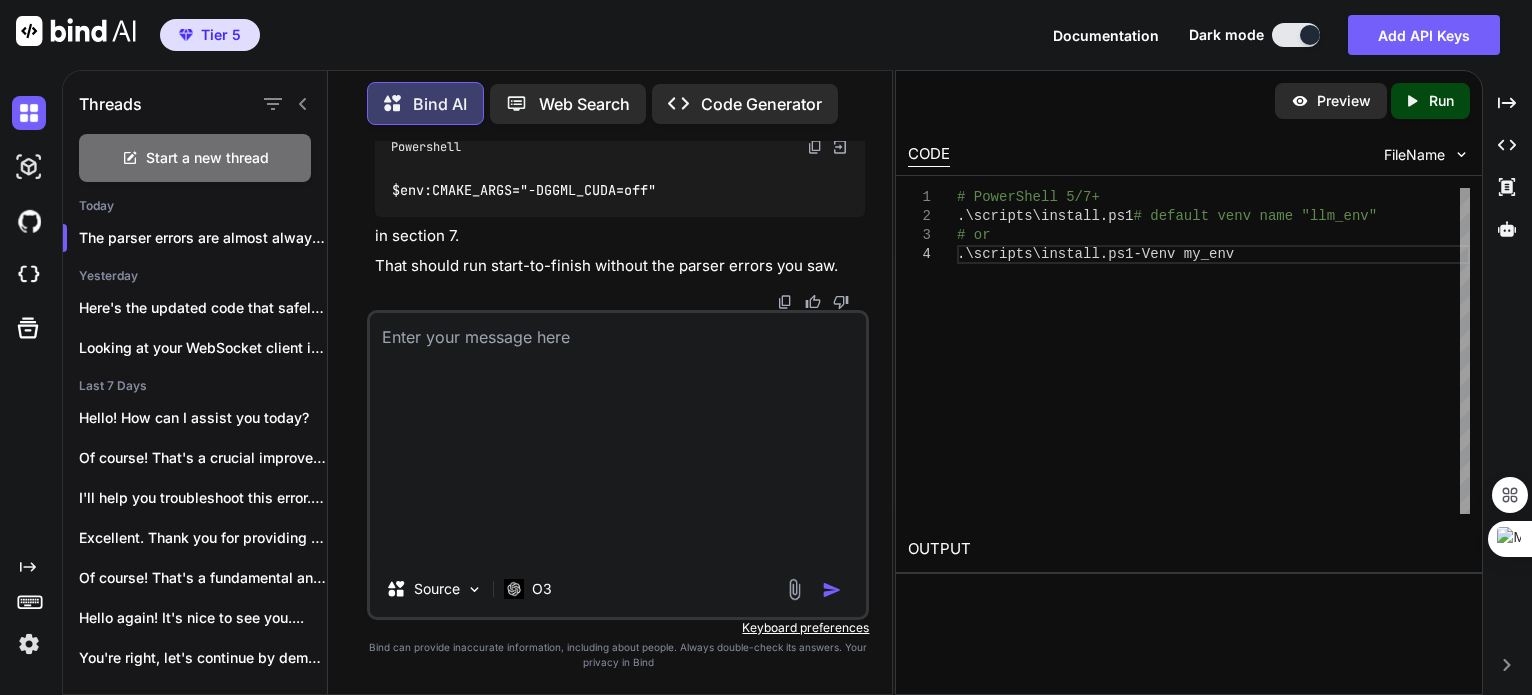 scroll, scrollTop: 0, scrollLeft: 0, axis: both 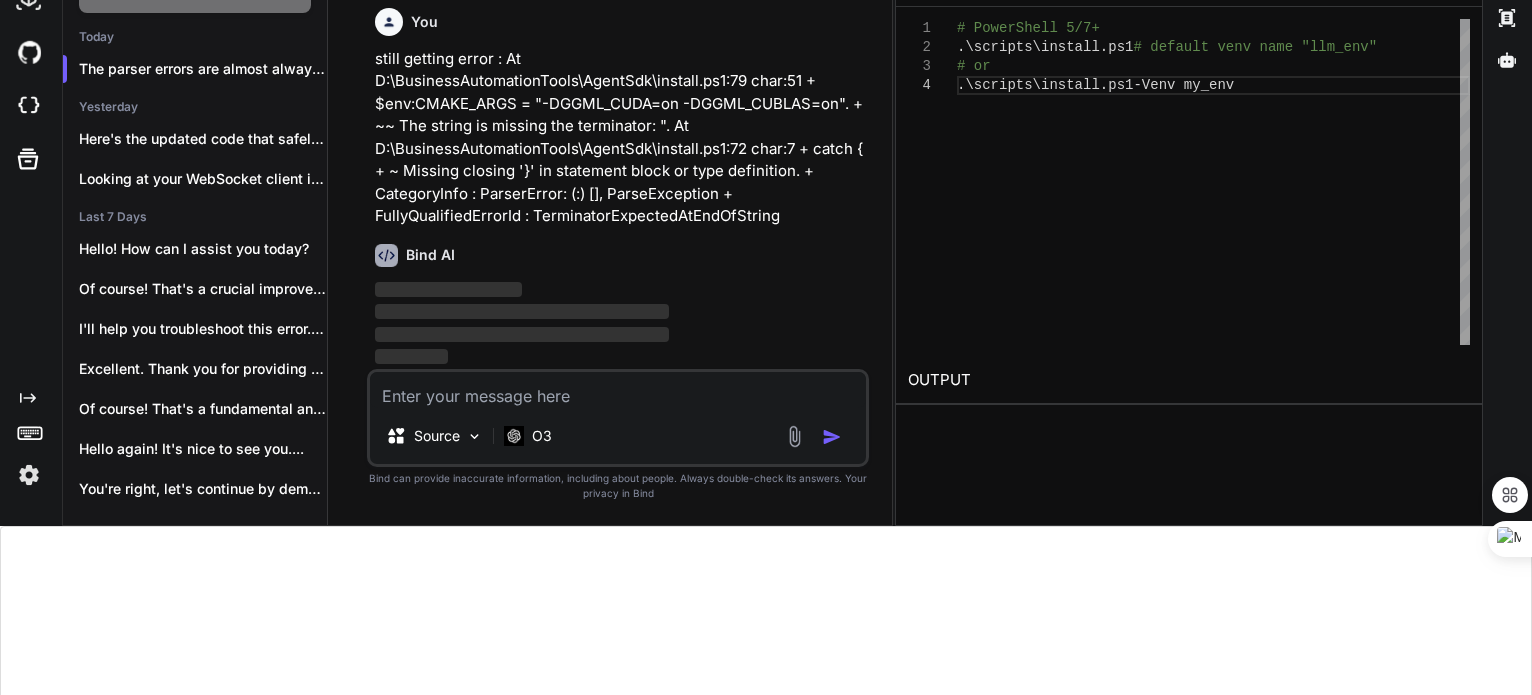 click on "still getting error :
At D:\BusinessAutomationTools\AgentSdk\install.ps1:79 char:51
+ $env:CMAKE_ARGS = "-DGGML_CUDA=on -DGGML_CUBLAS=on".
+                                                   ~~
The string is missing the terminator: ".
At D:\BusinessAutomationTools\AgentSdk\install.ps1:72 char:7
+ catch {
+       ~
Missing closing '}' in statement block or type definition.
+ CategoryInfo          : ParserError: (:) [], ParseException
+ FullyQualifiedErrorId : TerminatorExpectedAtEndOfString" at bounding box center (620, 138) 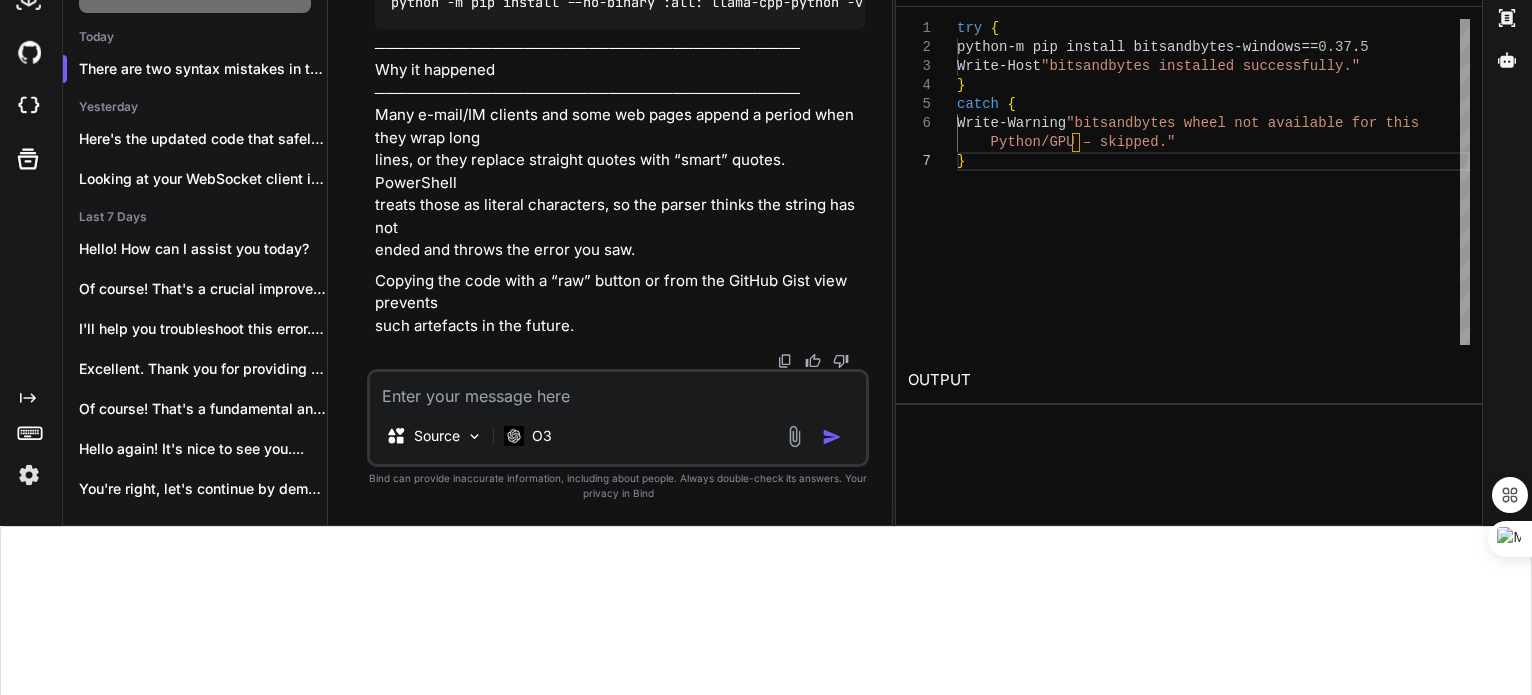 scroll, scrollTop: 94970, scrollLeft: 0, axis: vertical 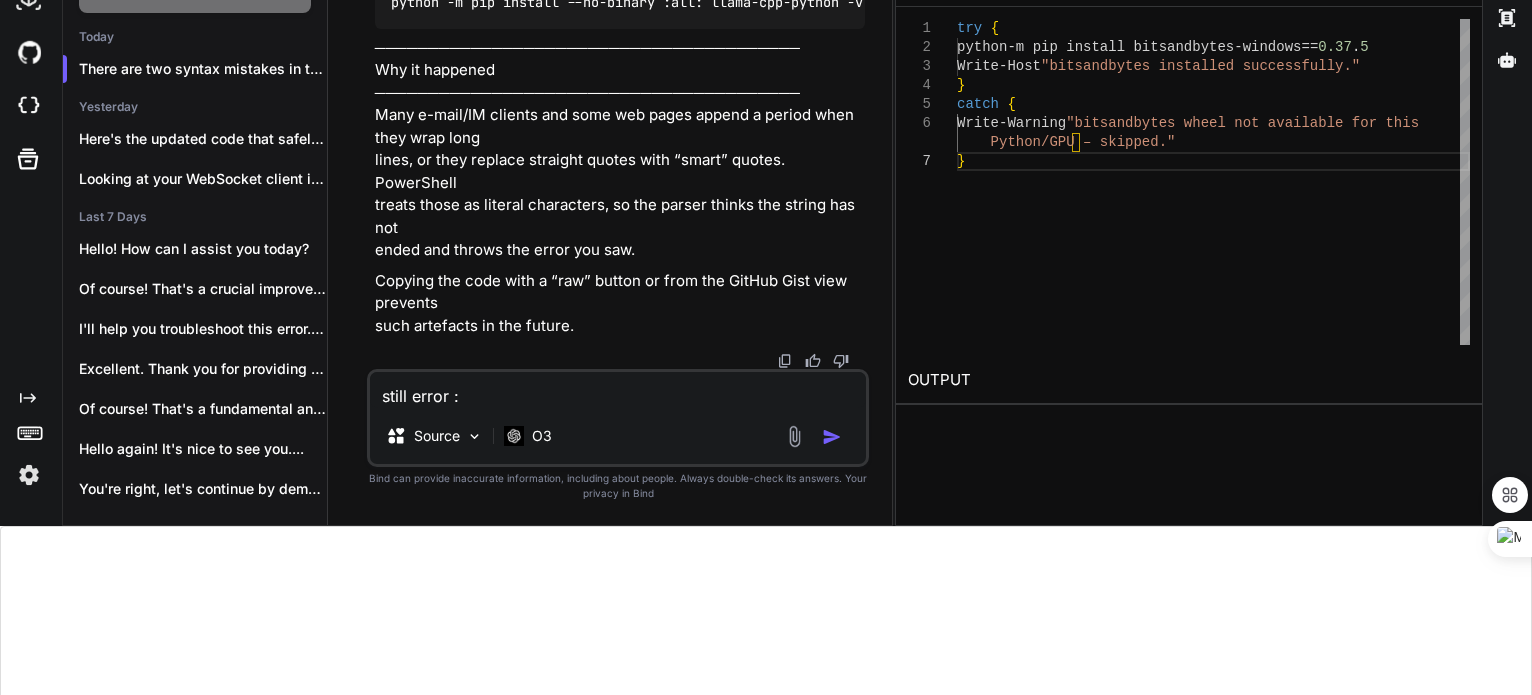 paste on "(.venv) PS D:\BusinessAutomationTools\AgentSdk> .\install.ps1
At D:\BusinessAutomationTools\AgentSdk\install.ps1:77 char:51
+ $env:CMAKE_ARGS = "-DGGML_CUDA=on -DGGML_CUBLAS=on"
+                                                   ~
The string is missing the terminator: ".
At D:\BusinessAutomationTools\AgentSdk\install.ps1:71 char:7
+ catch {
+       ~
Missing closing '}' in statement block or type definition.
+ CategoryInfo          : ParserError: (:) [], ParseException
+ FullyQualifiedErrorId : TerminatorExpectedAtEndOfString" 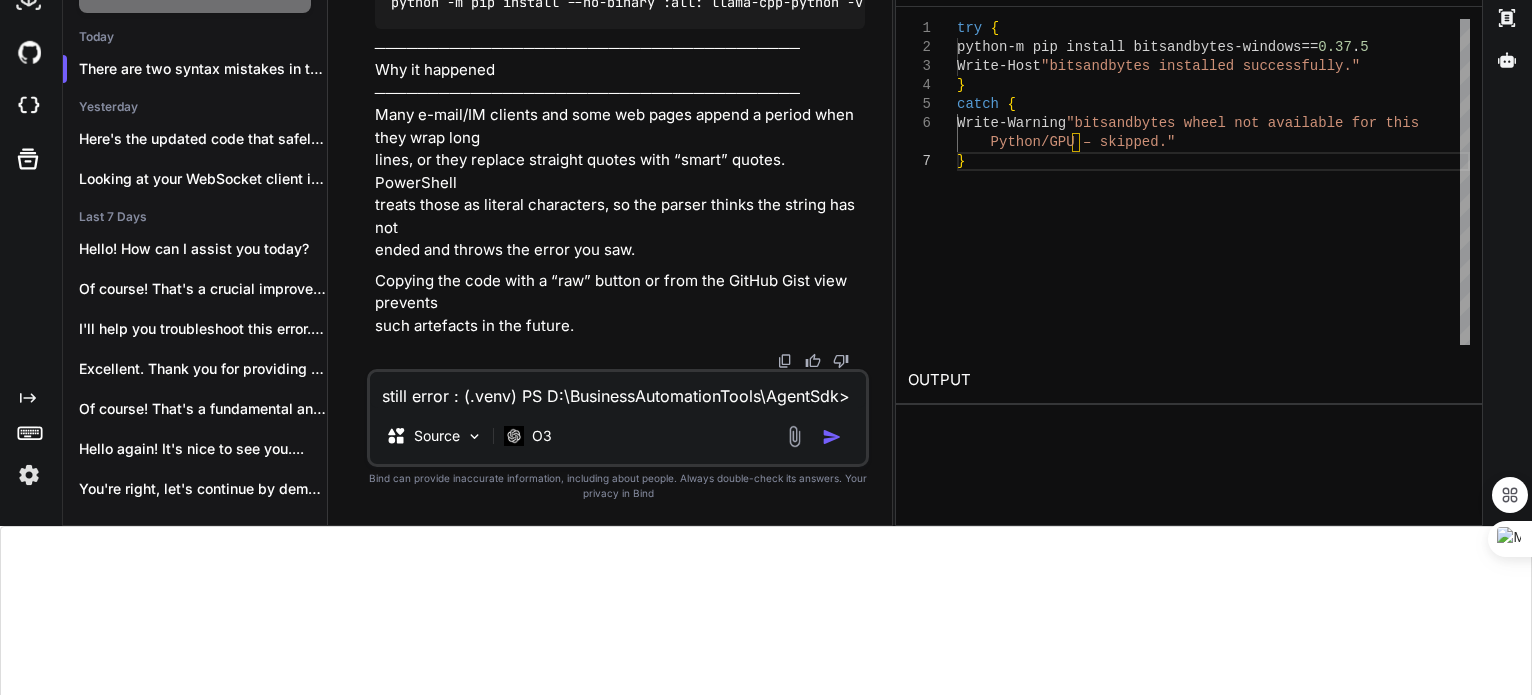 type on "still error : (.venv) PS D:\BusinessAutomationTools\AgentSdk> .\install.ps1
At D:\BusinessAutomationTools\AgentSdk\install.ps1:77 char:51
+ $env:CMAKE_ARGS = "-DGGML_CUDA=on -DGGML_CUBLAS=on"
+                                                   ~
The string is missing the terminator: ".
At D:\BusinessAutomationTools\AgentSdk\install.ps1:71 char:7
+ catch {
+       ~
Missing closing '}' in statement block or type definition.
+ CategoryInfo          : ParserError: (:) [], ParseException
+ FullyQualifiedErrorId : TerminatorExpectedAtEndOfString" 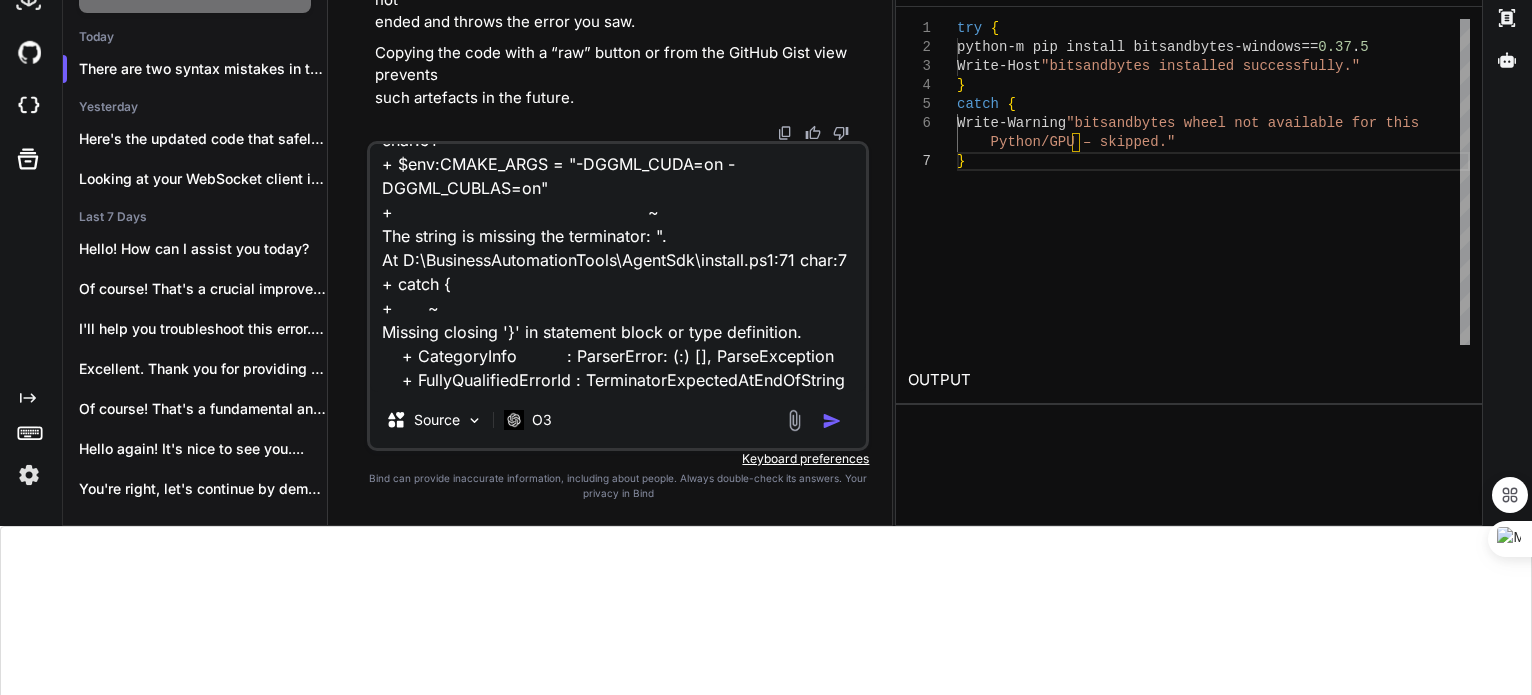 click on "Source" at bounding box center (434, 420) 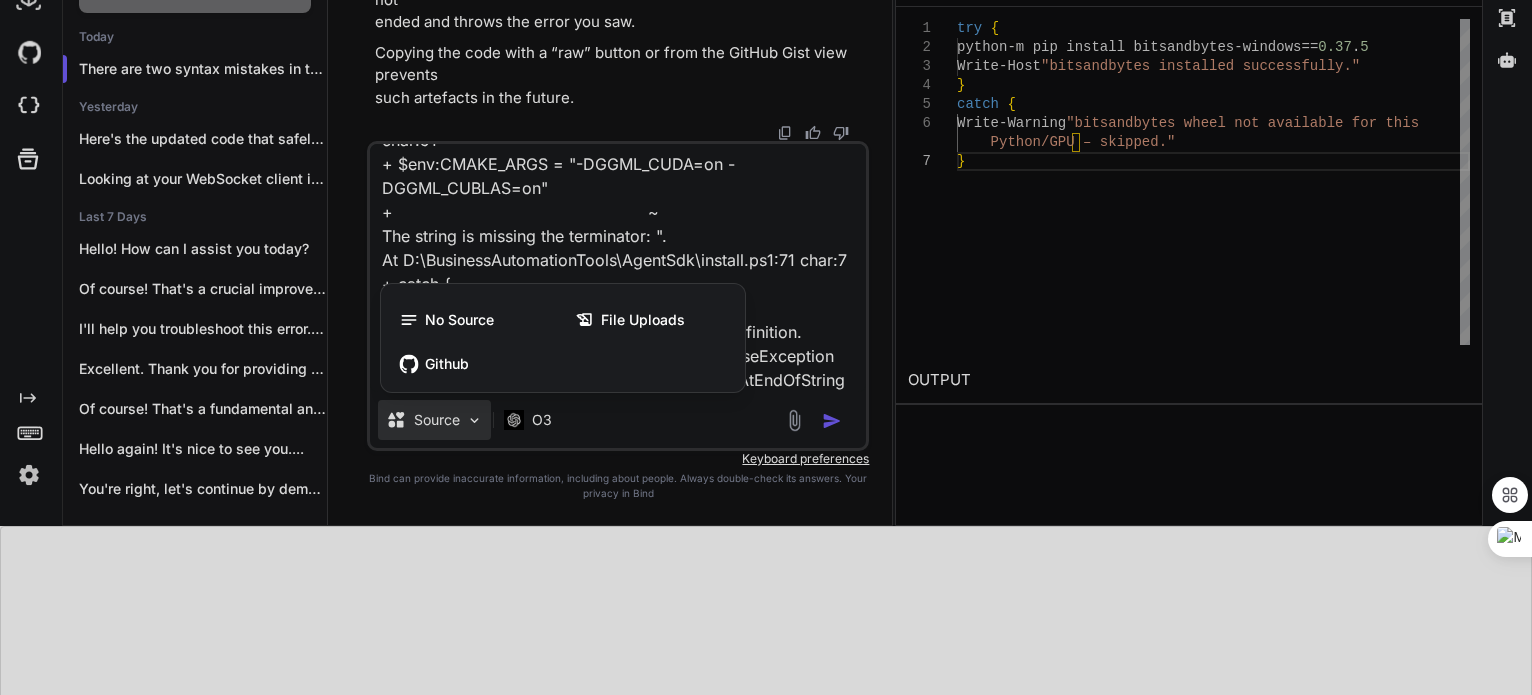 click at bounding box center [766, 347] 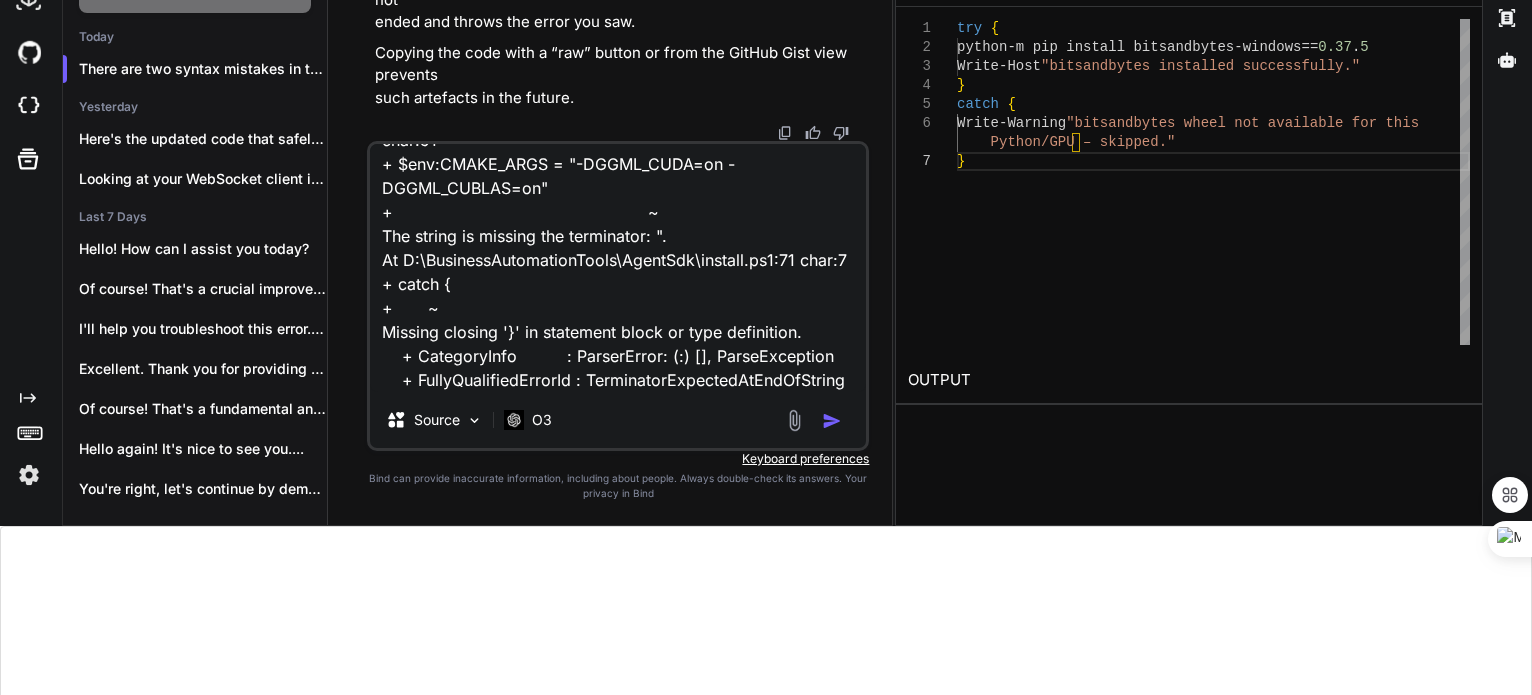 click on "still error : (.venv) PS D:\BusinessAutomationTools\AgentSdk> .\install.ps1
At D:\BusinessAutomationTools\AgentSdk\install.ps1:77 char:51
+ $env:CMAKE_ARGS = "-DGGML_CUDA=on -DGGML_CUBLAS=on"
+                                                   ~
The string is missing the terminator: ".
At D:\BusinessAutomationTools\AgentSdk\install.ps1:71 char:7
+ catch {
+       ~
Missing closing '}' in statement block or type definition.
+ CategoryInfo          : ParserError: (:) [], ParseException
+ FullyQualifiedErrorId : TerminatorExpectedAtEndOfString" at bounding box center (618, 268) 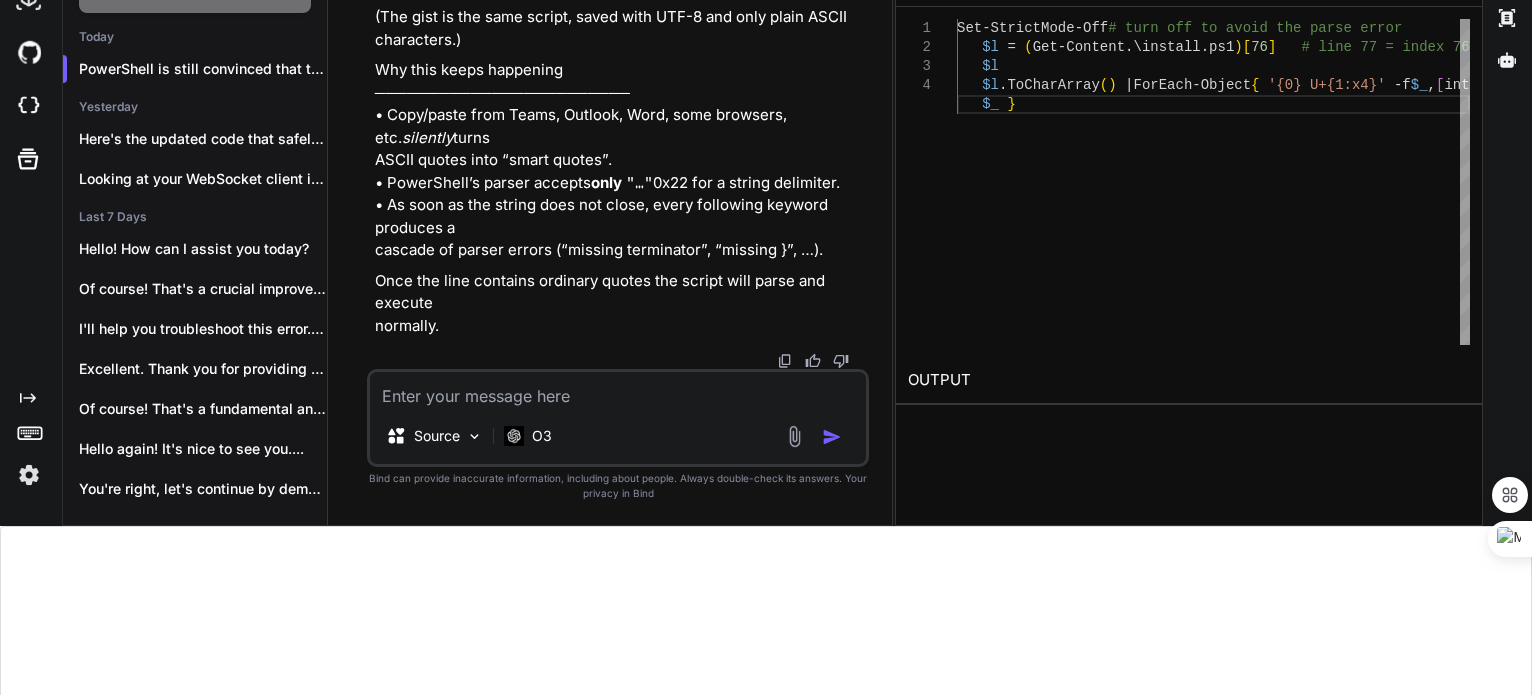 scroll, scrollTop: 97503, scrollLeft: 0, axis: vertical 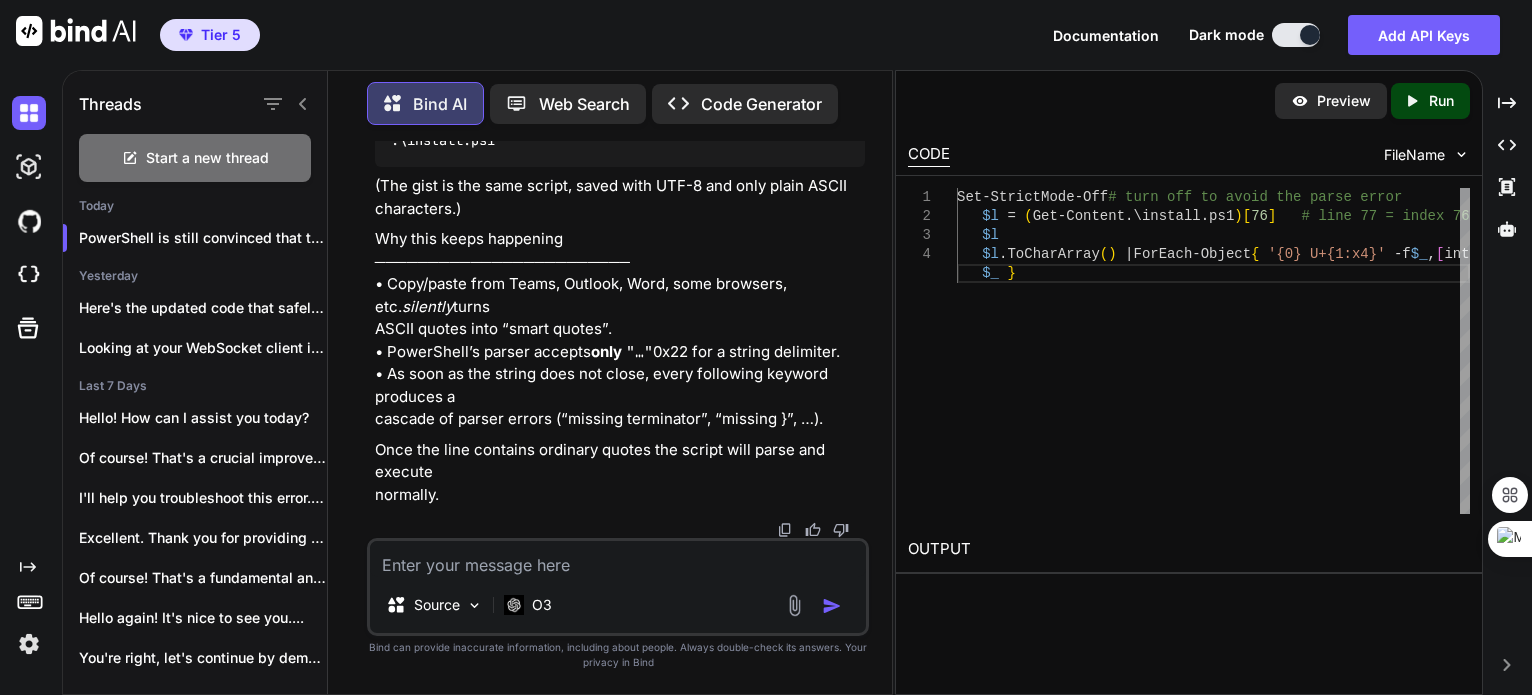 click at bounding box center [618, 559] 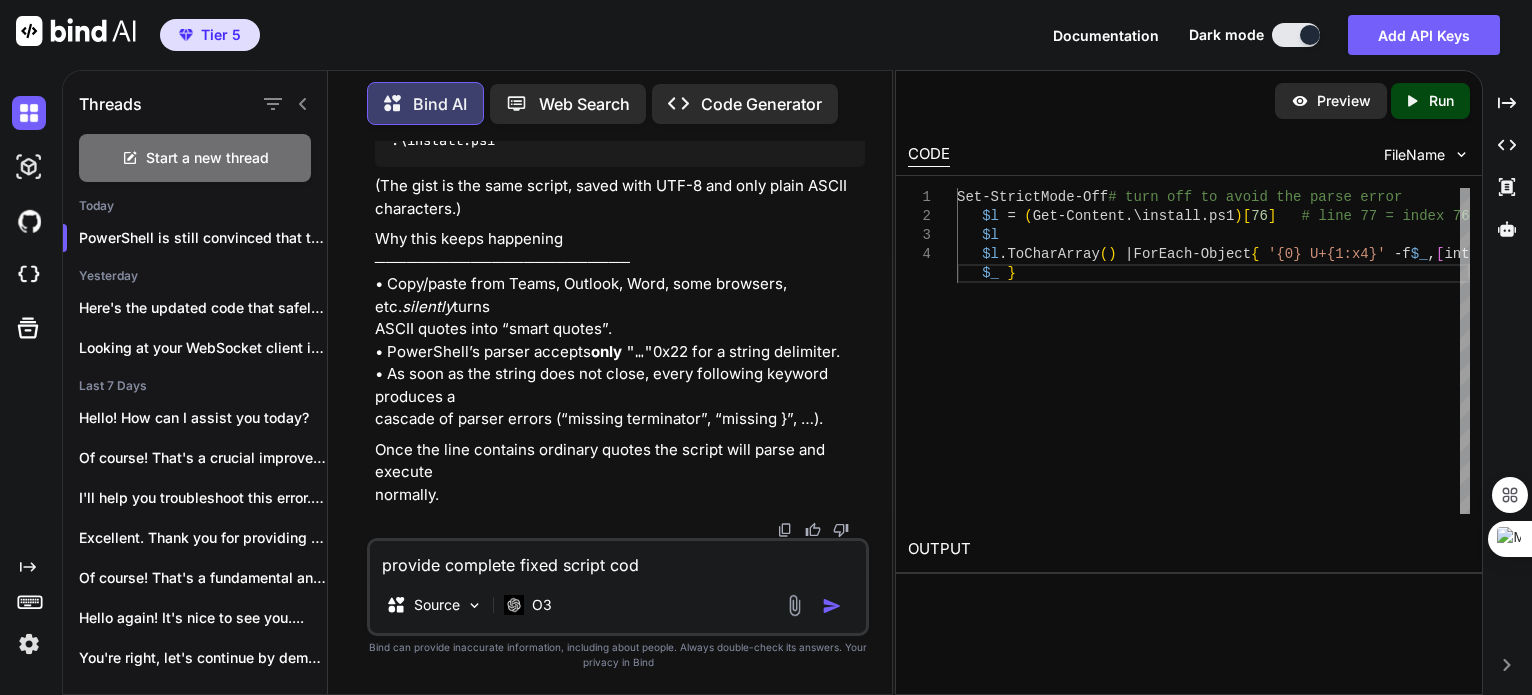 type on "provide complete fixed script code" 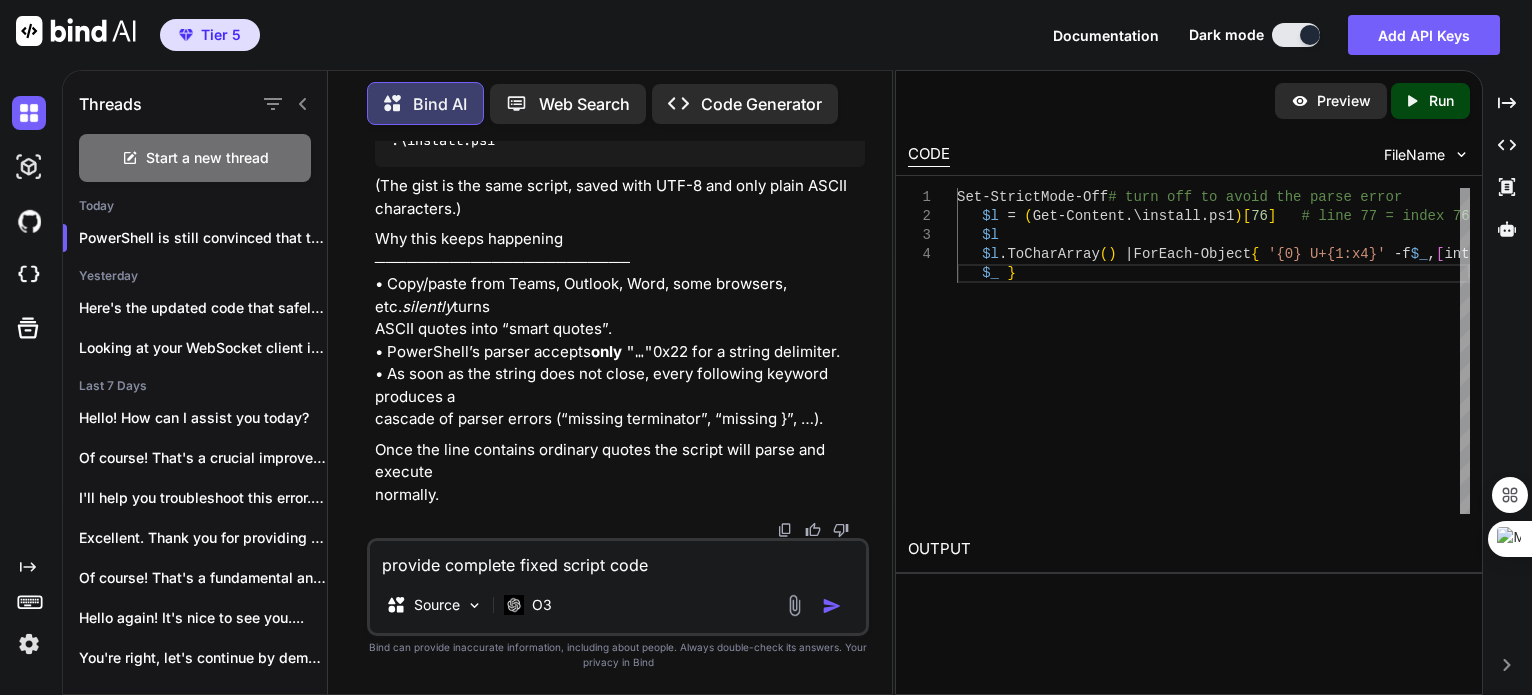 type 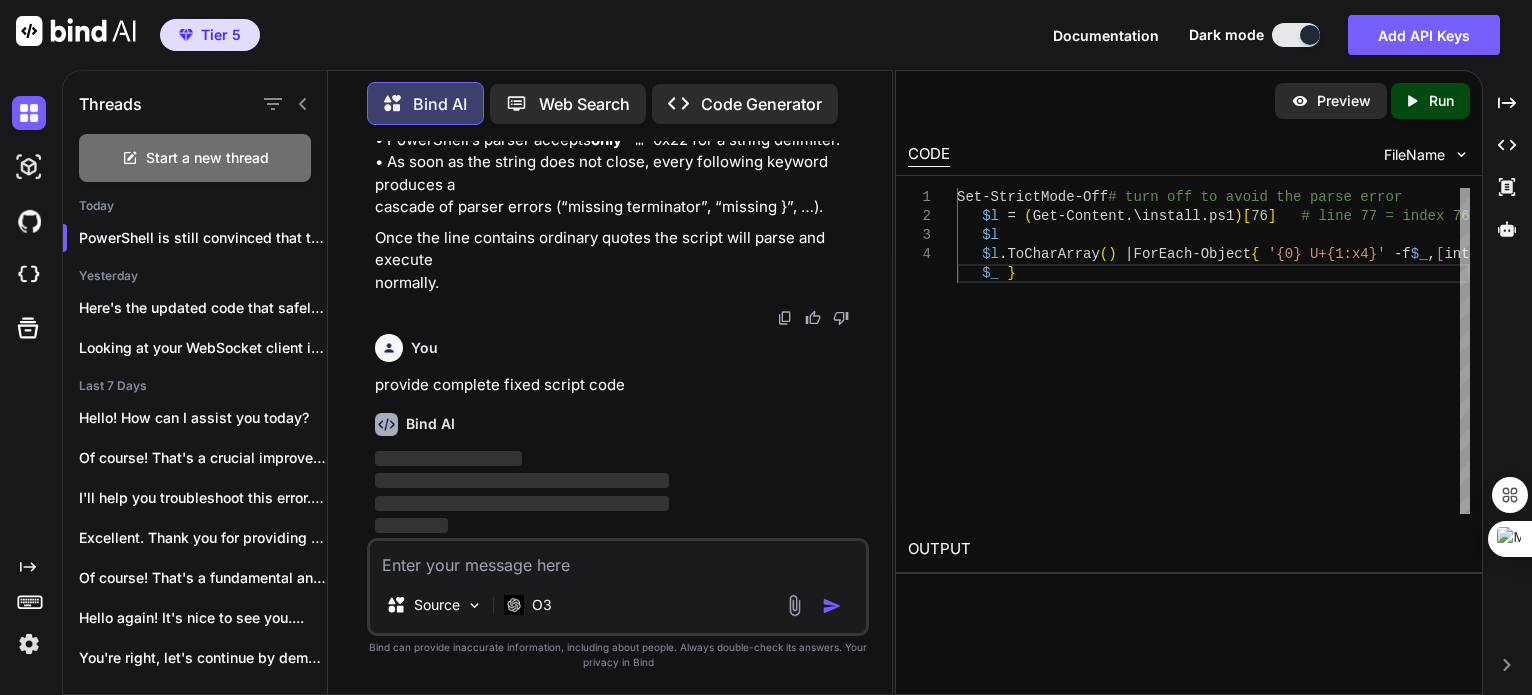 scroll, scrollTop: 75, scrollLeft: 0, axis: vertical 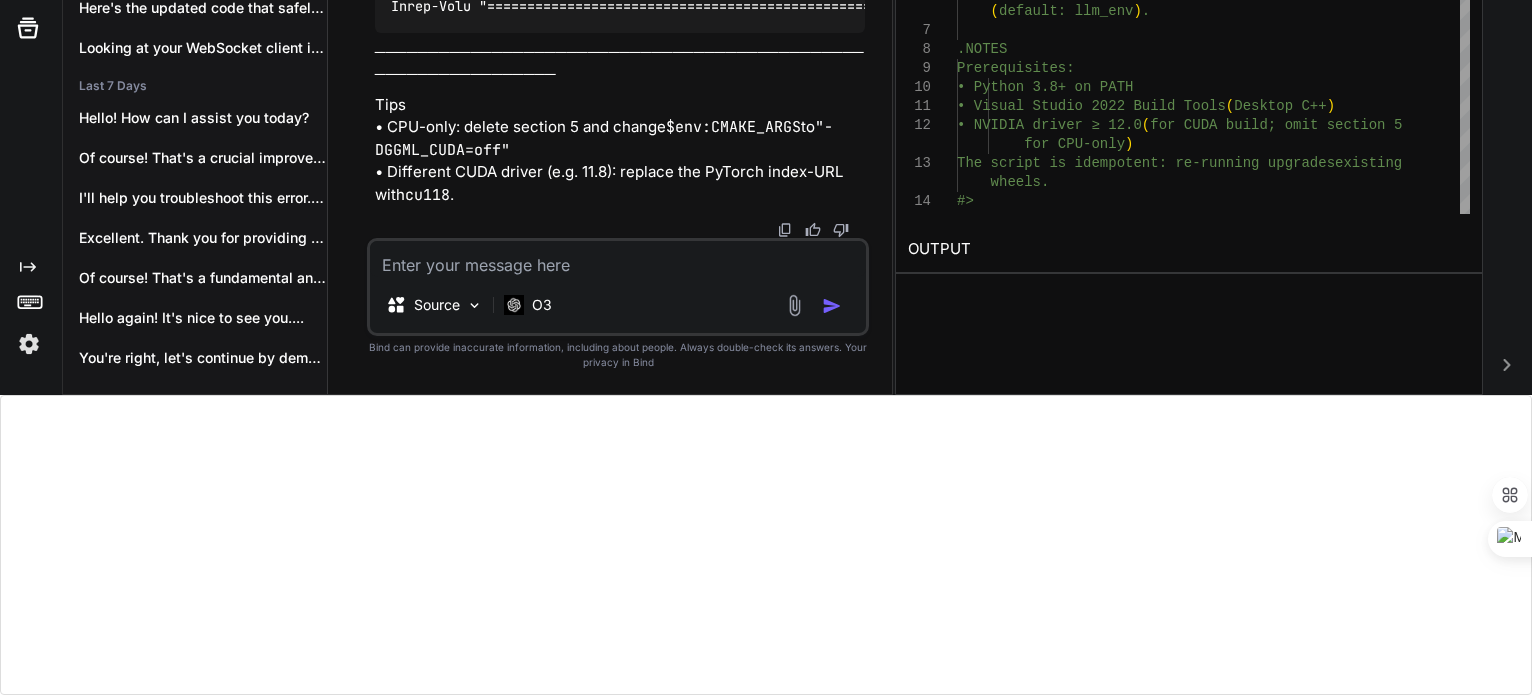 click on "Python" at bounding box center (620, -2239) 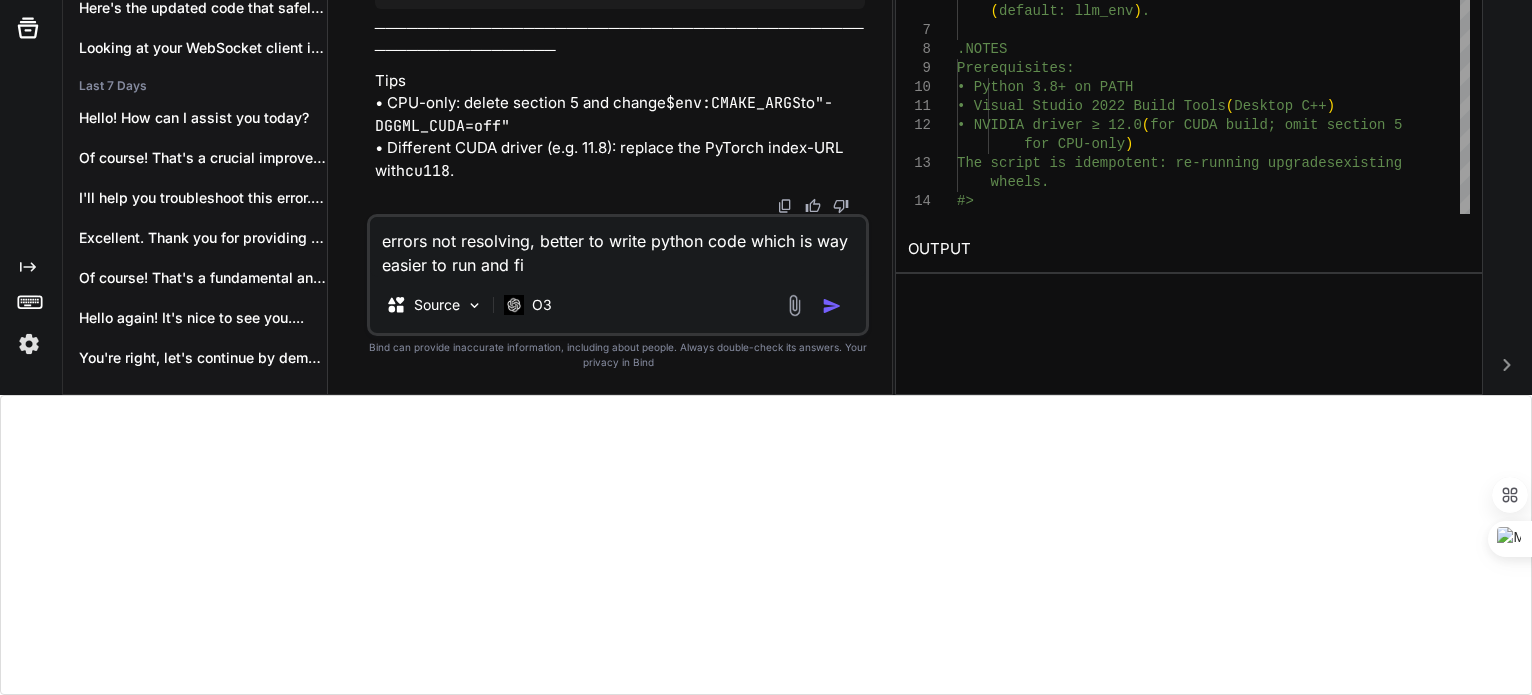 type on "errors not resolving, better to write python code which is way easier to run and fix" 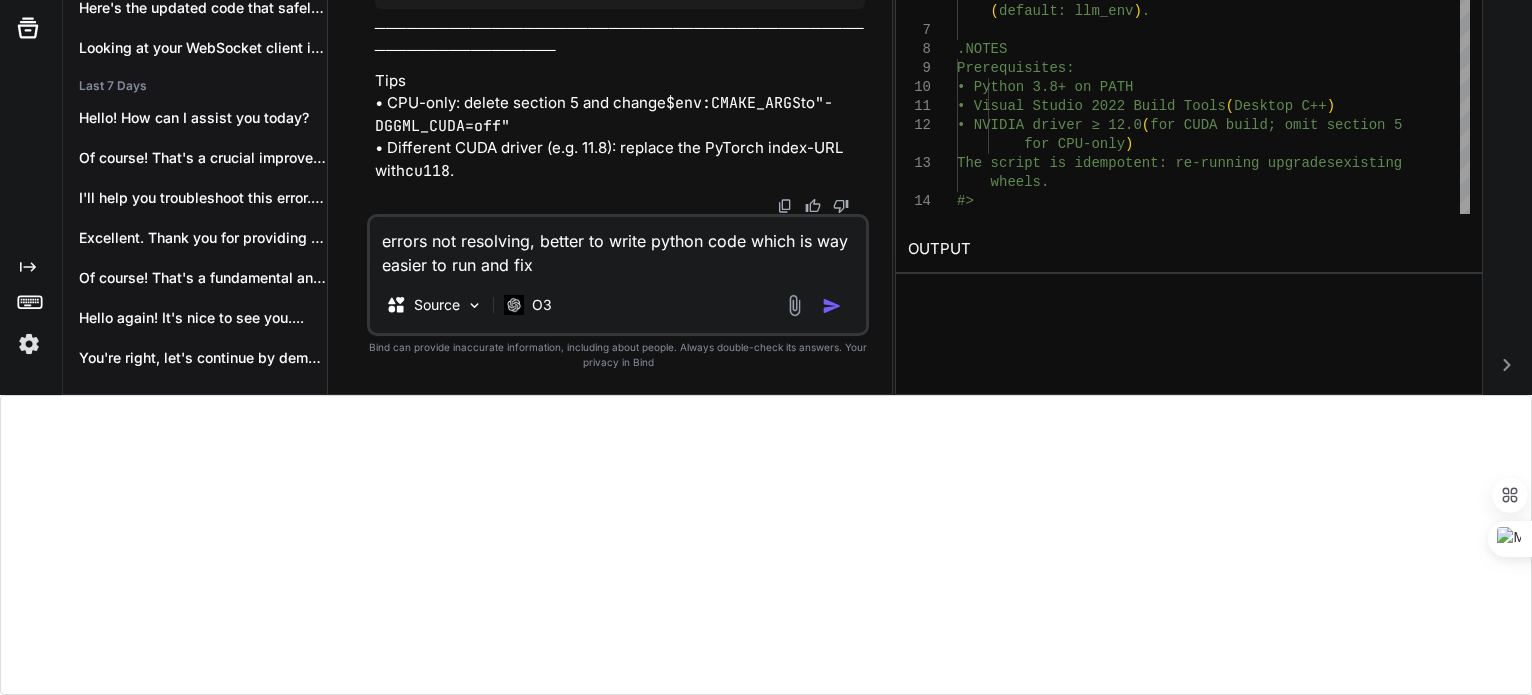 type 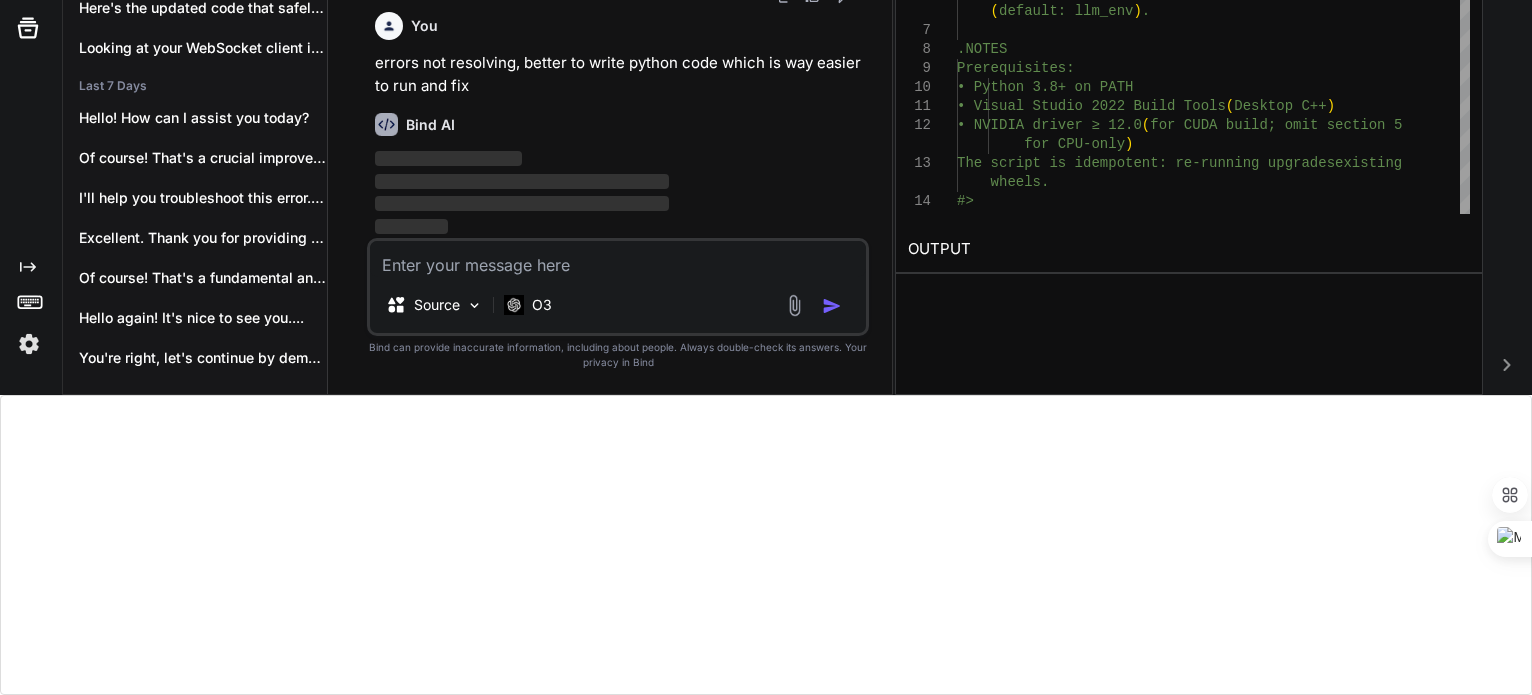 scroll, scrollTop: 100540, scrollLeft: 0, axis: vertical 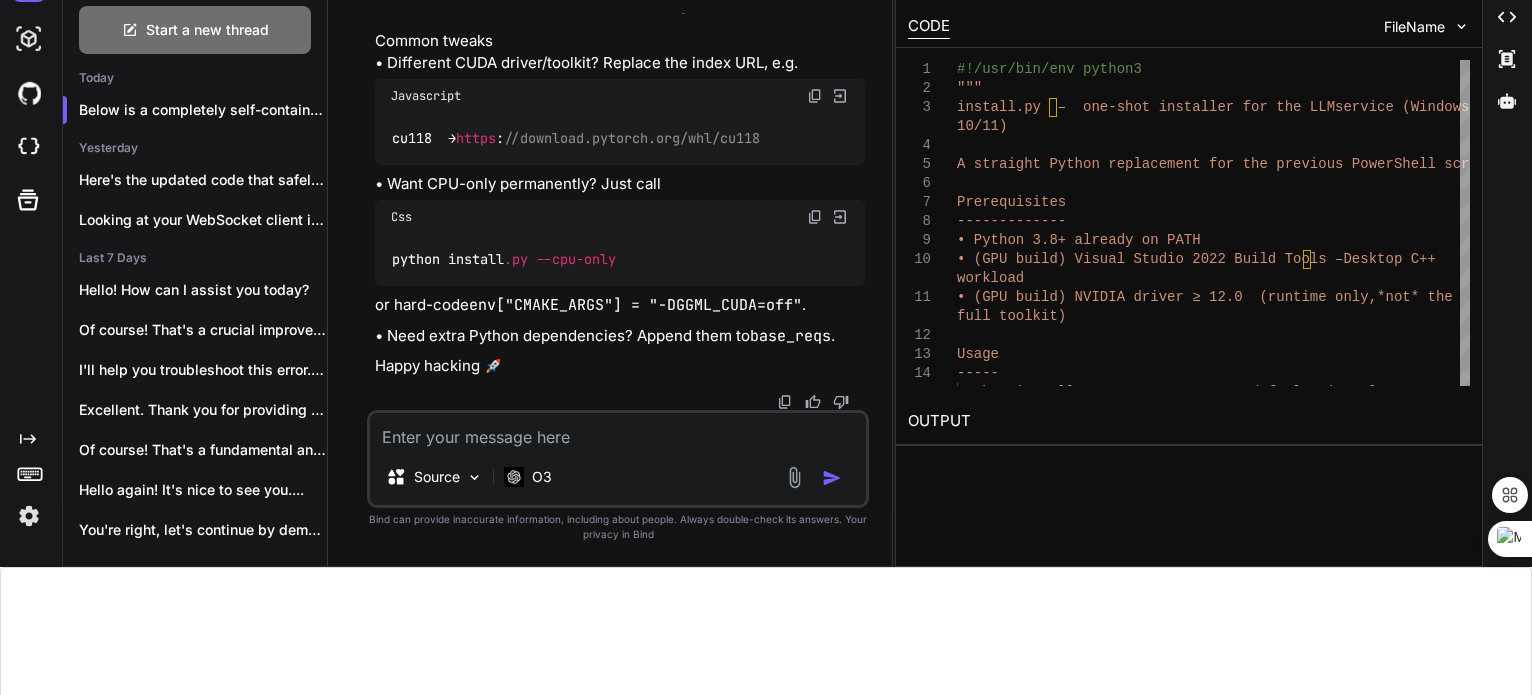 click at bounding box center [815, -1364] 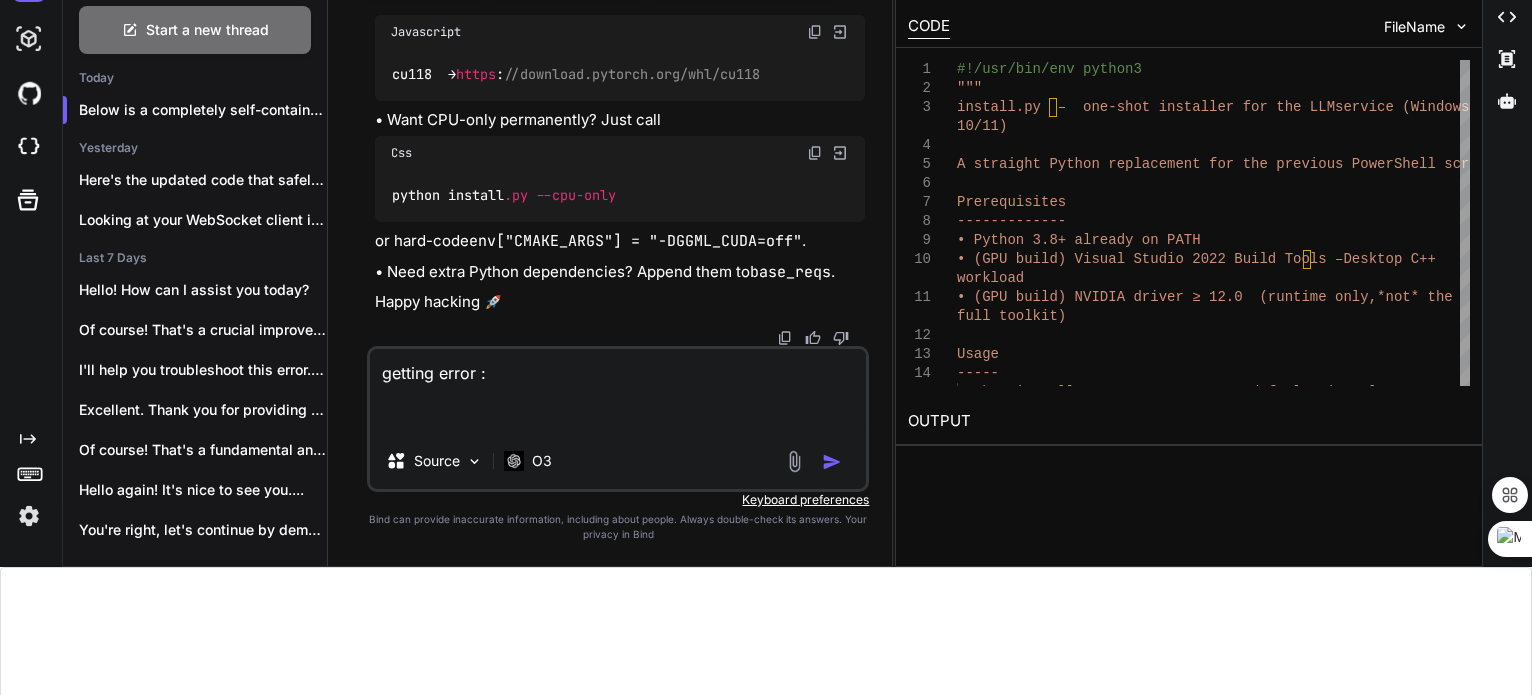 paste on "llama_model_loader: - type q8_0:  337 tensors
llama_model_load: error loading model: error loading model architecture: unknown model architecture: 'gemma3'
llama_load_model_from_file: failed to load model" 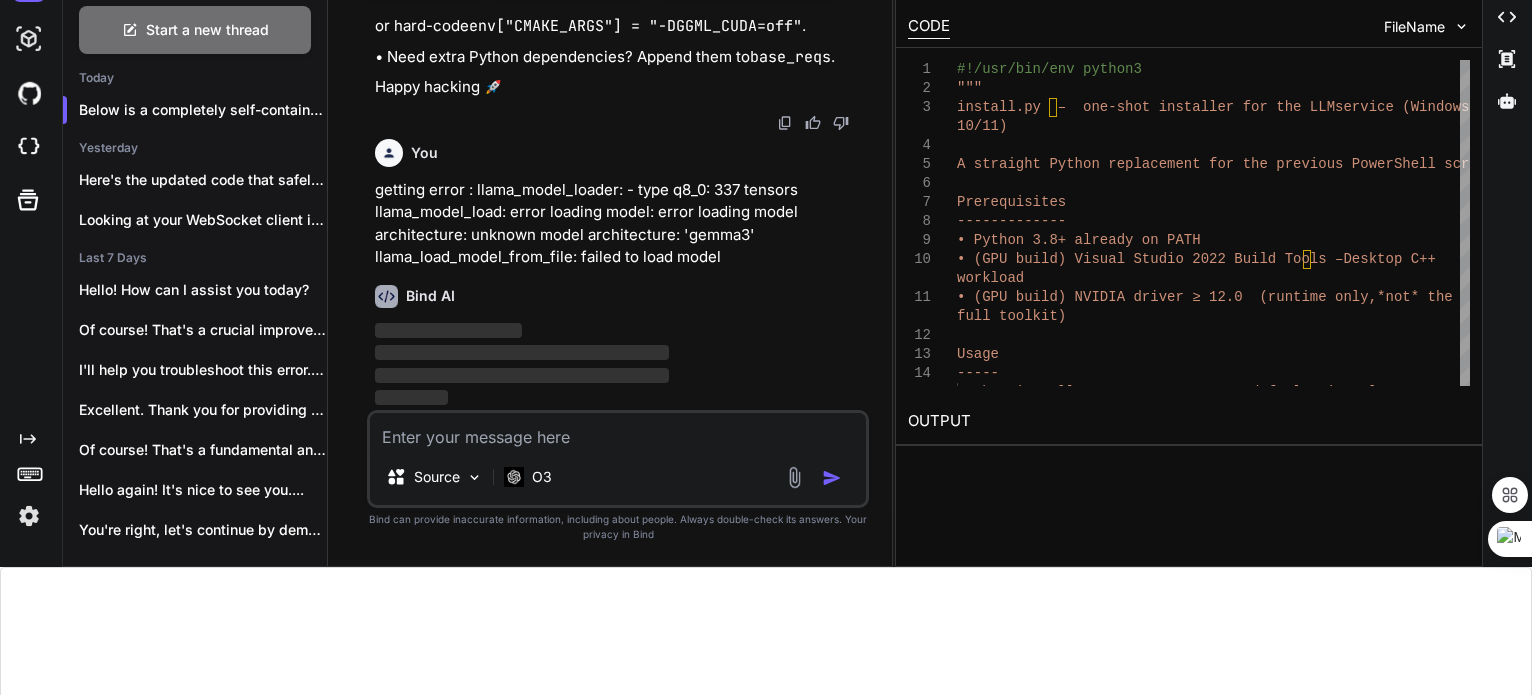 scroll, scrollTop: 153, scrollLeft: 0, axis: vertical 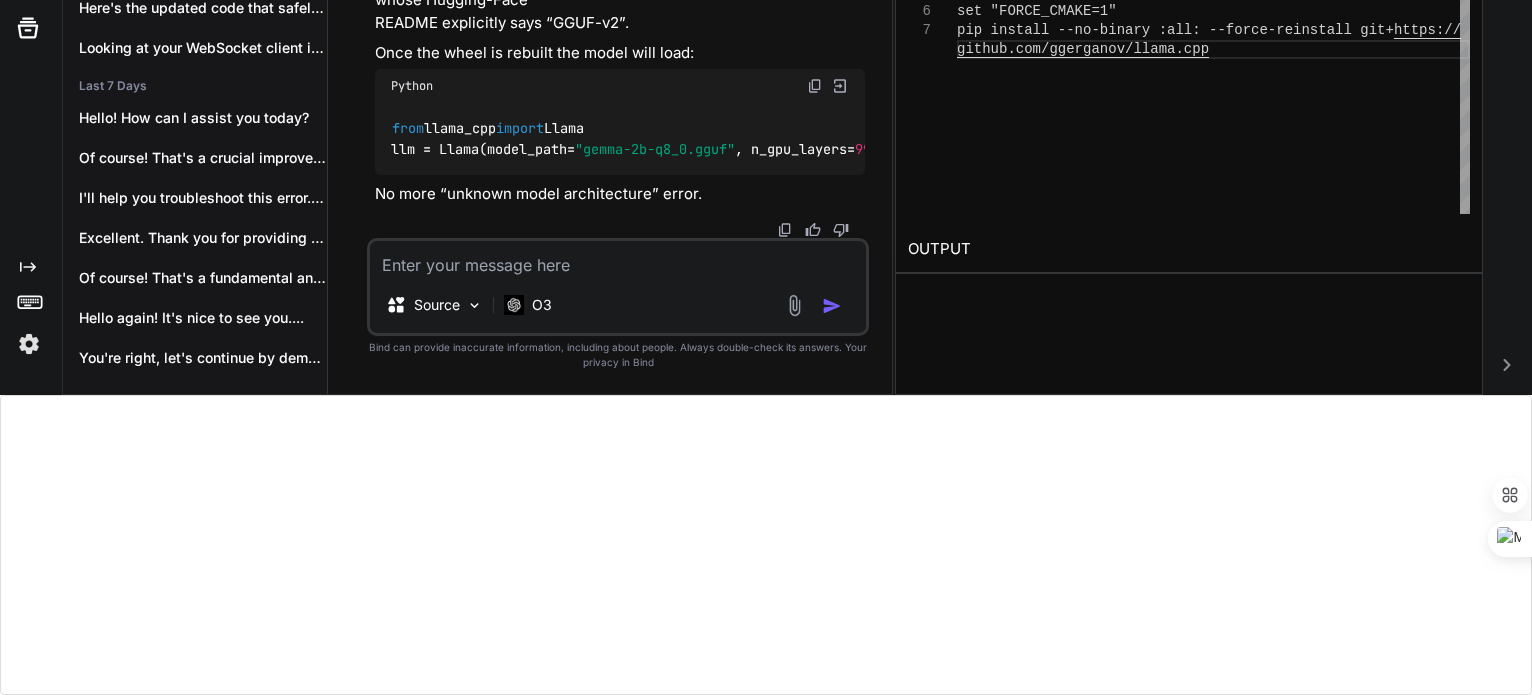 click at bounding box center [618, 259] 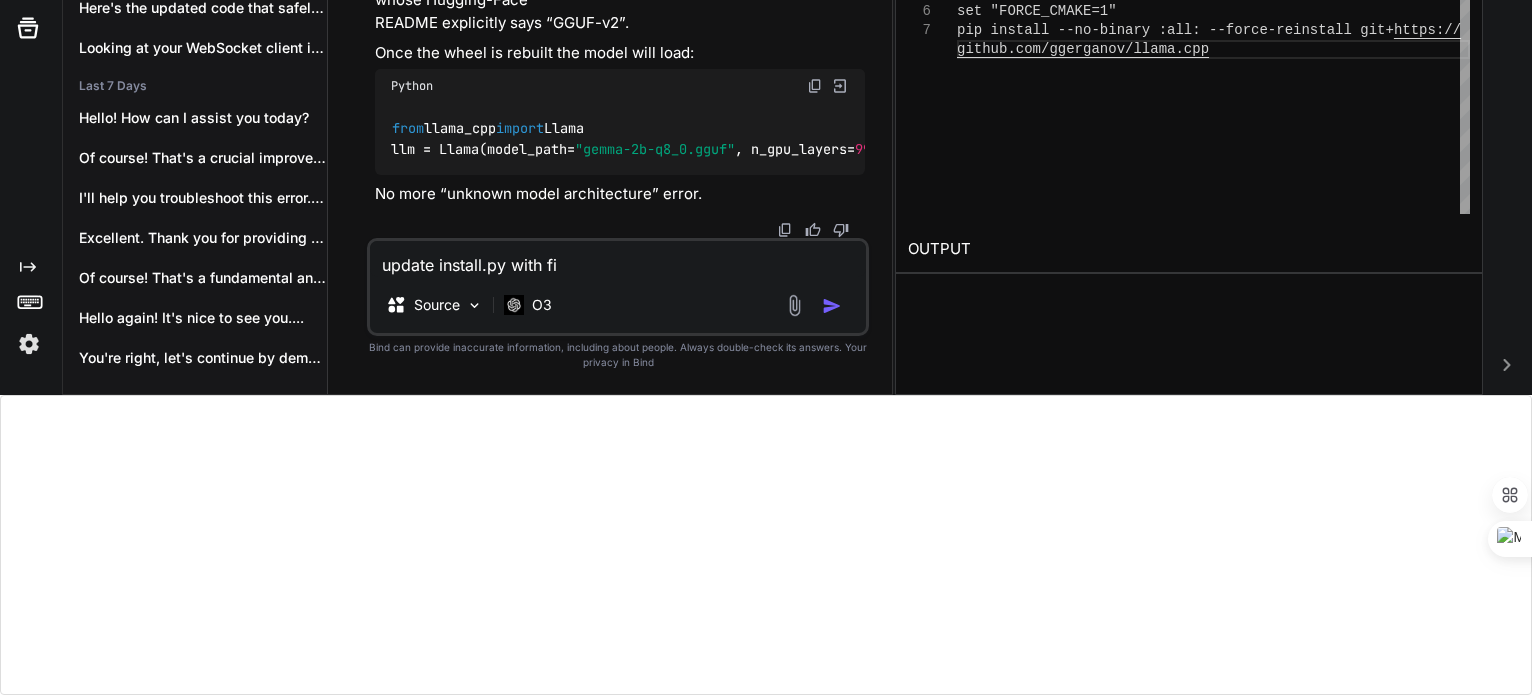 type on "update install.py with fix" 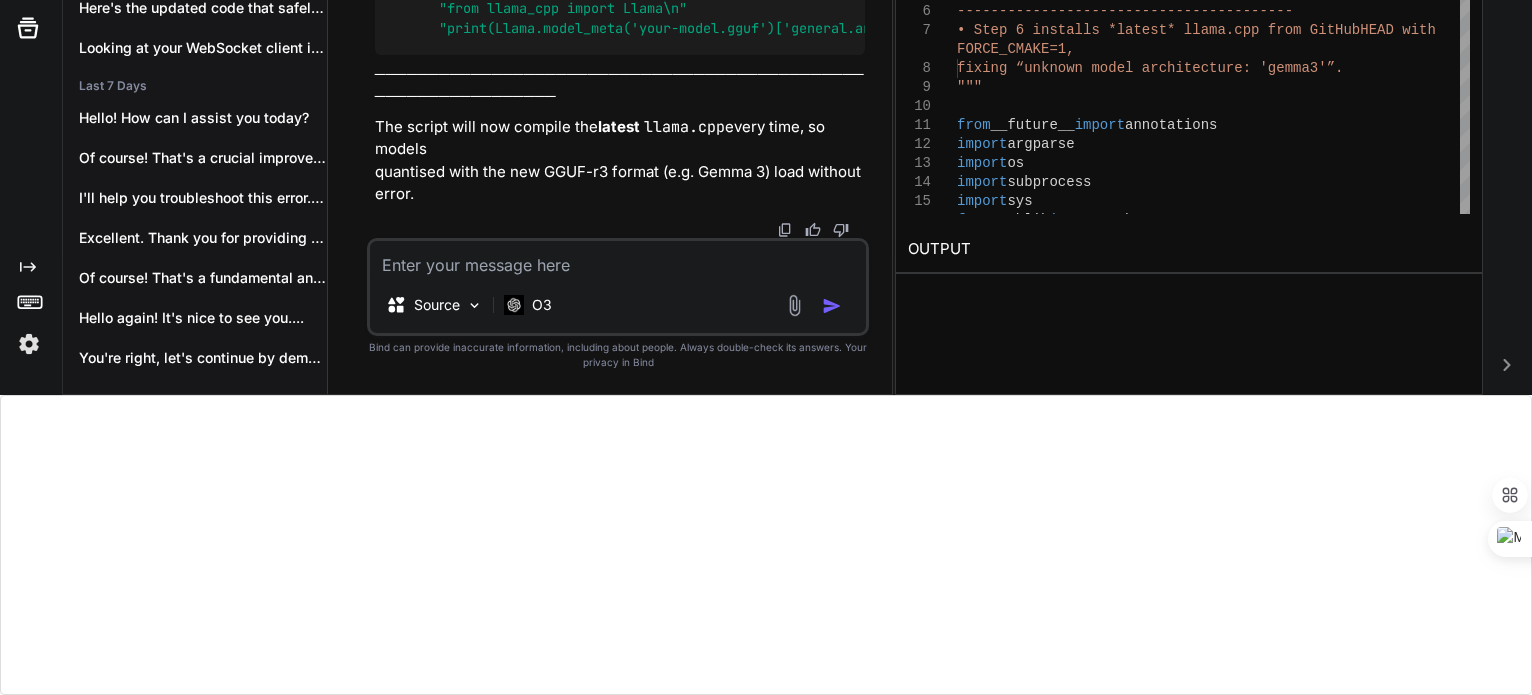 scroll, scrollTop: 107564, scrollLeft: 0, axis: vertical 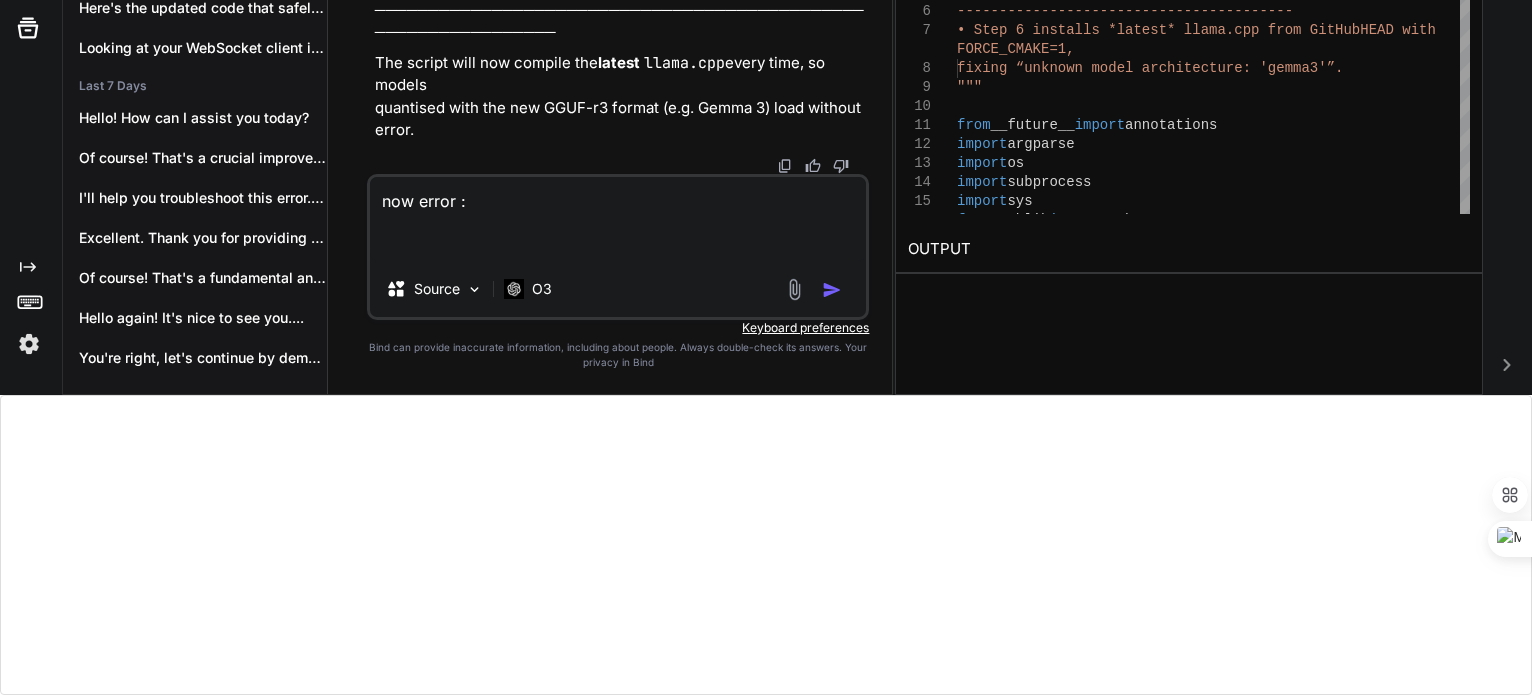 paste on "LINK : fatal error LNK1104: cannot open file 'build\temp.win-amd64-cpython-312\Release\Users\arunm\AppData\Local\Temp\pip-install-j5hg8vtq\cython_3fe4c8bc12dc49a2bed33b9476247808\Cython\Compiler\Parsing.cp312-win_amd64.exp'
error: command 'C:\\Program Files (x86)\\Microsoft Visual Studio\\2022\\BuildTools\\VC\\Tools\\MSVC\\14.39.33519\\bin\\HostX86\\x64\\link.exe' failed with exit code 1104
[end of output]
note: This error originates from a subprocess, and is likely not a problem with pip.
ERROR: Failed building wheel for Cython
Running setup.py clean for Cython
Building wheel for meson-python (pyproject.toml): started
Building wheel for meson-python (pyproject.toml): finished with status 'done'
Created wheel for meson-python: filename=meson_python-0.15.0-py3-none-any.whl size=25292 sha256=292695e14276f2de0a37d5ab1e201e0debd038ca972aaf38a6bb1a6368bd689c
Stored in directory: c:\users\arunm\appdata\local\pip\cache\wheels\13\b5\5..." 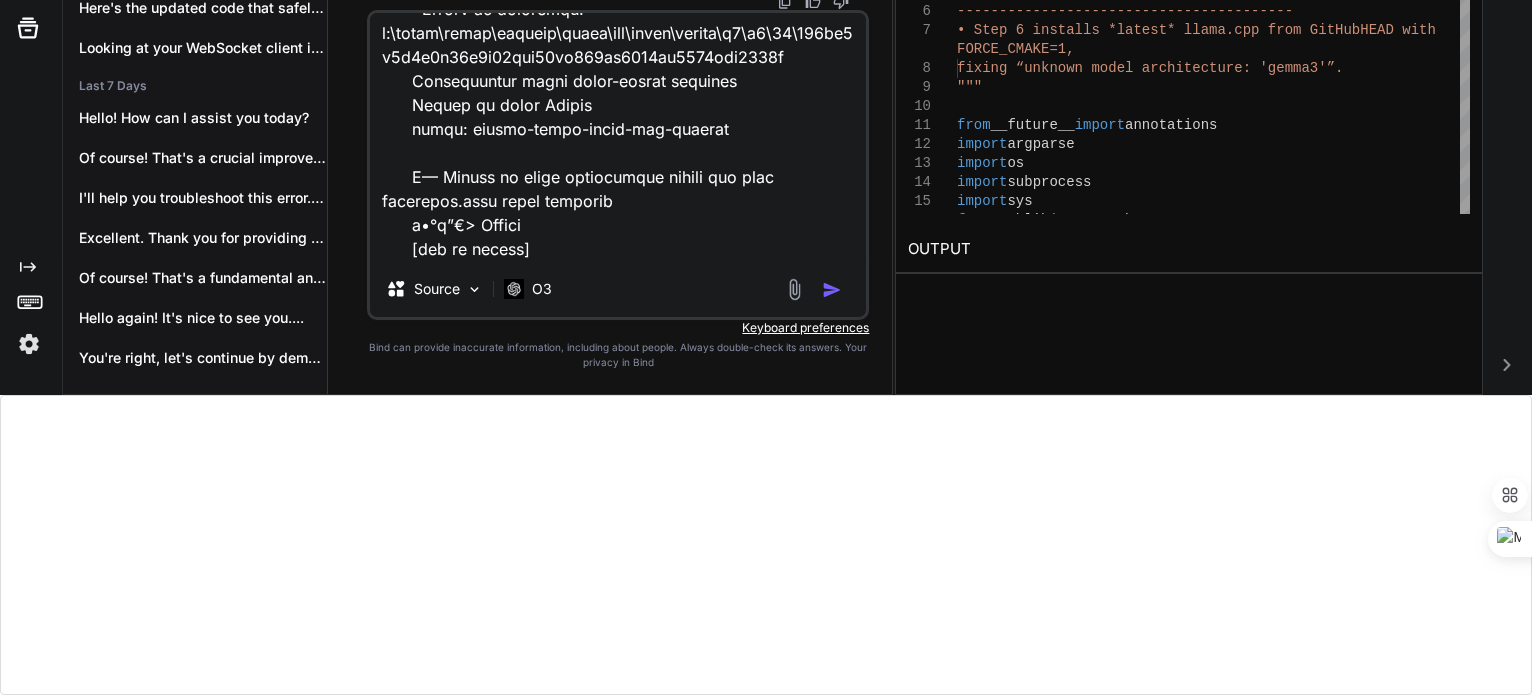 scroll, scrollTop: 0, scrollLeft: 0, axis: both 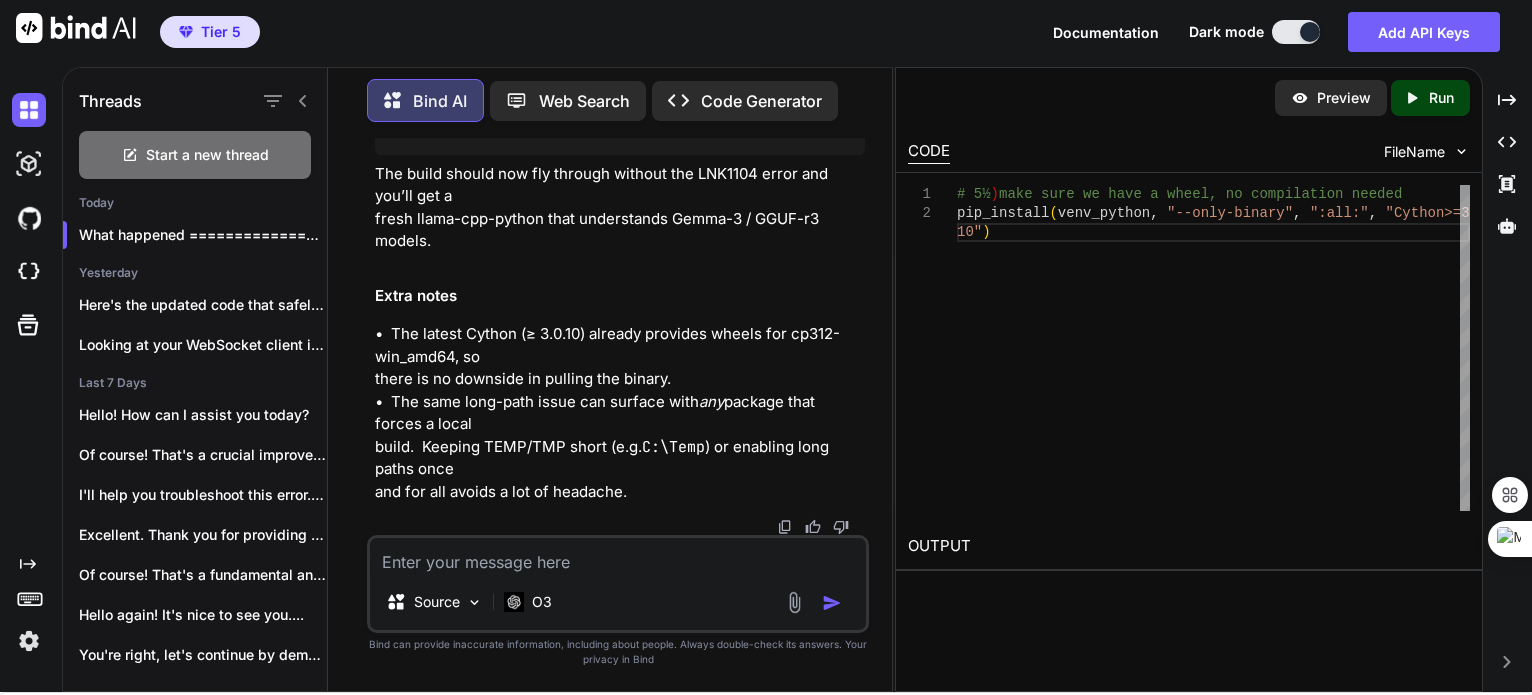 click at bounding box center [815, -76] 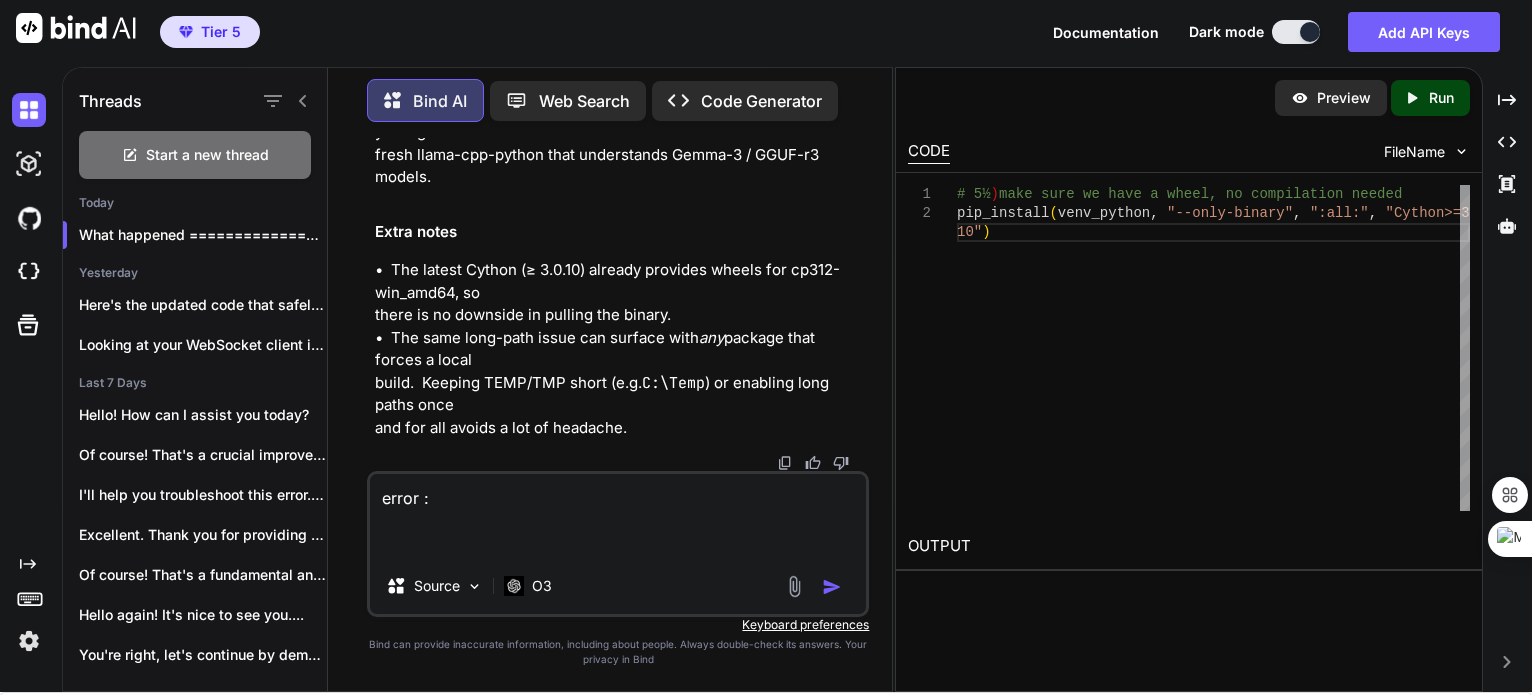 paste on "Exception has occurred: SystemExit       (note: full exception trace is shown but execution is paused at: <module>)
error: command 'C:\\Program Files (x86)\\Microsoft Visual Studio\\2022\\BuildTools\\VC\\Tools\\MSVC\\14.39.33519\\bin\\HostX86\\x64\\link.exe' failed with exit code 1104
subprocess.CalledProcessError: Command '['C:\\Program Files (x86)\\Microsoft Visual Studio\\2022\\BuildTools\\VC\\Tools\\MSVC\\14.39.33519\\bin\\HostX86\\x64\\link.exe', '/nologo', '/INCREMENTAL:NO', '/LTCG', '/DLL', '/MANIFEST:EMBED,ID=2', '/MANIFESTUAC:NO', '/LIBPATH:D:\\BusinessAutomationTools\\AgentSdk\\.venv\\libs', '/LIBPATH:C:\\Users\\arunm\\AppData\\Local\\Programs\\Python\\Python312\\libs', '/LIBPATH:C:\\Users\\arunm\\AppData\\Local\\Programs\\Python\\Python312', '/LIBPATH:D:\\BusinessAutomationTools\\AgentSdk\\.venv\\PCbuild\\amd64', '/LIBPATH:C:\\Program Files (x86)\\Microsoft Visual Studio\\2022\\BuildTools\\VC\\Tools\\MSVC\\14.39.33519\\lib\\x64', '/LIBPATH:C:\\Program Files (x86)\\Windows Kits\\10\\lib\\10.0.226..." 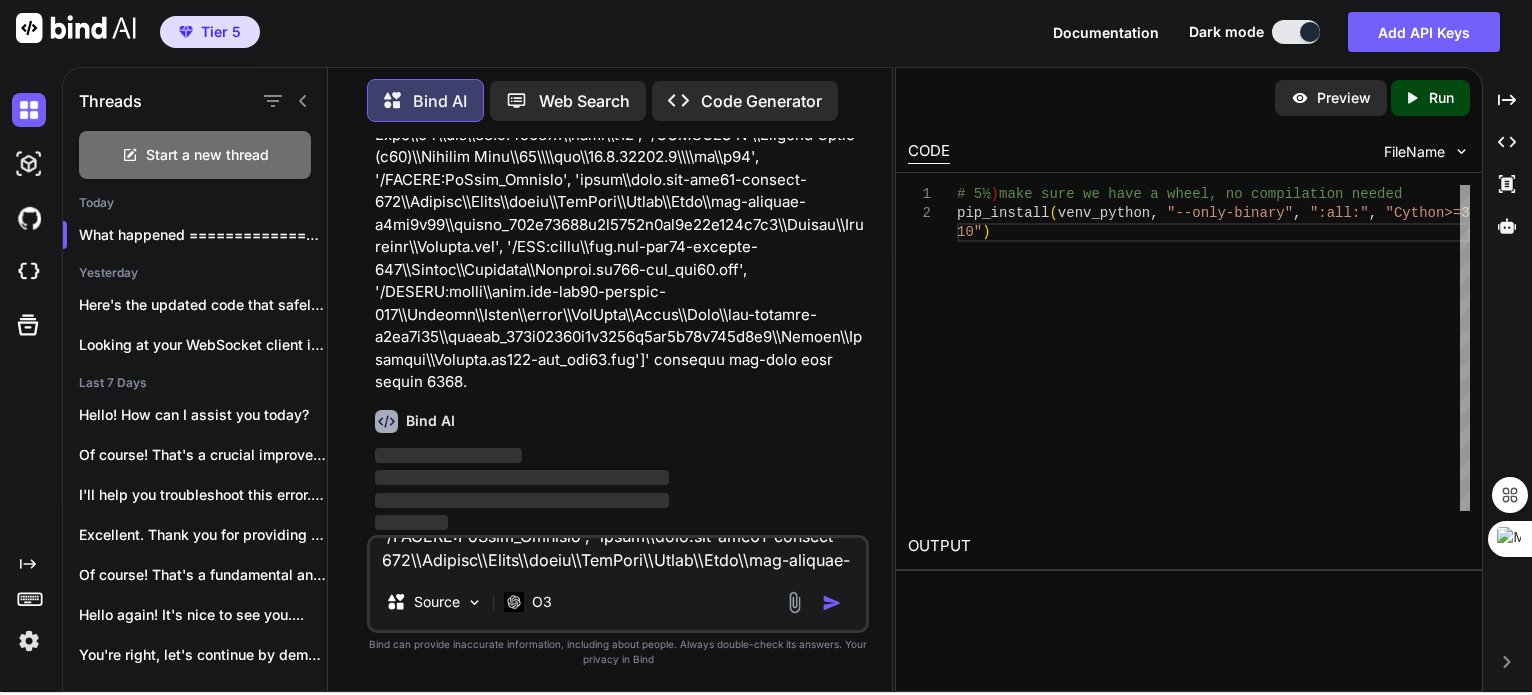 scroll, scrollTop: 0, scrollLeft: 0, axis: both 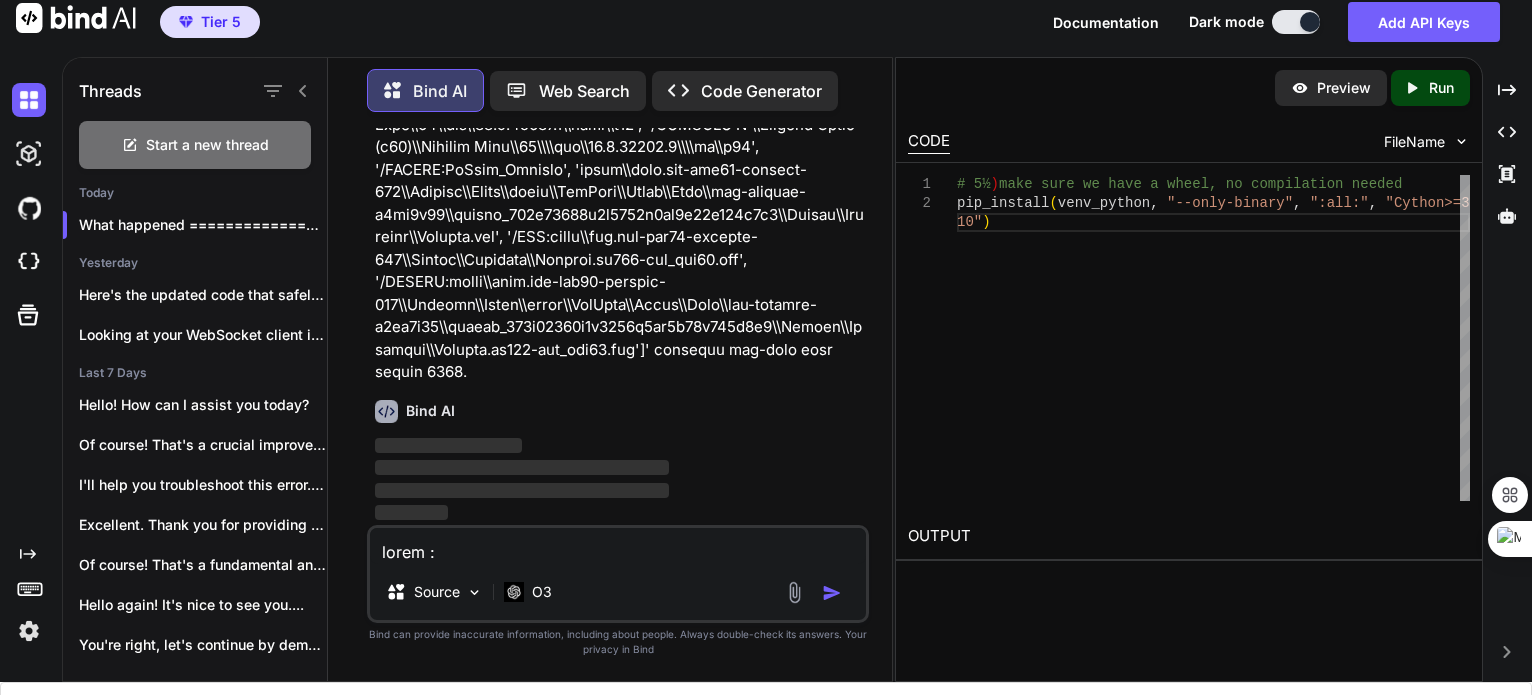type 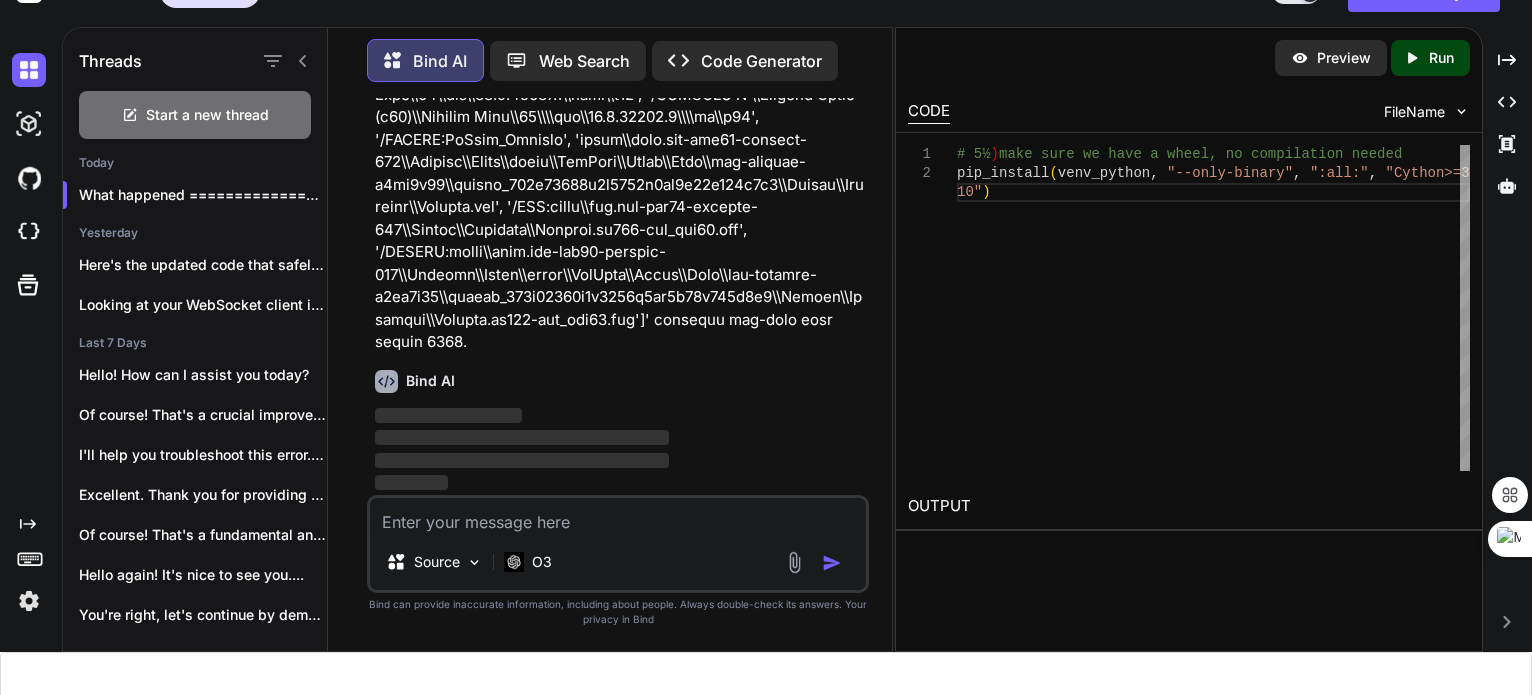scroll, scrollTop: 113337, scrollLeft: 0, axis: vertical 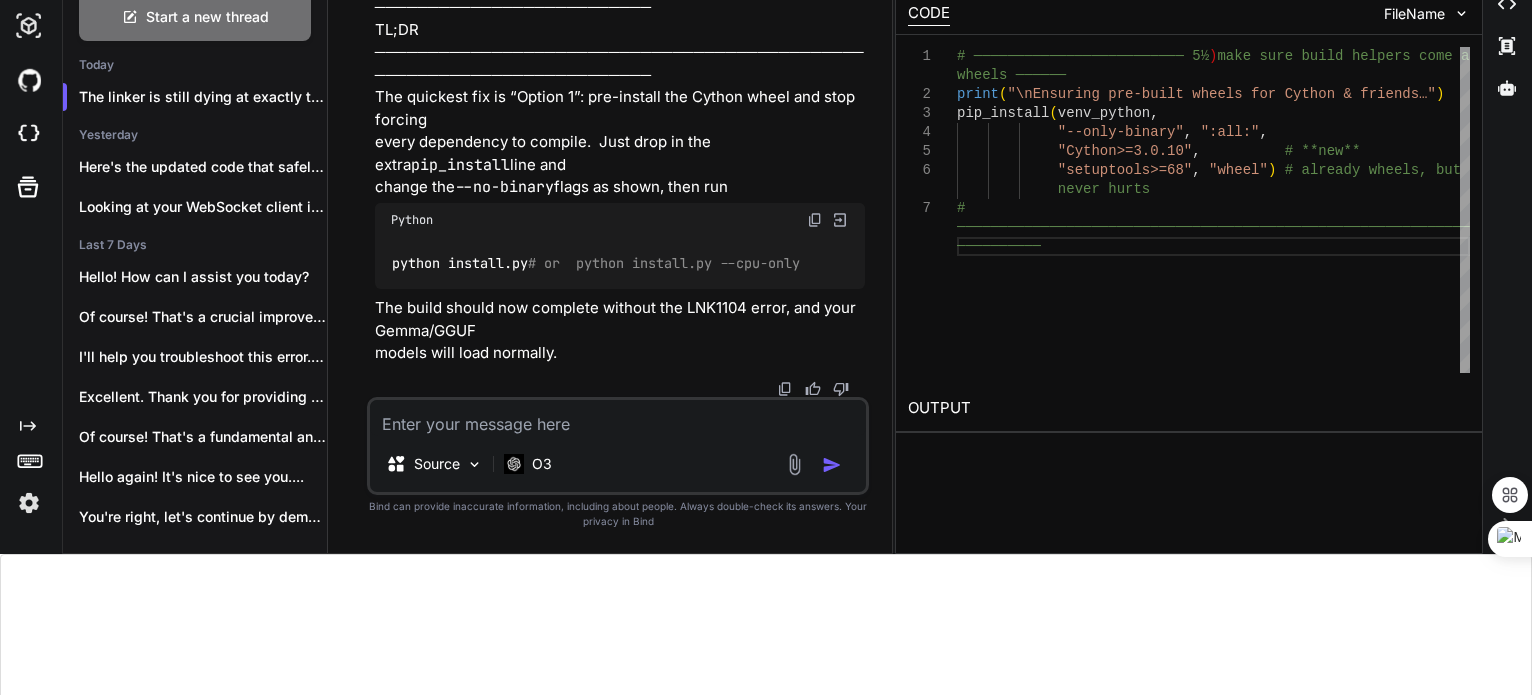 click on ""\nEnsuring pre-built wheels for Cython & friends …"" at bounding box center (647, -1312) 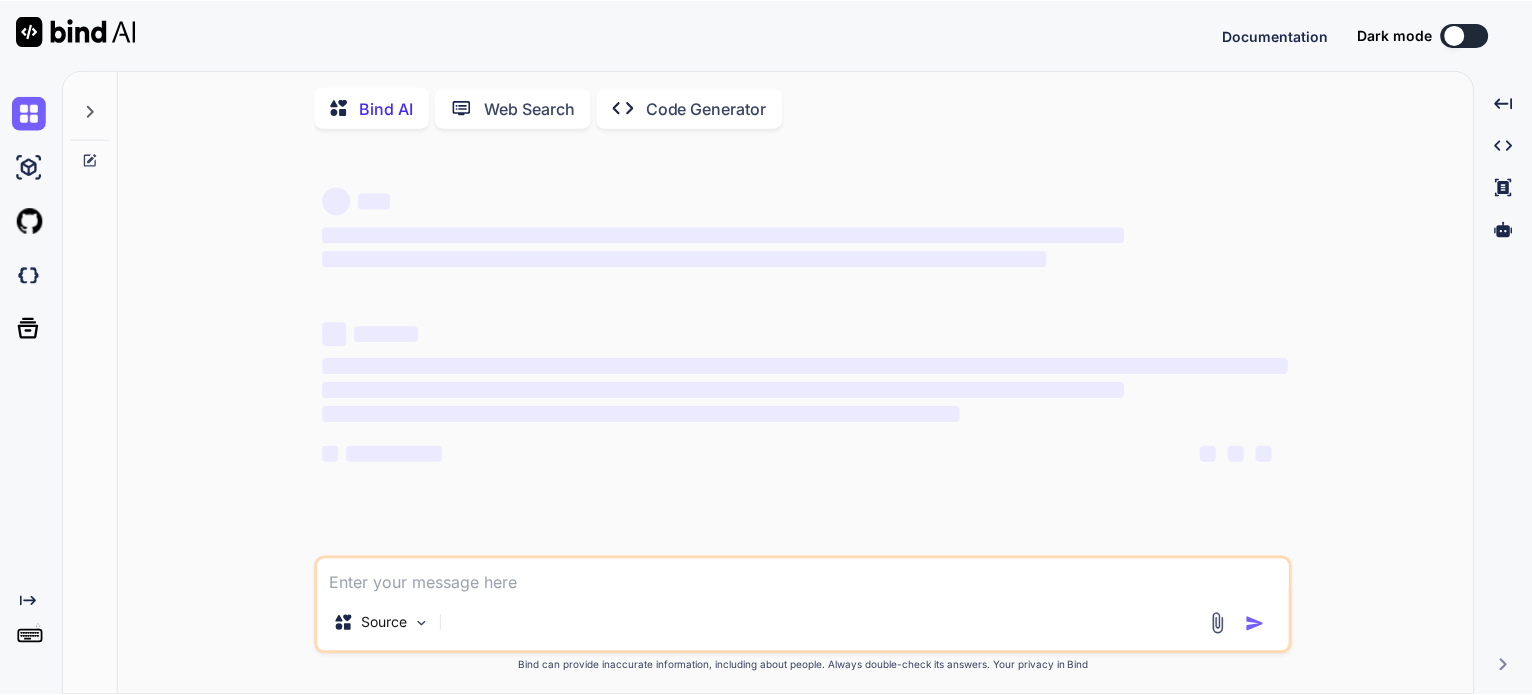 scroll, scrollTop: 0, scrollLeft: 0, axis: both 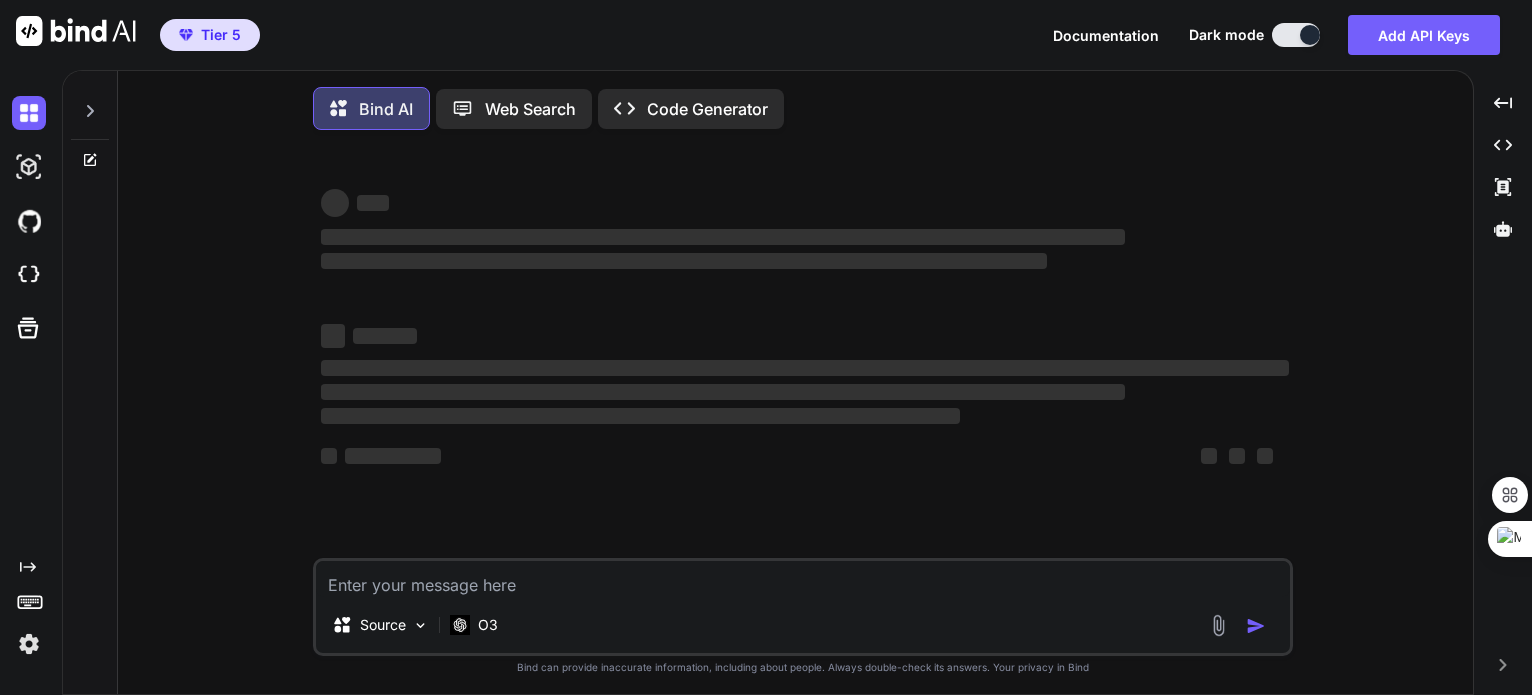 click 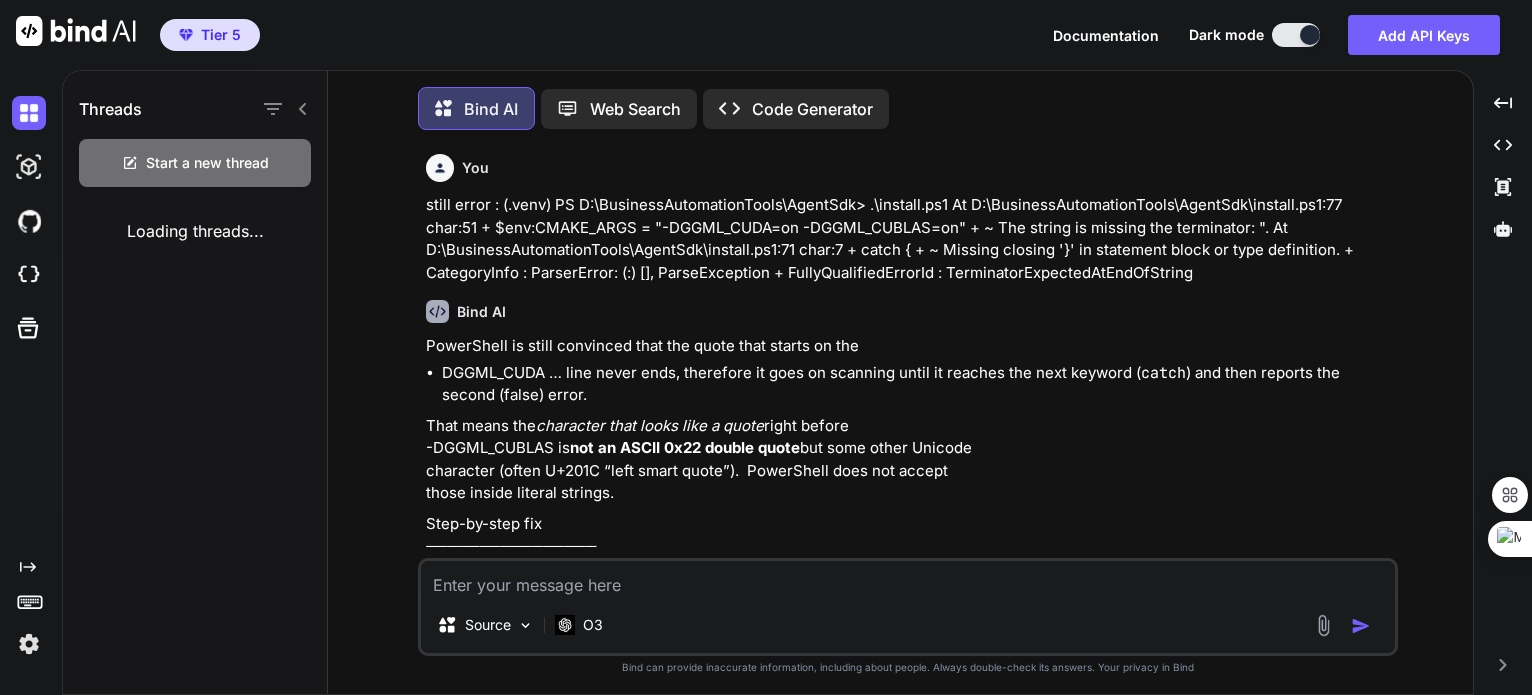 scroll, scrollTop: 335, scrollLeft: 0, axis: vertical 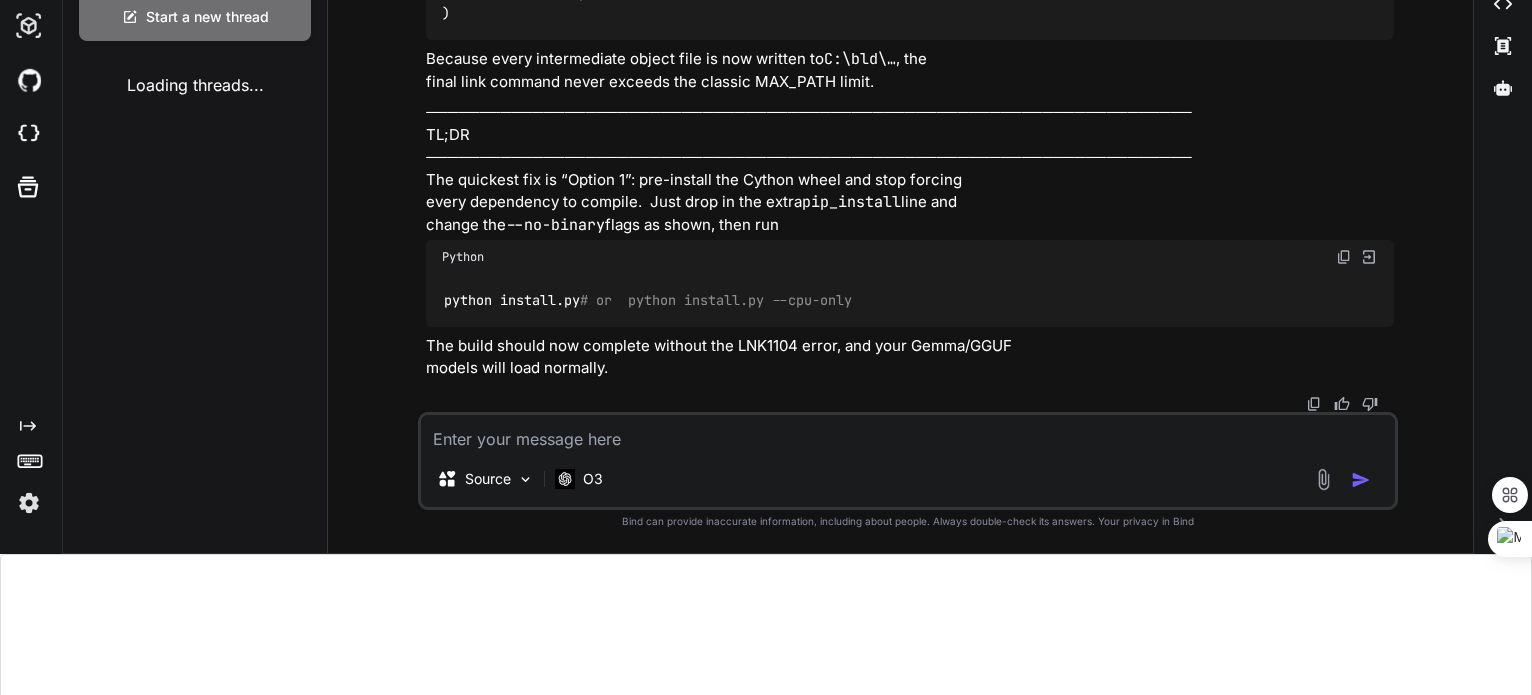 type on "x" 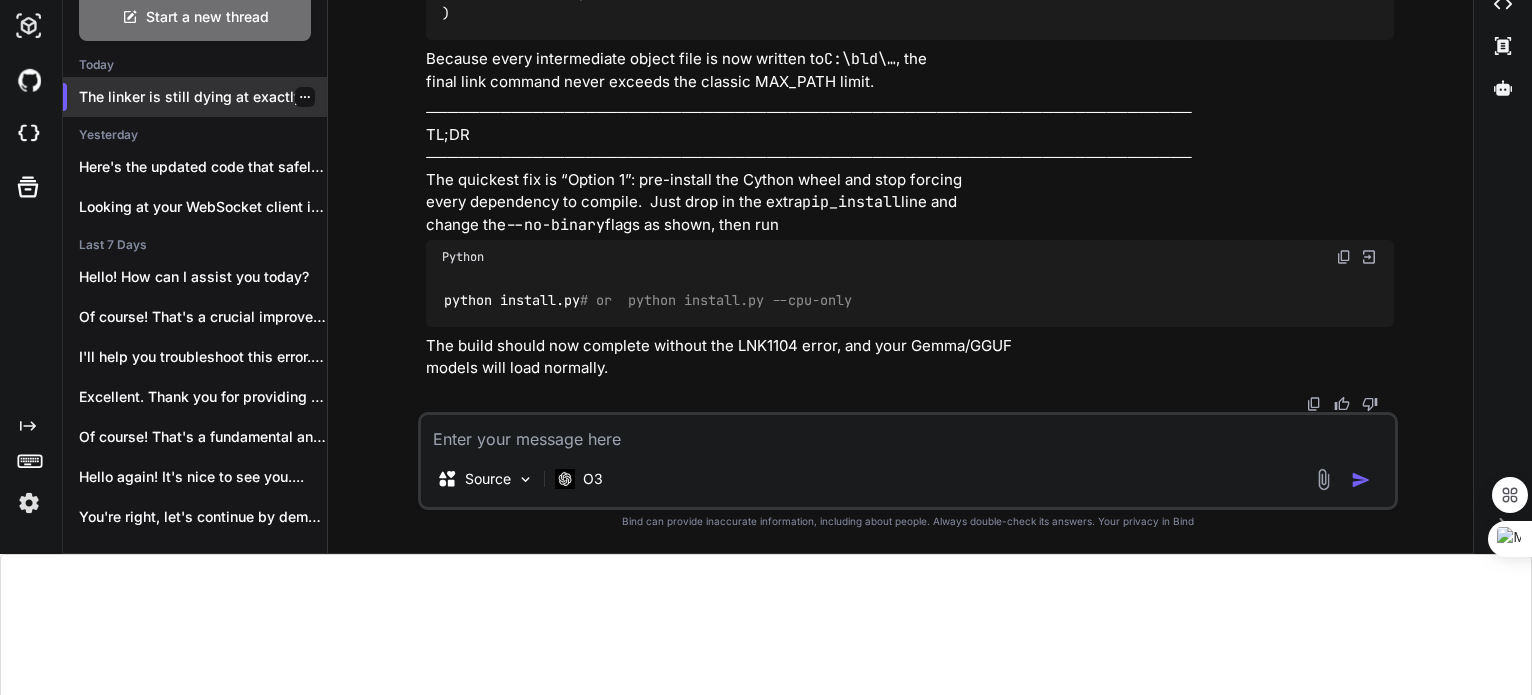 click on "The linker is still dying at exactly..." at bounding box center (203, 97) 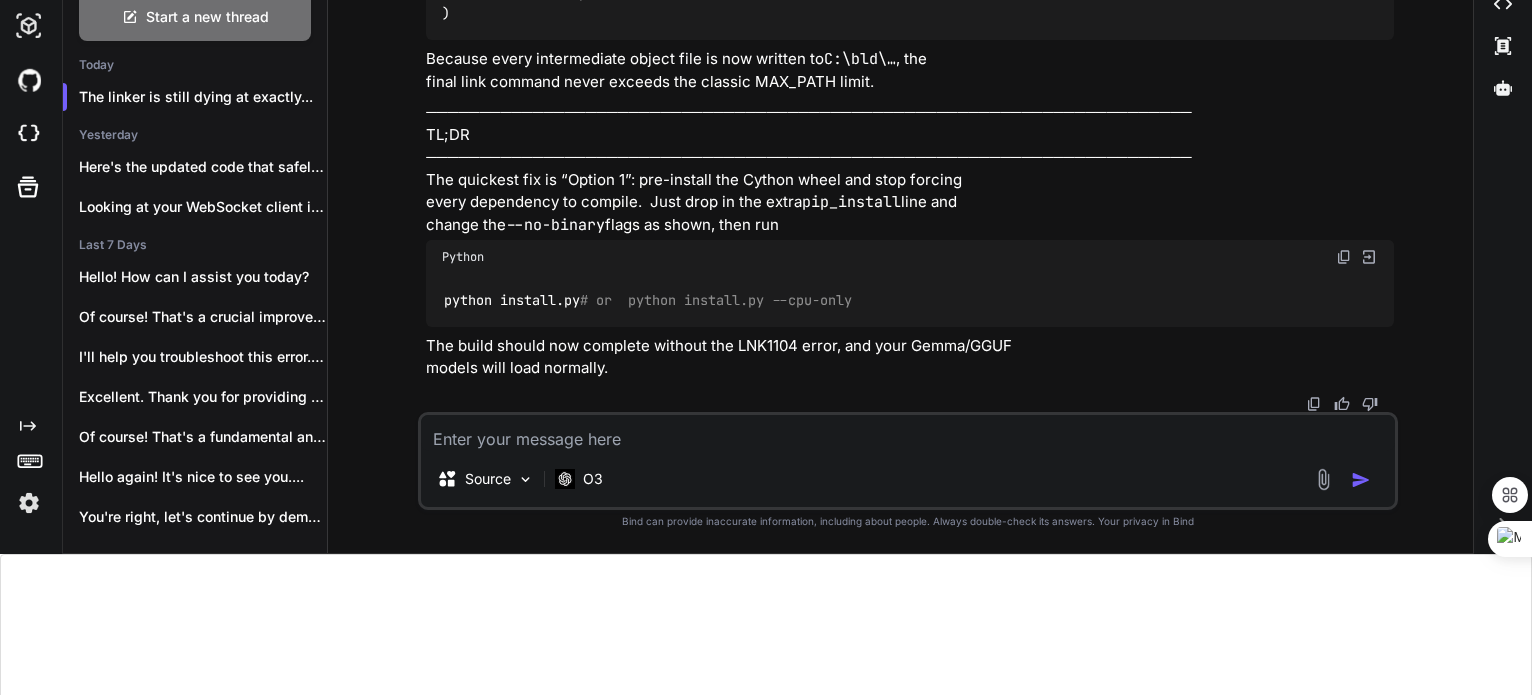 scroll, scrollTop: 13935, scrollLeft: 0, axis: vertical 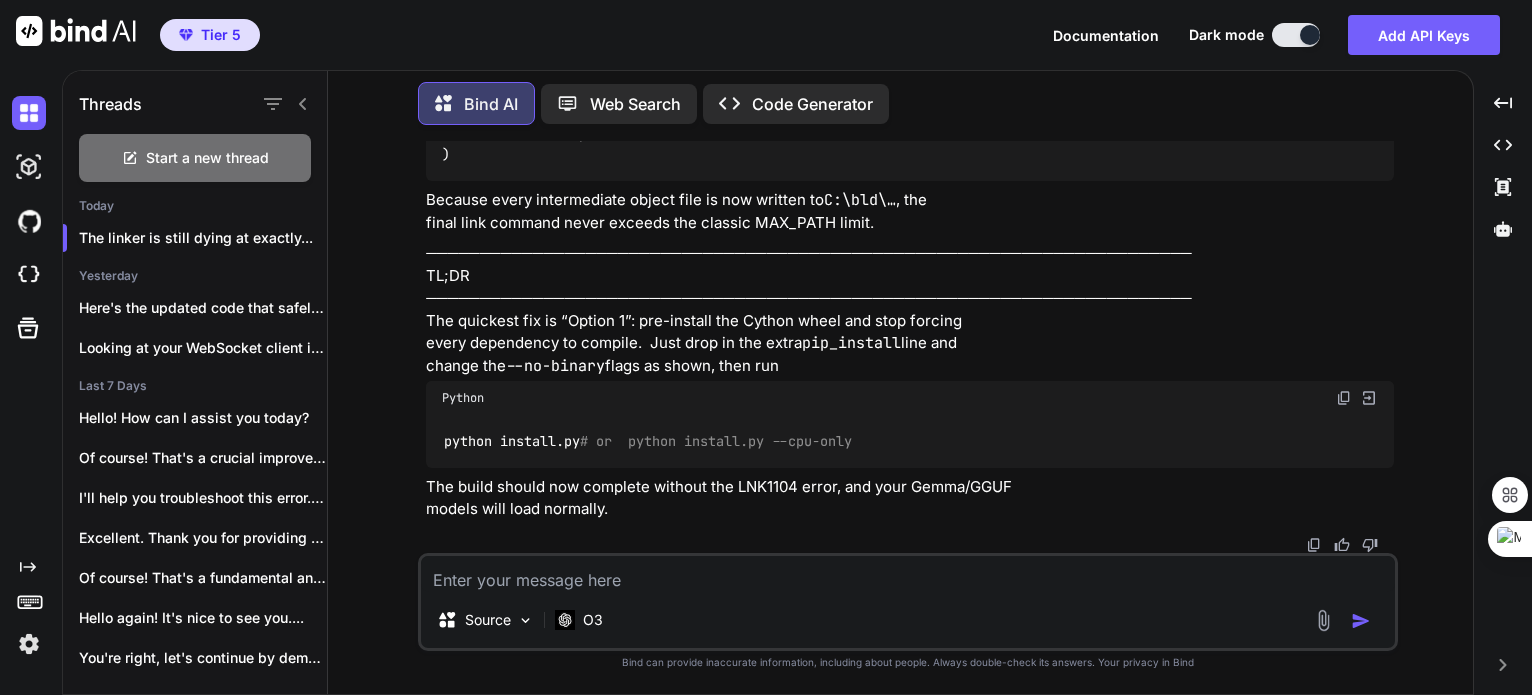 click on "build_env = os.environ.copy()
build_env[ "FORCE_CMAKE" ] =  "1"
build_env[ "CMAKE_ARGS" ]  =  "-DGGML_CUDA=off"   if  args.cpu_only \
else   "-DGGML_CUDA=on -DGGML_CUBLAS=on"
build_env[ "PIP_BUILD_TEMP" ] =  r"C:\bld"         # <<–––– added
pip_install(
venv_python,
"--no-binary" ,  ":all:" ,
"--force-reinstall" ,
"git+https://github.com/ggerganov/llama.cpp" ,
env=build_env,
)" at bounding box center (910, 114) 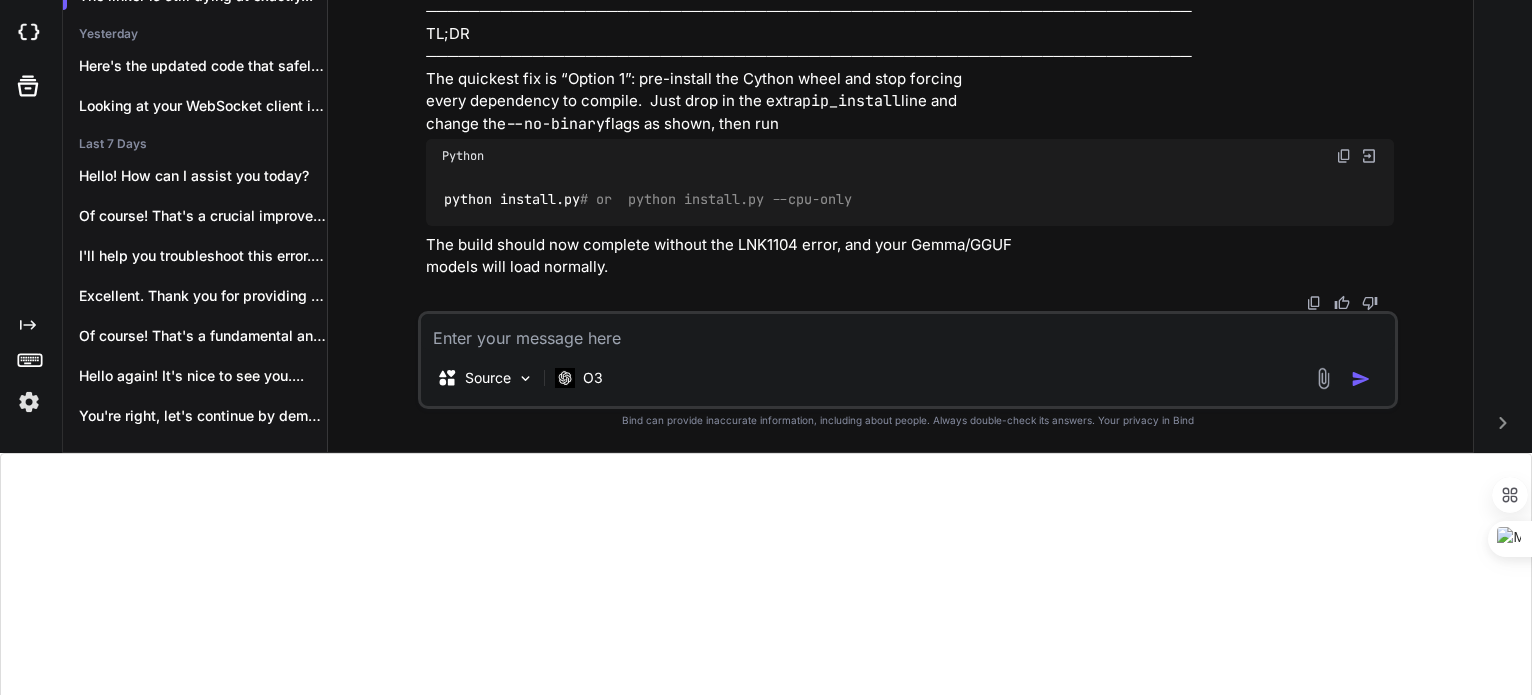 scroll, scrollTop: 261, scrollLeft: 0, axis: vertical 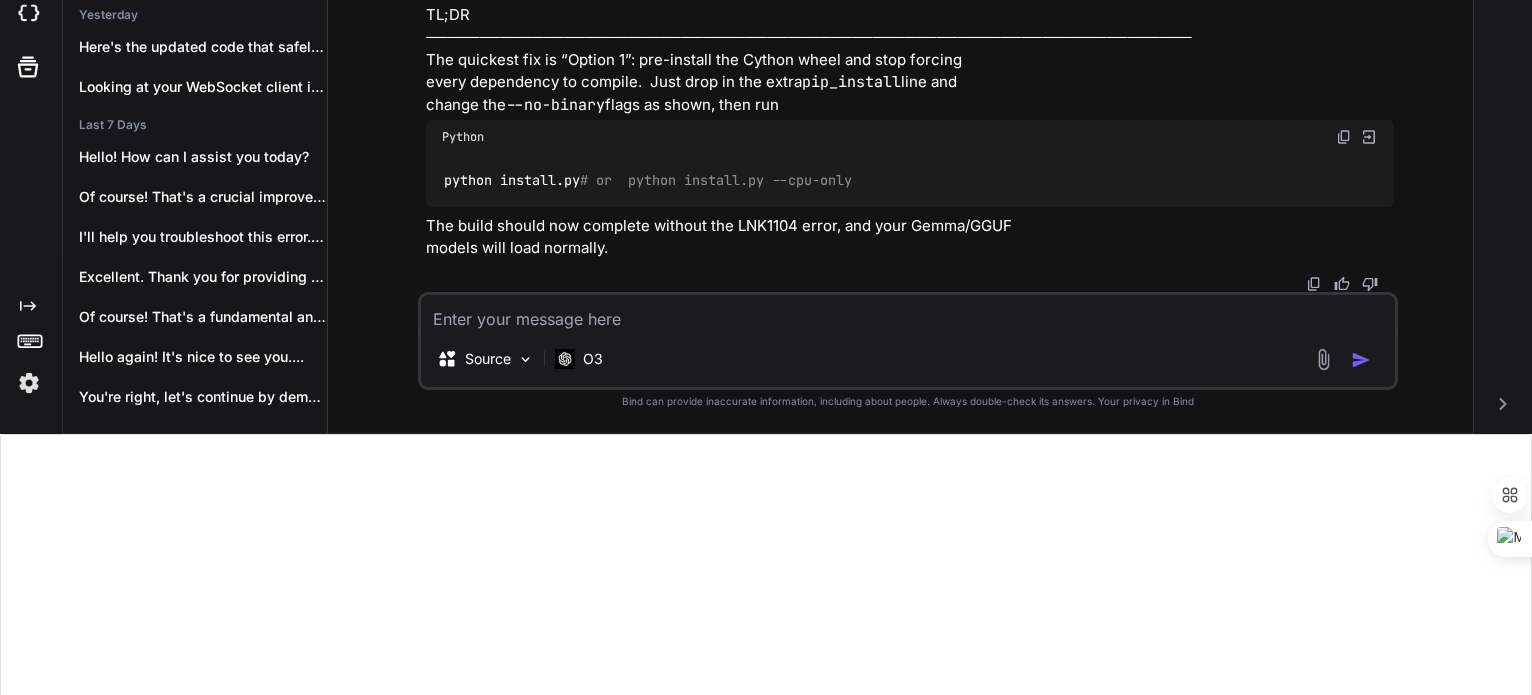 click at bounding box center [908, 313] 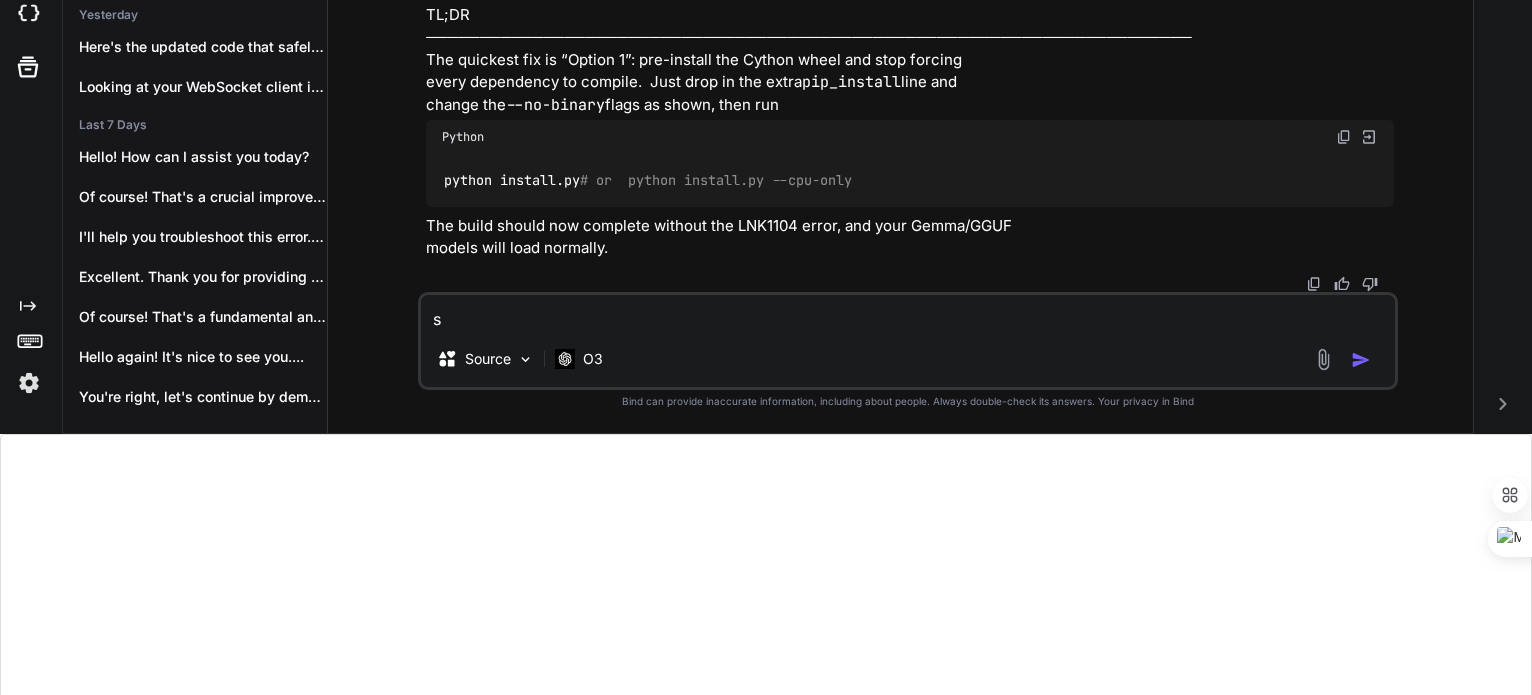 type on "st" 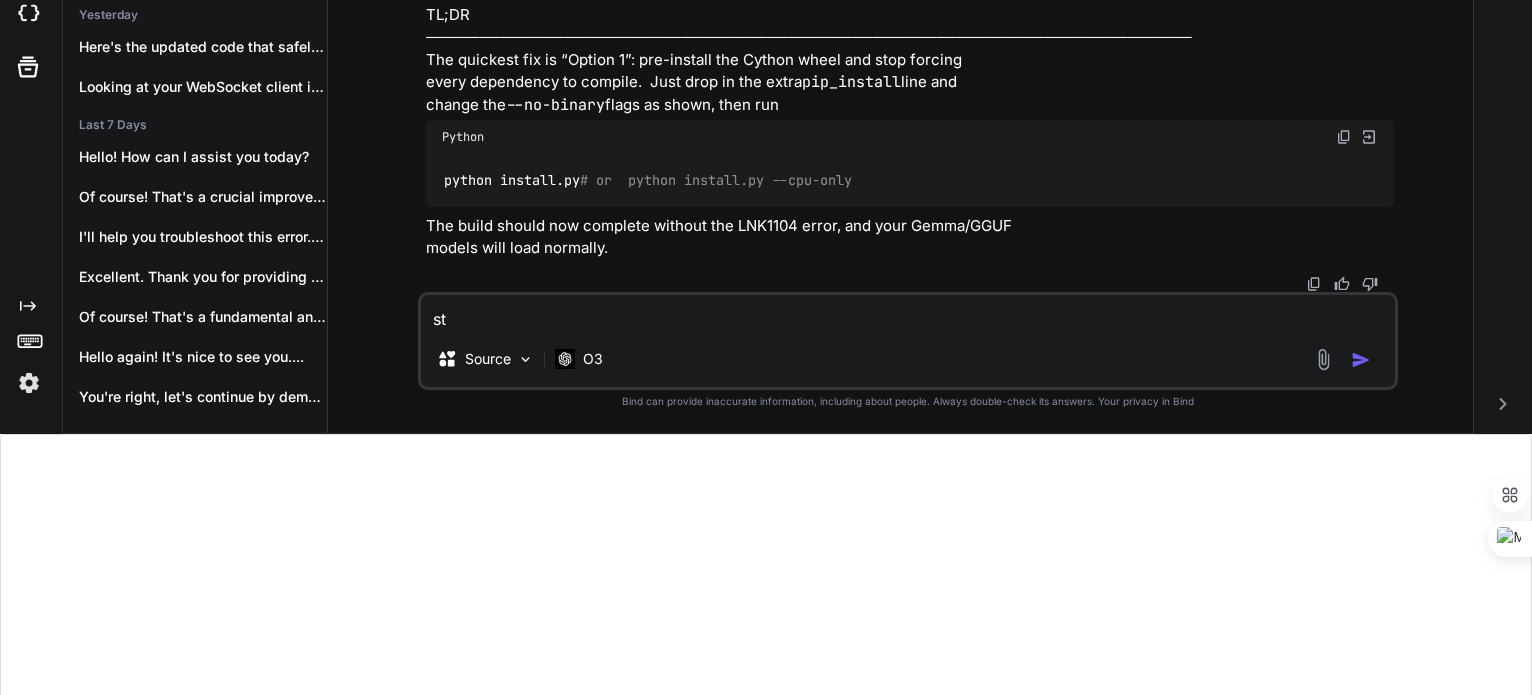 type on "sti" 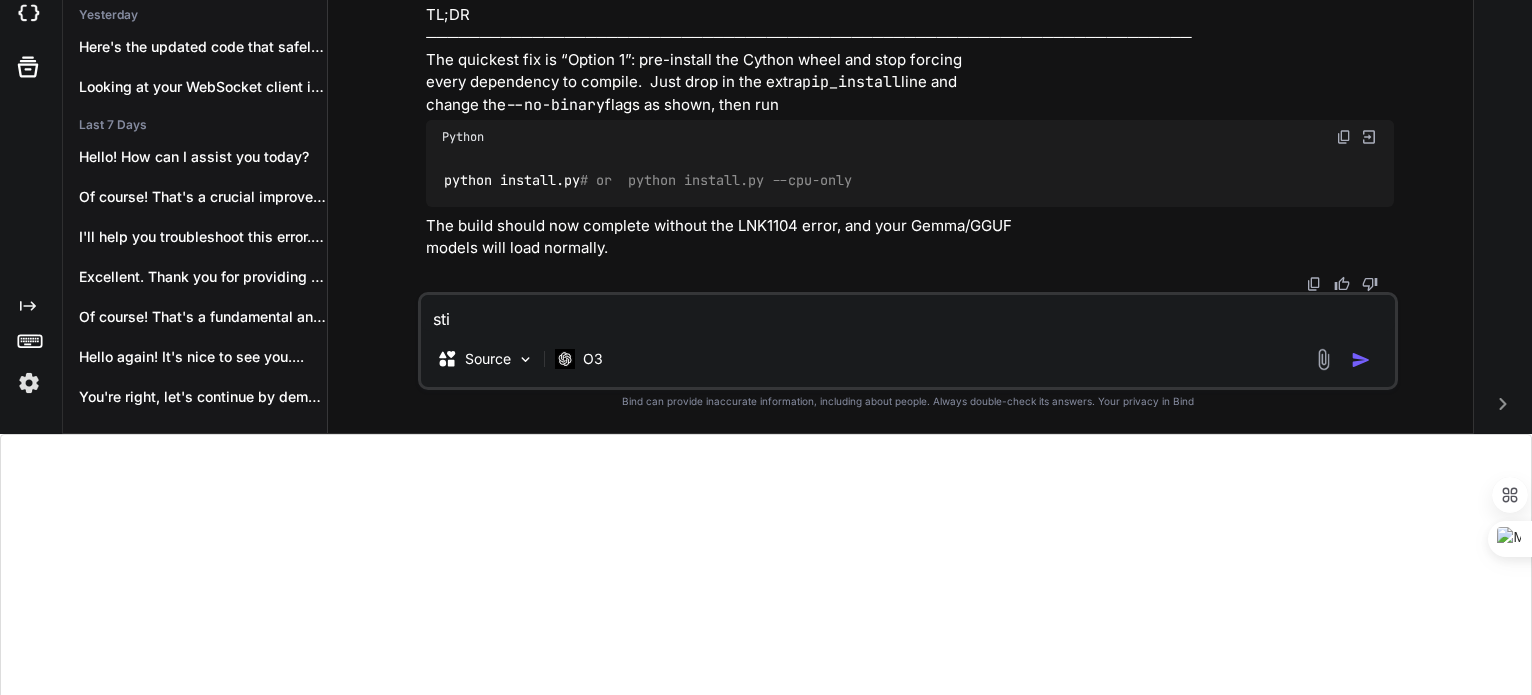 type on "stil" 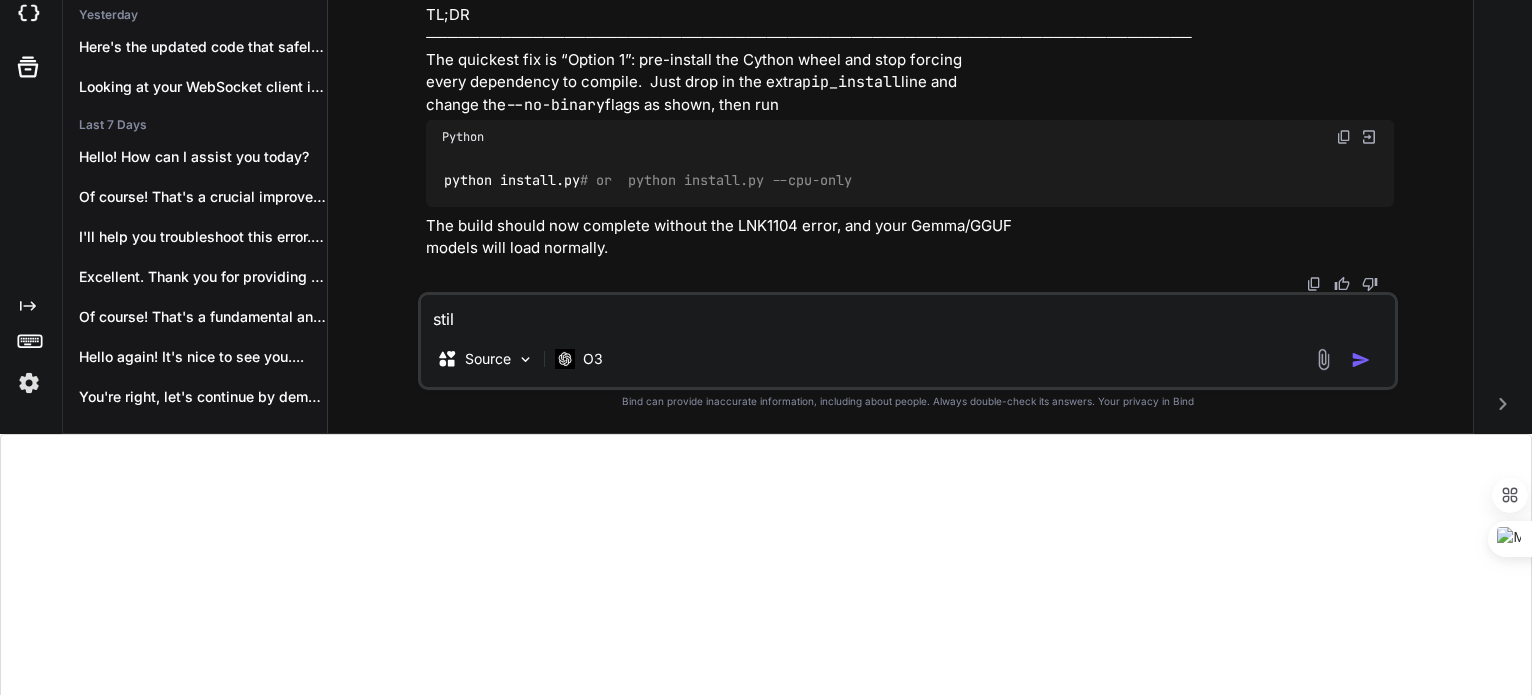 type on "still" 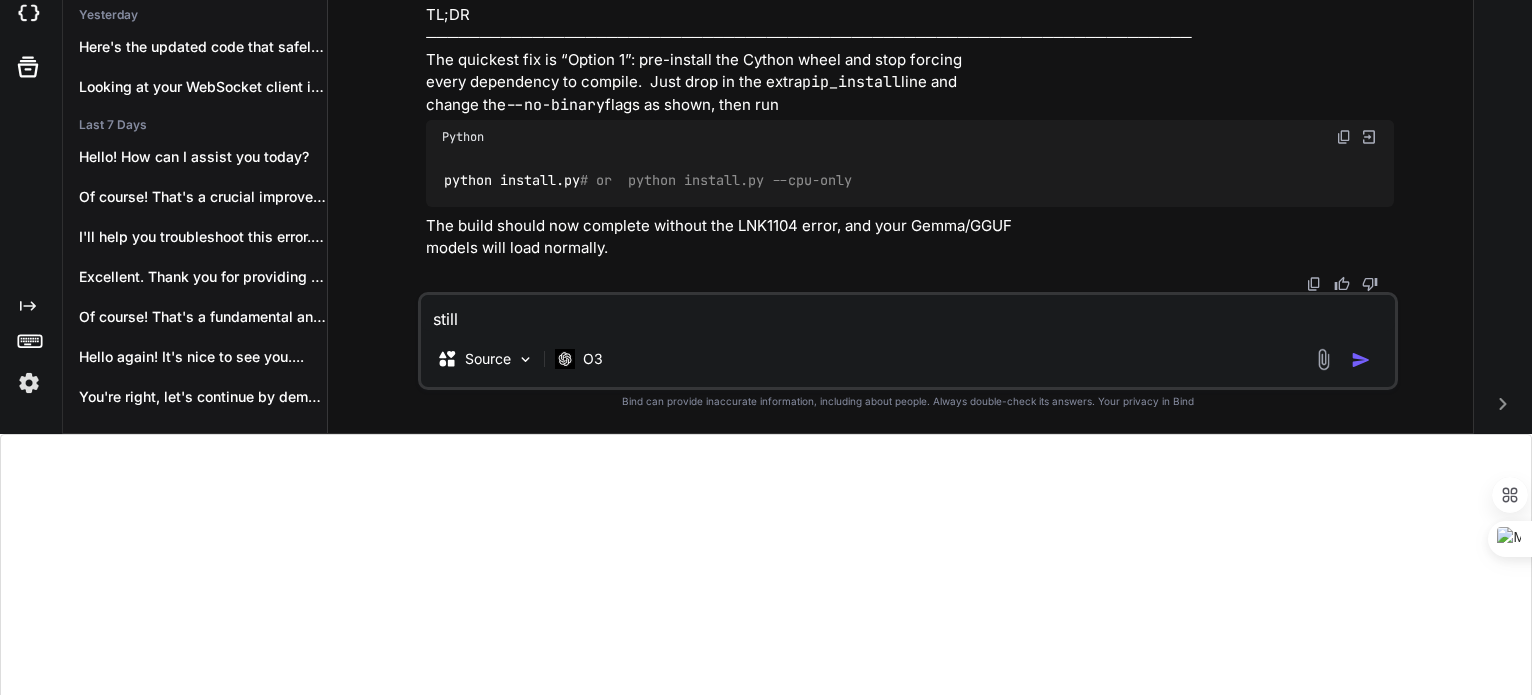 type on "still" 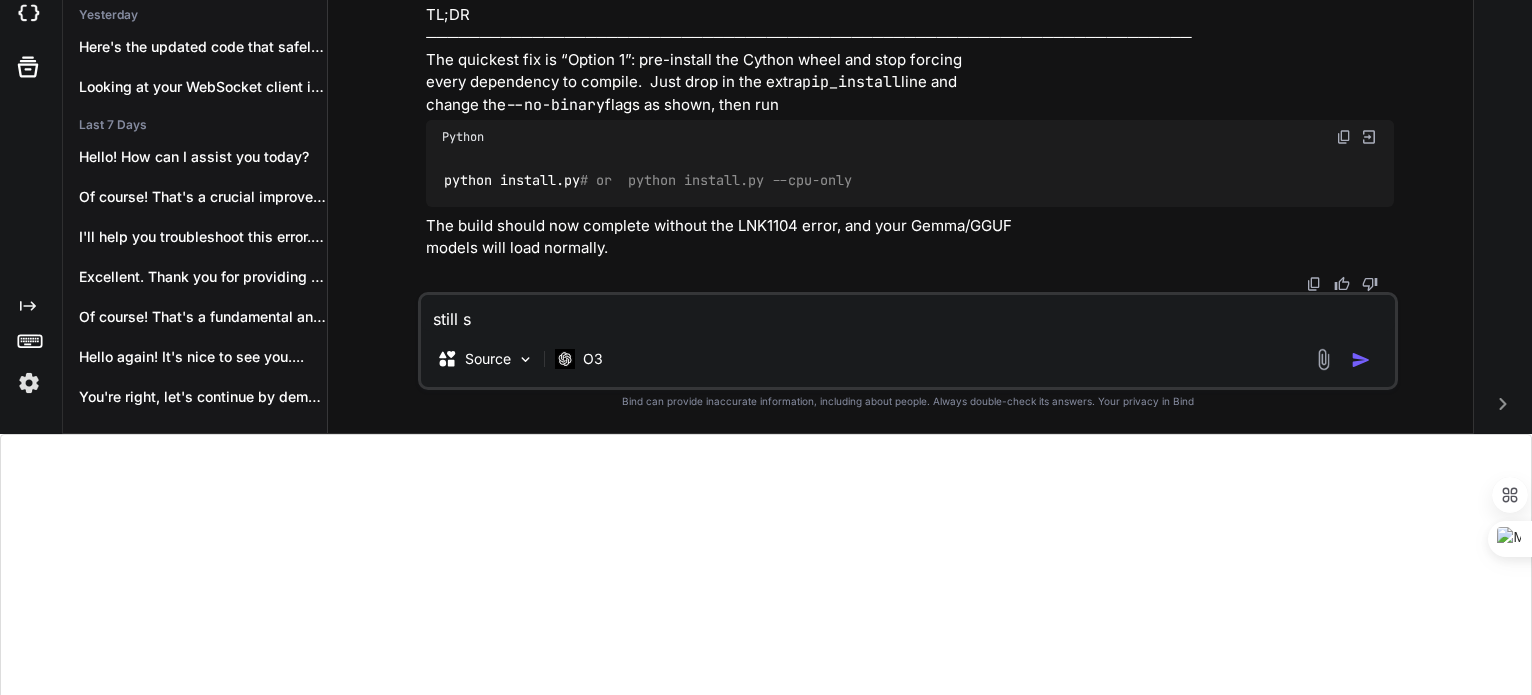 type on "still sa" 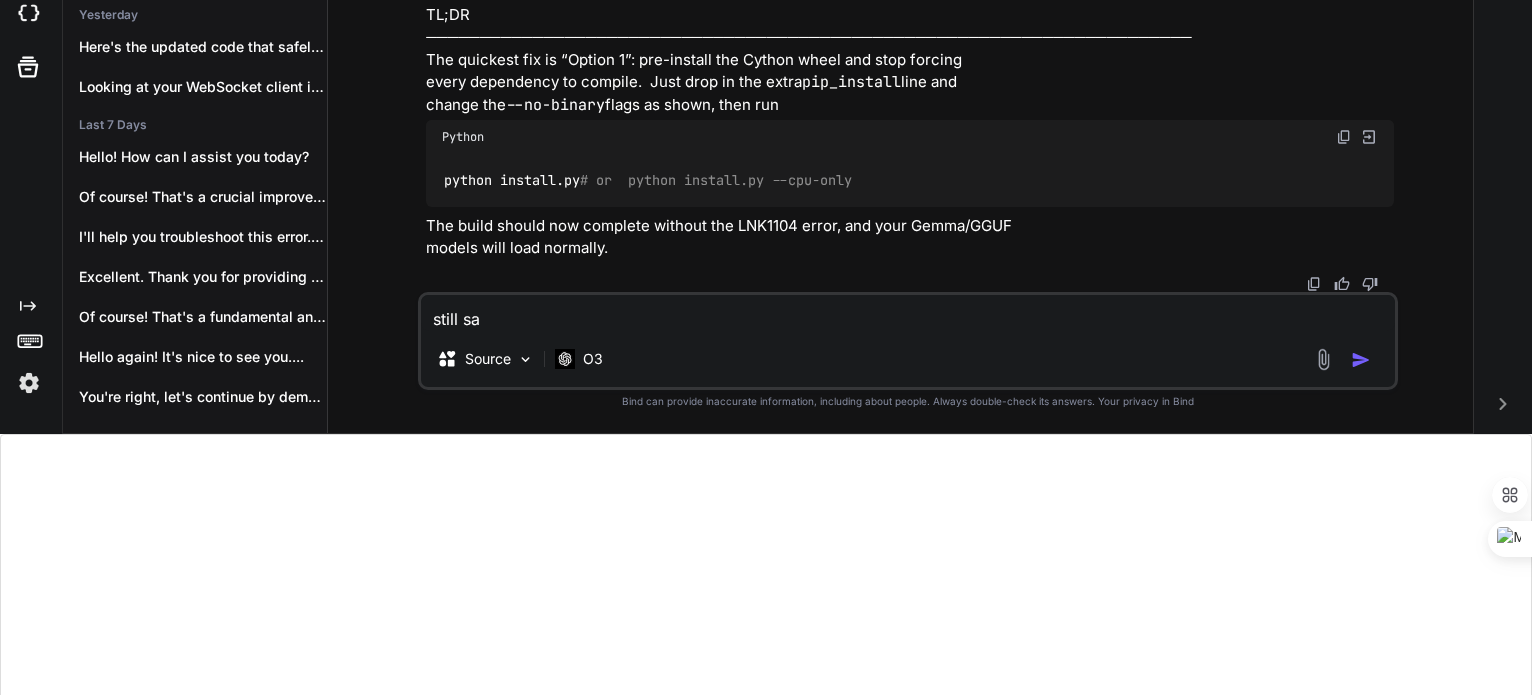 type on "still sam" 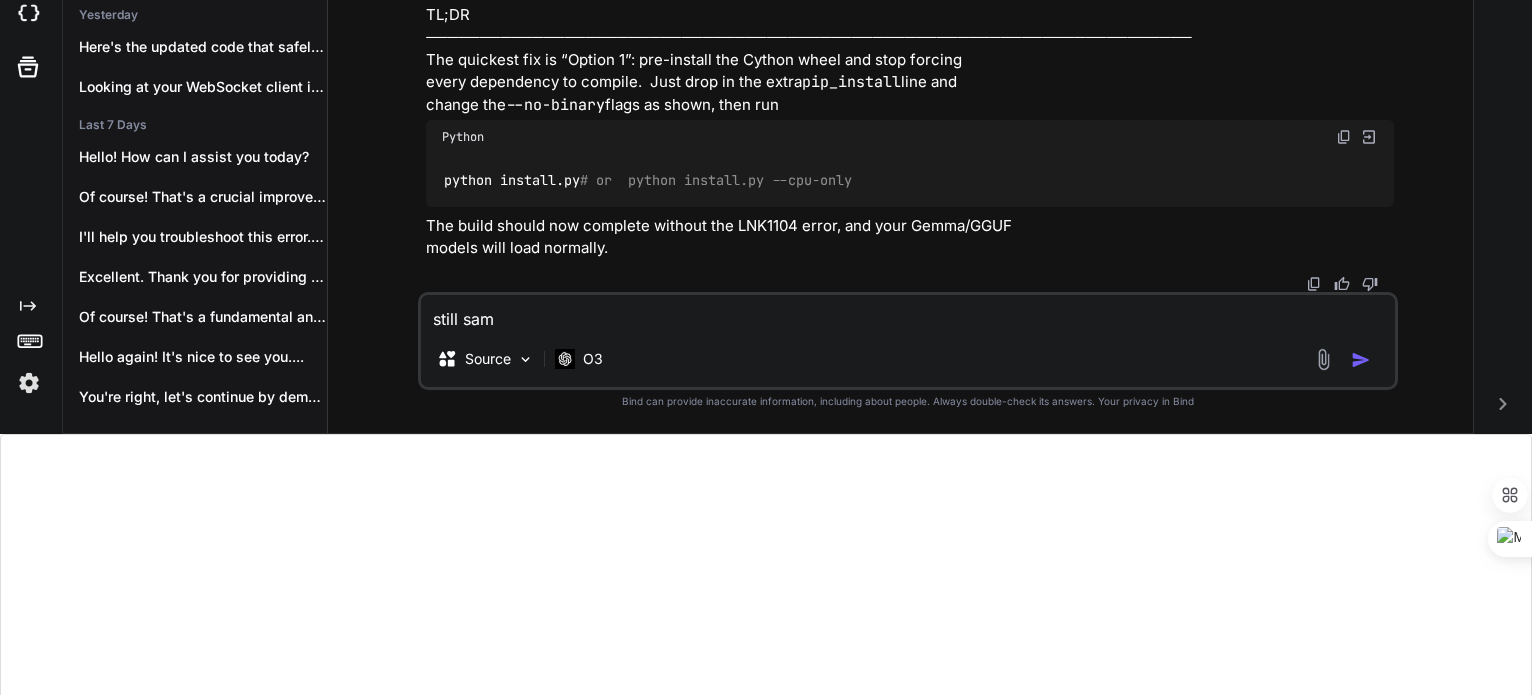 type on "still same" 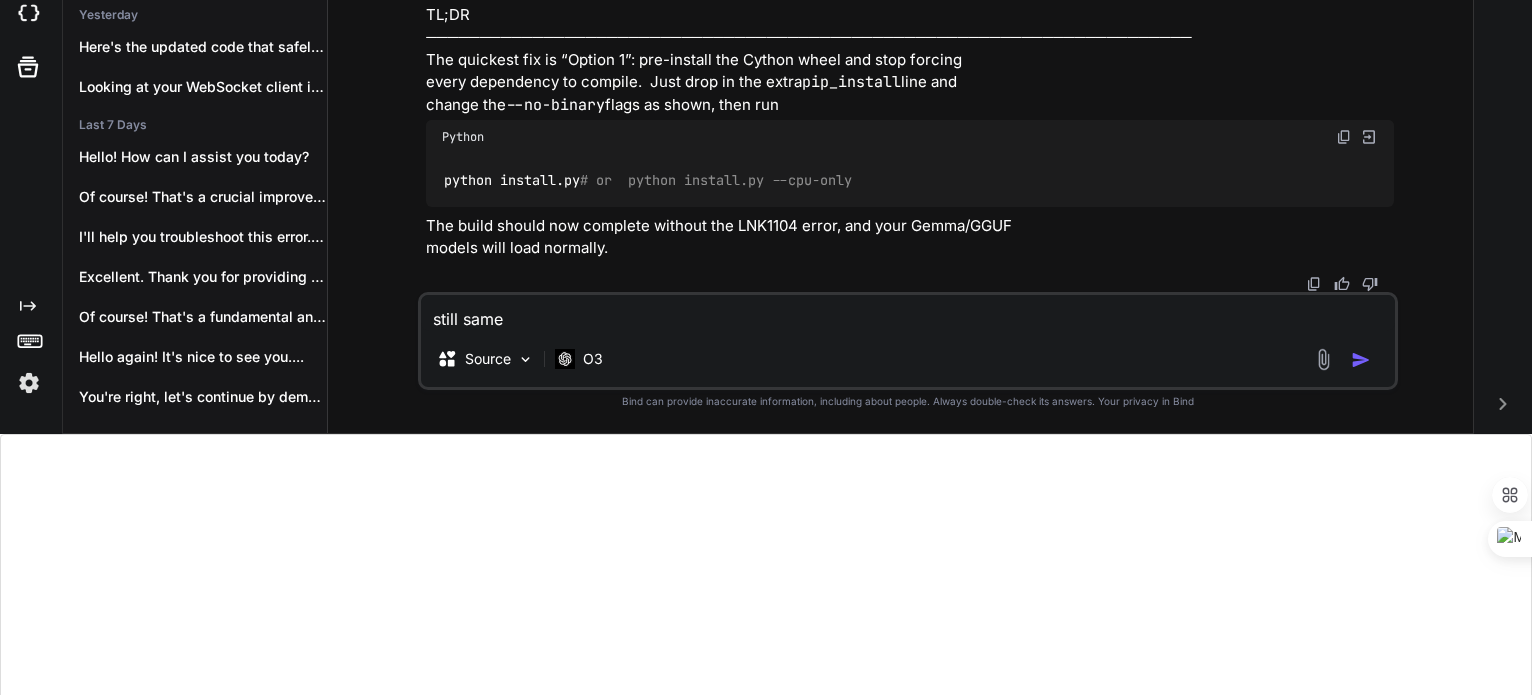 type on "still same" 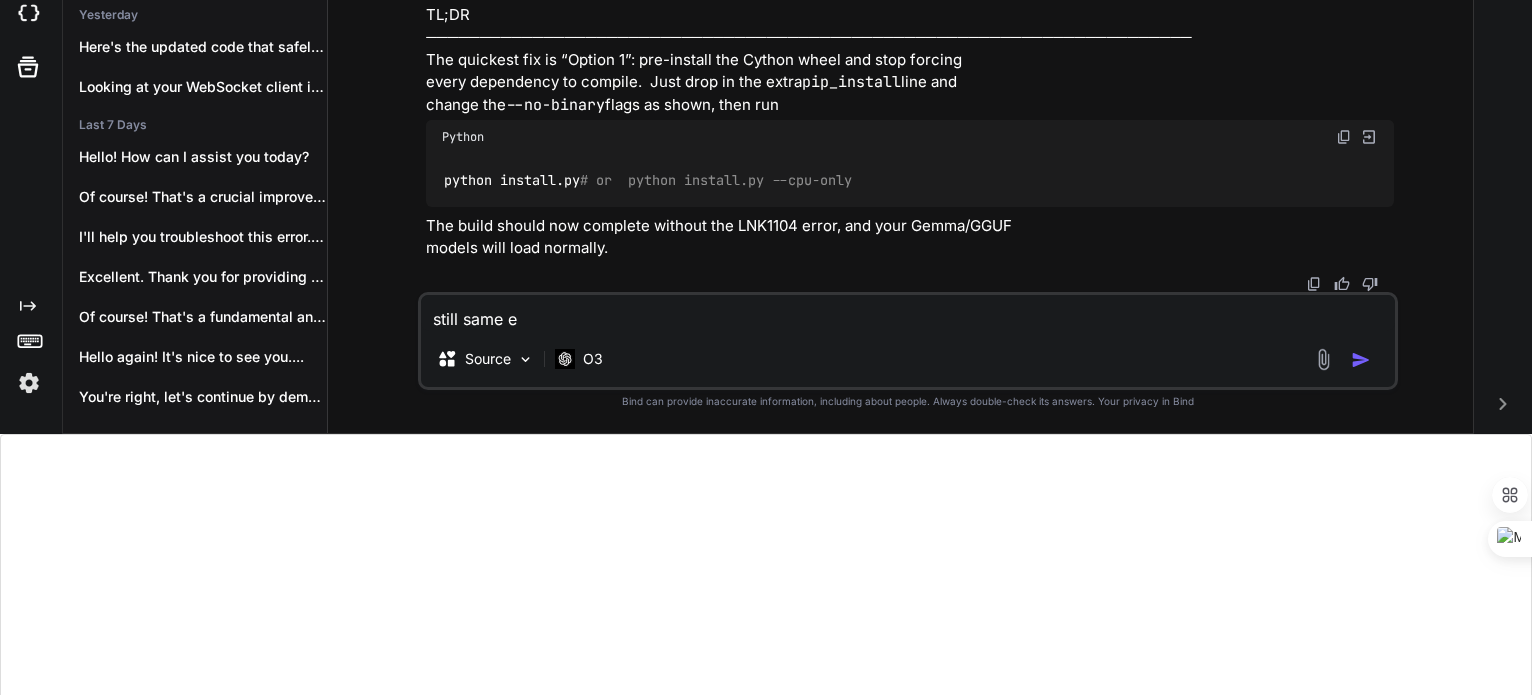 type on "still same er" 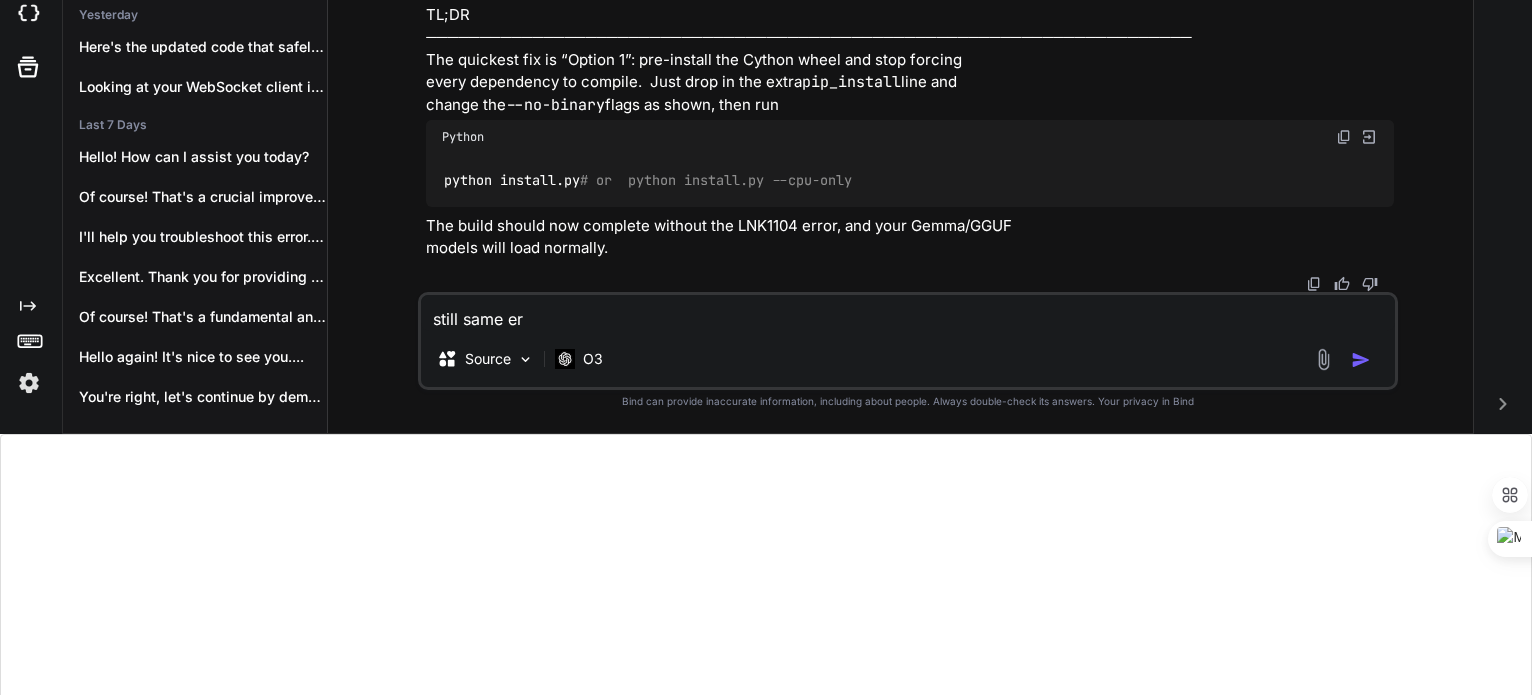 type on "still same err" 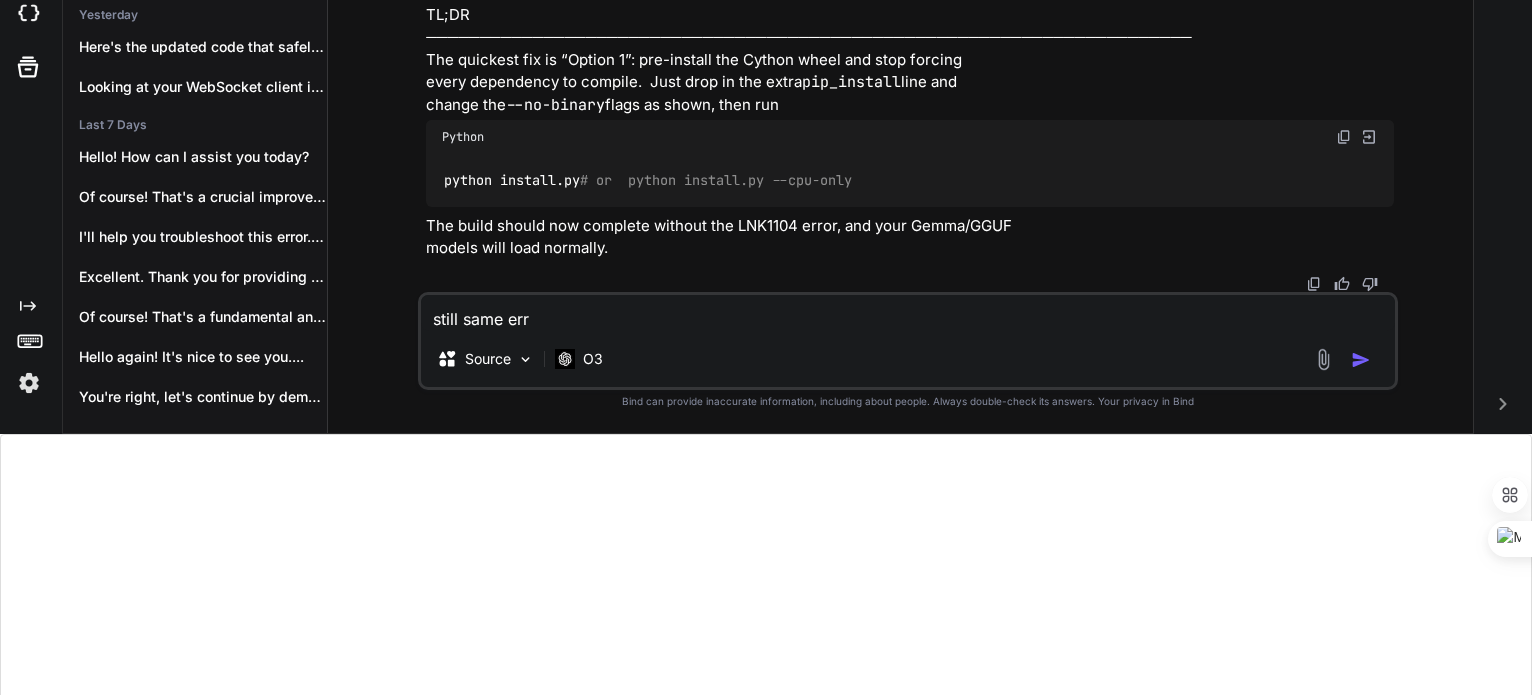 type on "still same erro" 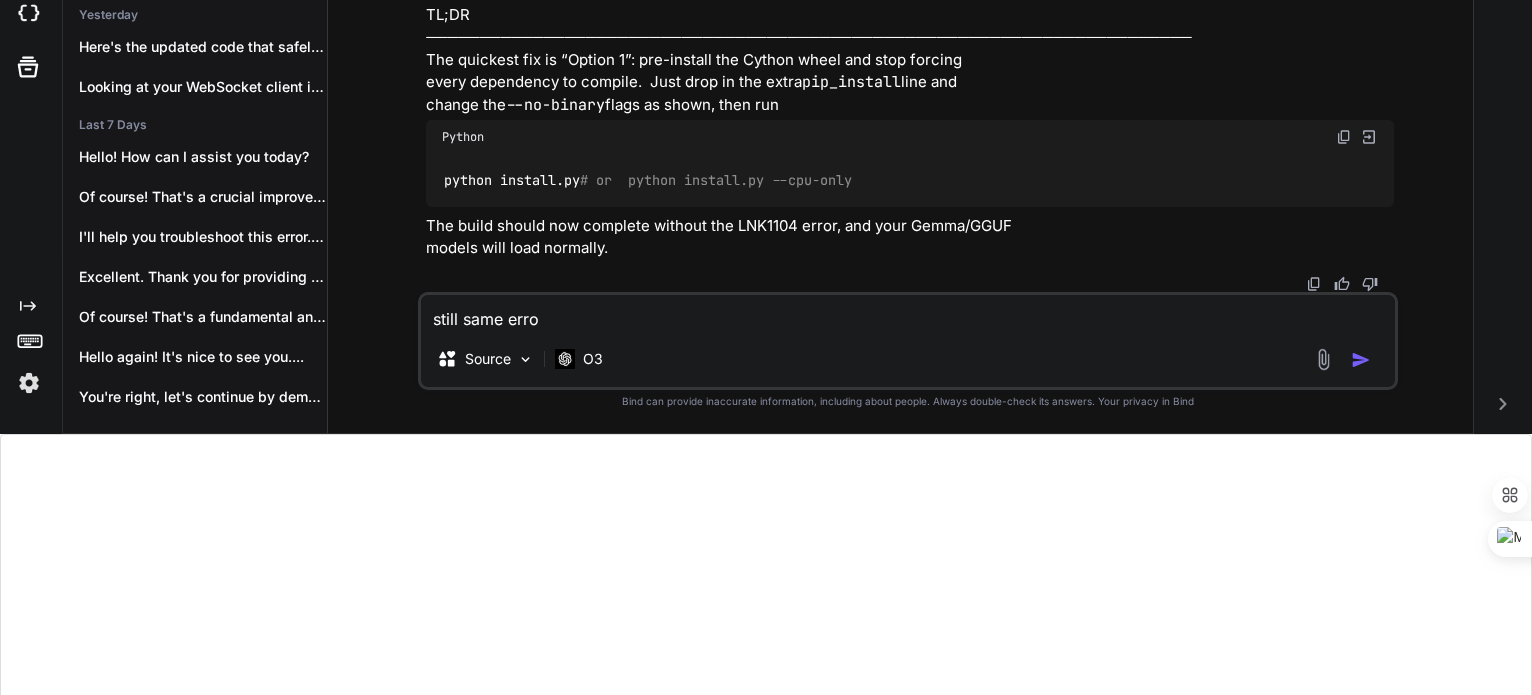 type on "still same error" 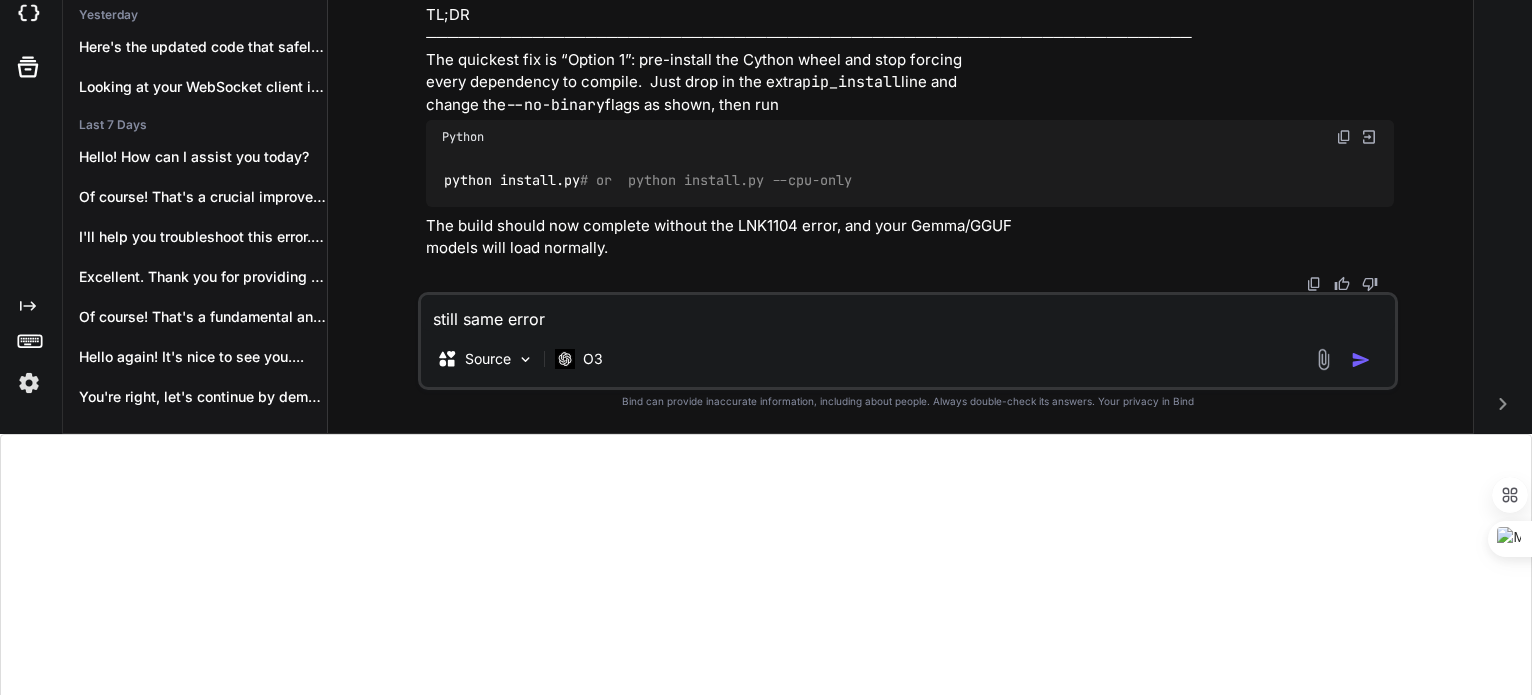 type on "still same error" 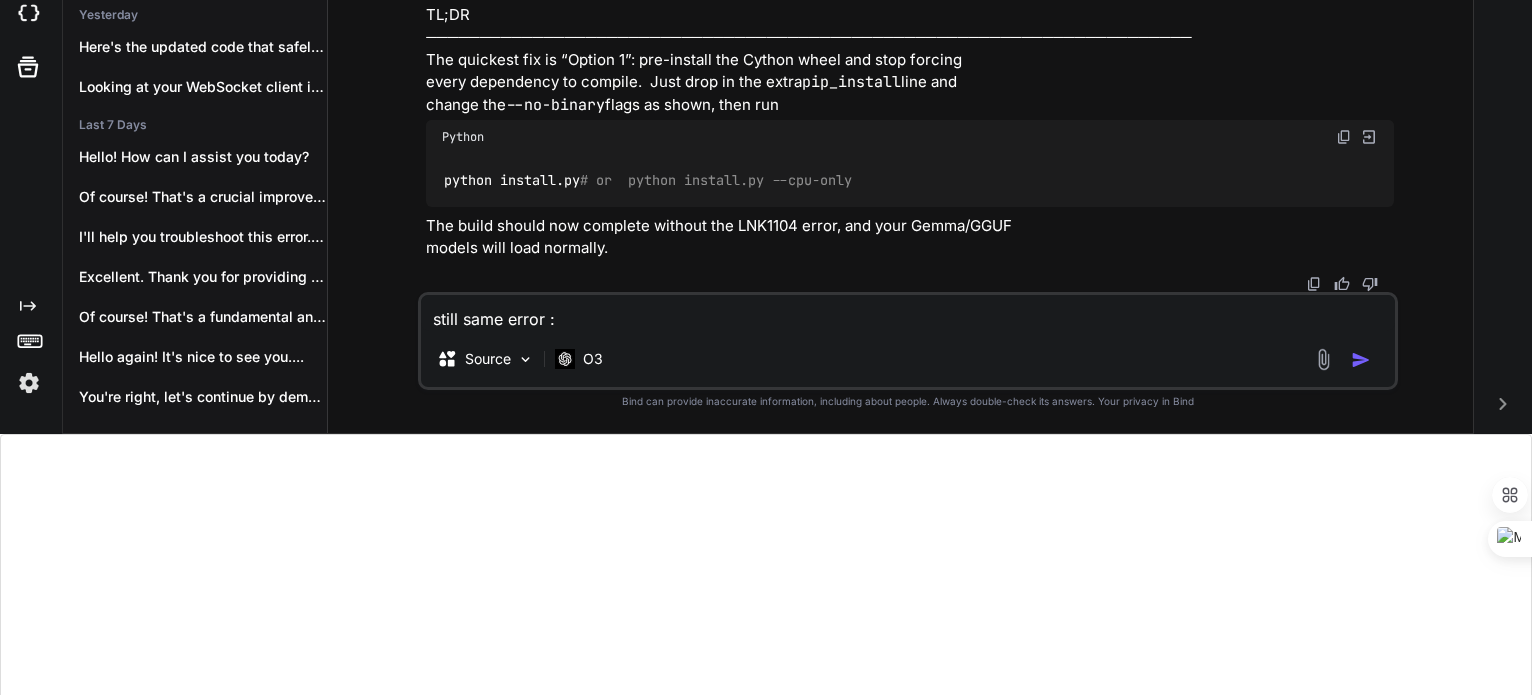 type on "still same error :" 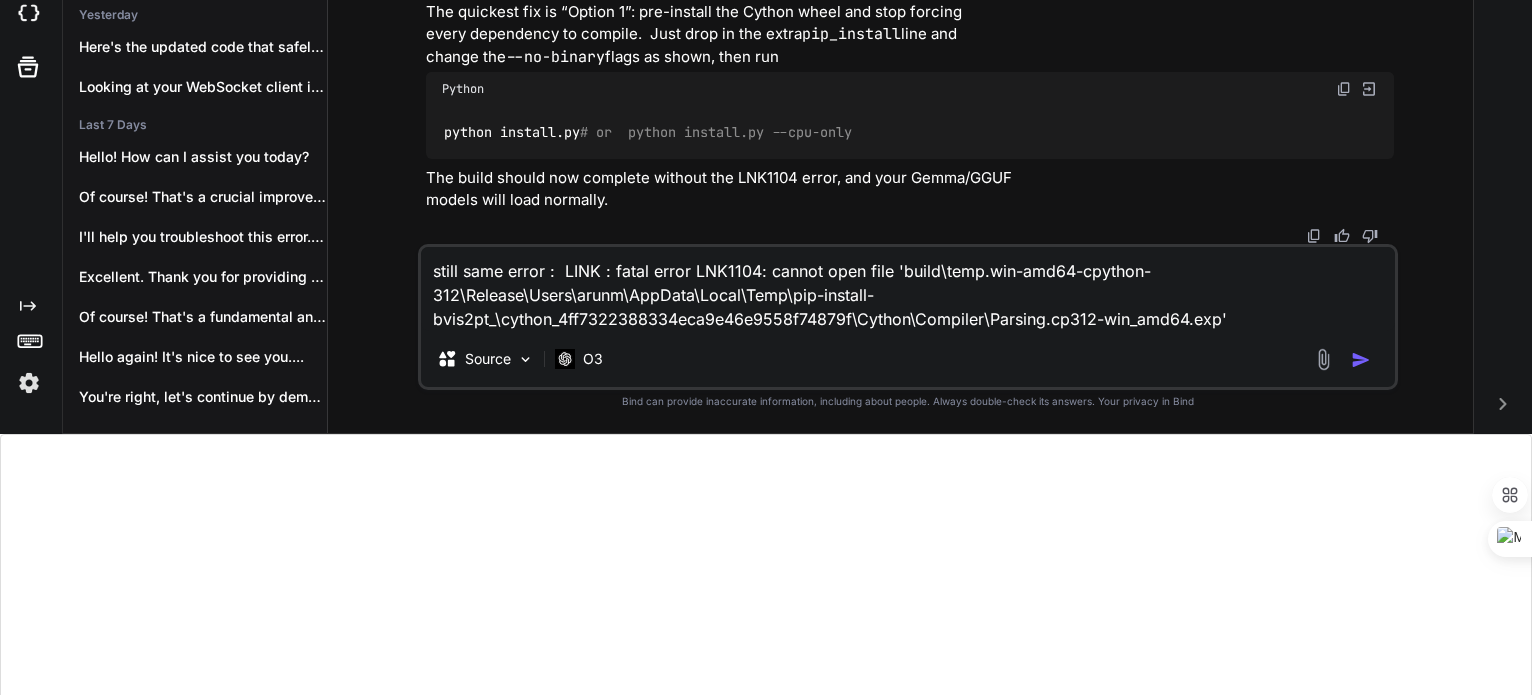 type on "x" 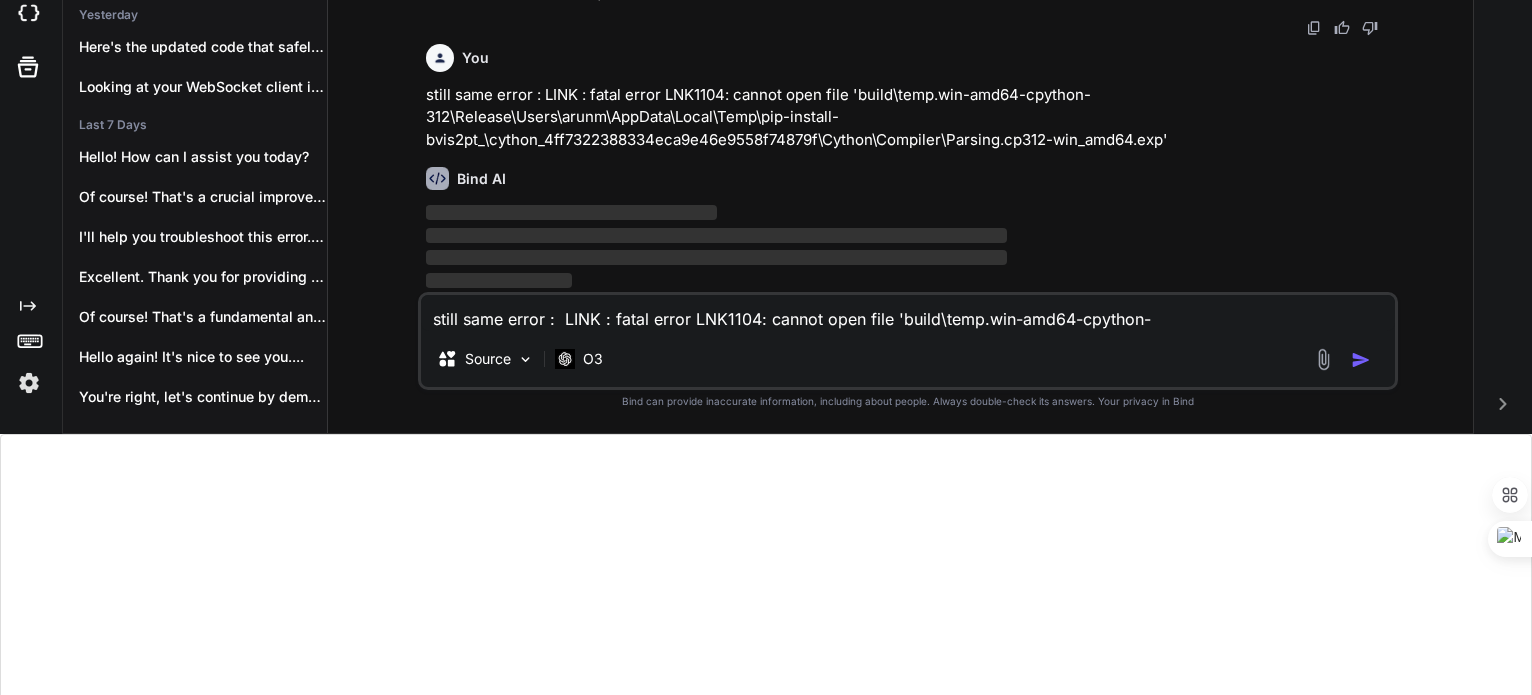 type 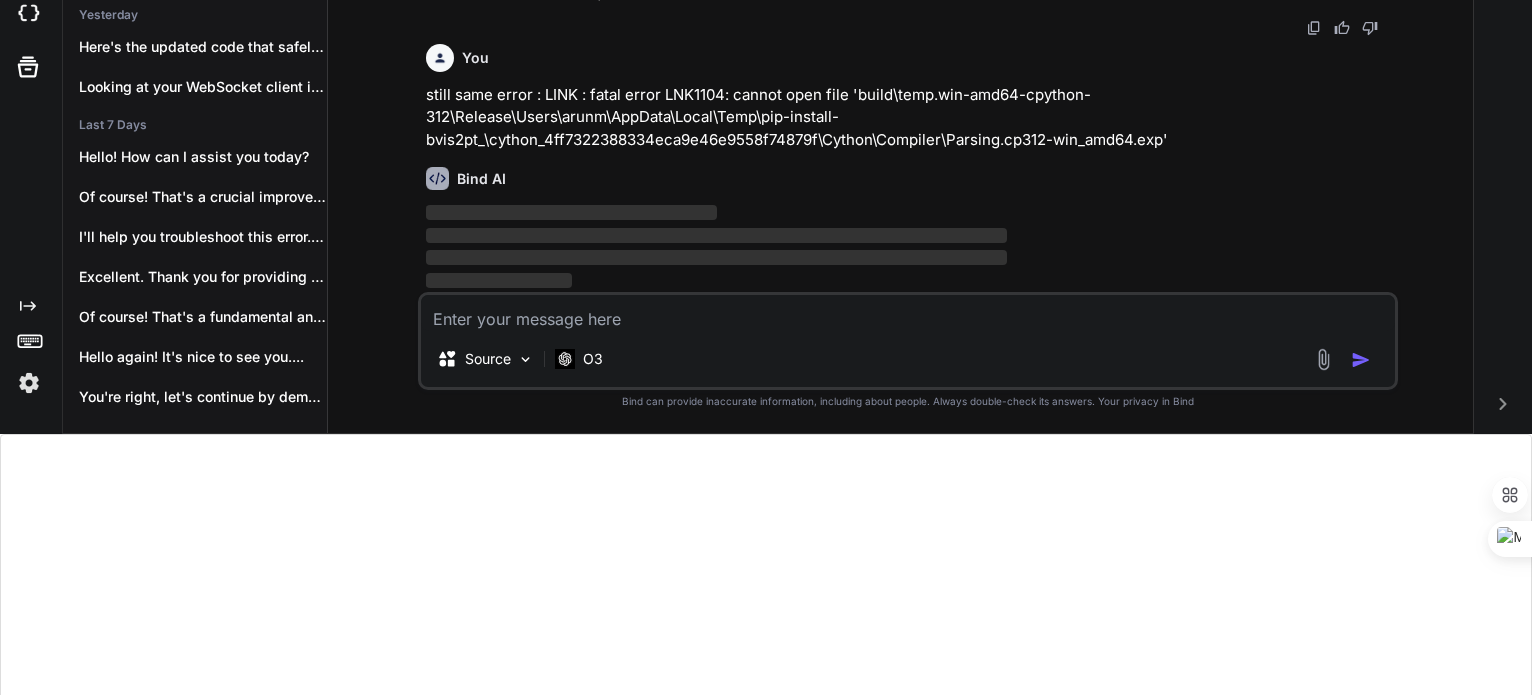 scroll, scrollTop: 292, scrollLeft: 0, axis: vertical 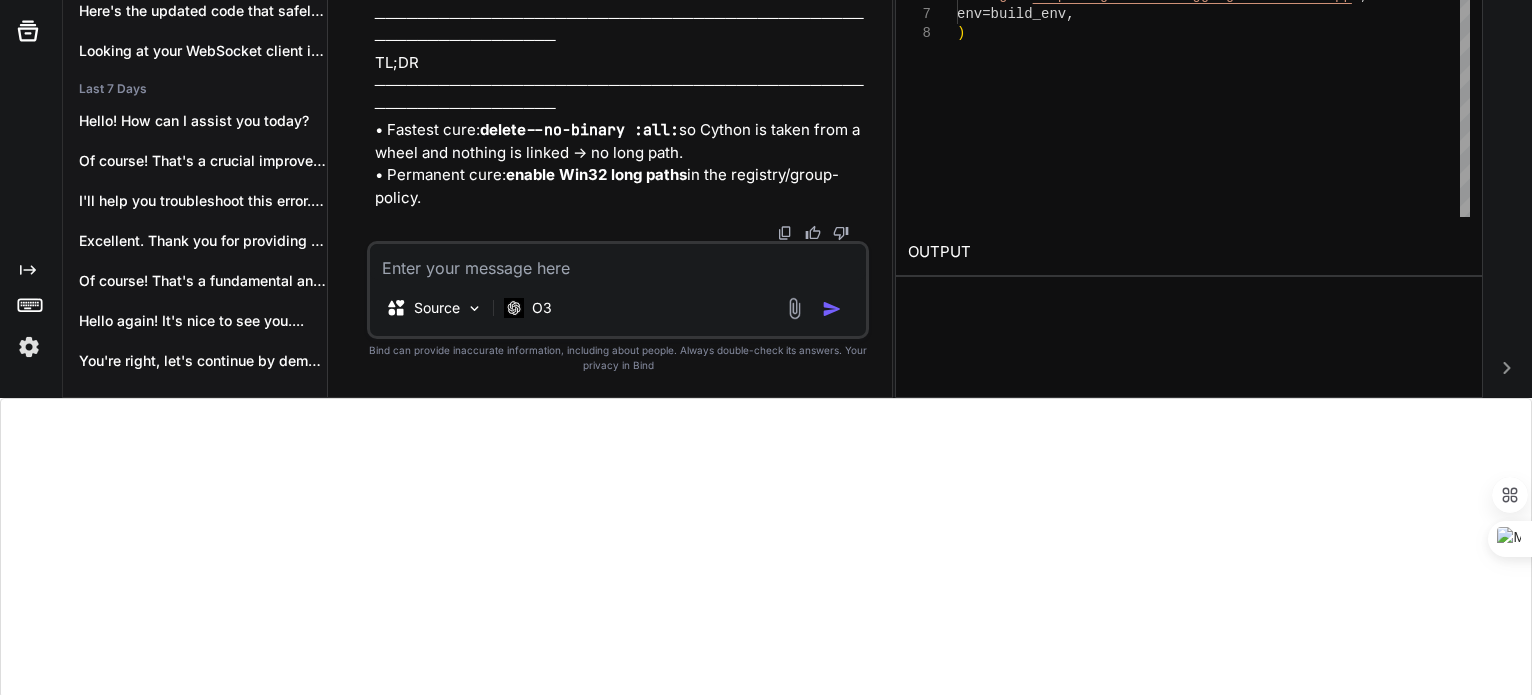 type on "x" 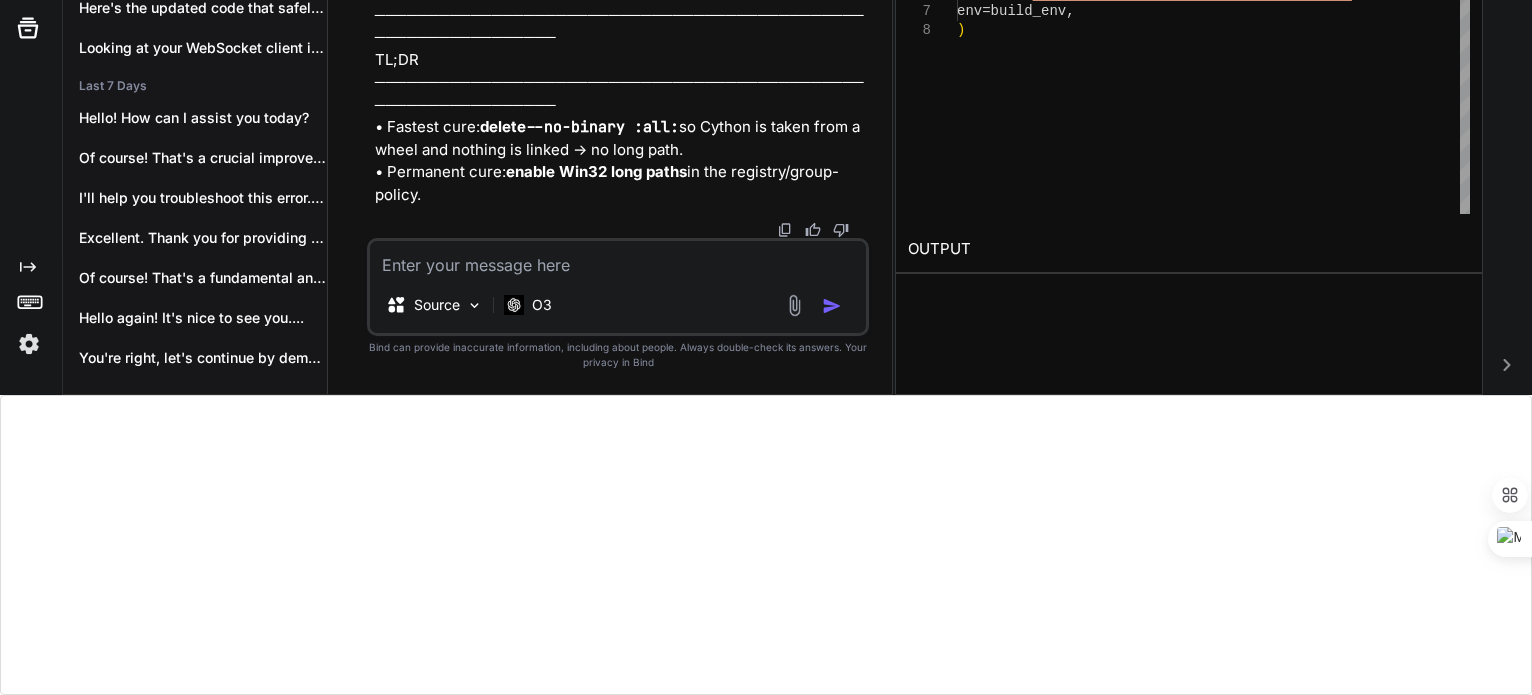 type on "n" 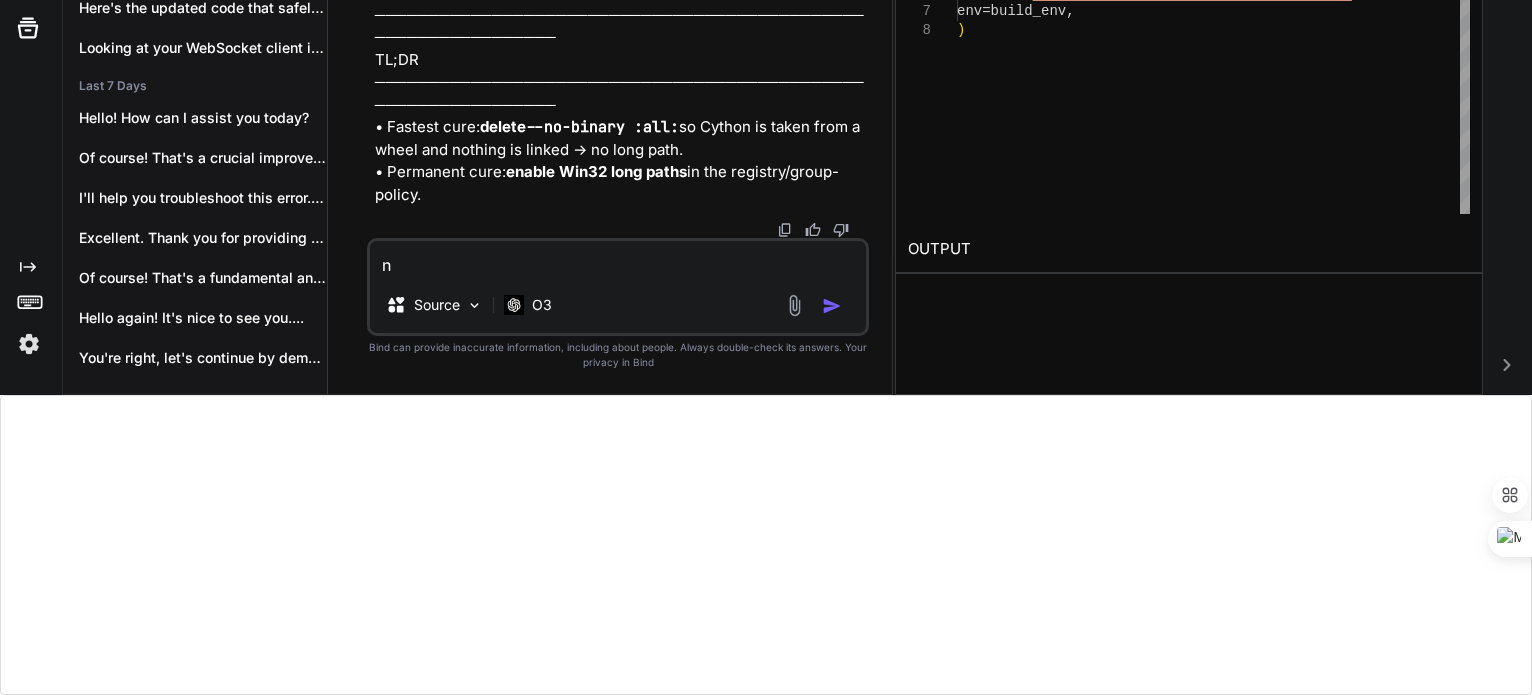 type on "nw" 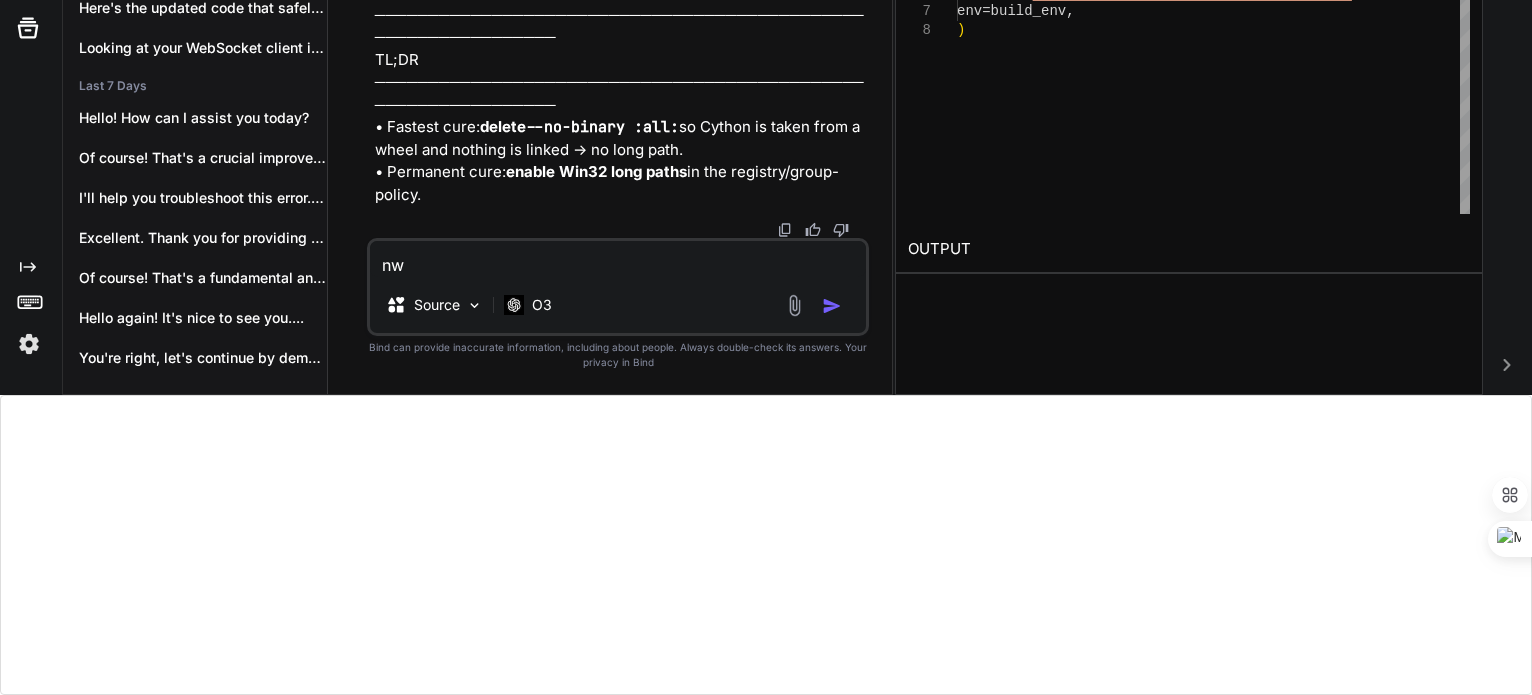 type on "n" 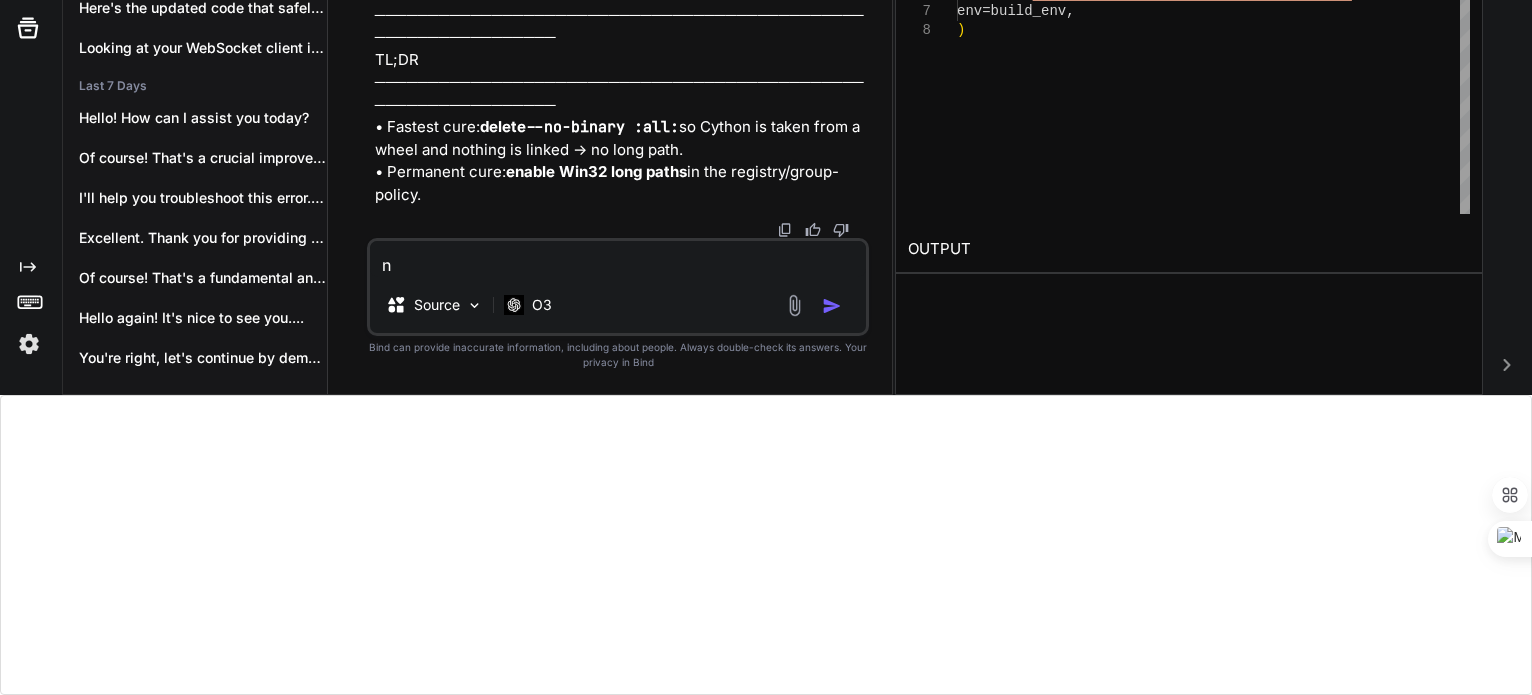 type on "no" 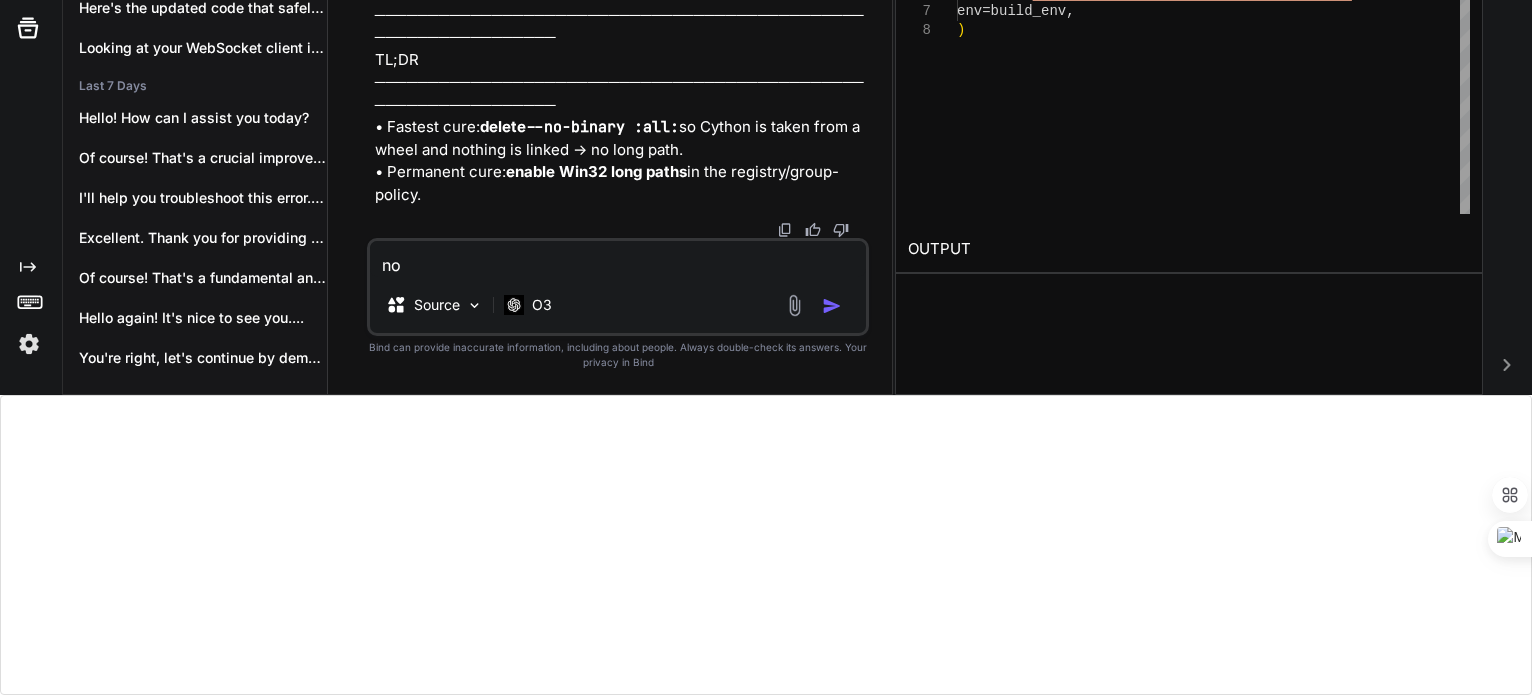 type on "now" 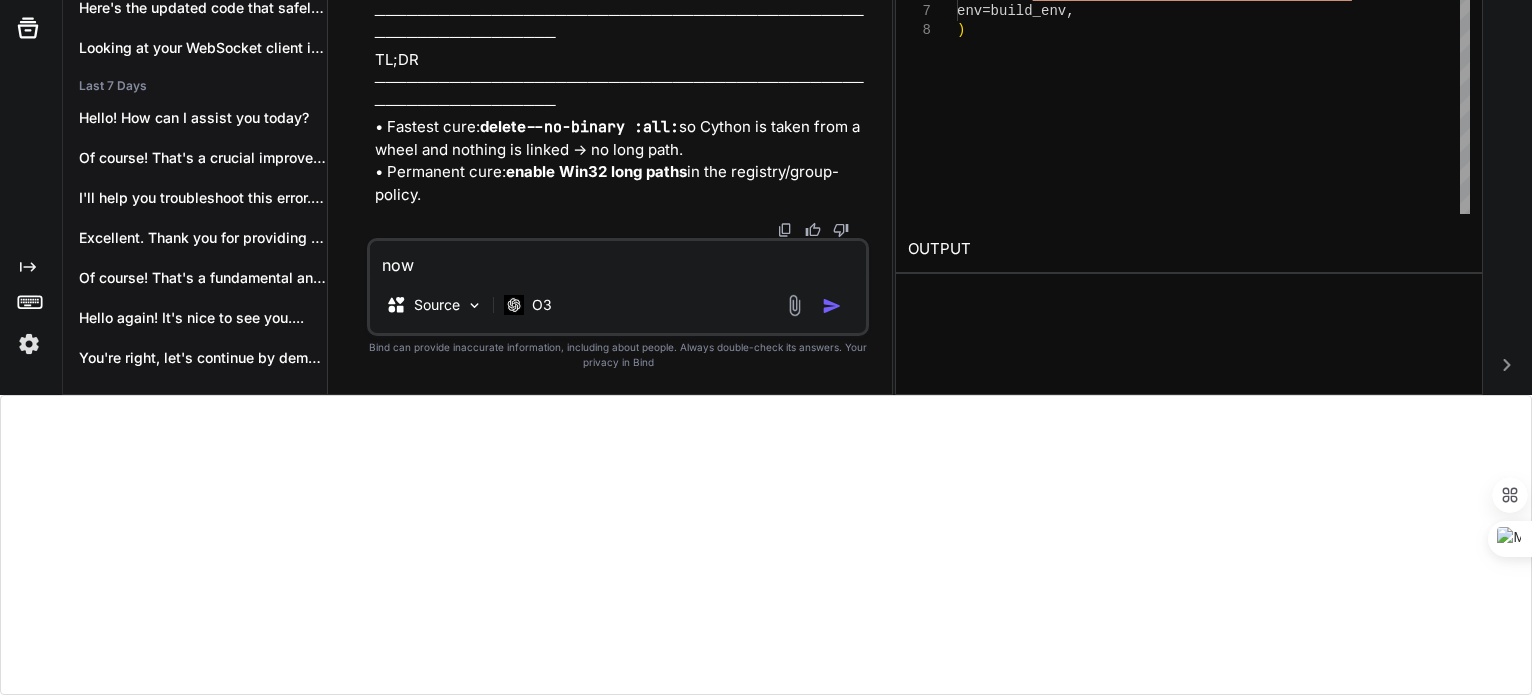 type on "now" 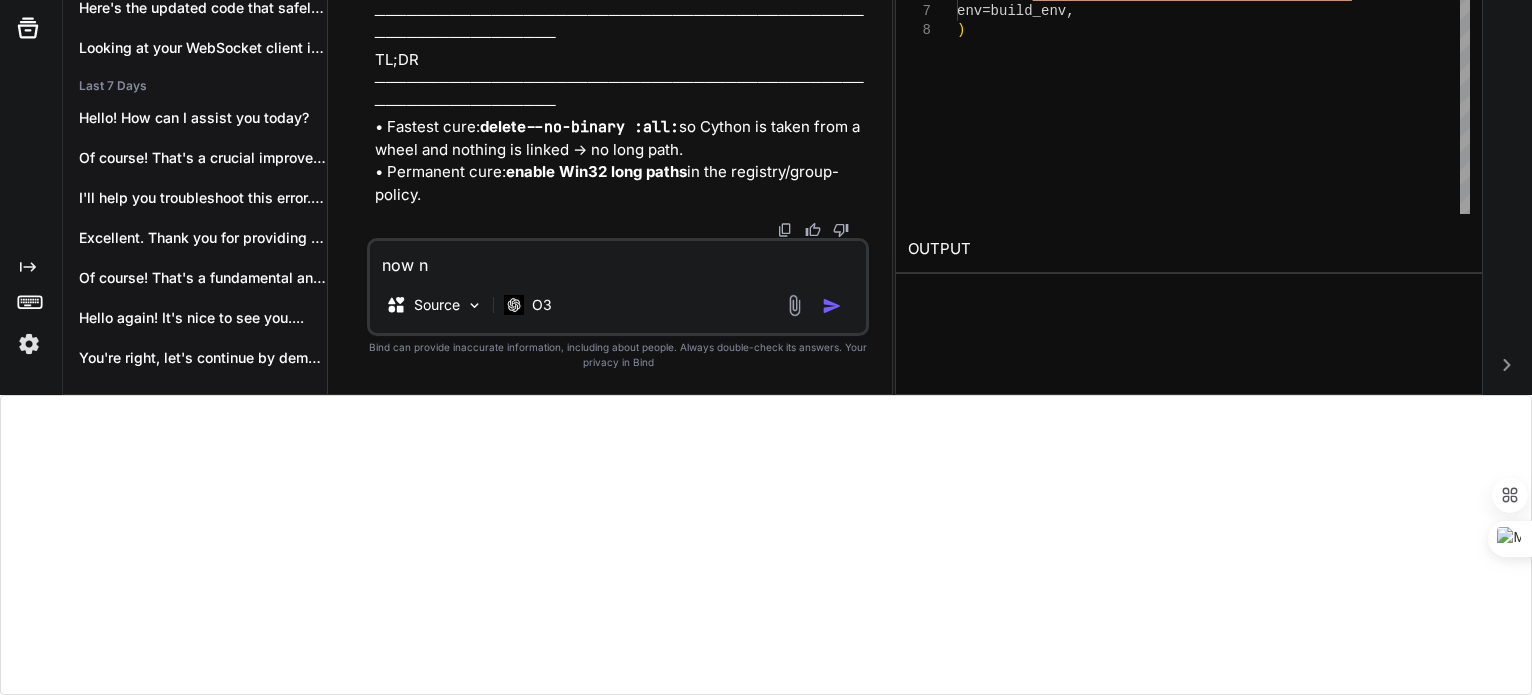 type on "now ne" 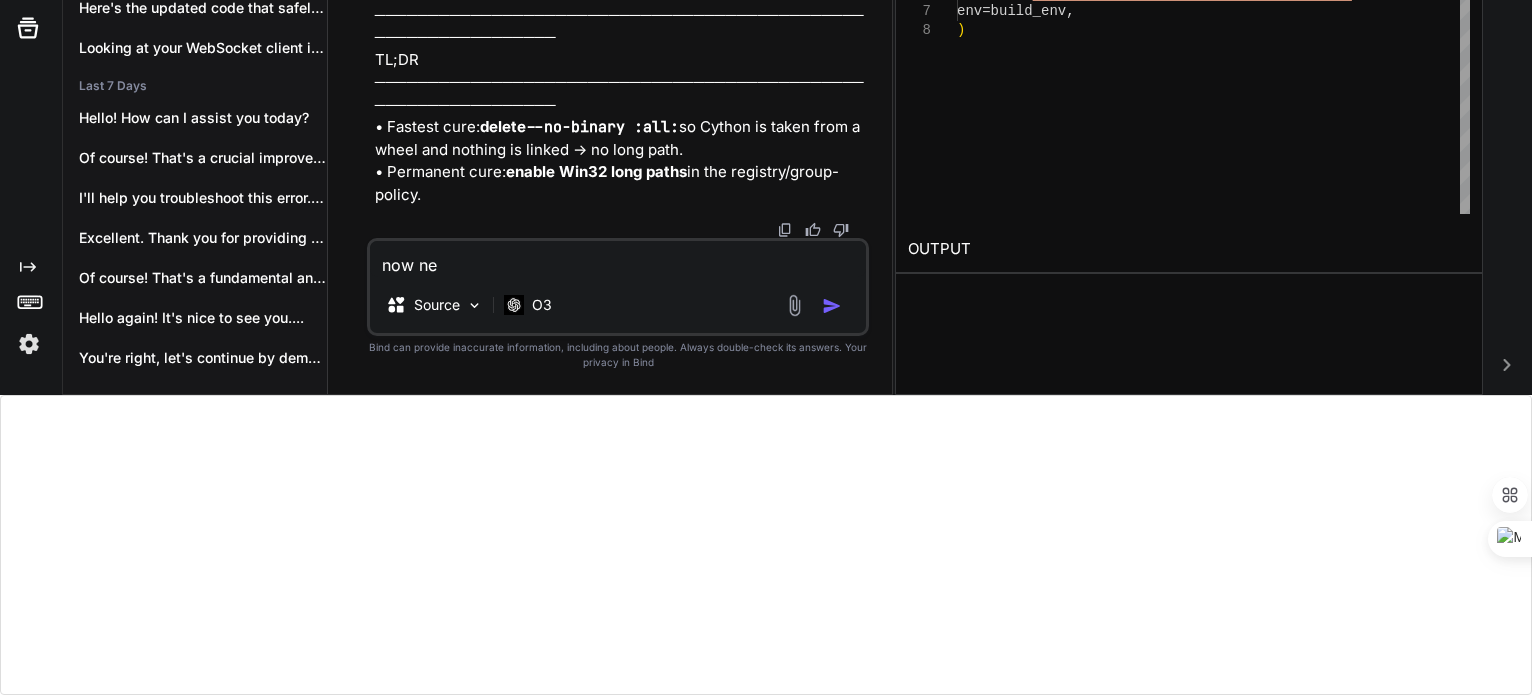 type on "now new" 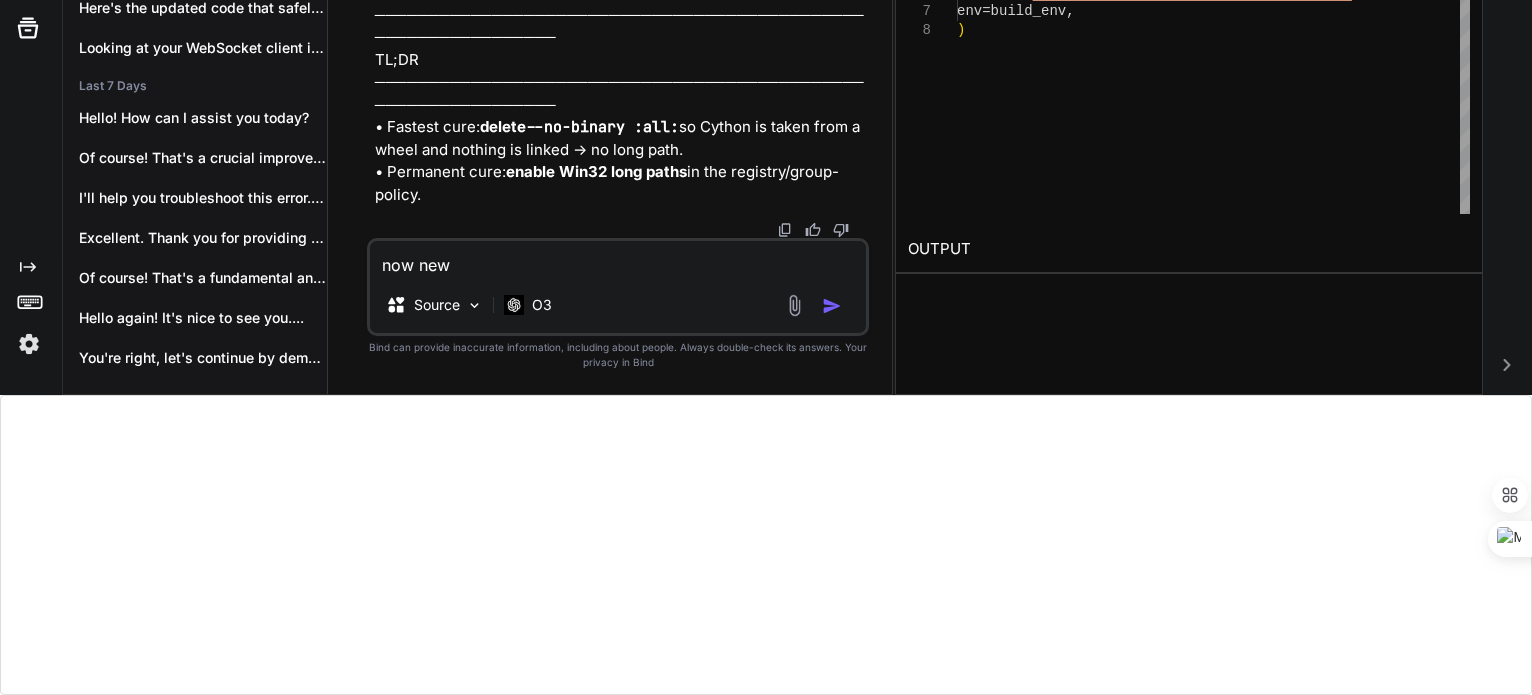 type on "now new" 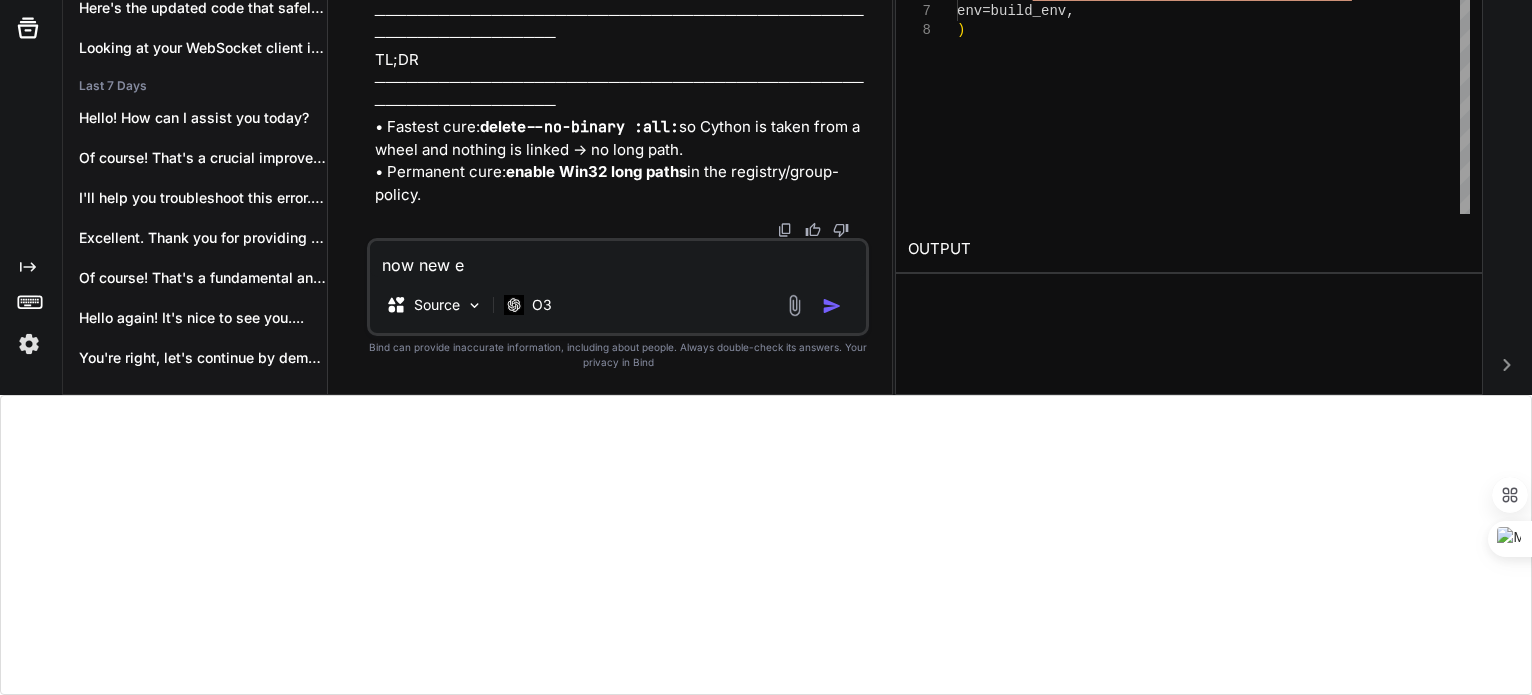 type on "now new er" 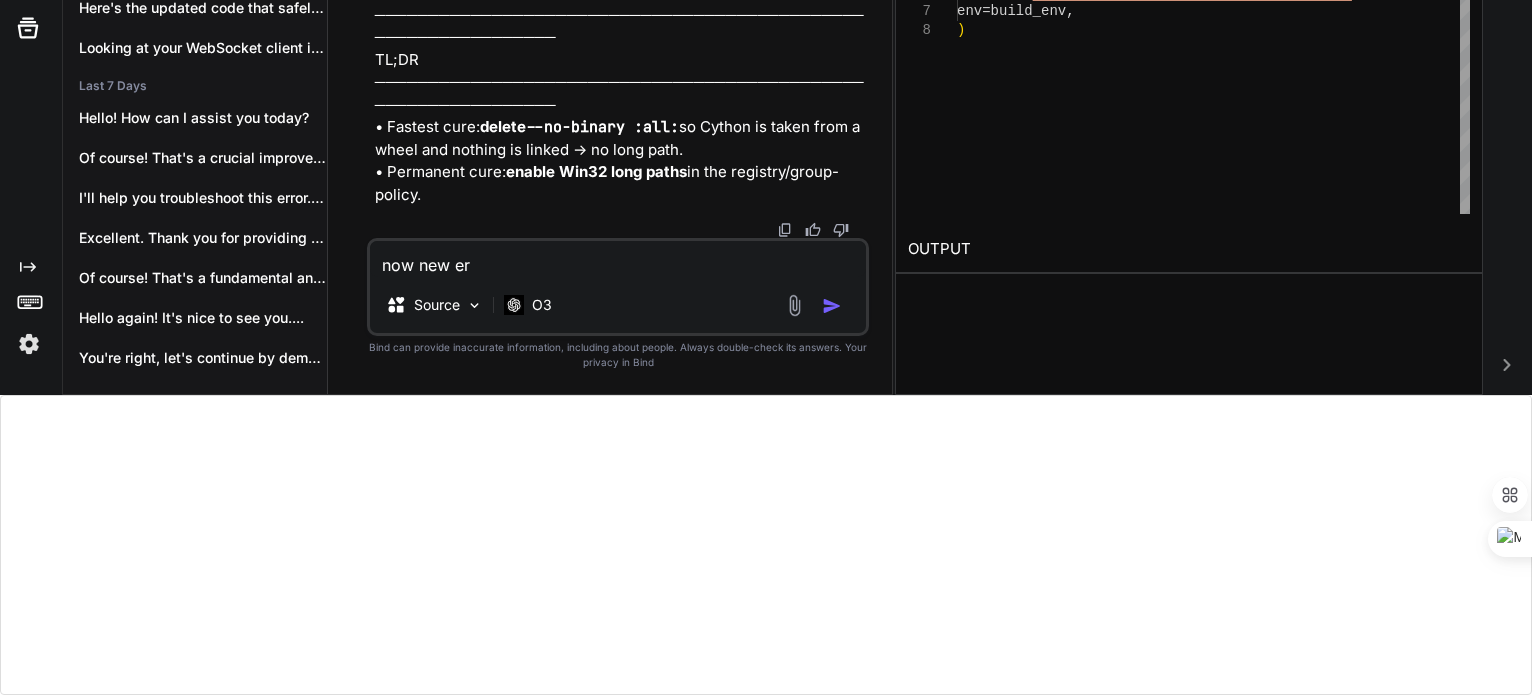 type on "now new err" 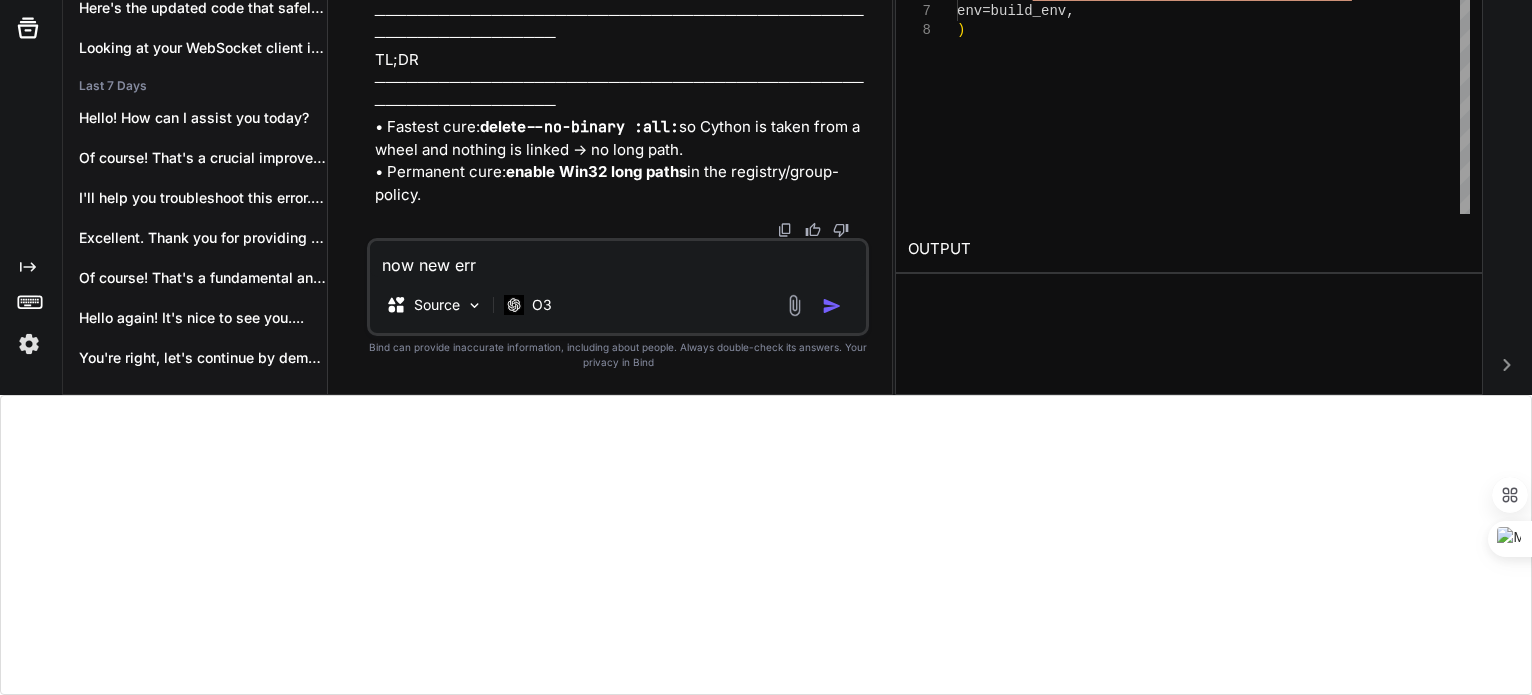 type on "now new erro" 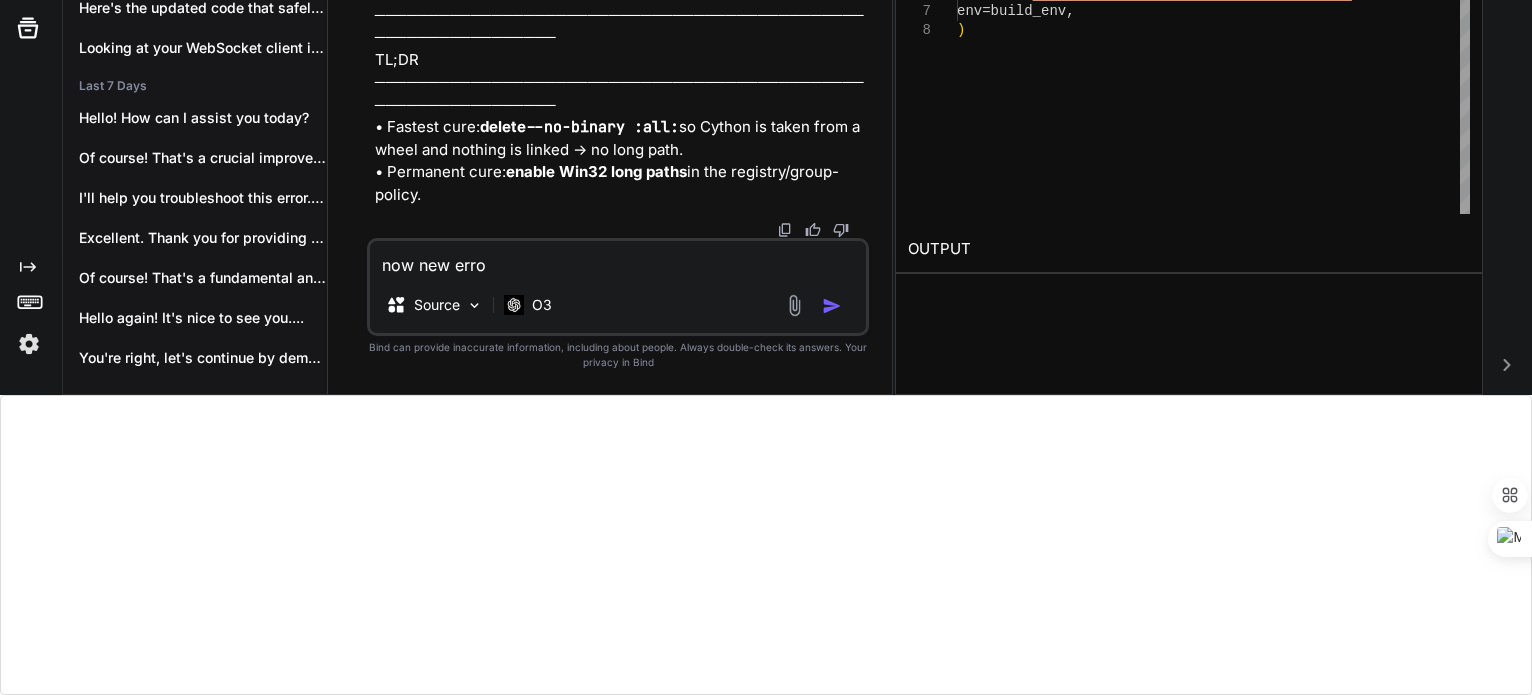 type on "x" 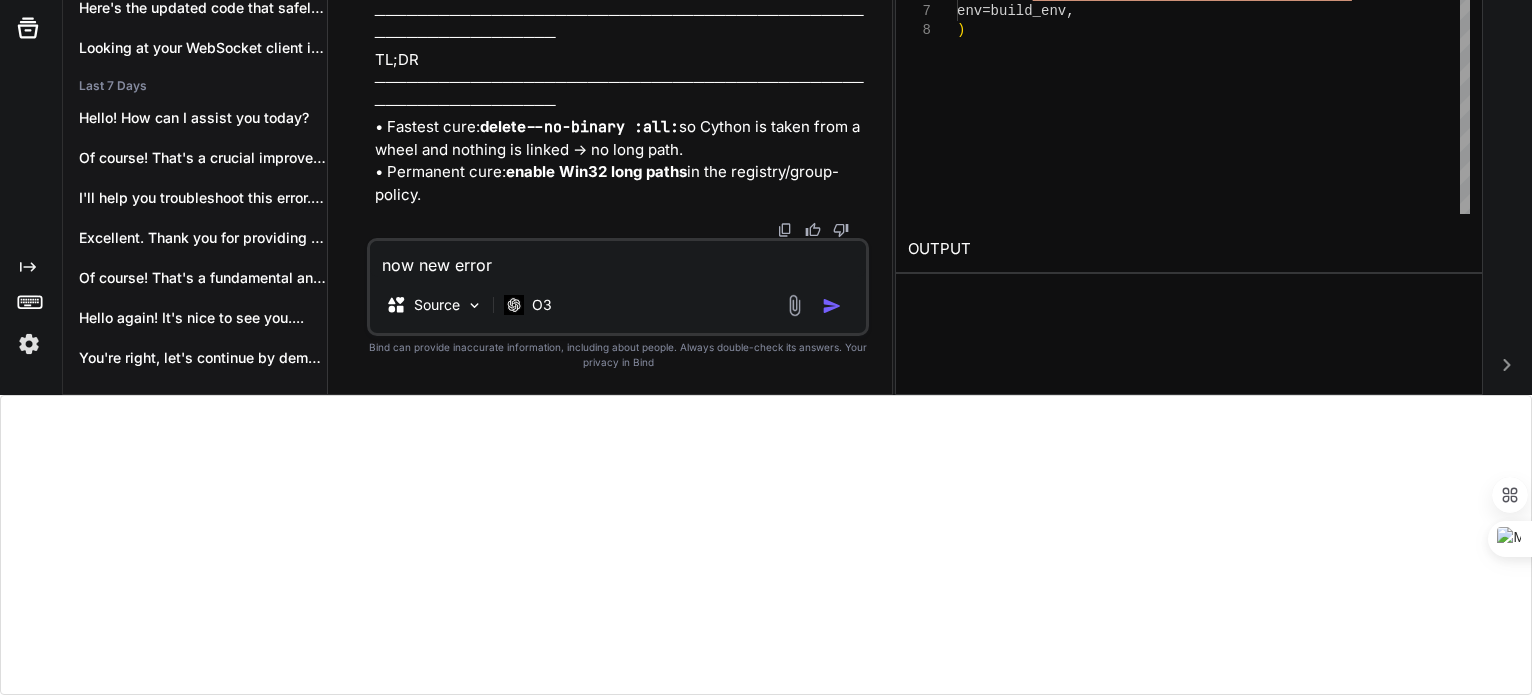 type on "now new error" 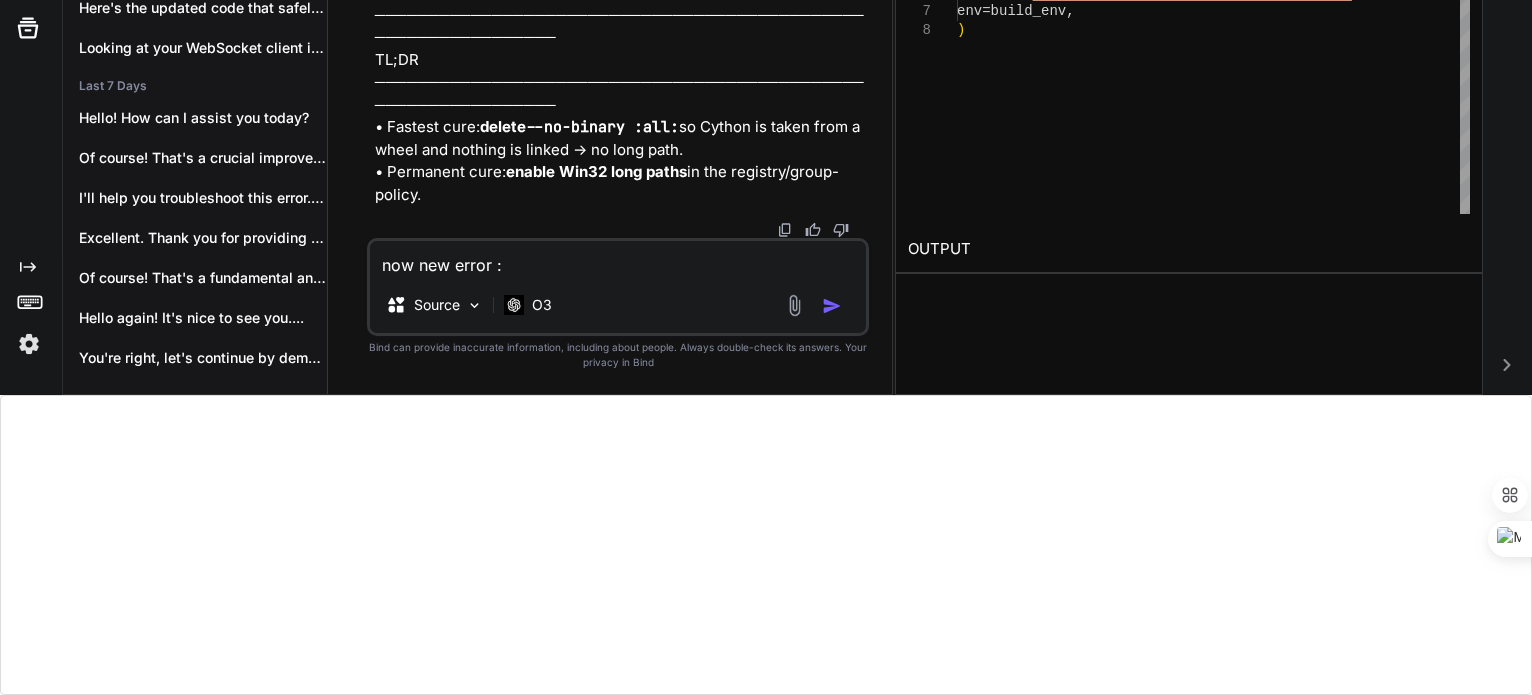 type on "x" 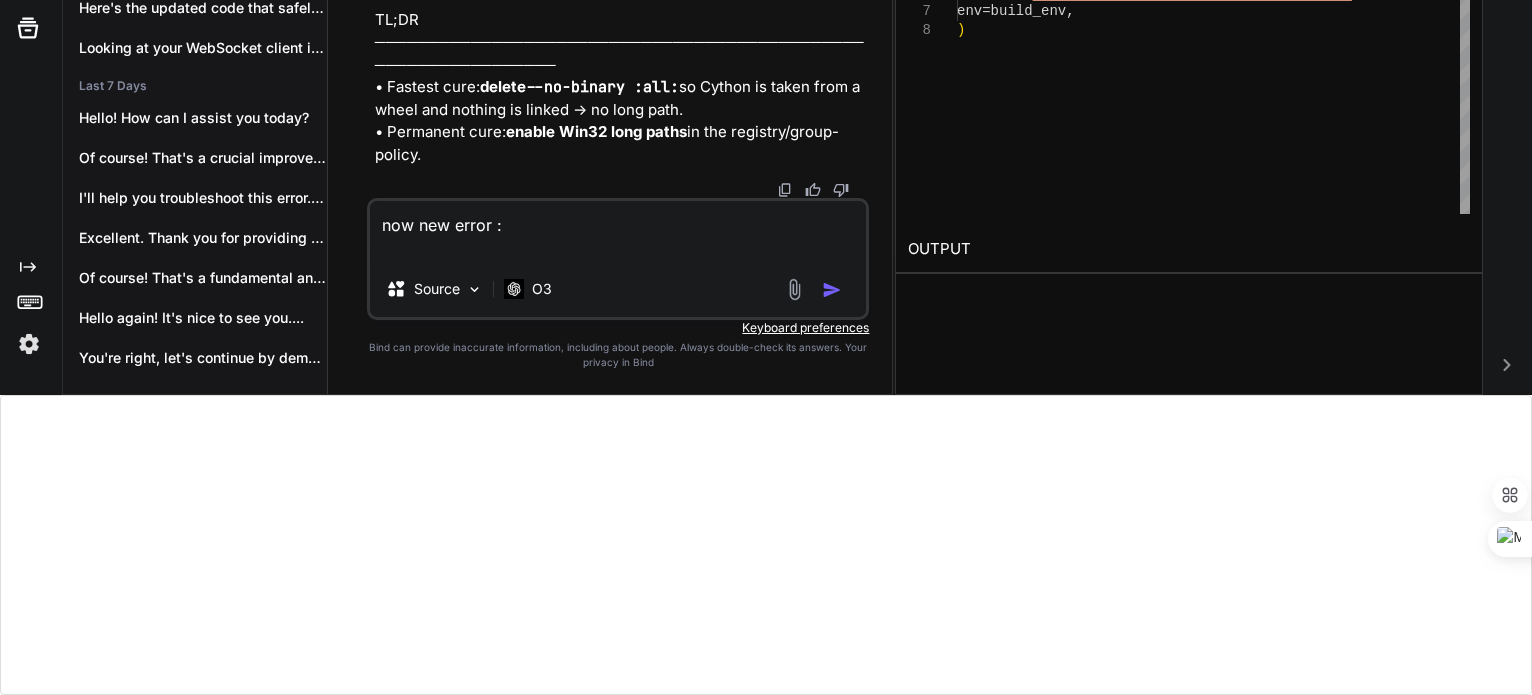 type on "x" 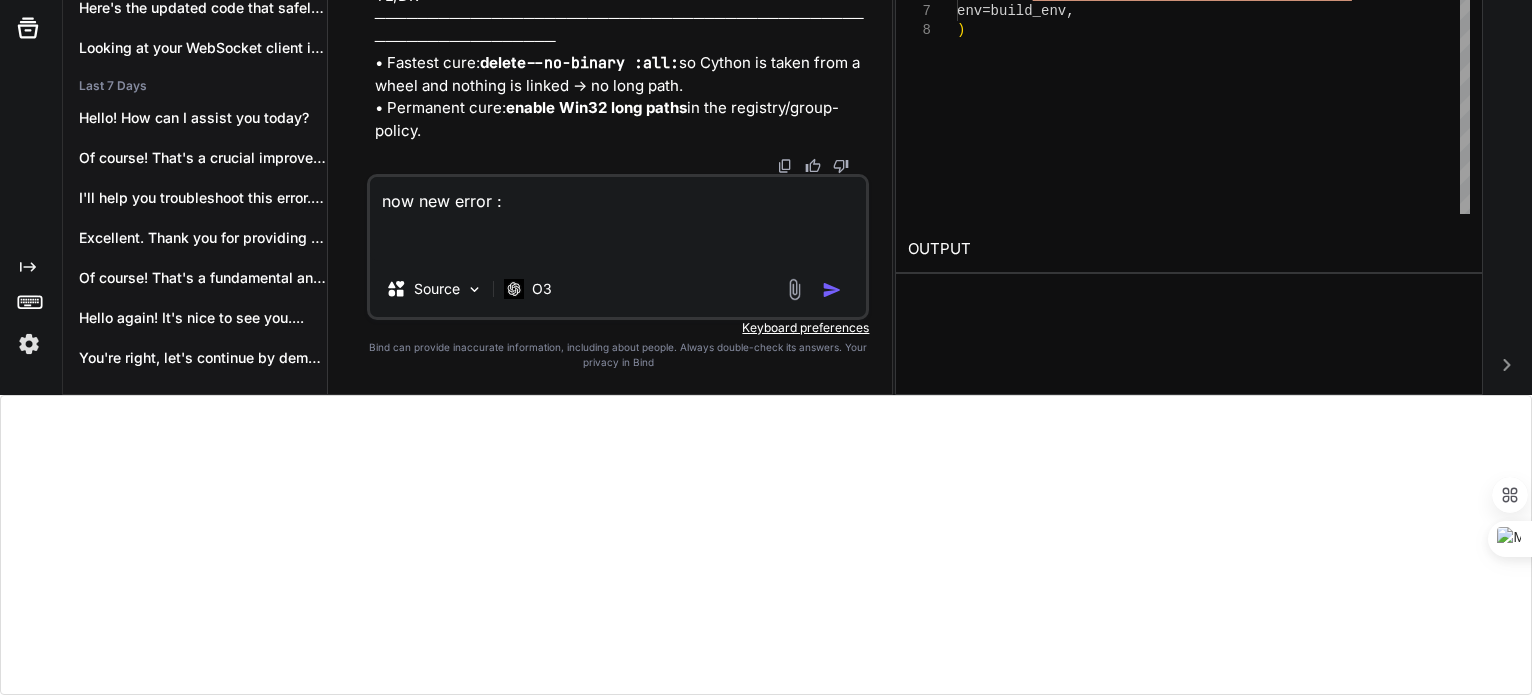 paste on "ERROR: pip's dependency resolver does not currently take into account all the packages that are installed. This behaviour is the source of the following dependency conflicts.
grpcio-status 1.74.0 requires protobuf<7.0.0,>=6.31.1, but you have protobuf 4.25.8 which is incompatible.
torchaudio 2.5.1+cu121 requires torch==2.5.1+cu121, but you have torch 2.7.1 which is incompatible.
torchvision 0.20.1+cu121 requires torch==2.5.1+cu121, but you have torch 2.7.1 which is incompatible." 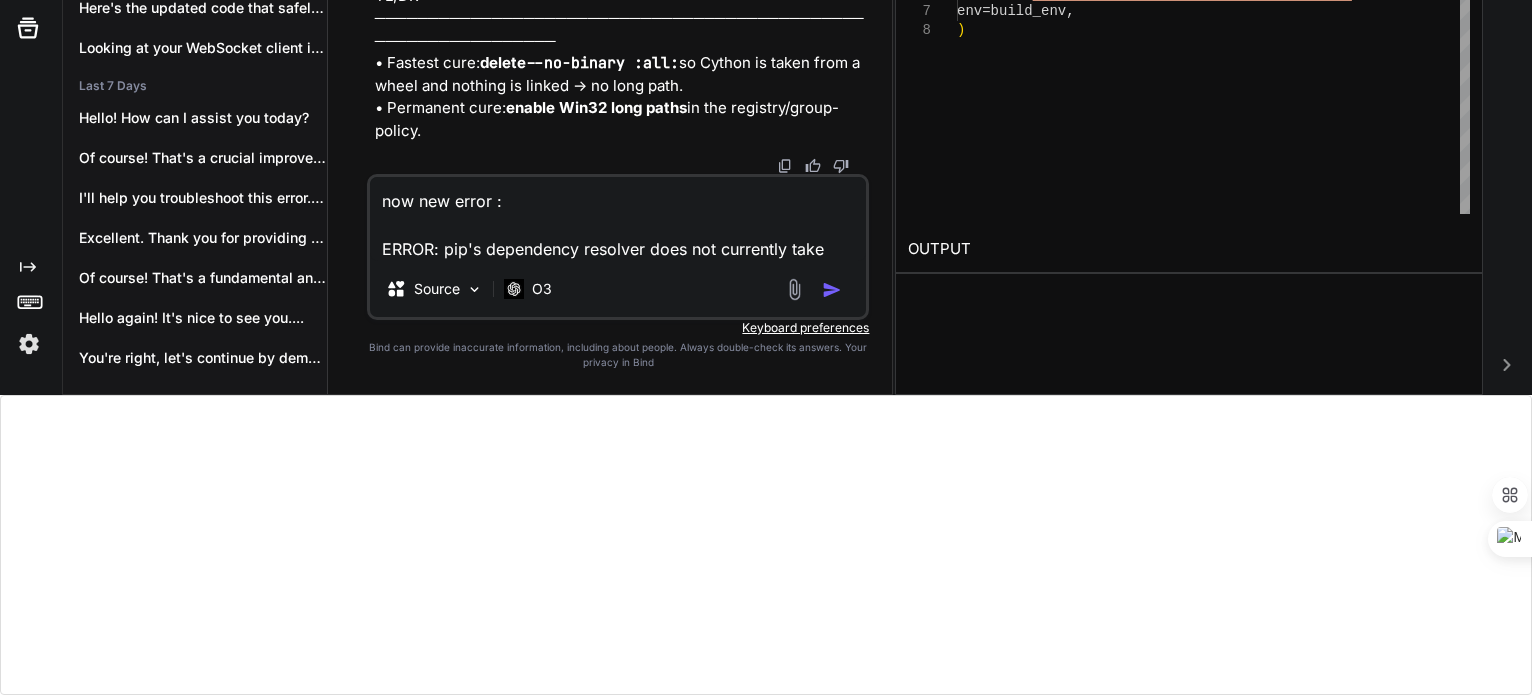 scroll, scrollTop: 50, scrollLeft: 0, axis: vertical 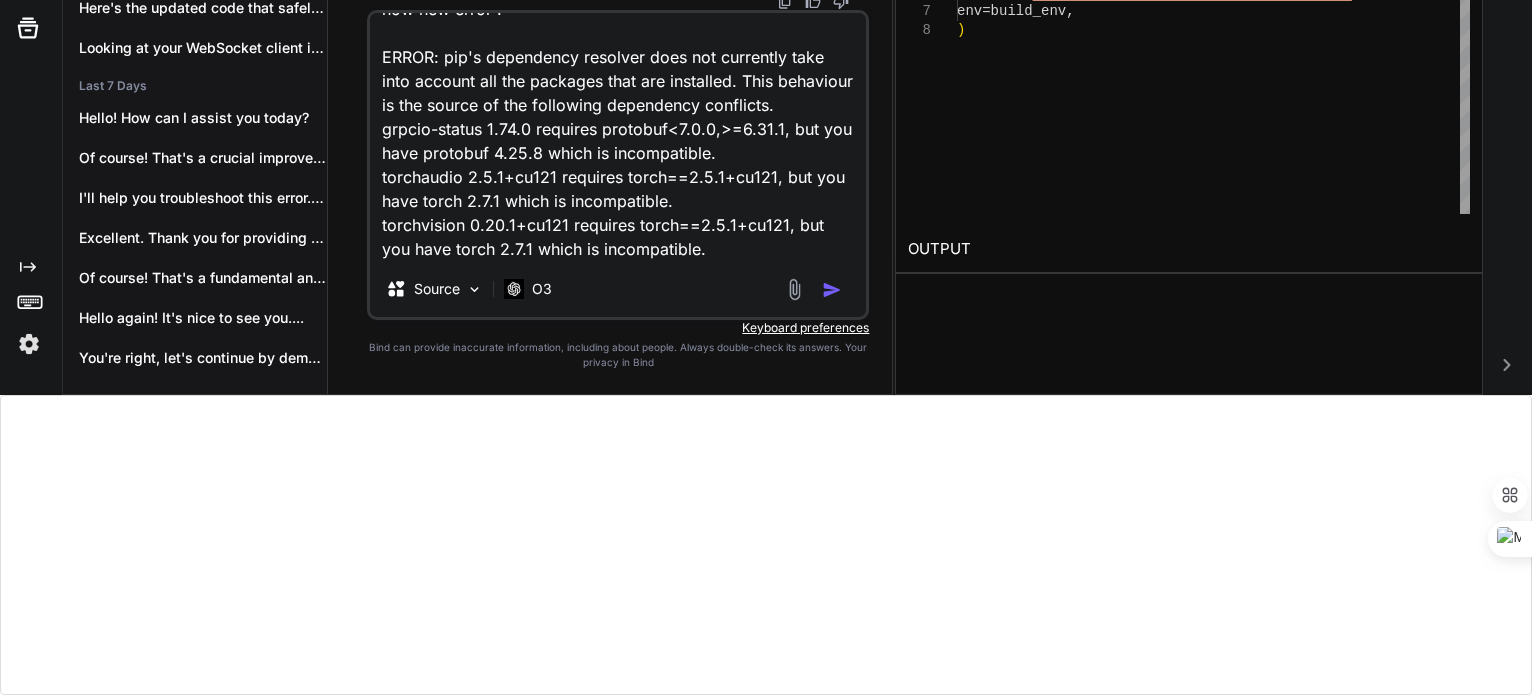 type on "x" 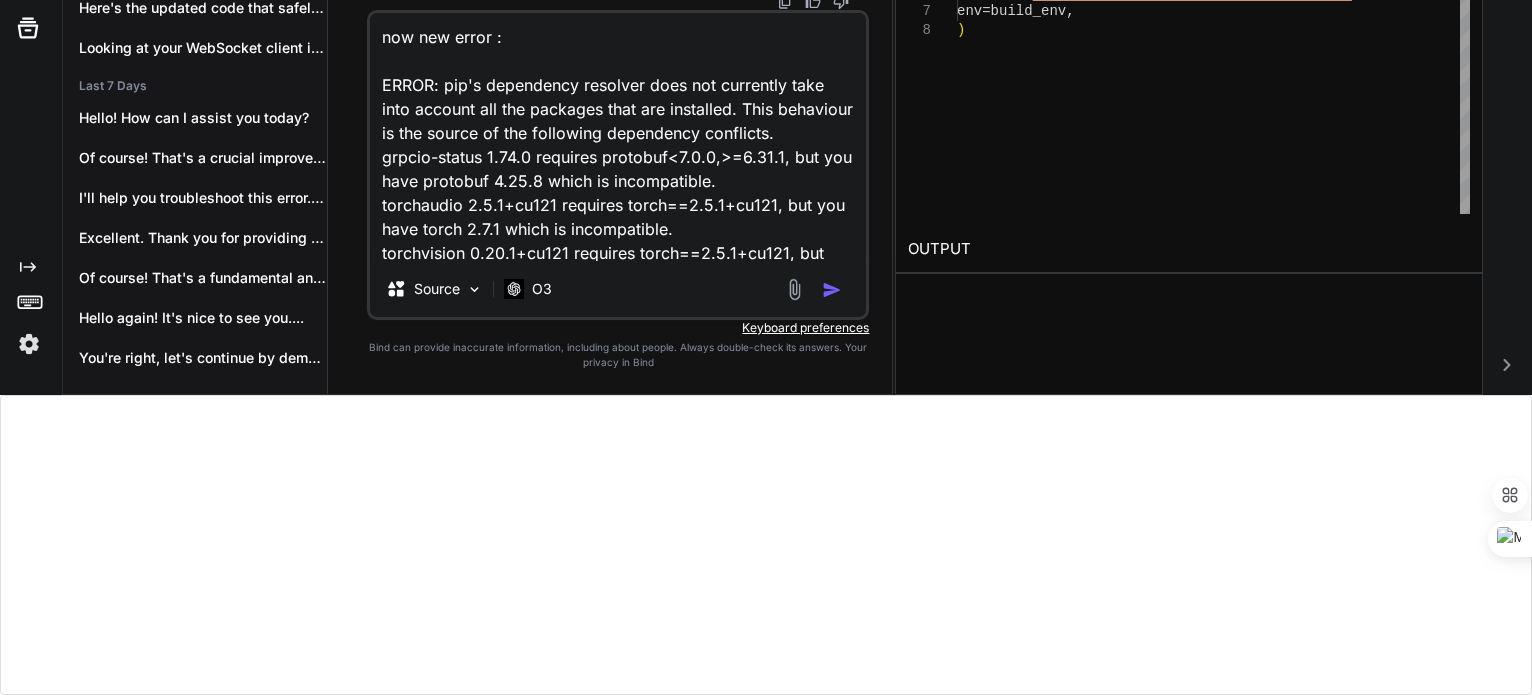 type 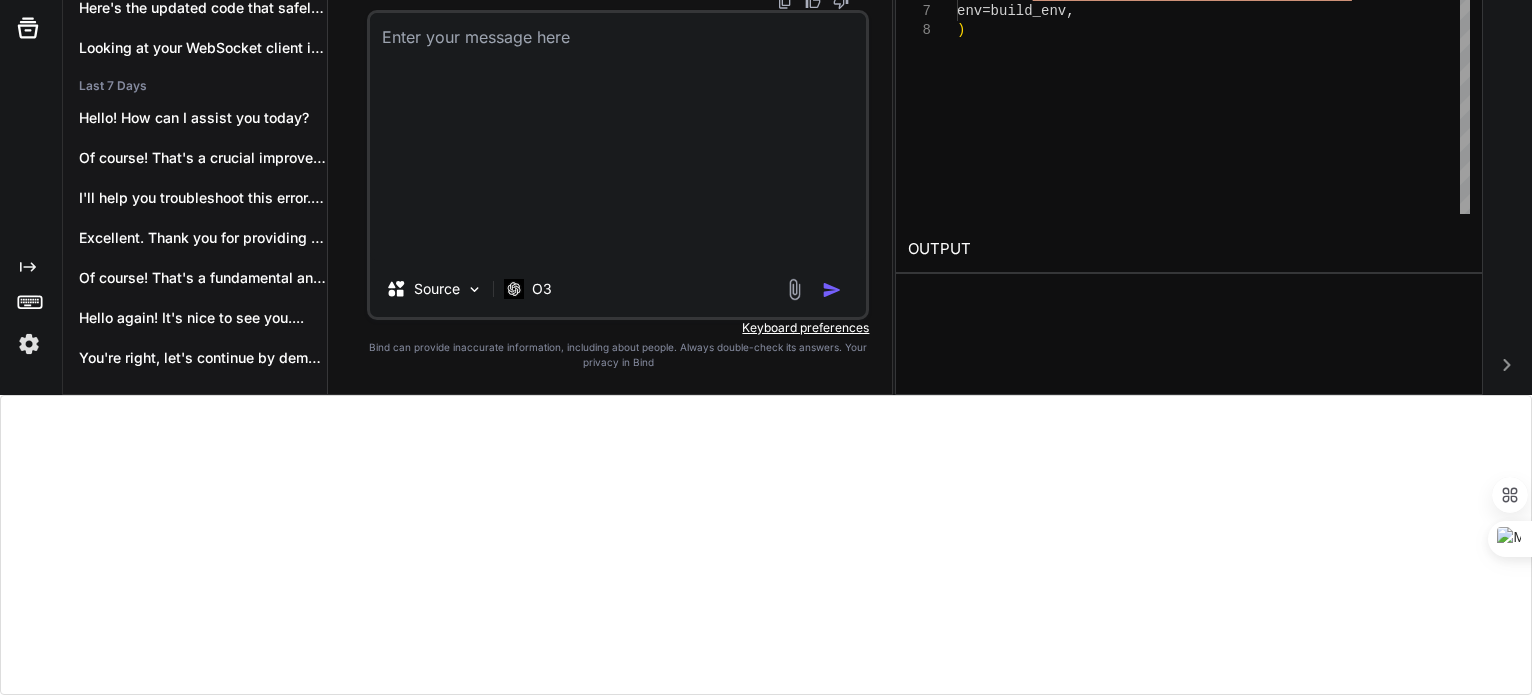 scroll, scrollTop: 274, scrollLeft: 0, axis: vertical 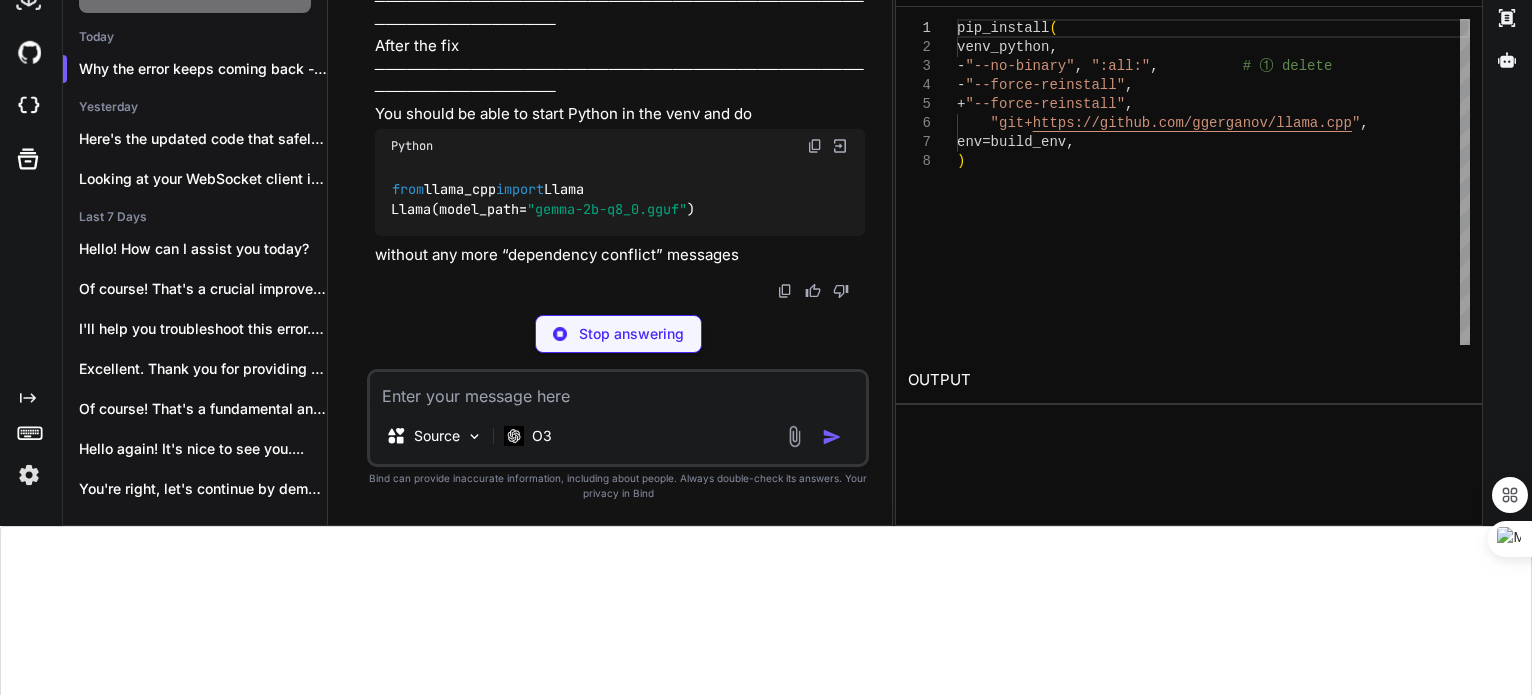 type on "x" 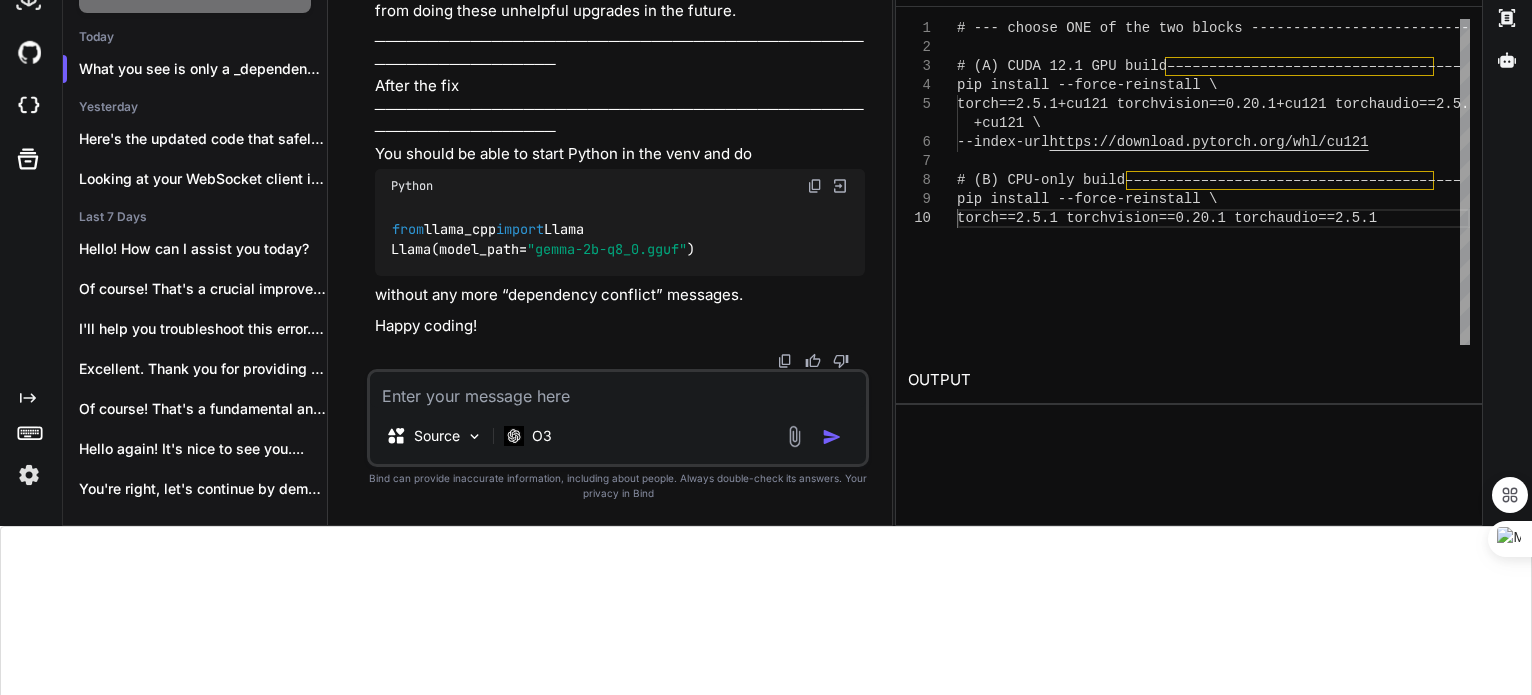 scroll, scrollTop: 19216, scrollLeft: 0, axis: vertical 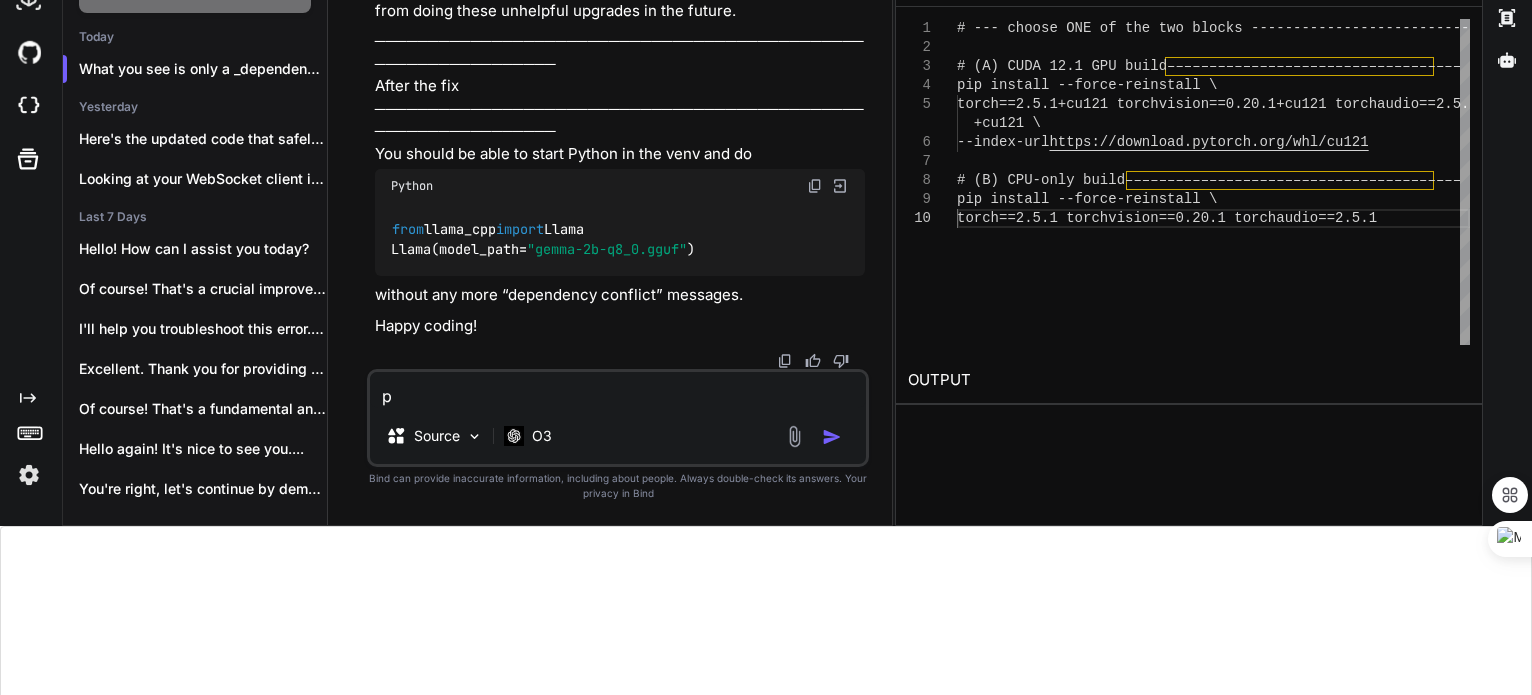 type on "x" 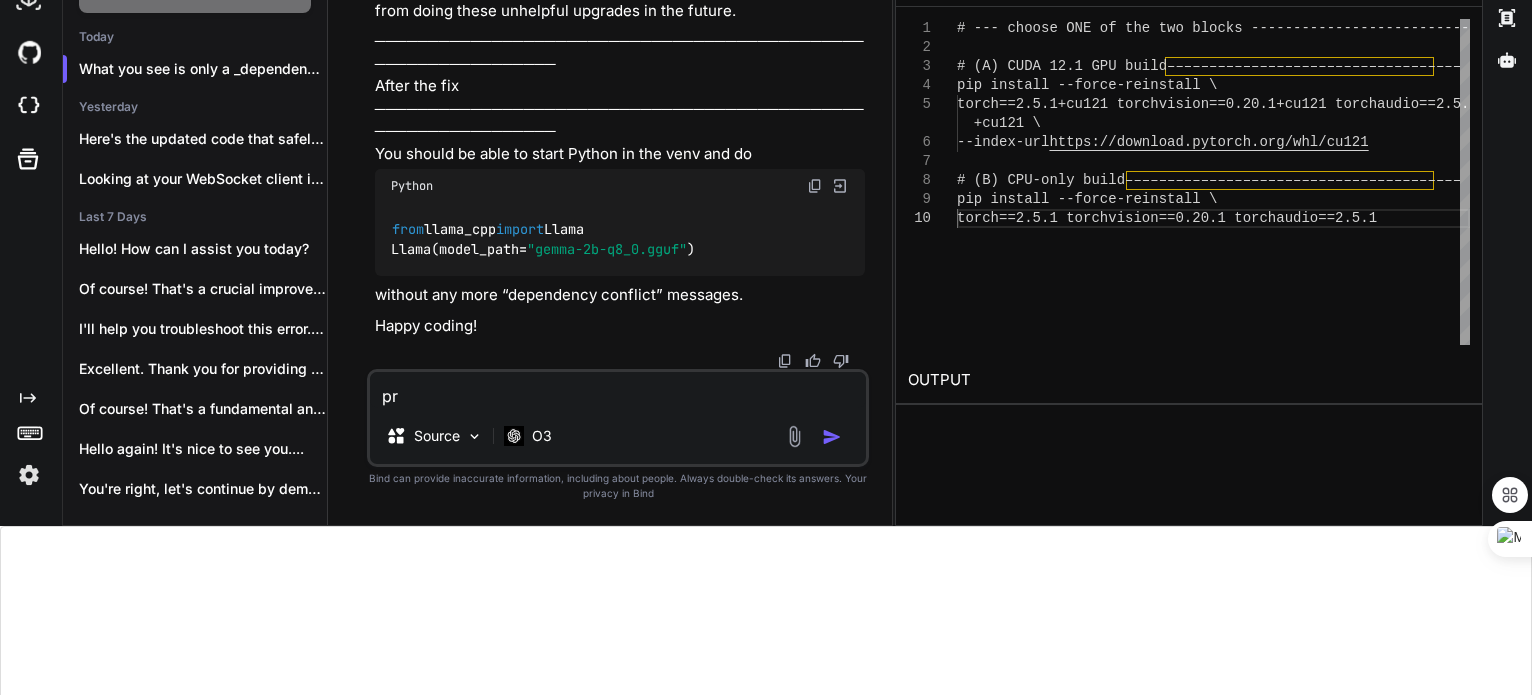 type on "pro" 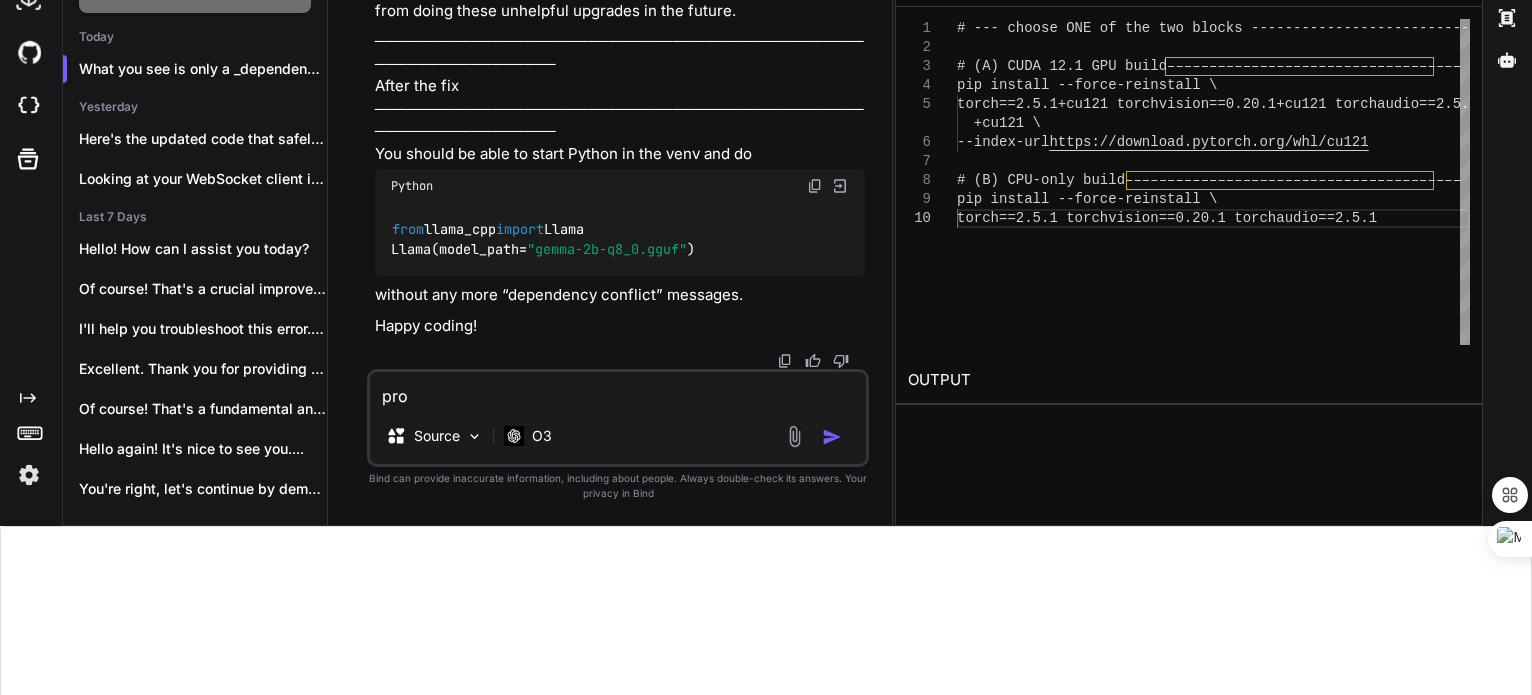type on "prov" 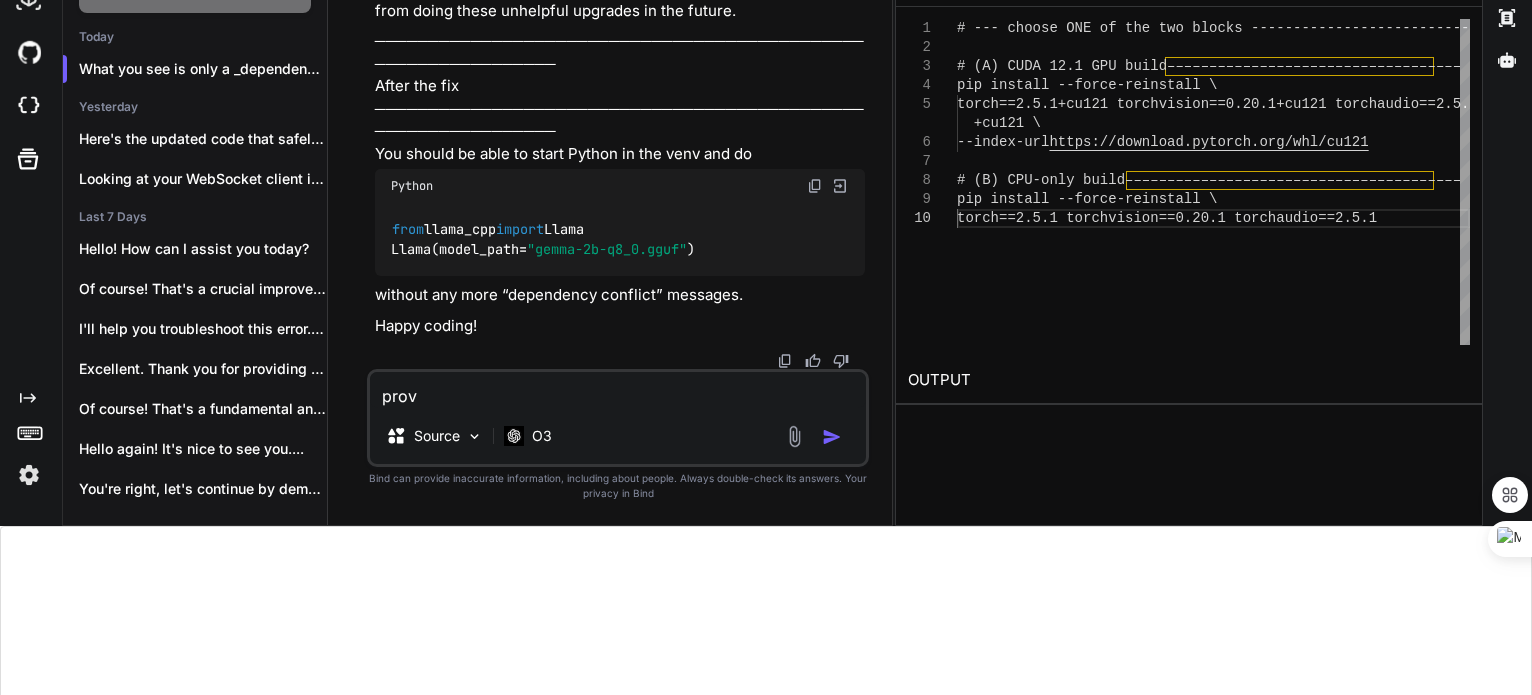 type on "provi" 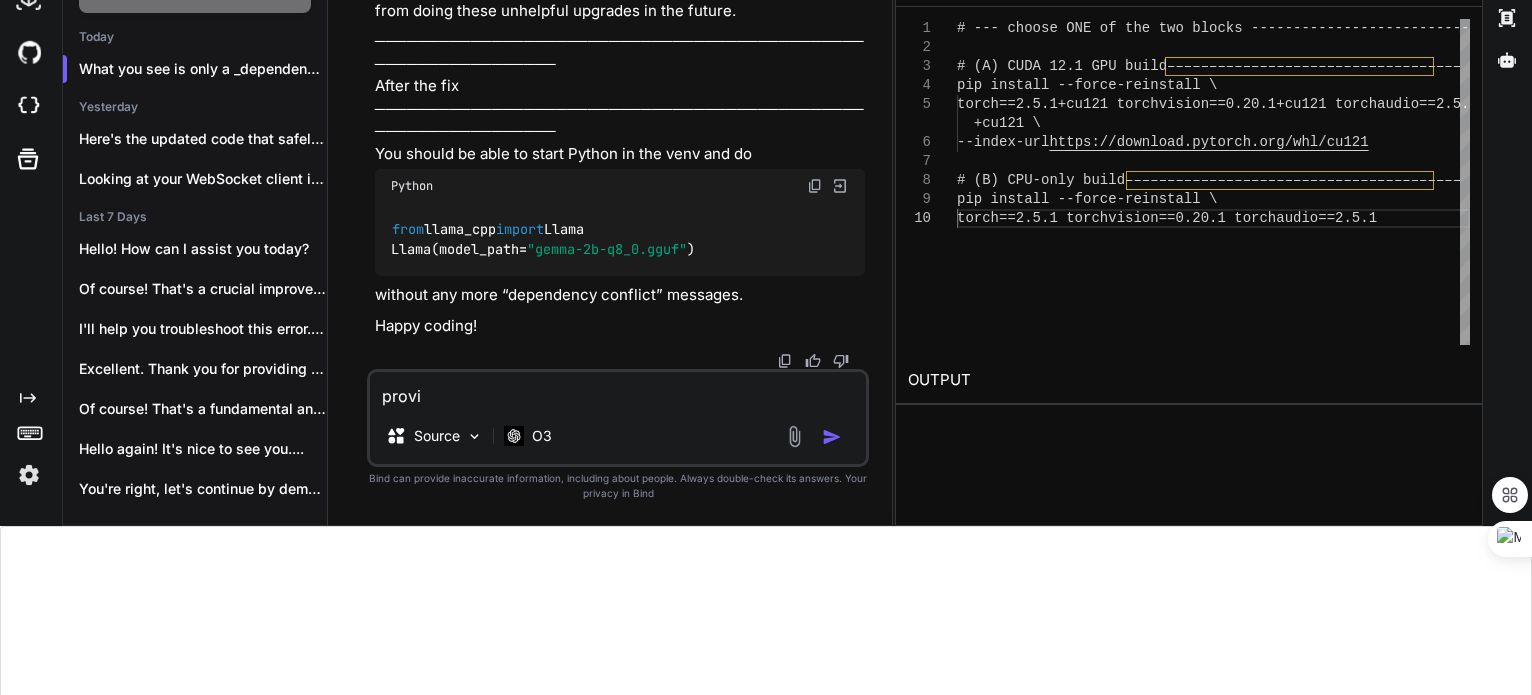 type on "provie" 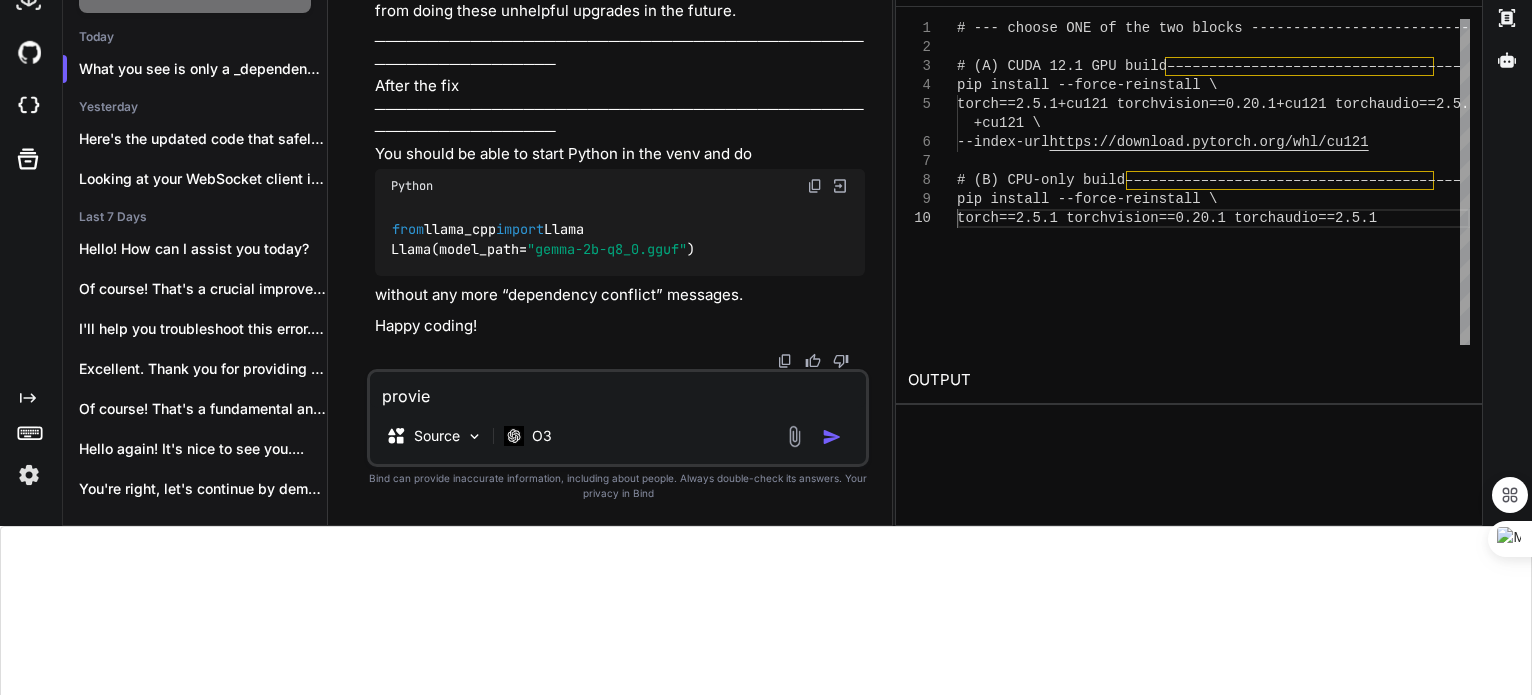 type on "provi" 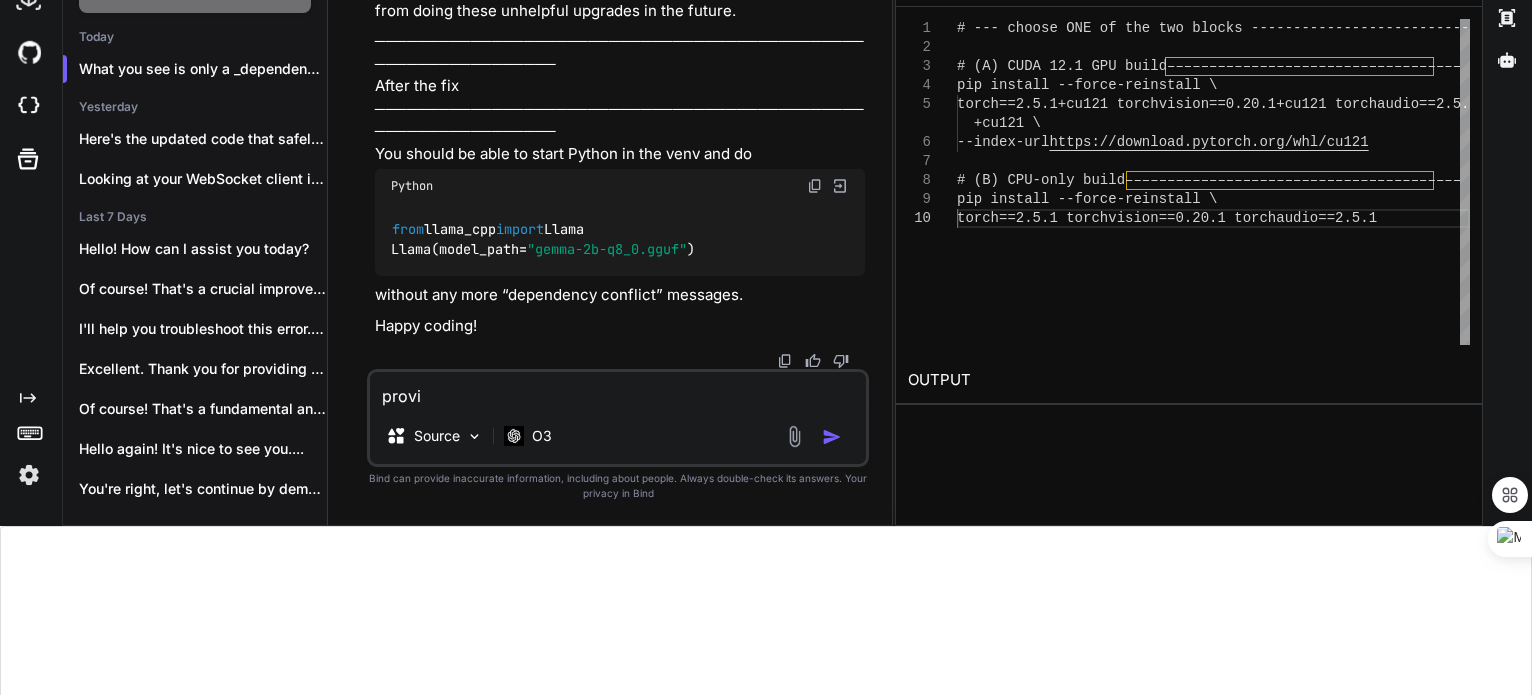 type on "provid" 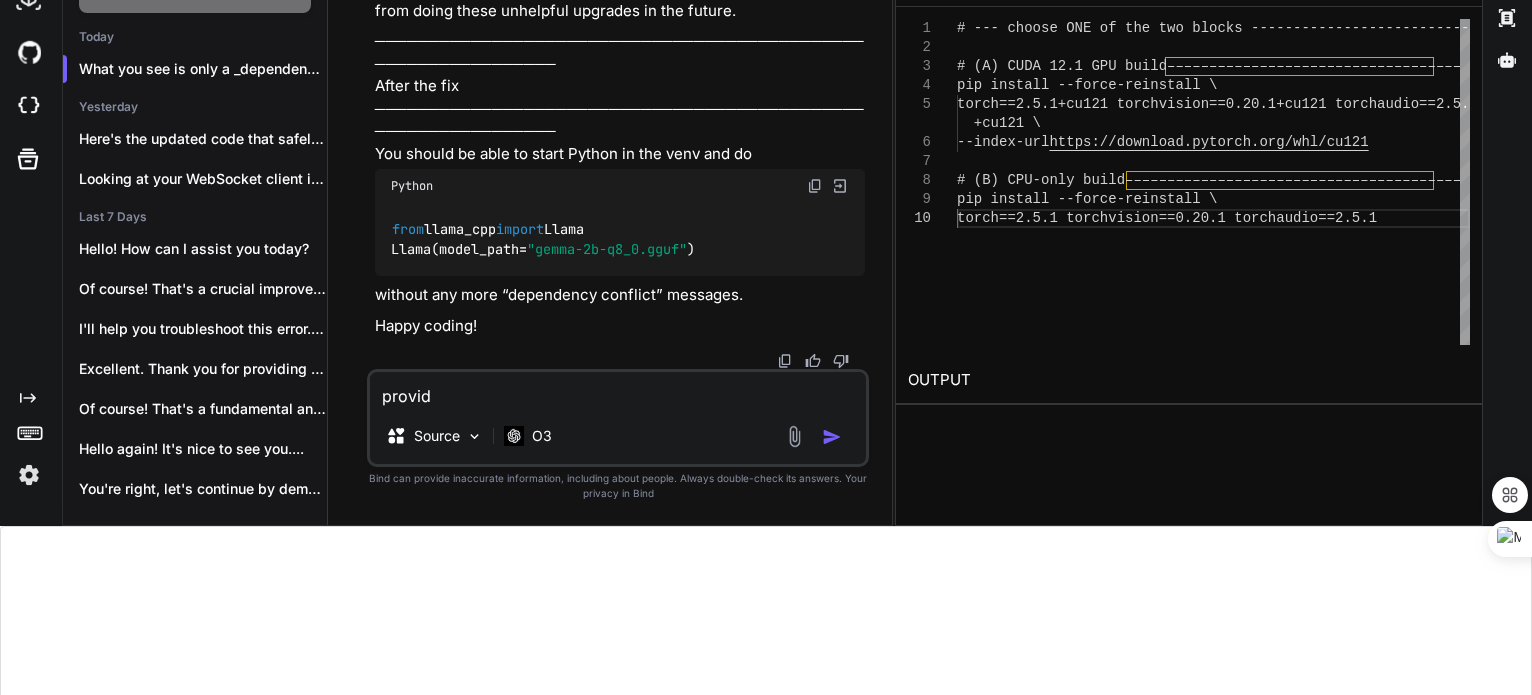 type on "provide" 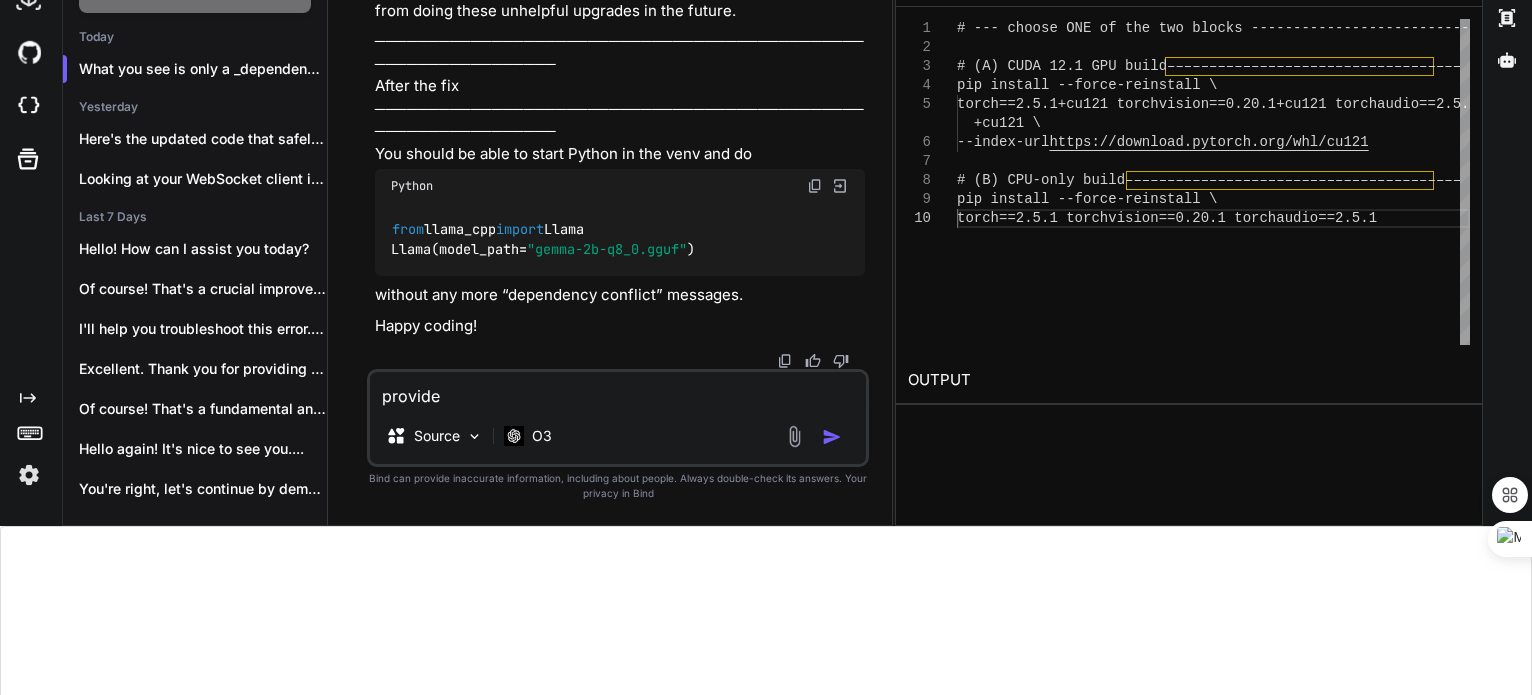 type on "provide" 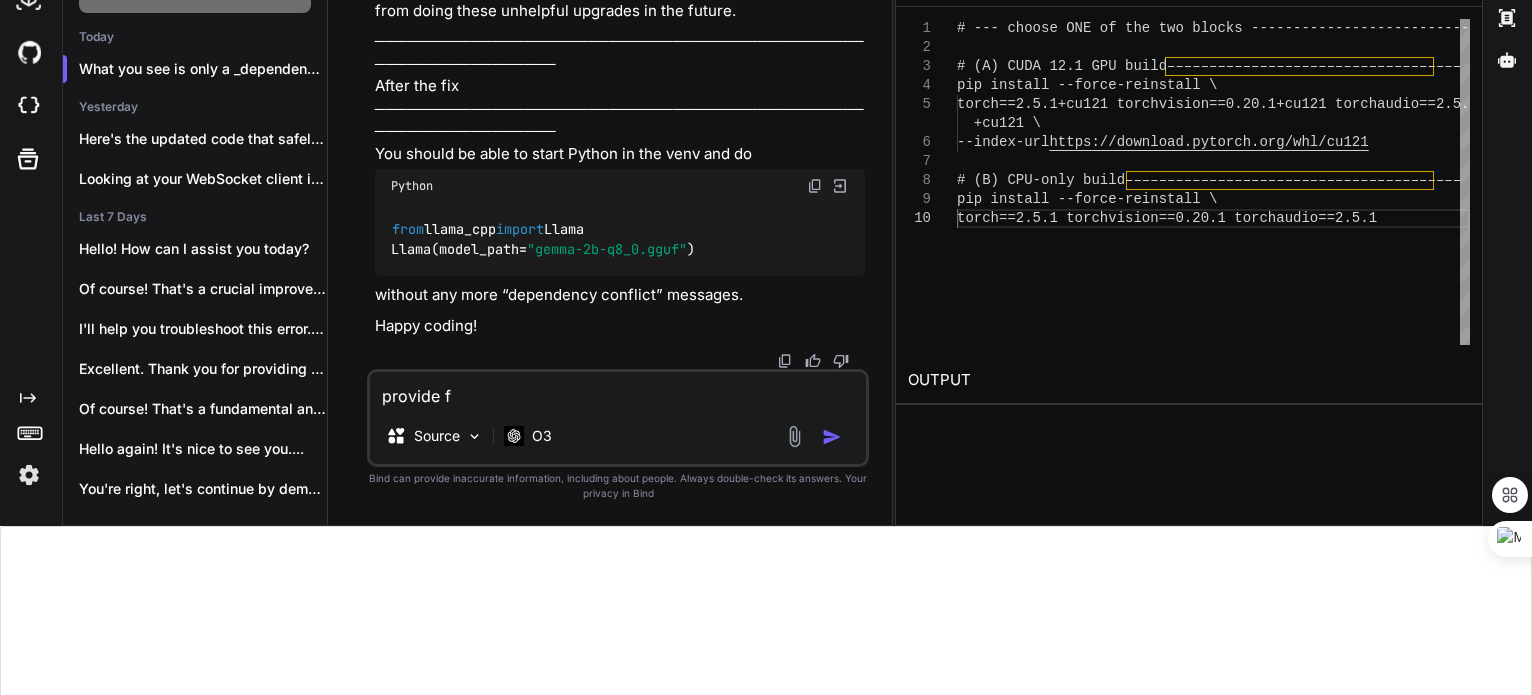 type on "provide fu" 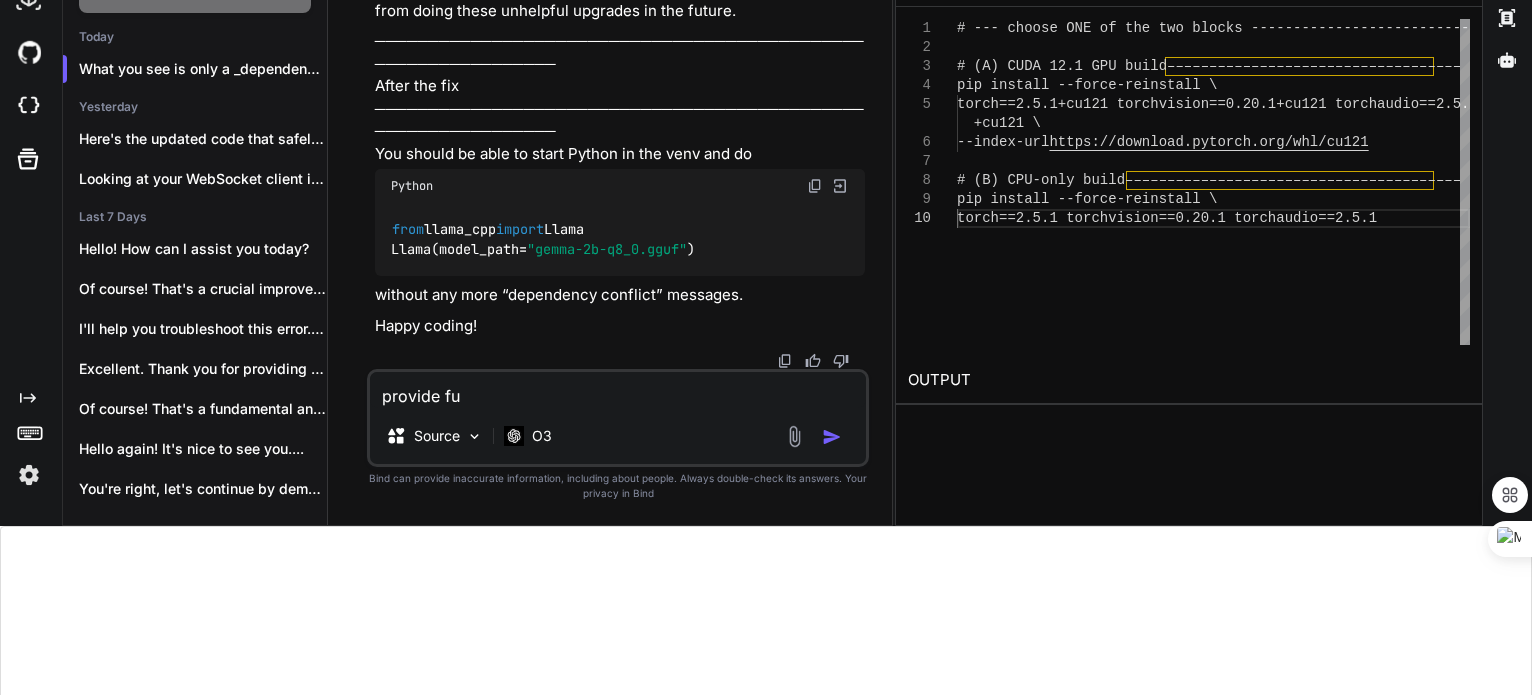 type on "provide ful" 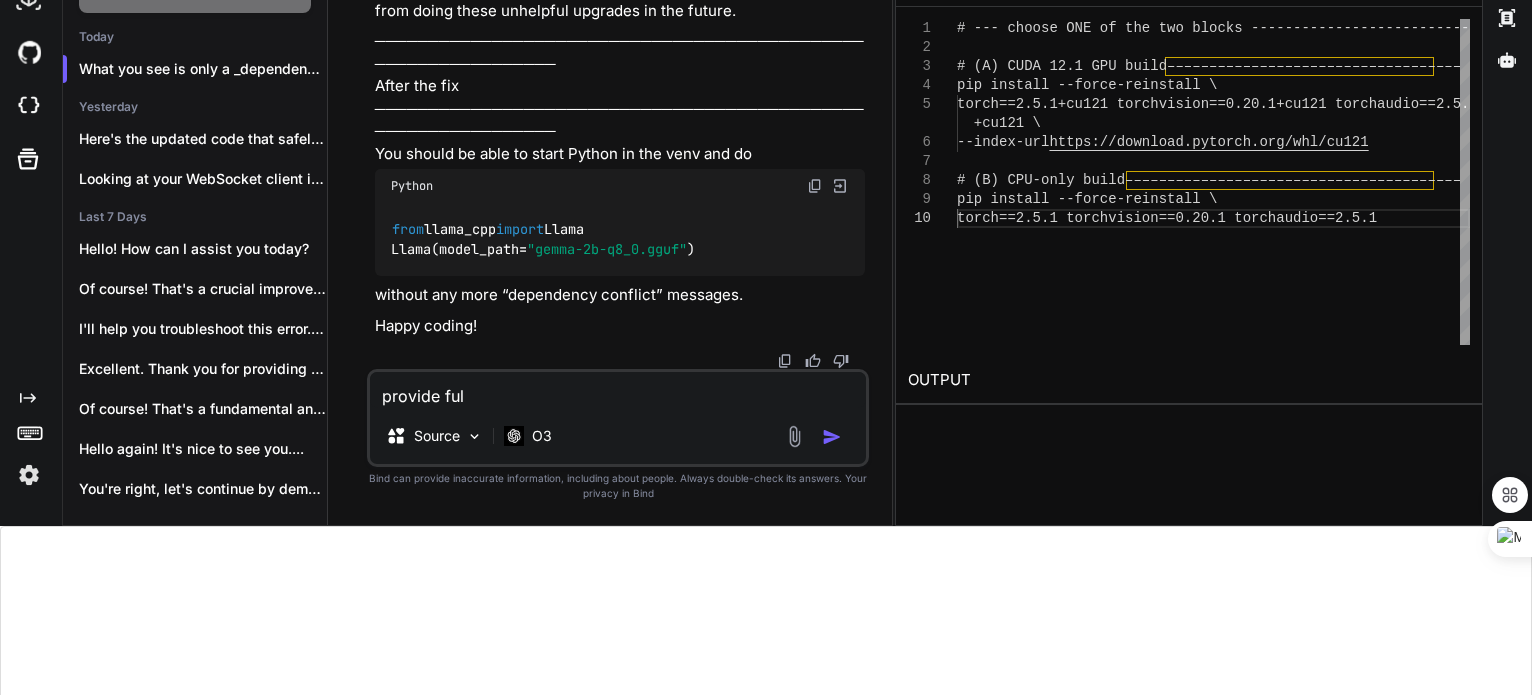 type on "provide full" 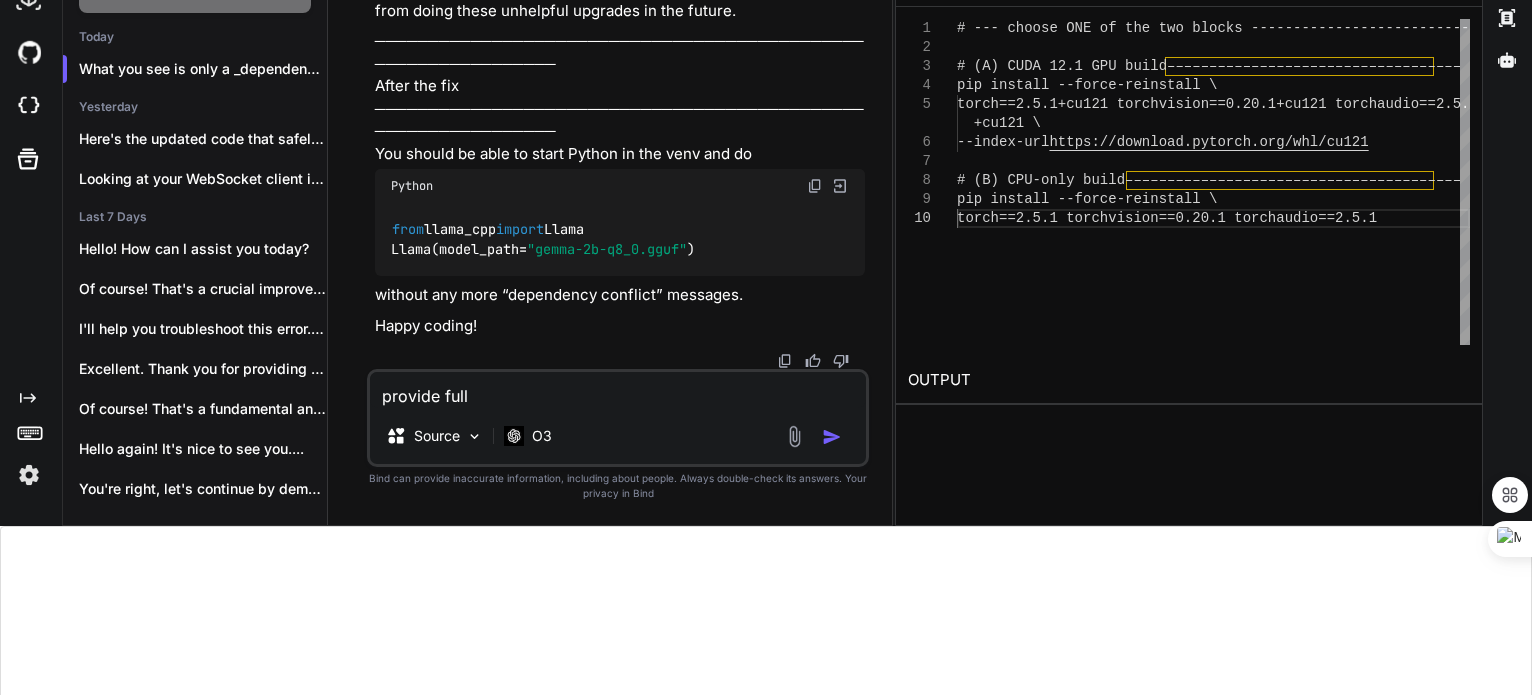 type on "provide full" 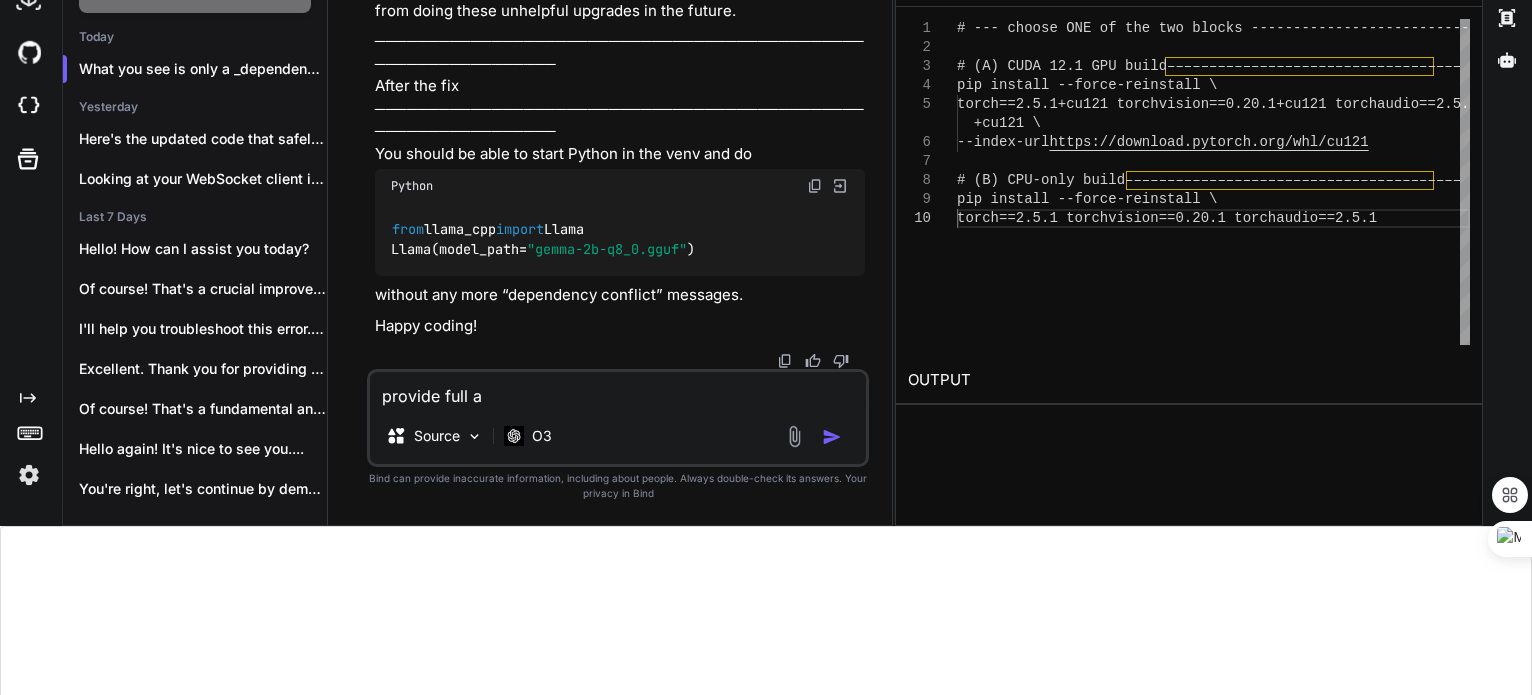type on "provide full an" 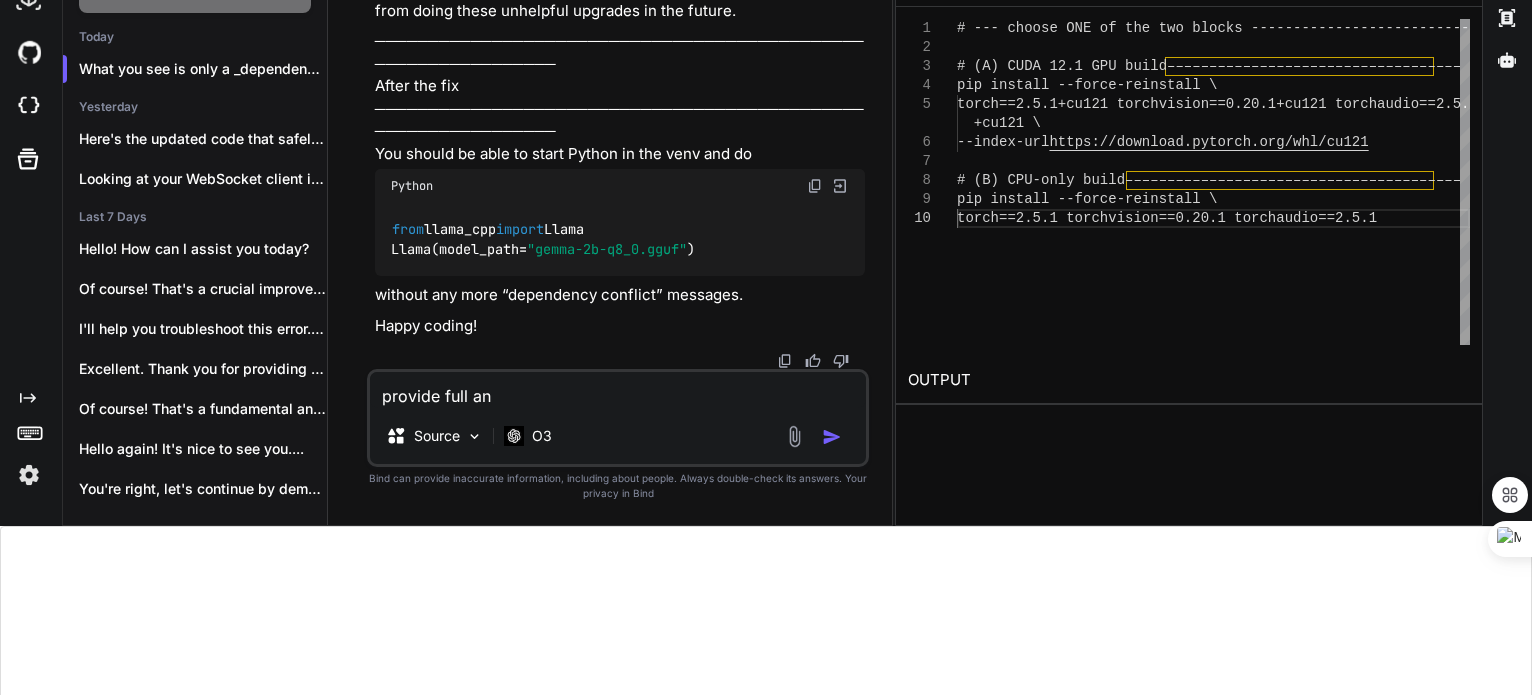 type on "provide full an" 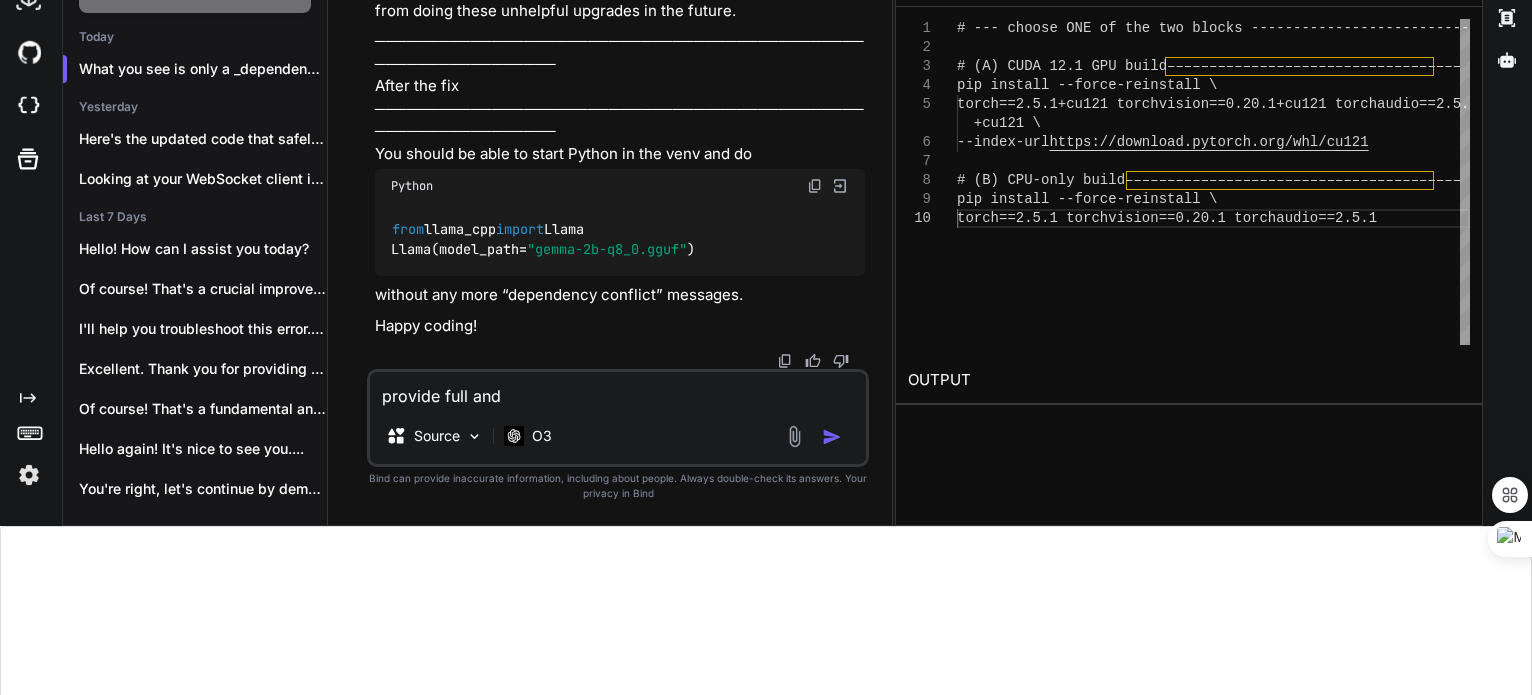 type on "provide full andf" 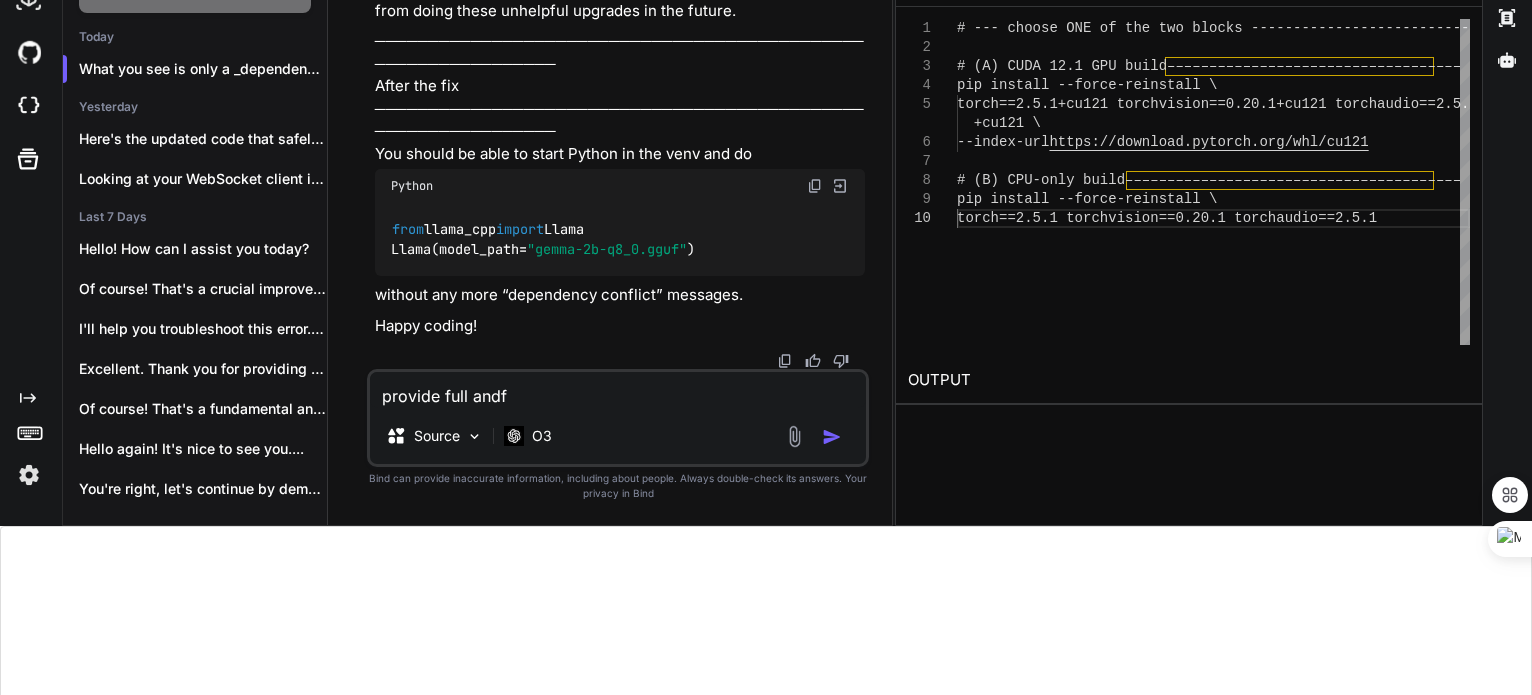 type on "provide full andfi" 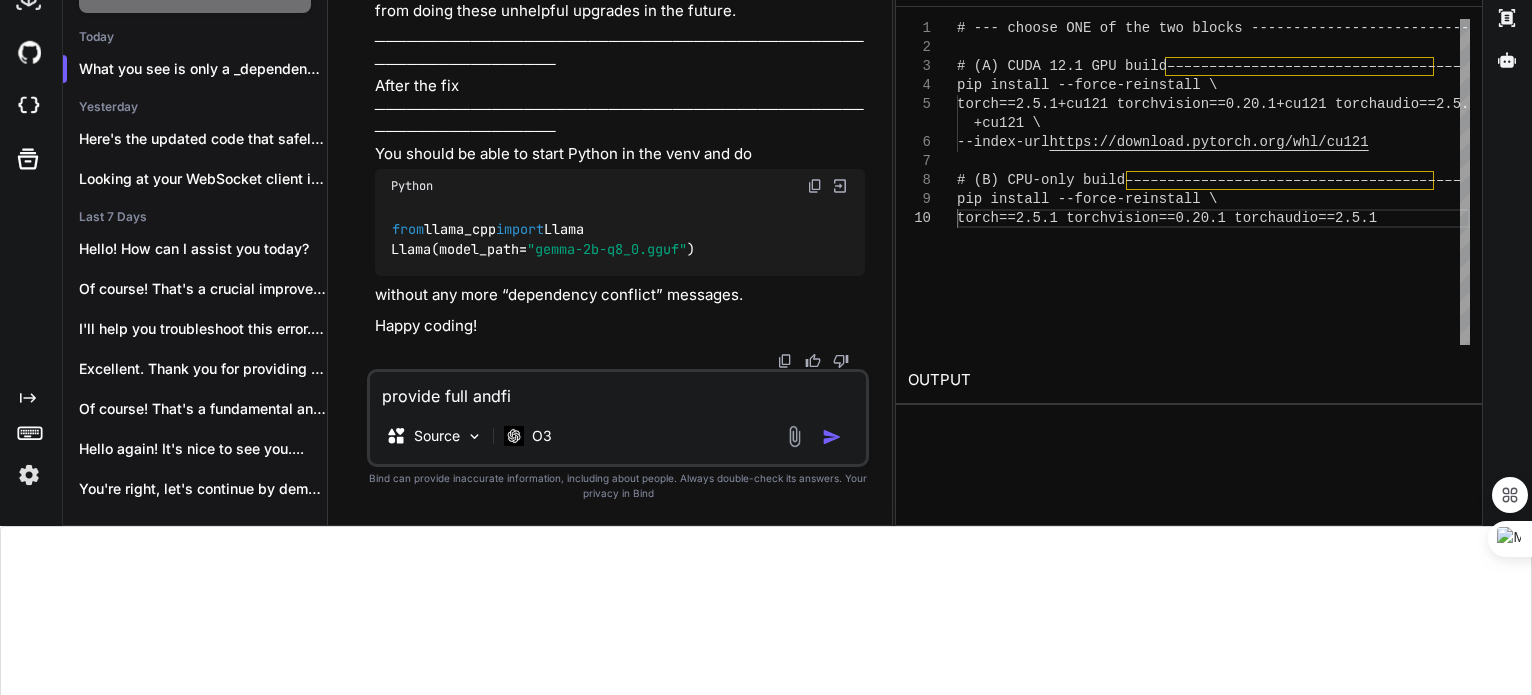 type on "provide full andfix" 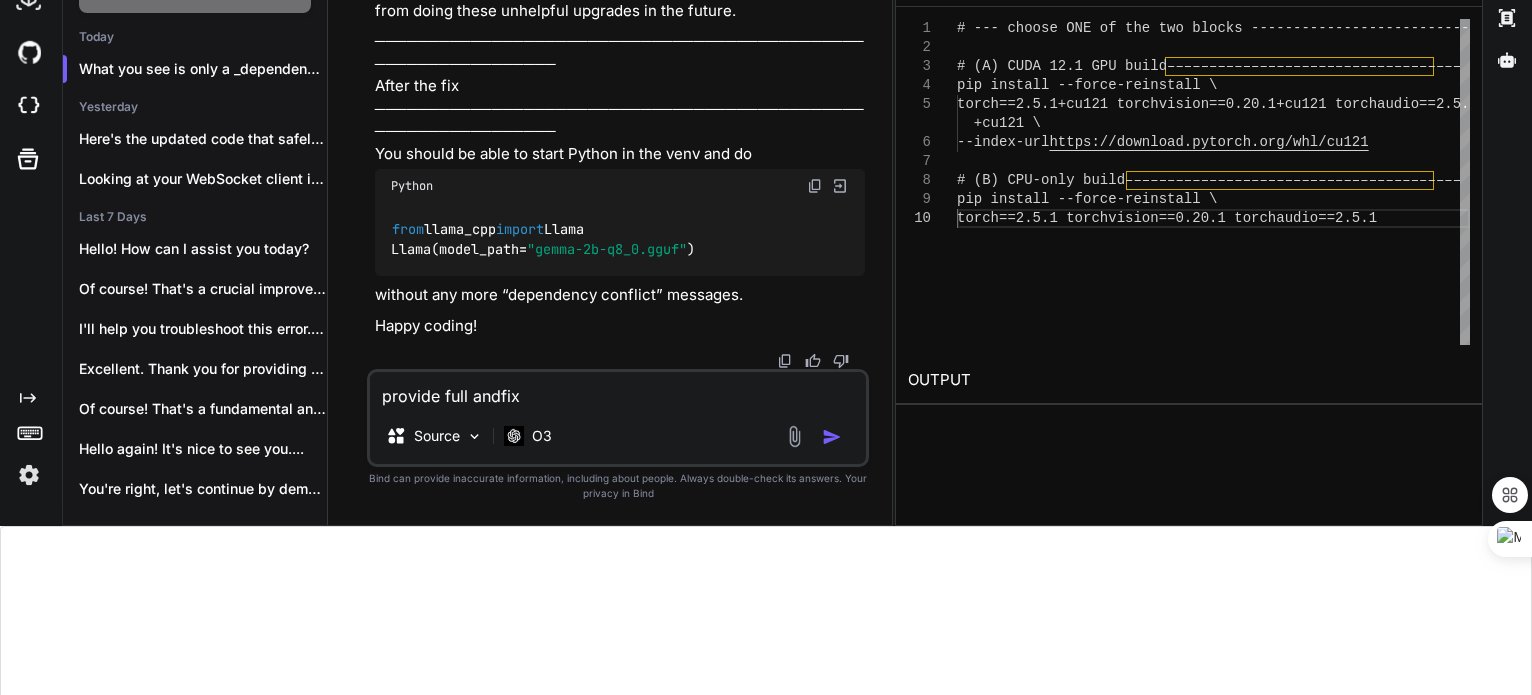 type on "provide full andfixe" 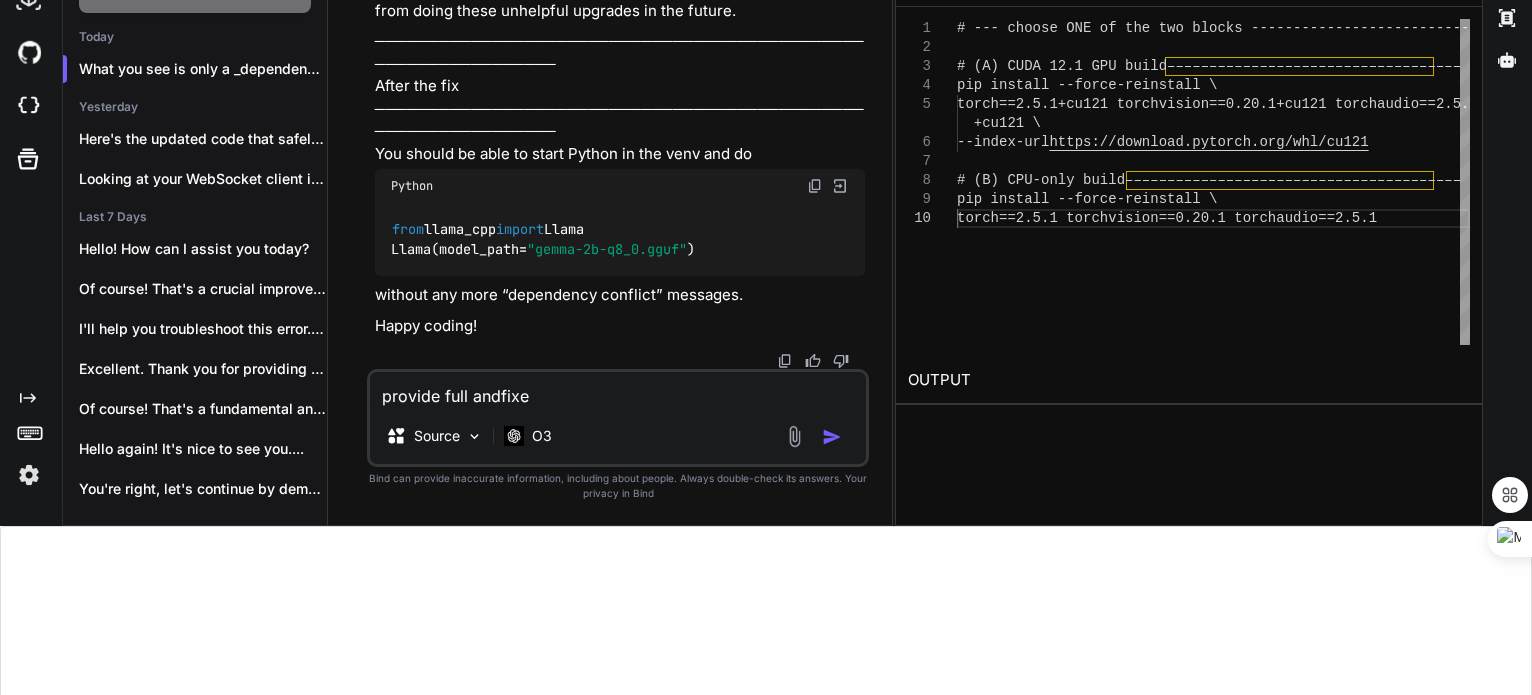 type on "provide full andfixed" 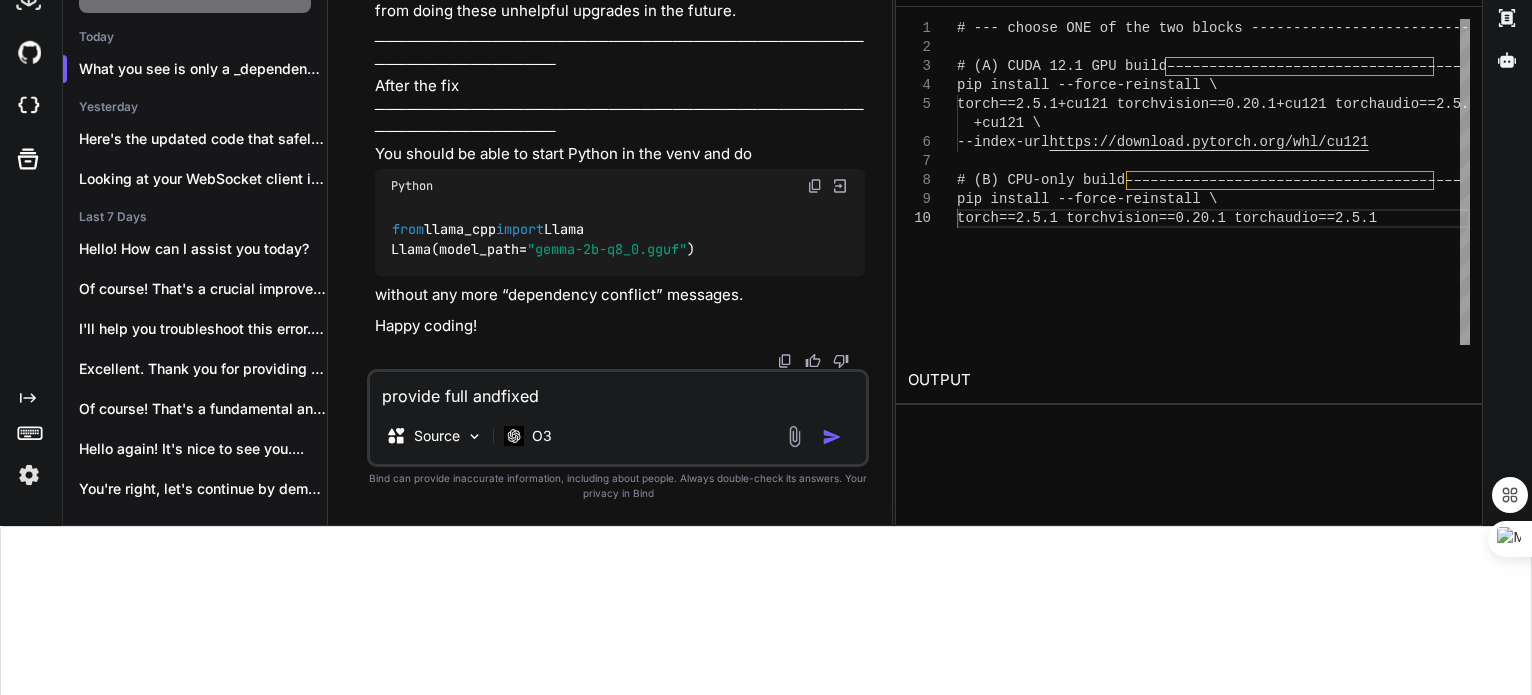 type on "provide full andfixed" 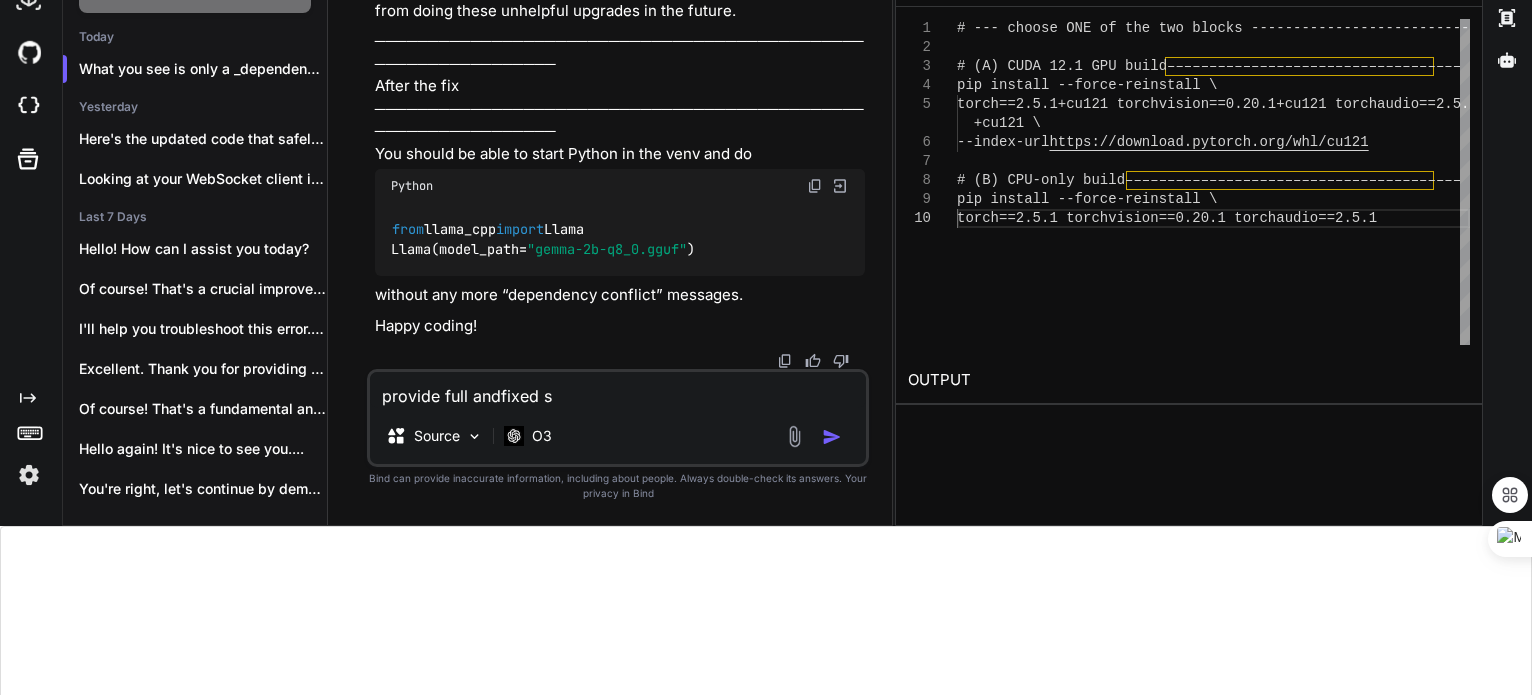 type on "provide full andfixed se" 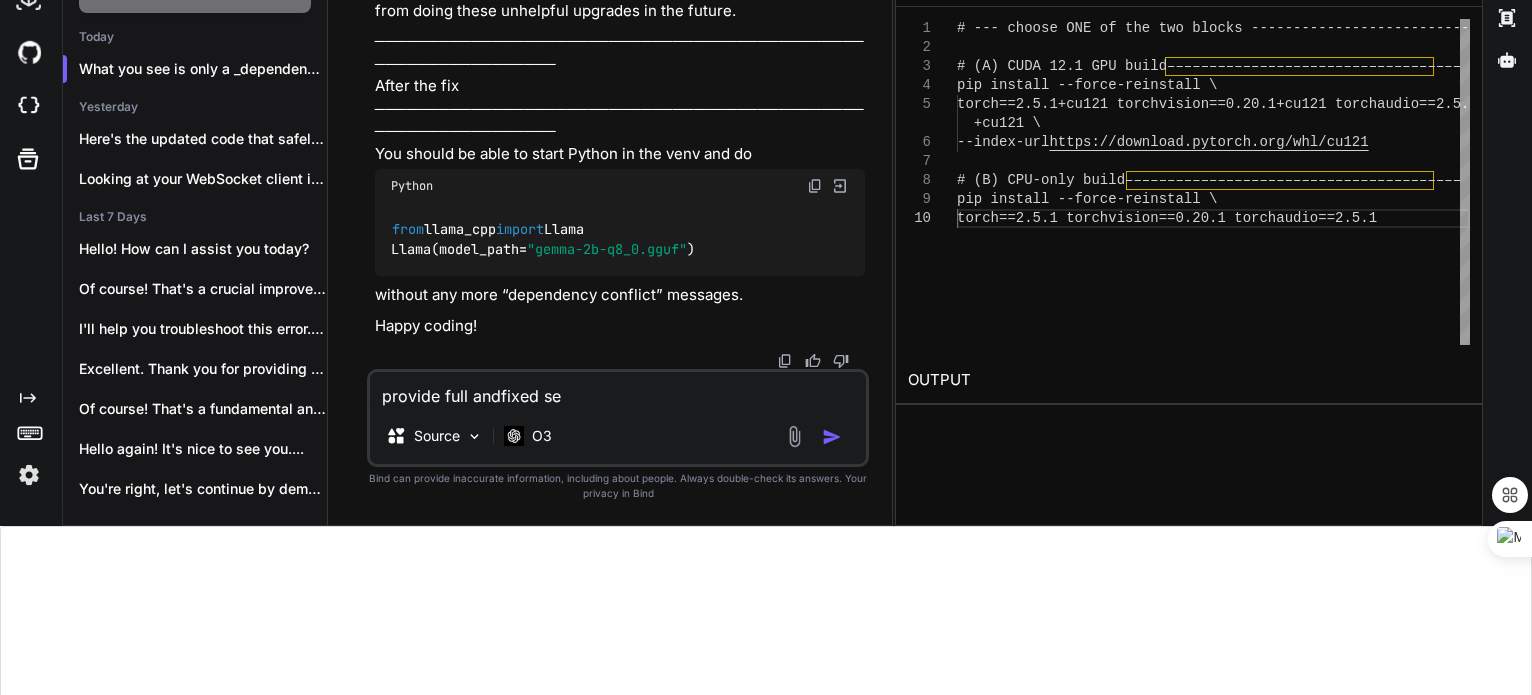 type on "provide full andfixed set" 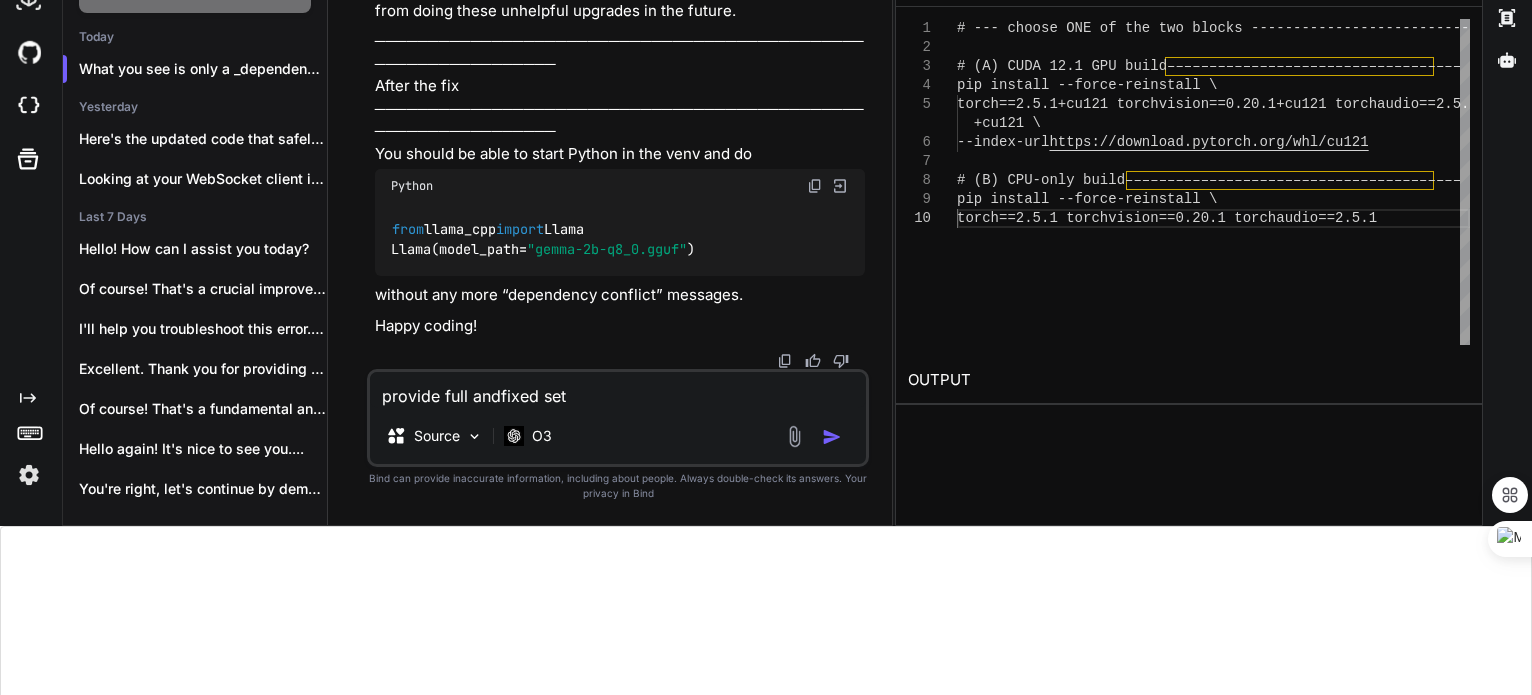 type on "provide full andfixed setu" 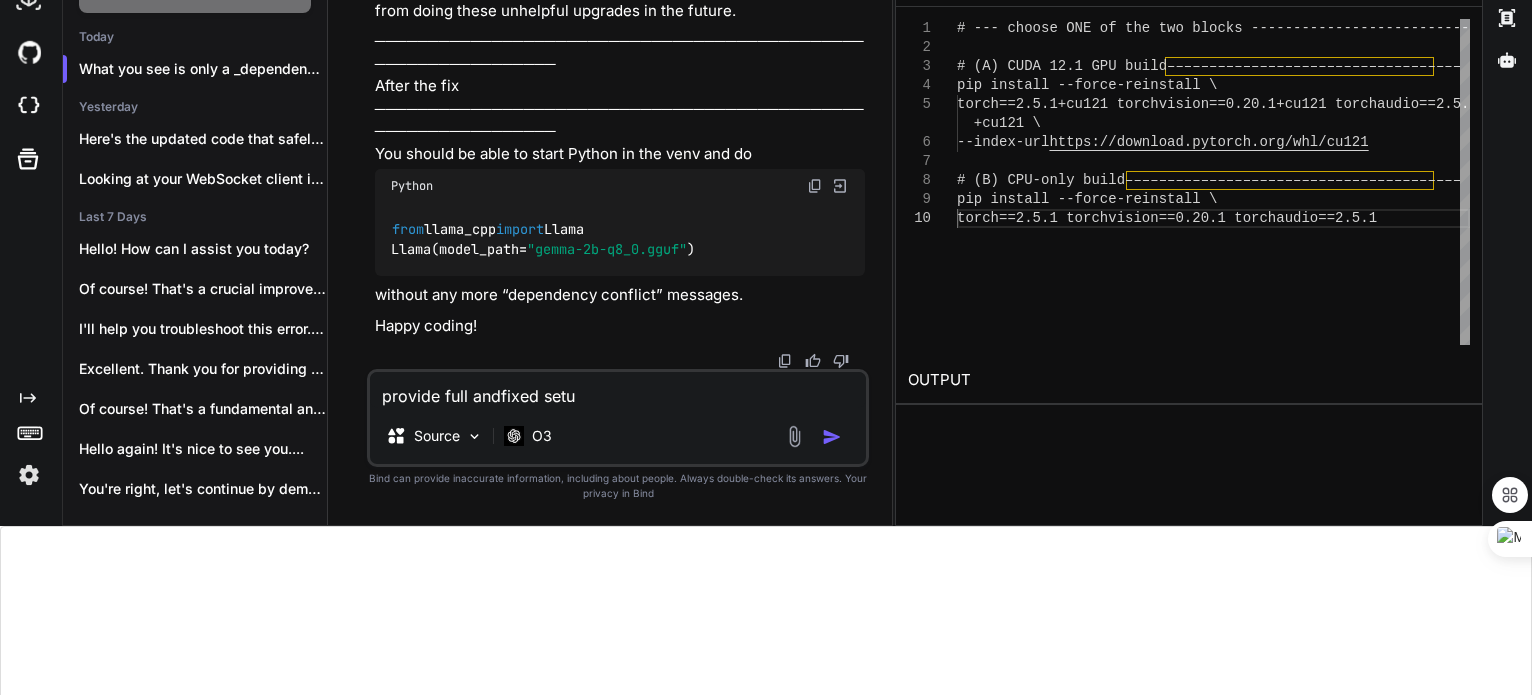 type on "provide full andfixed setup" 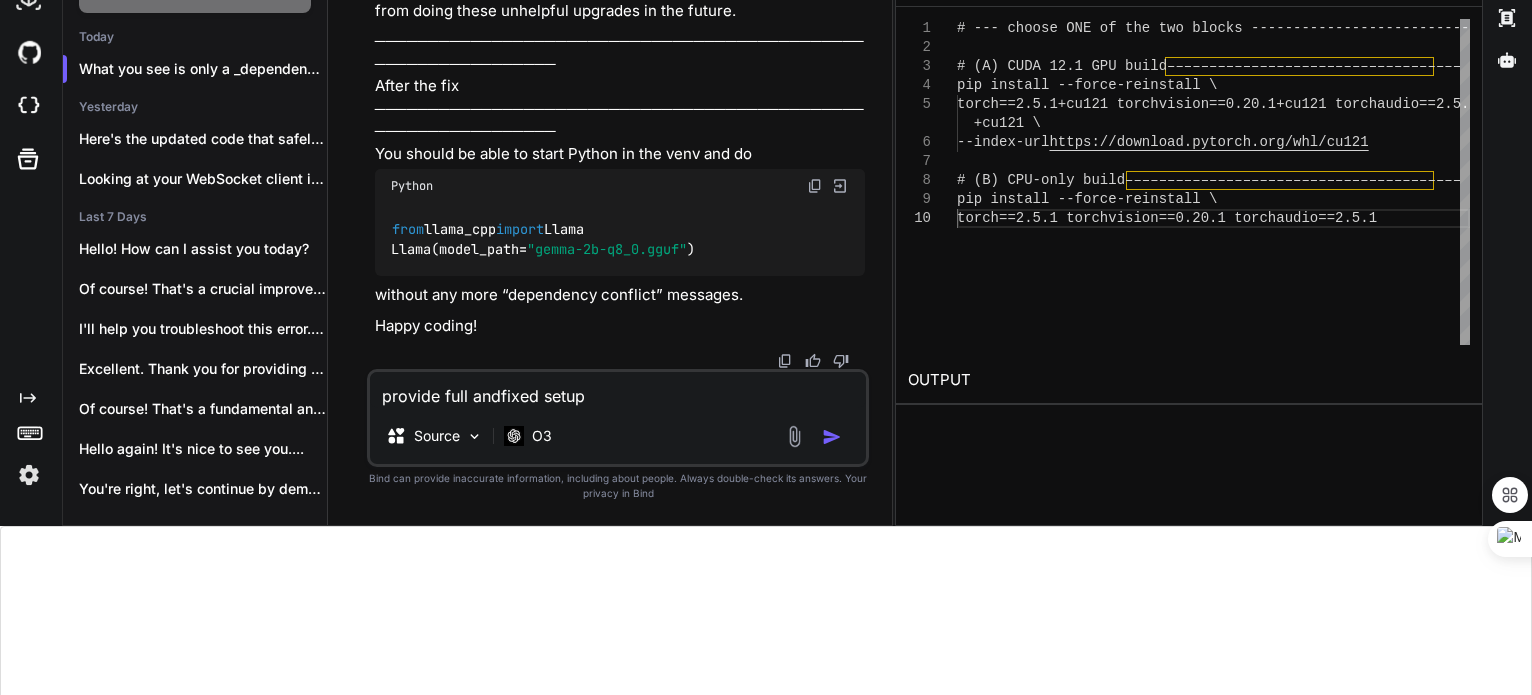 type on "provide full andfixed setup." 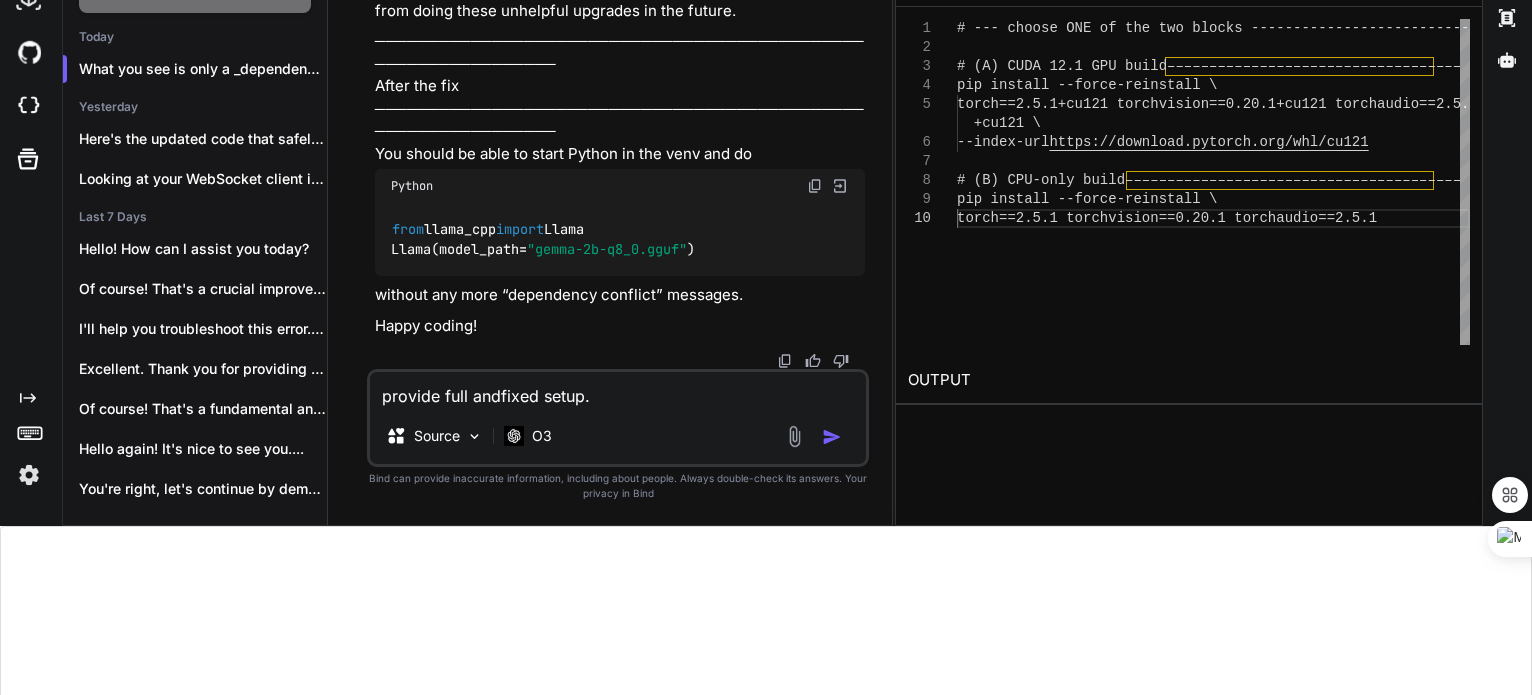 type on "provide full andfixed setup.p" 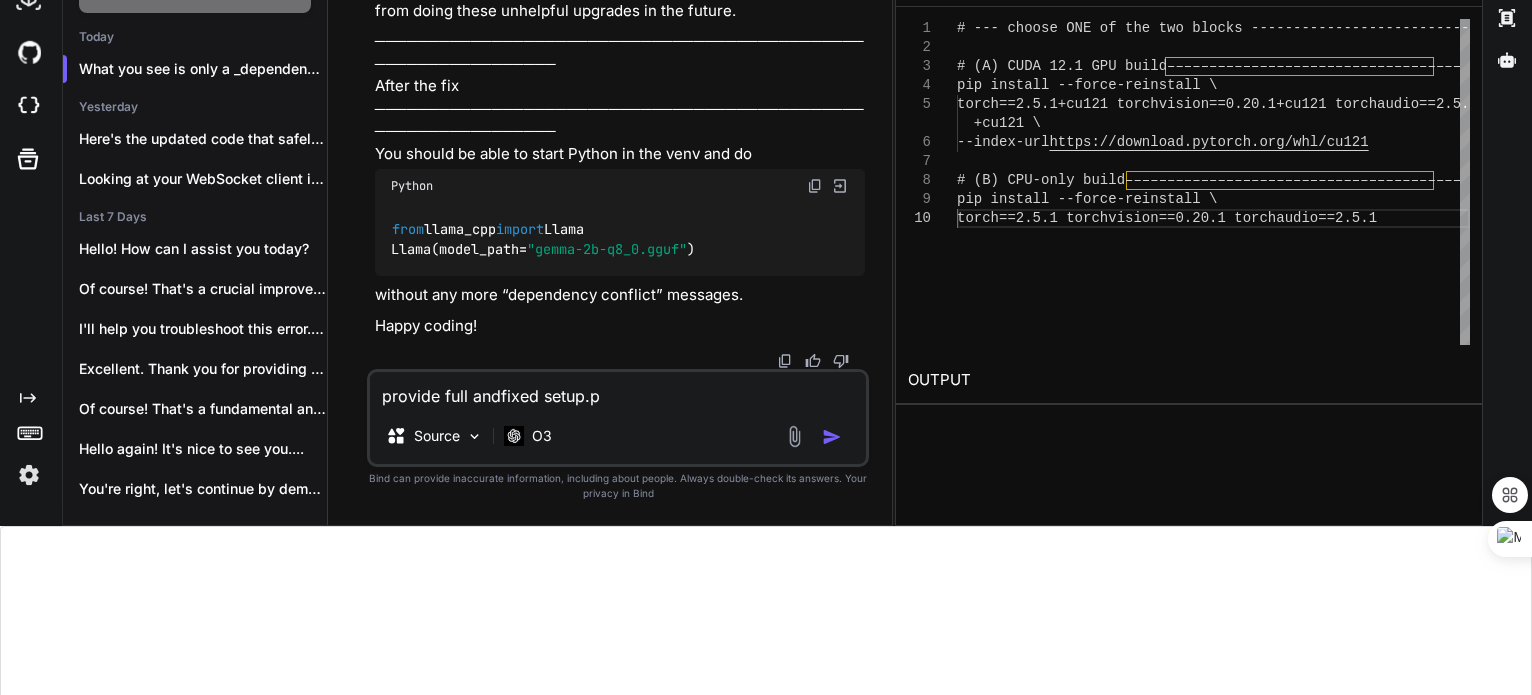 type on "provide full andfixed setup.py" 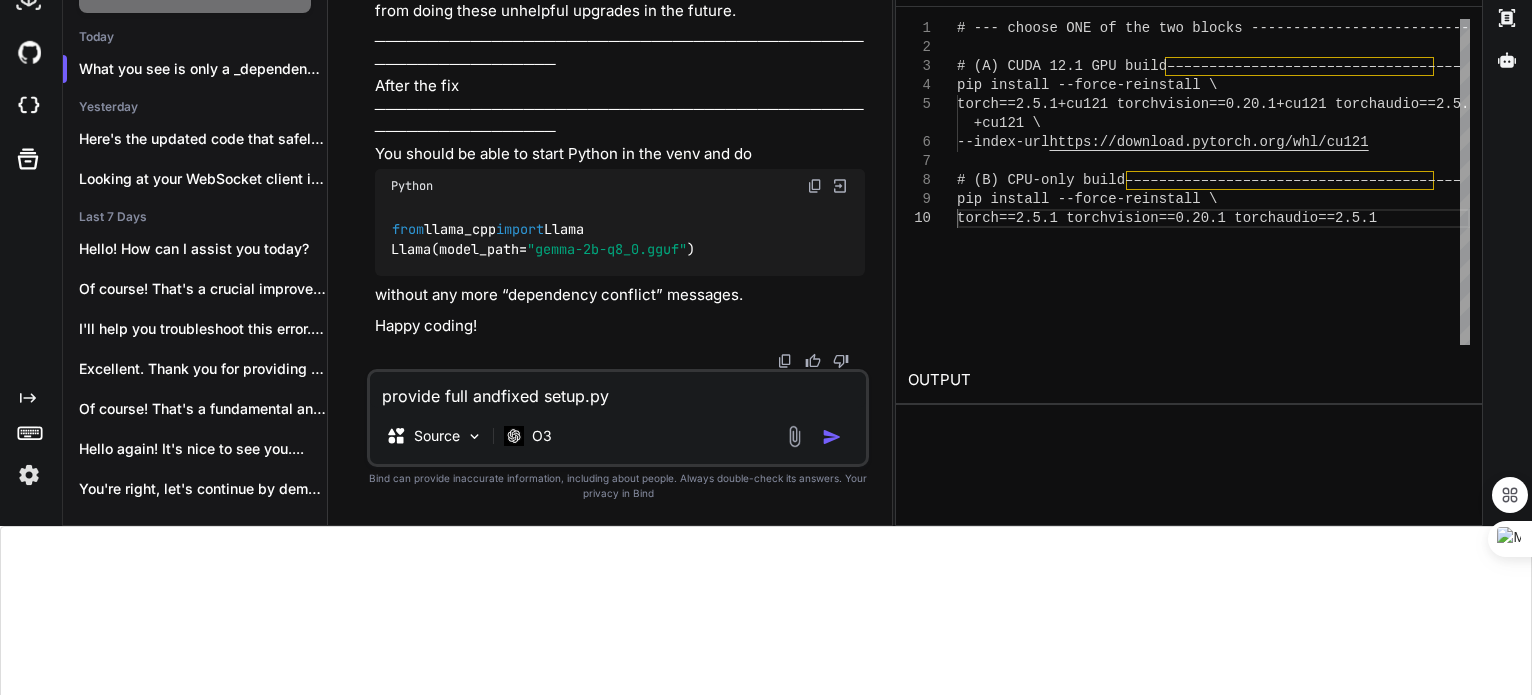 type on "provide full andfixed setup.py" 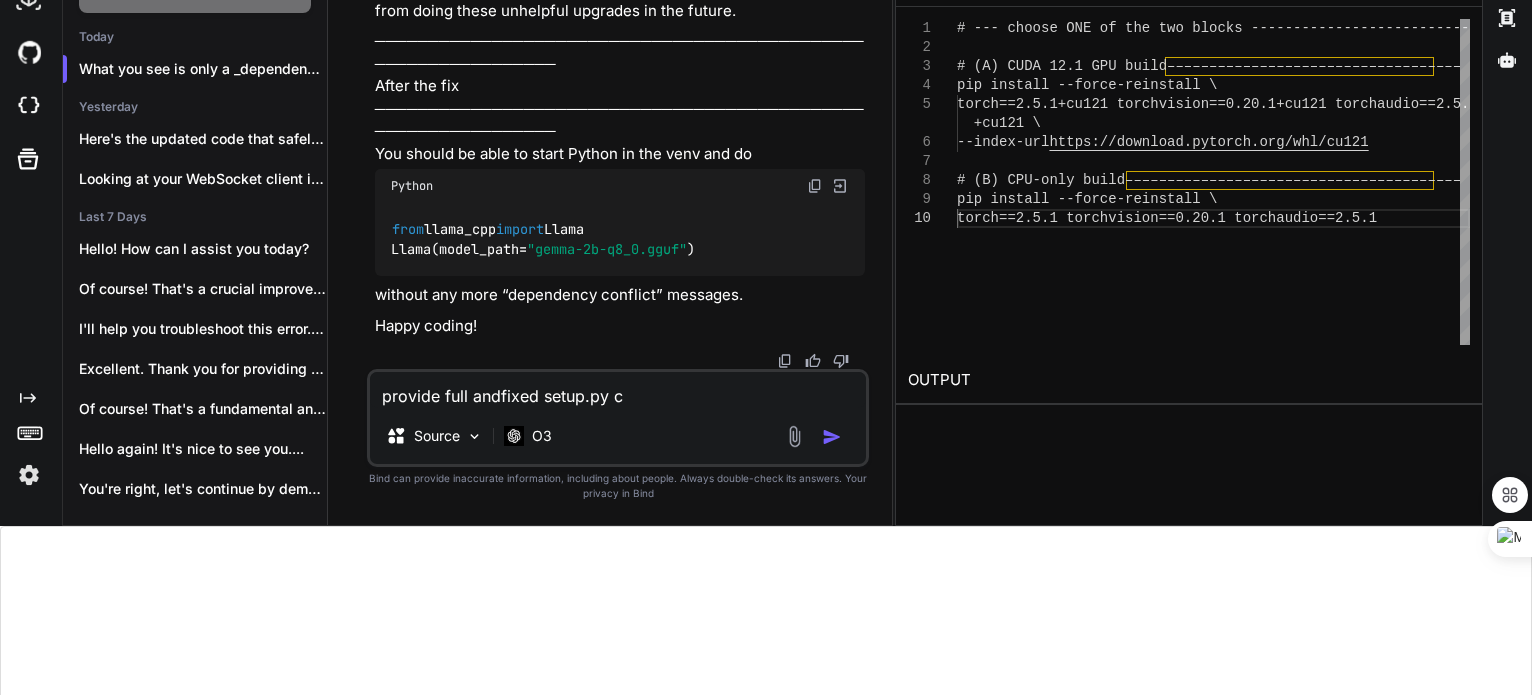 type on "provide full andfixed setup.py co" 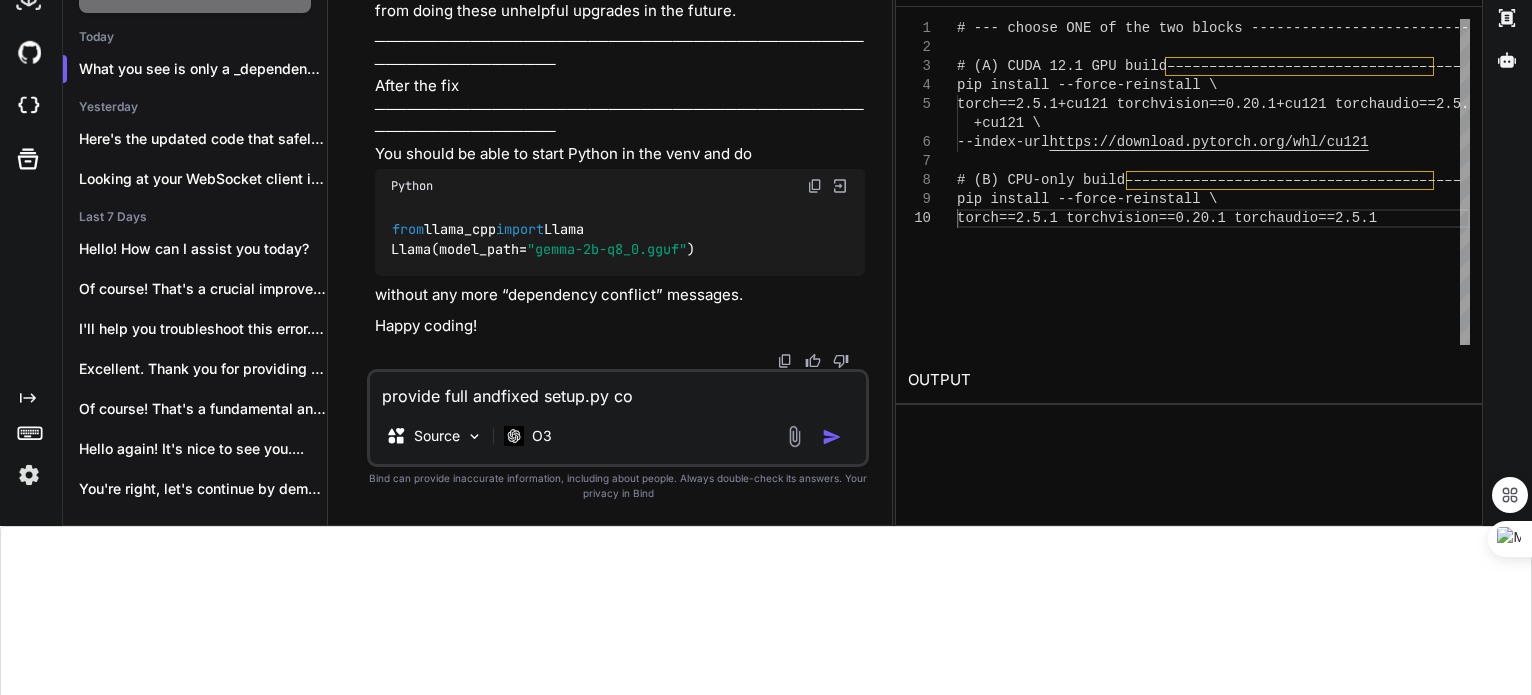 type on "provide full andfixed setup.py cod" 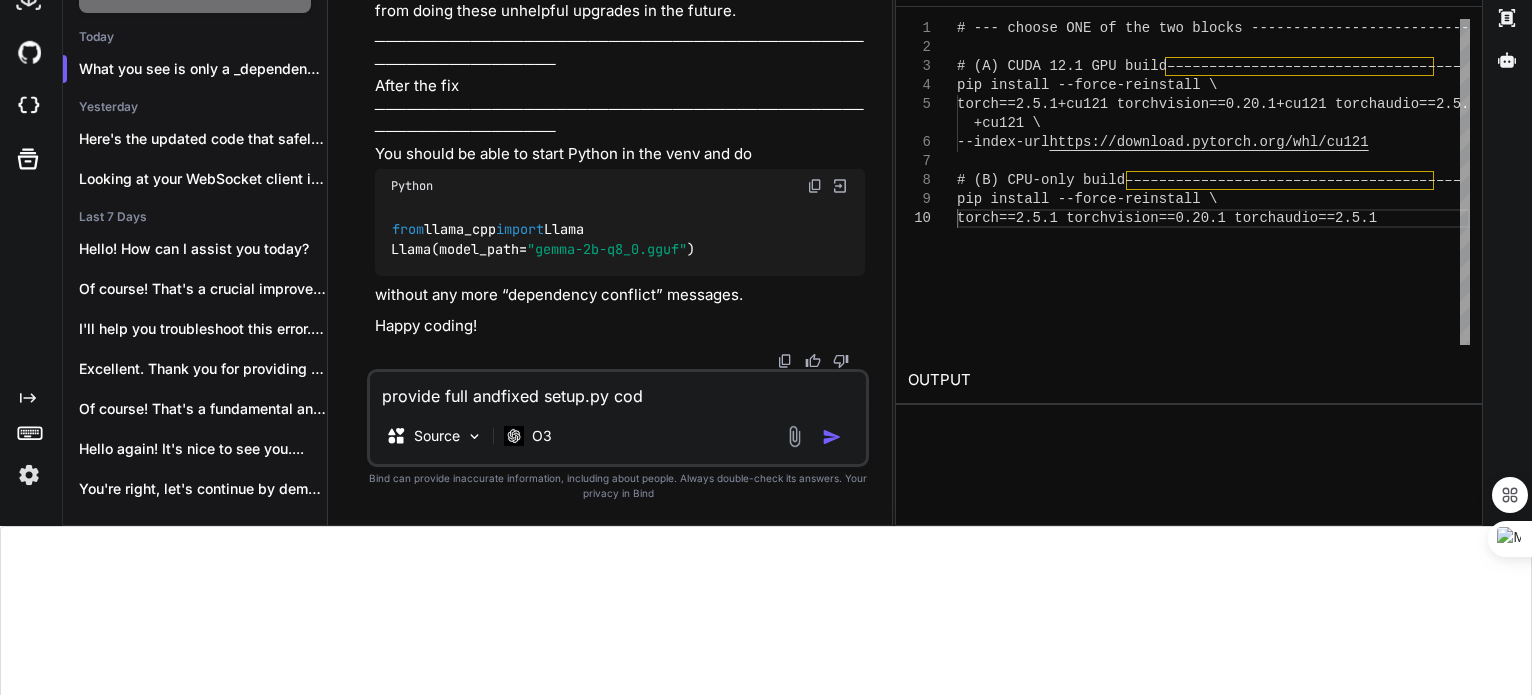 type on "provide full andfixed setup.py code" 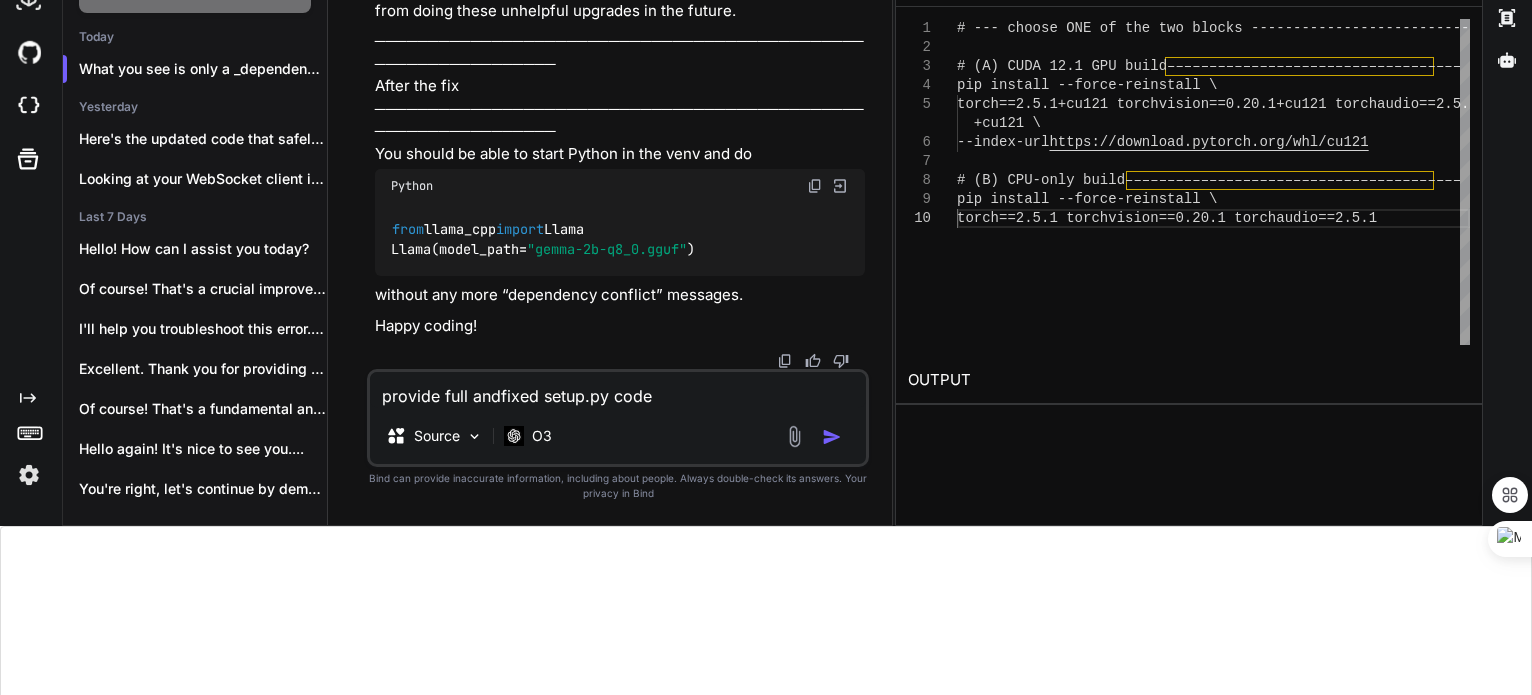 type on "x" 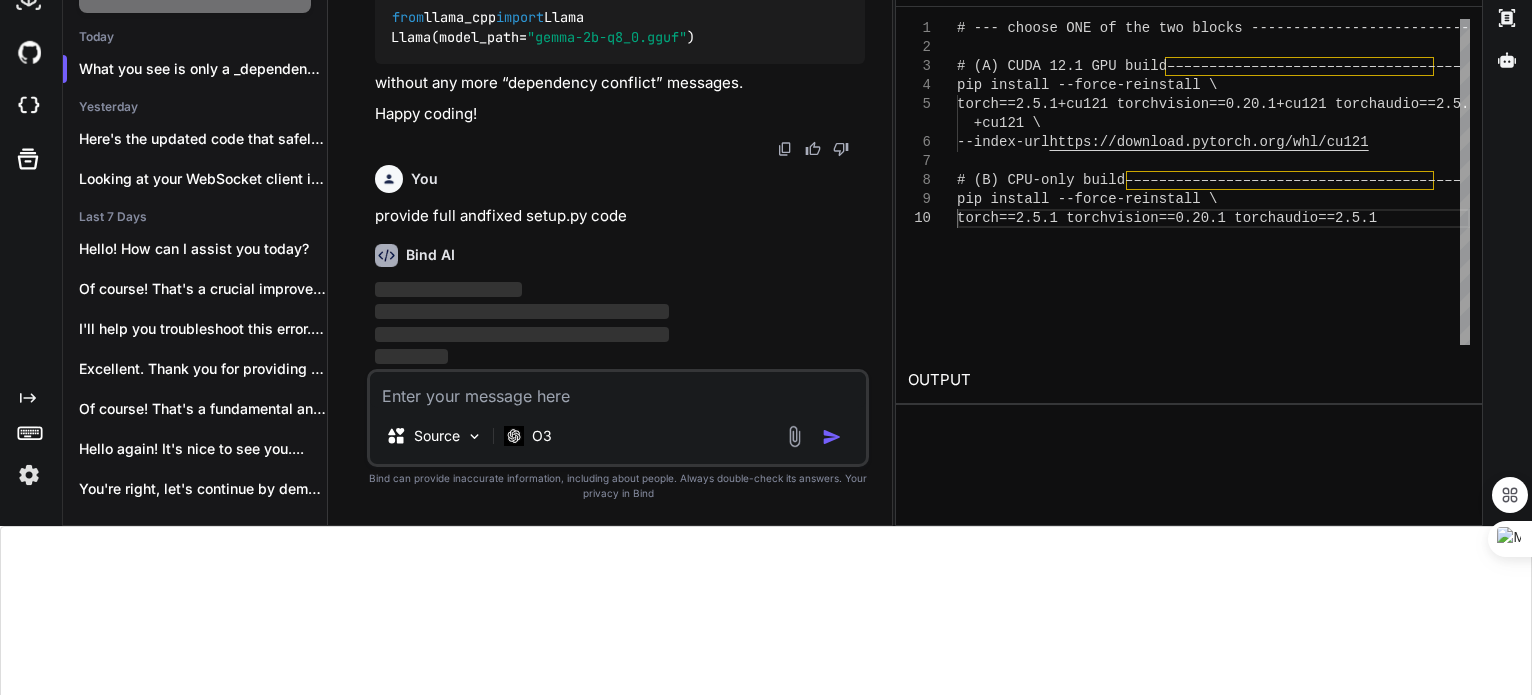 scroll, scrollTop: 252, scrollLeft: 0, axis: vertical 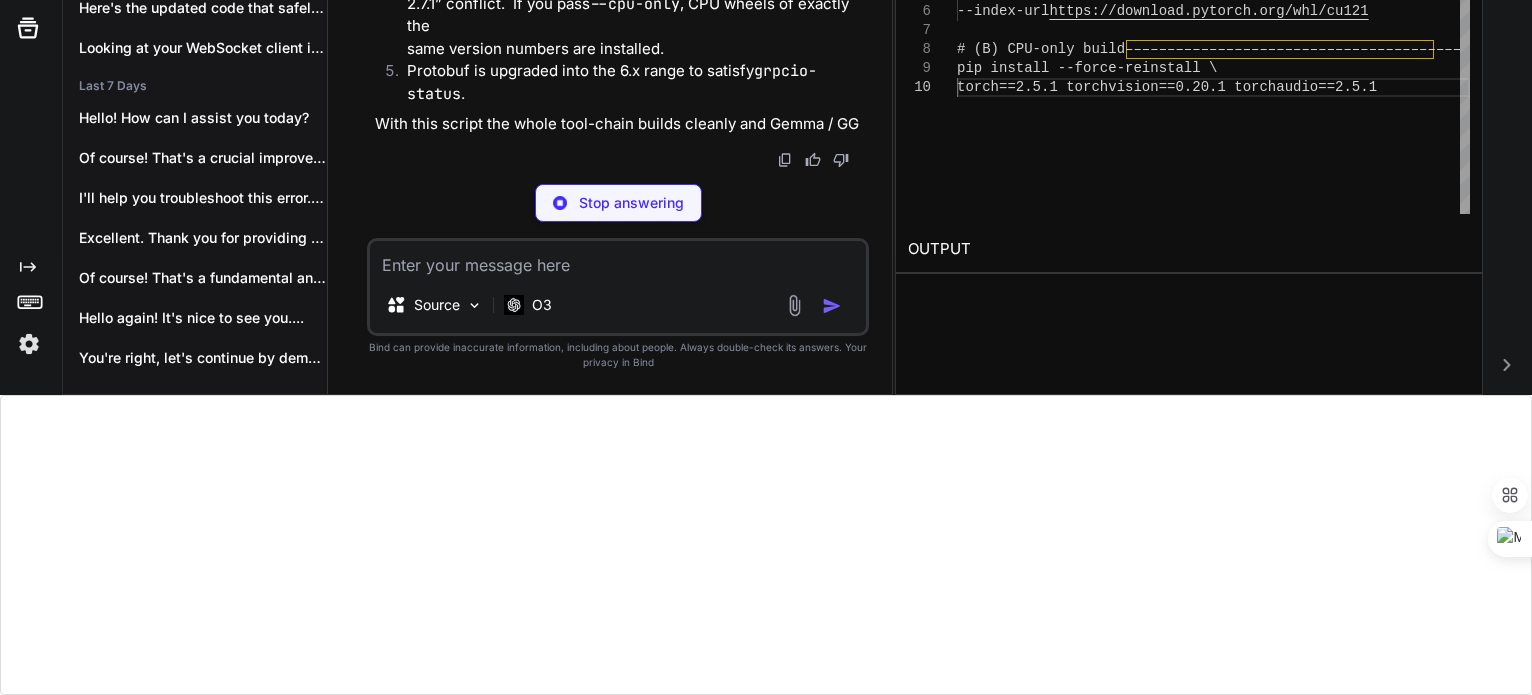 type on "x" 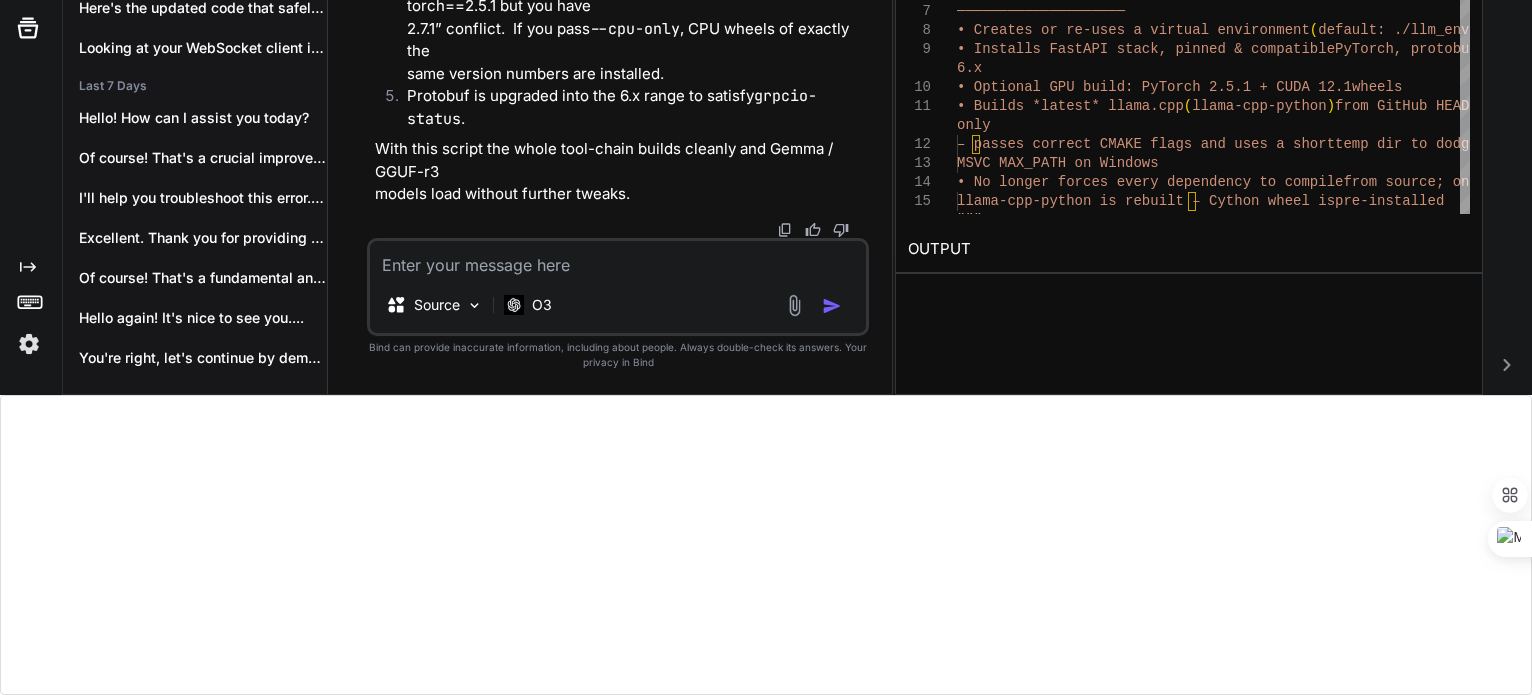 scroll, scrollTop: 22125, scrollLeft: 0, axis: vertical 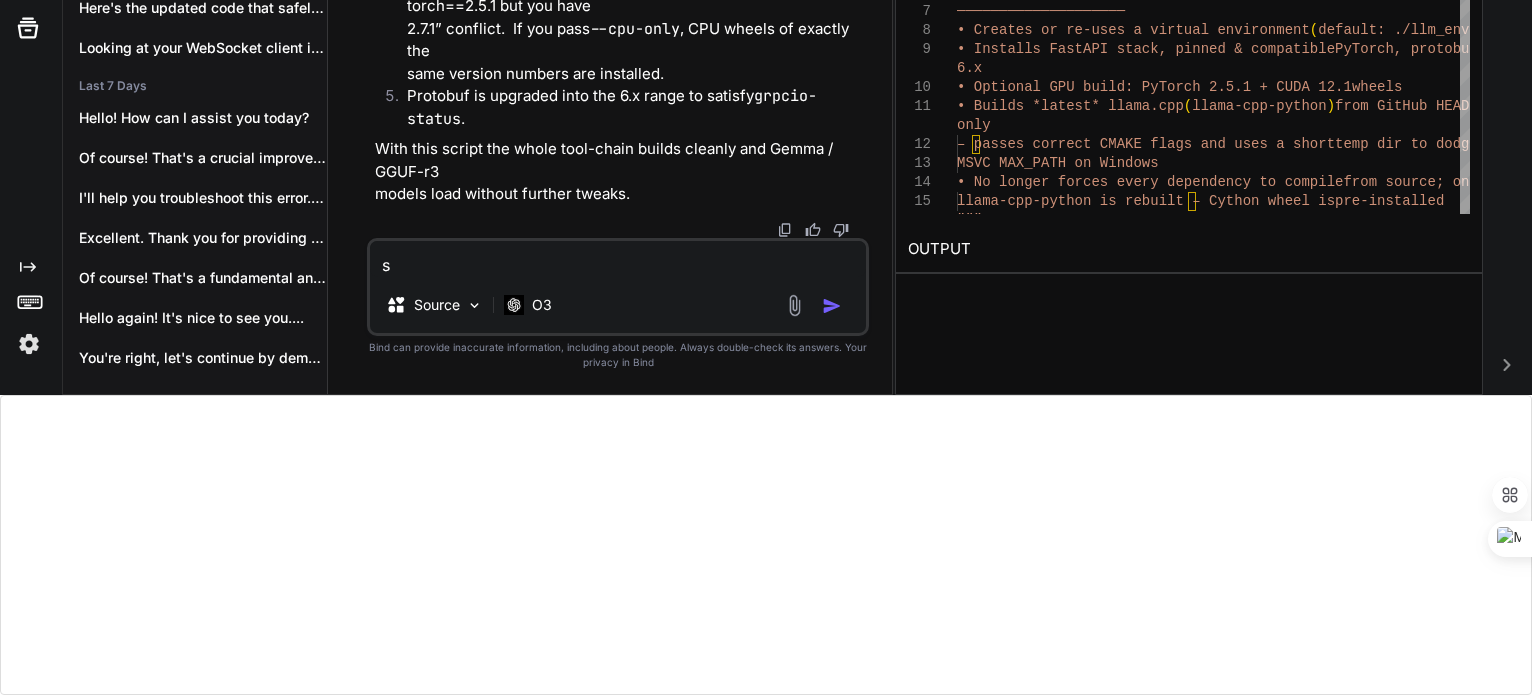 type on "st" 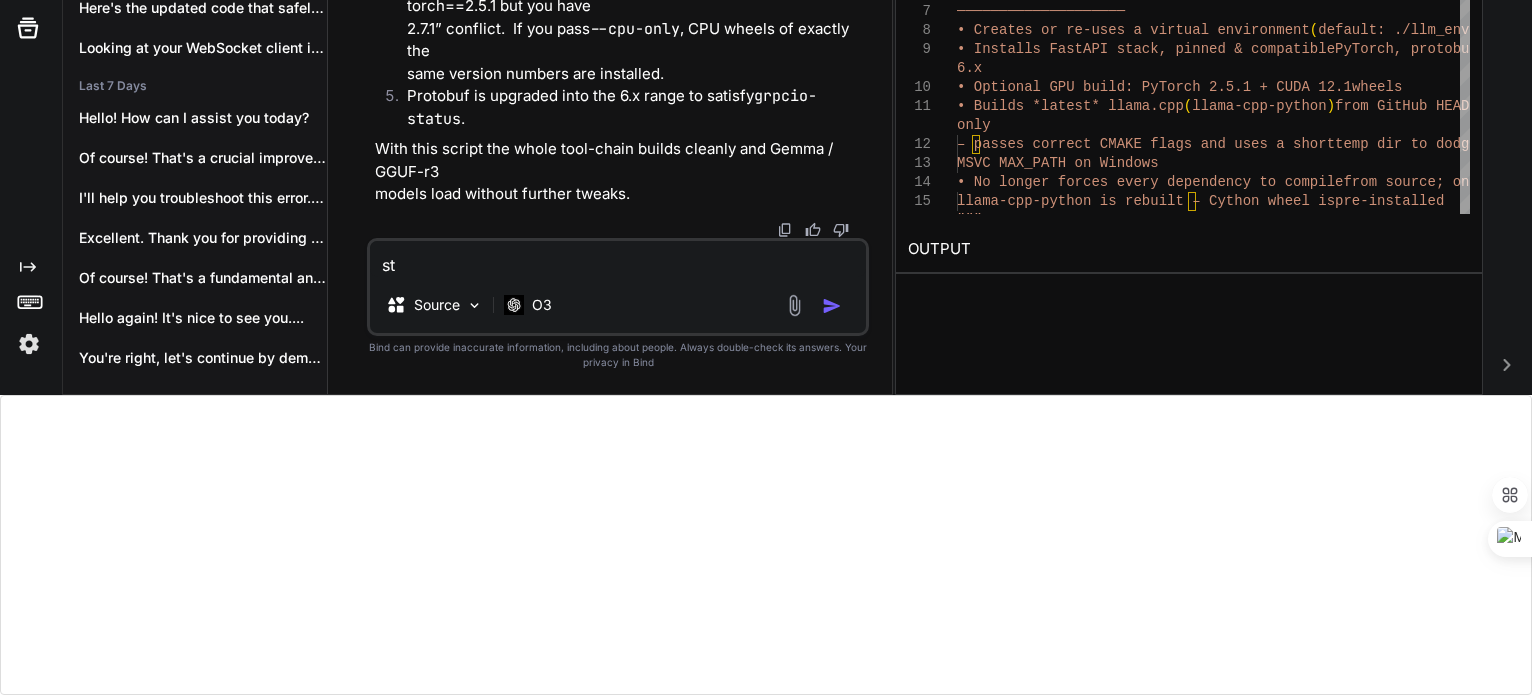 type on "sti" 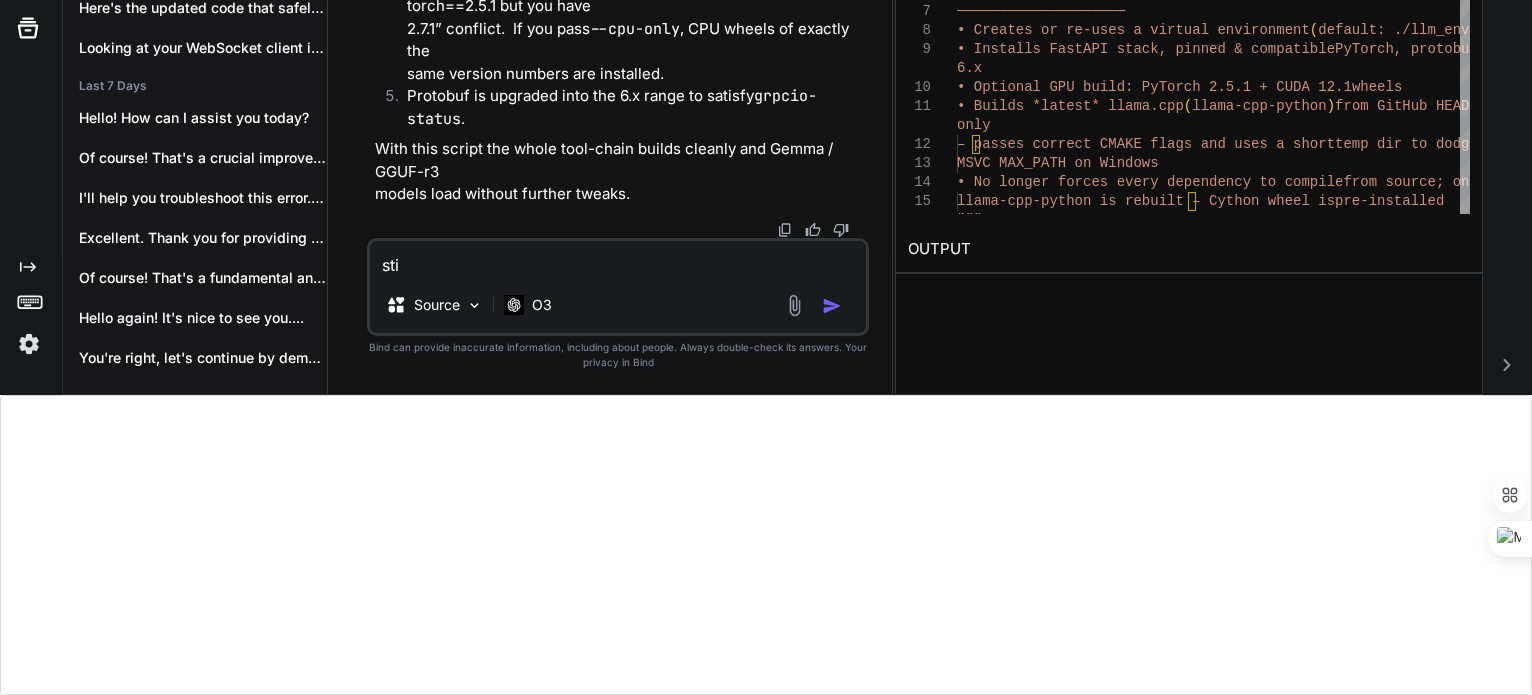 type on "stil" 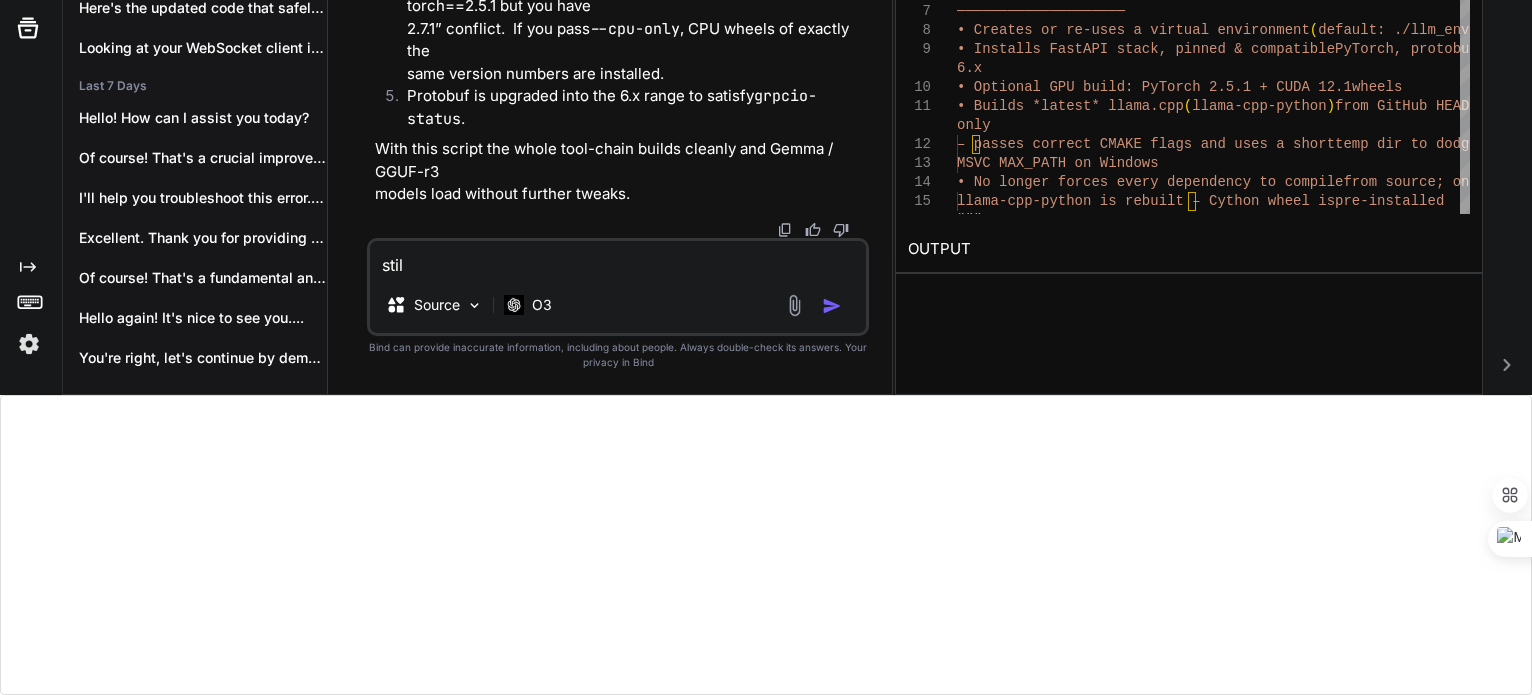 type on "still" 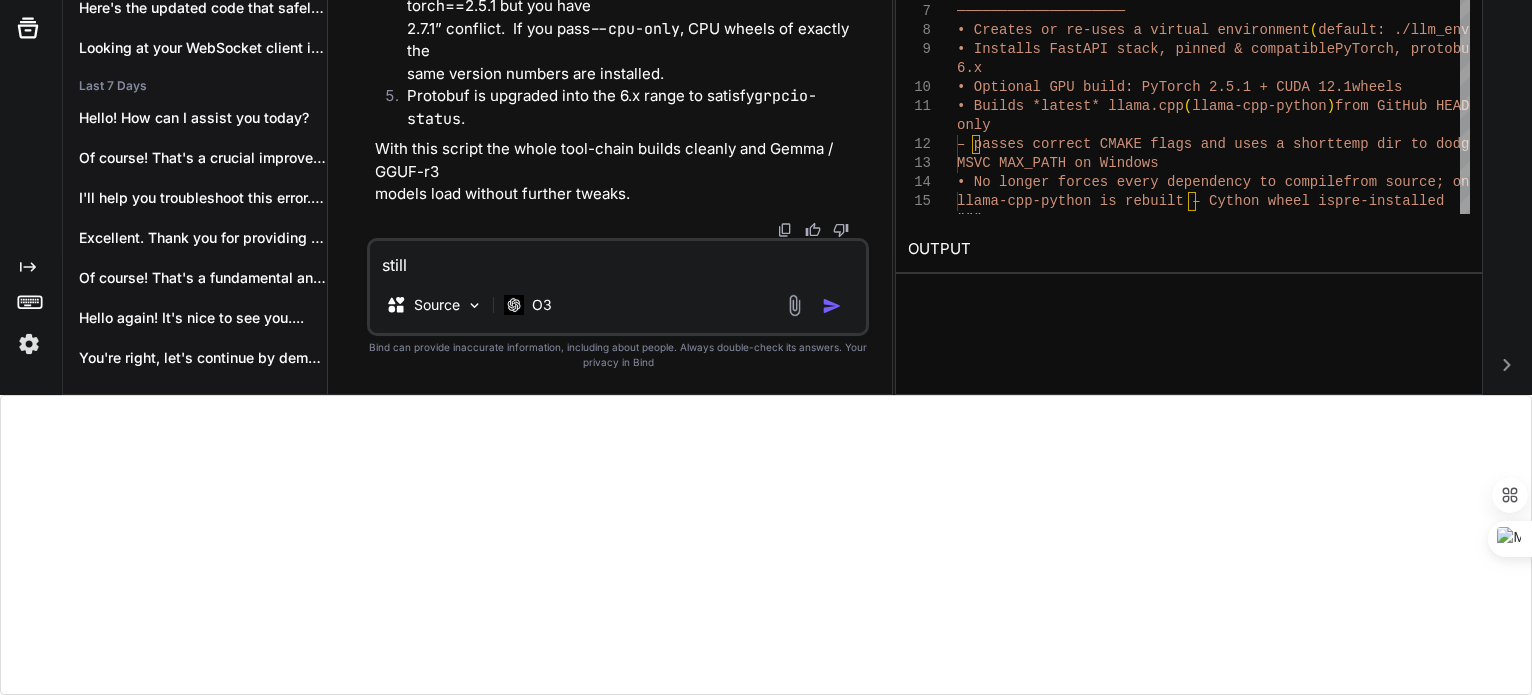 type on "still" 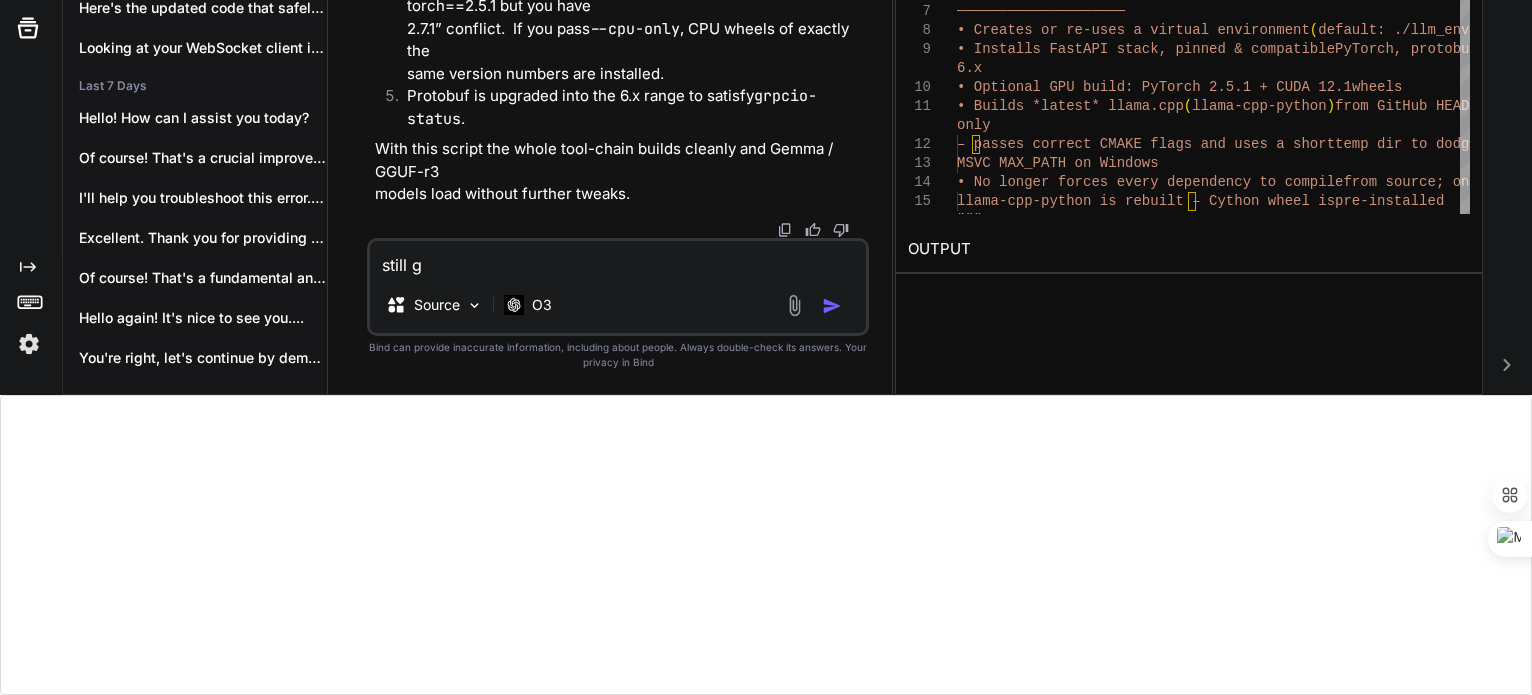 type on "still ge" 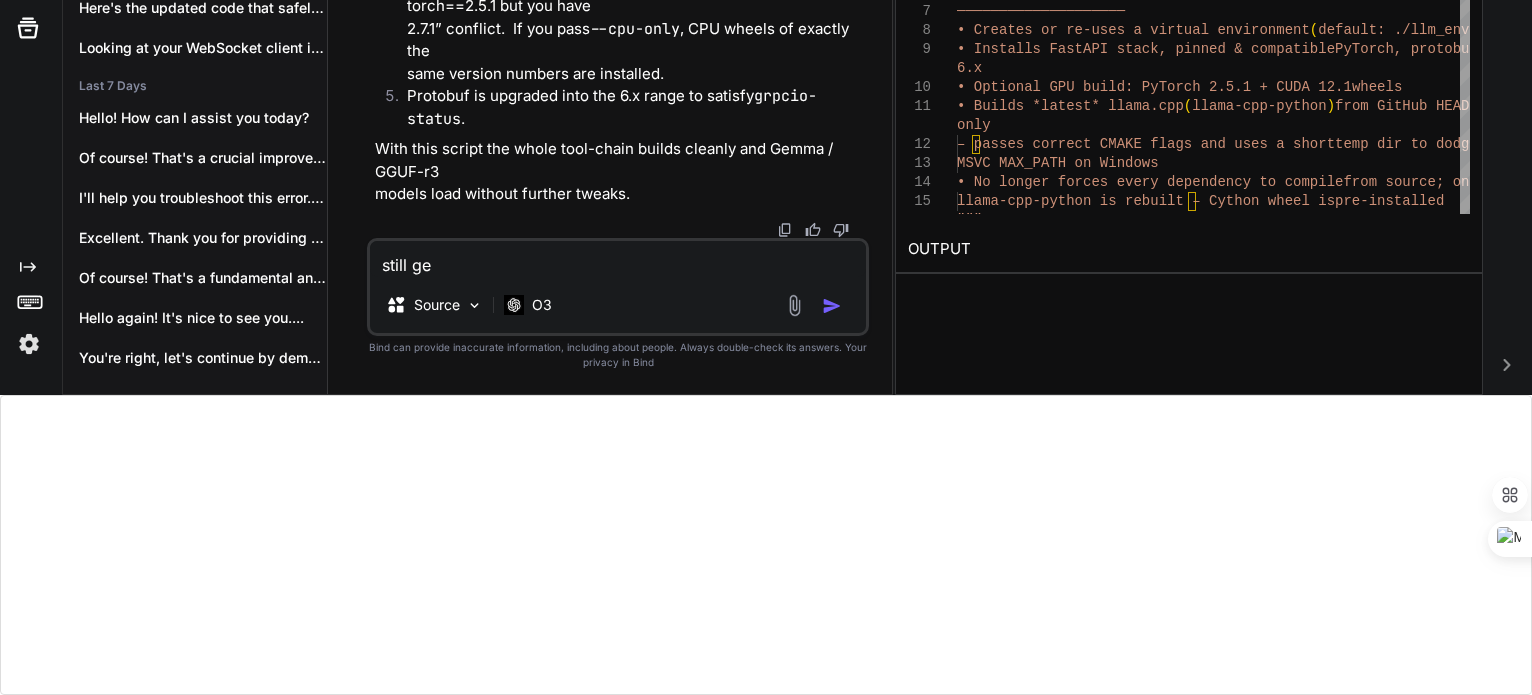 type on "still get" 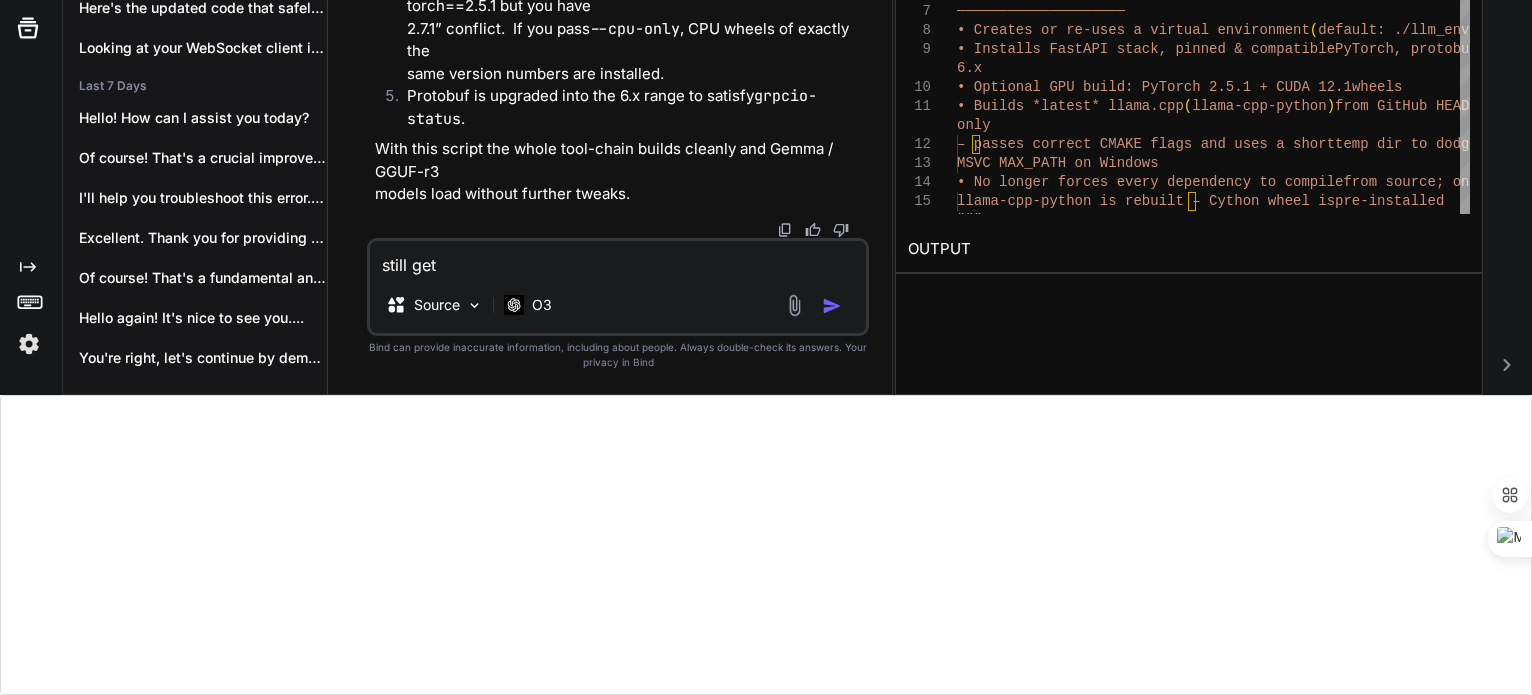 type on "still gett" 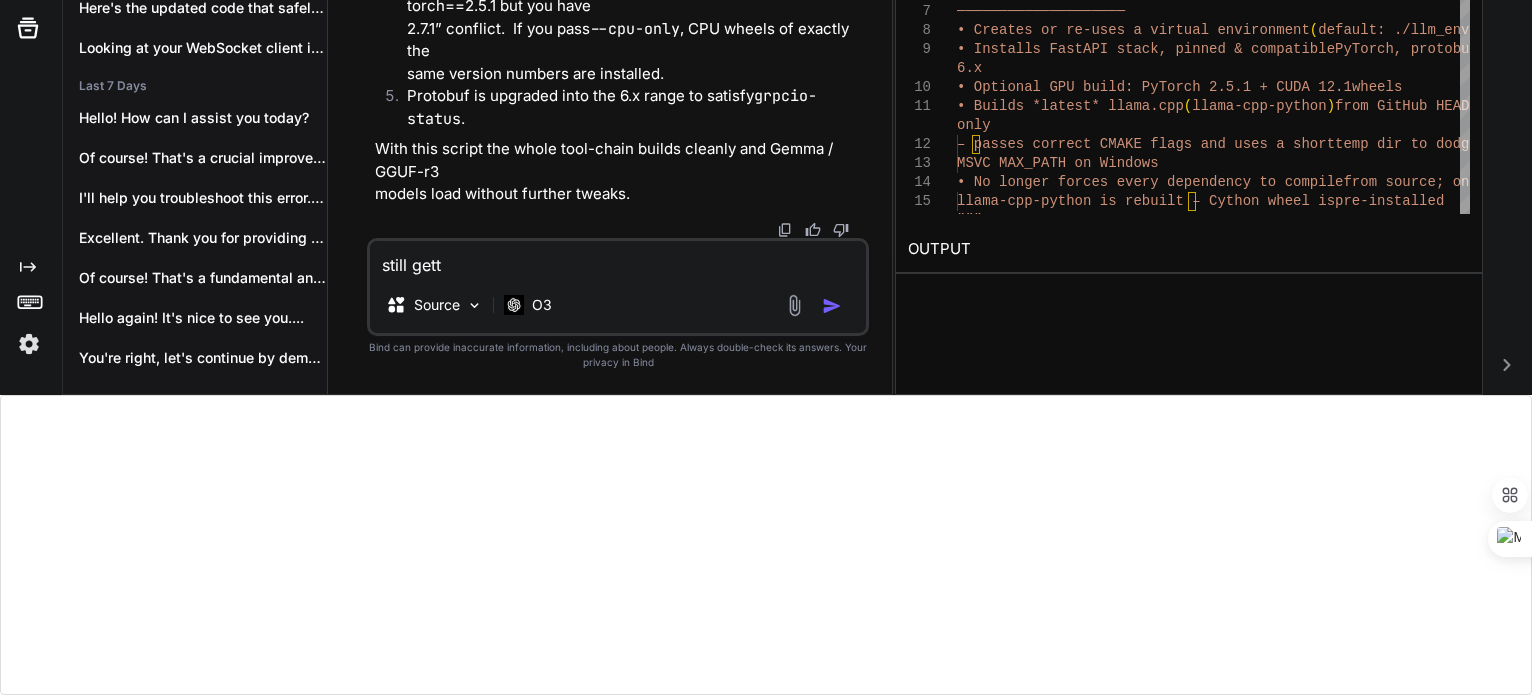 type on "still getti" 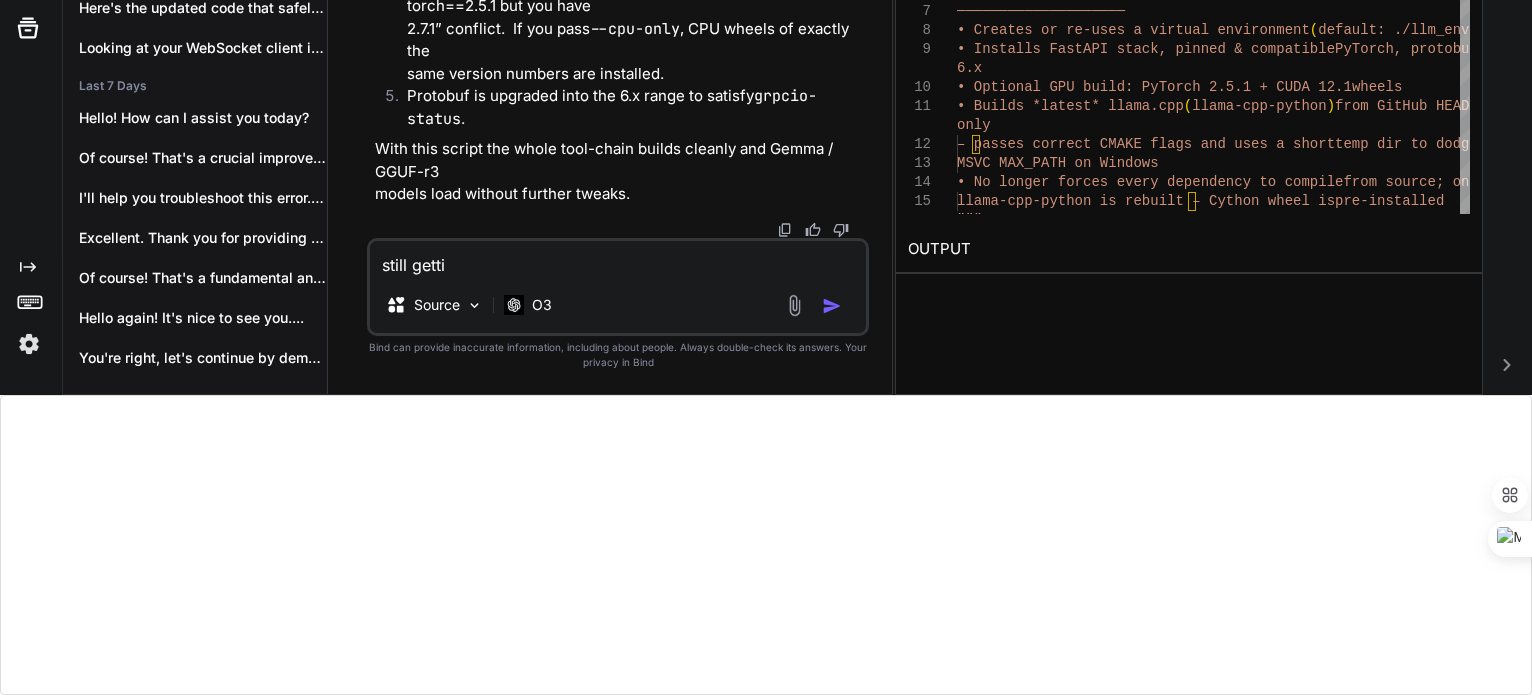 type on "still gettin" 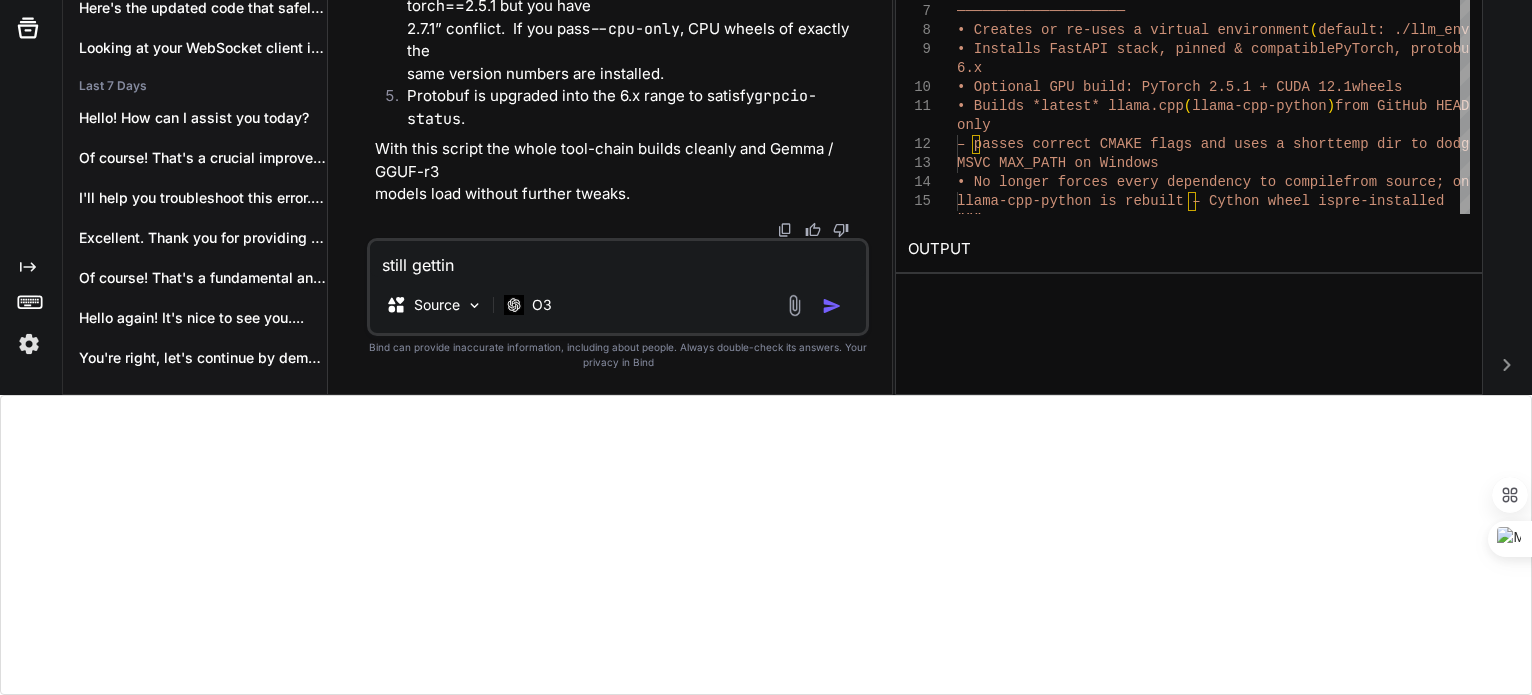 type on "still getting" 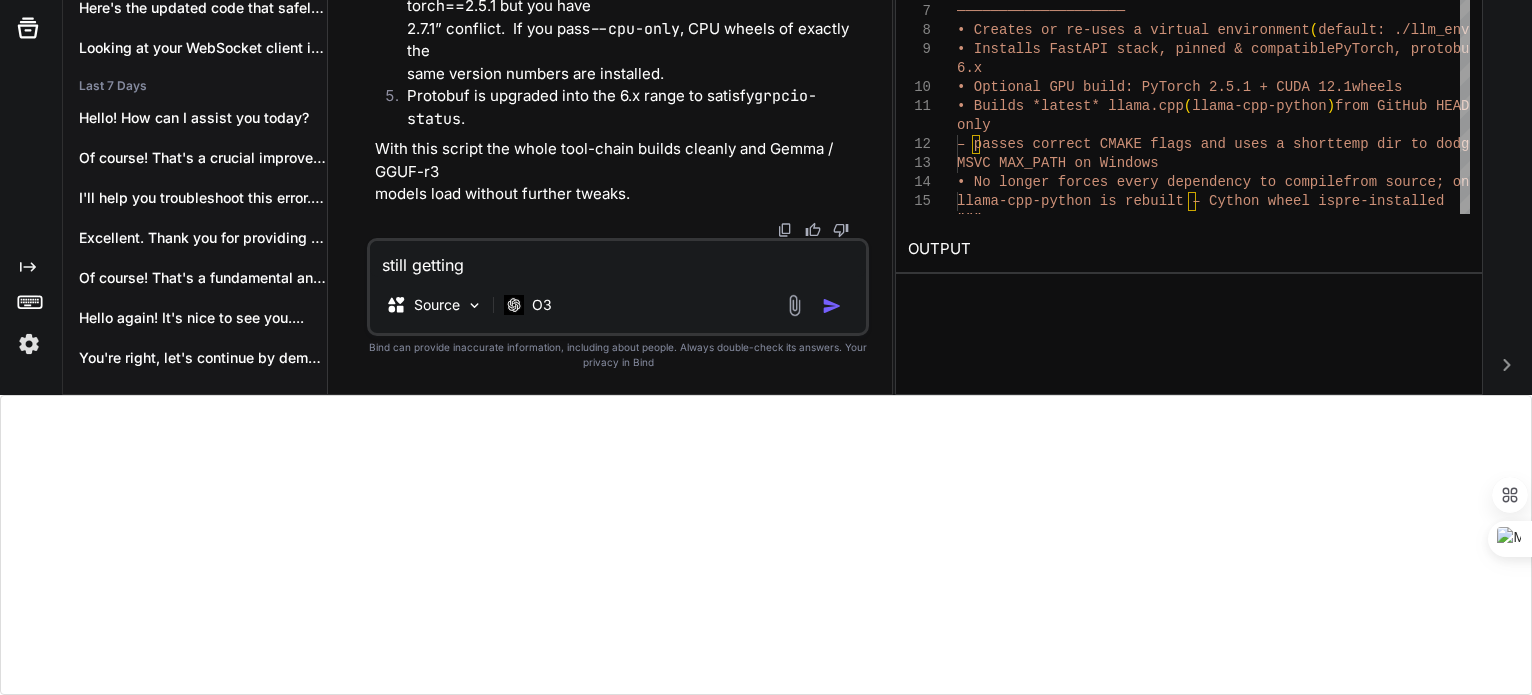 type on "still getting" 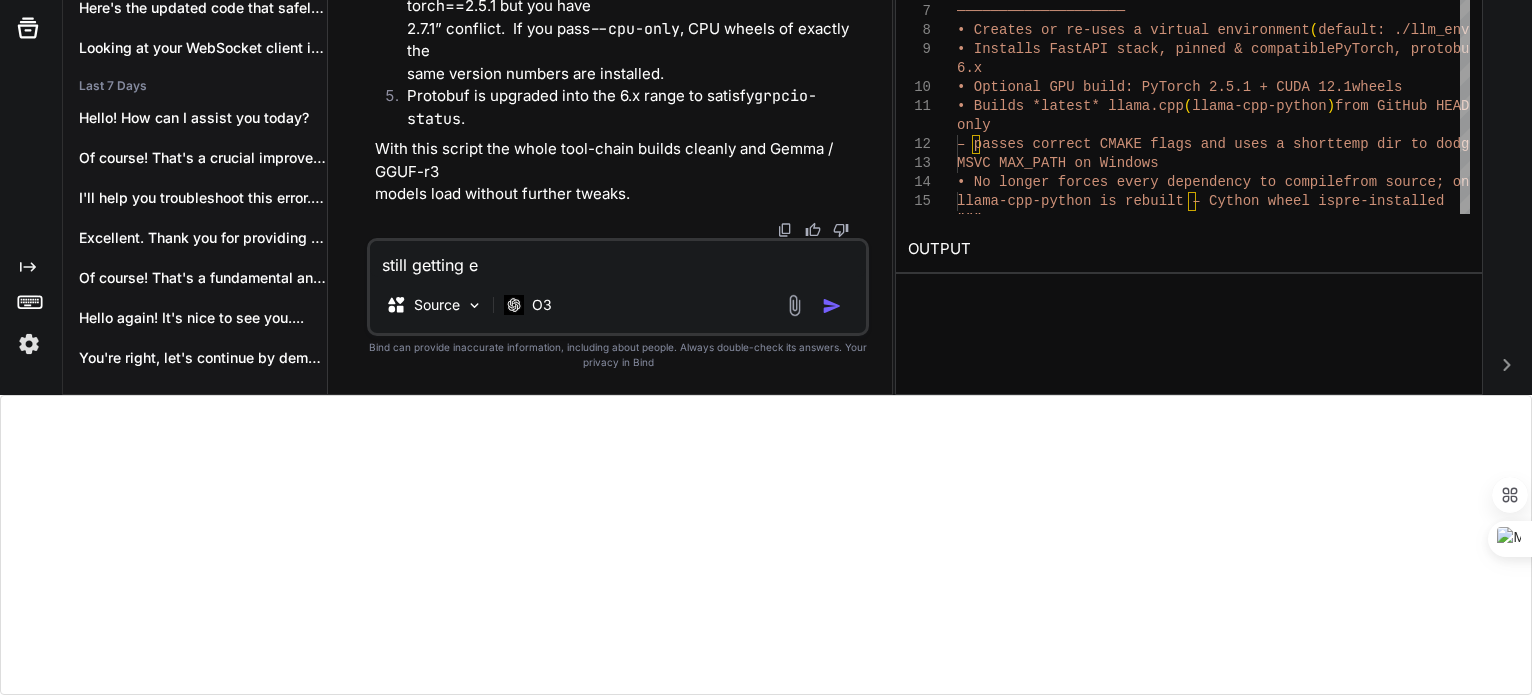 type on "x" 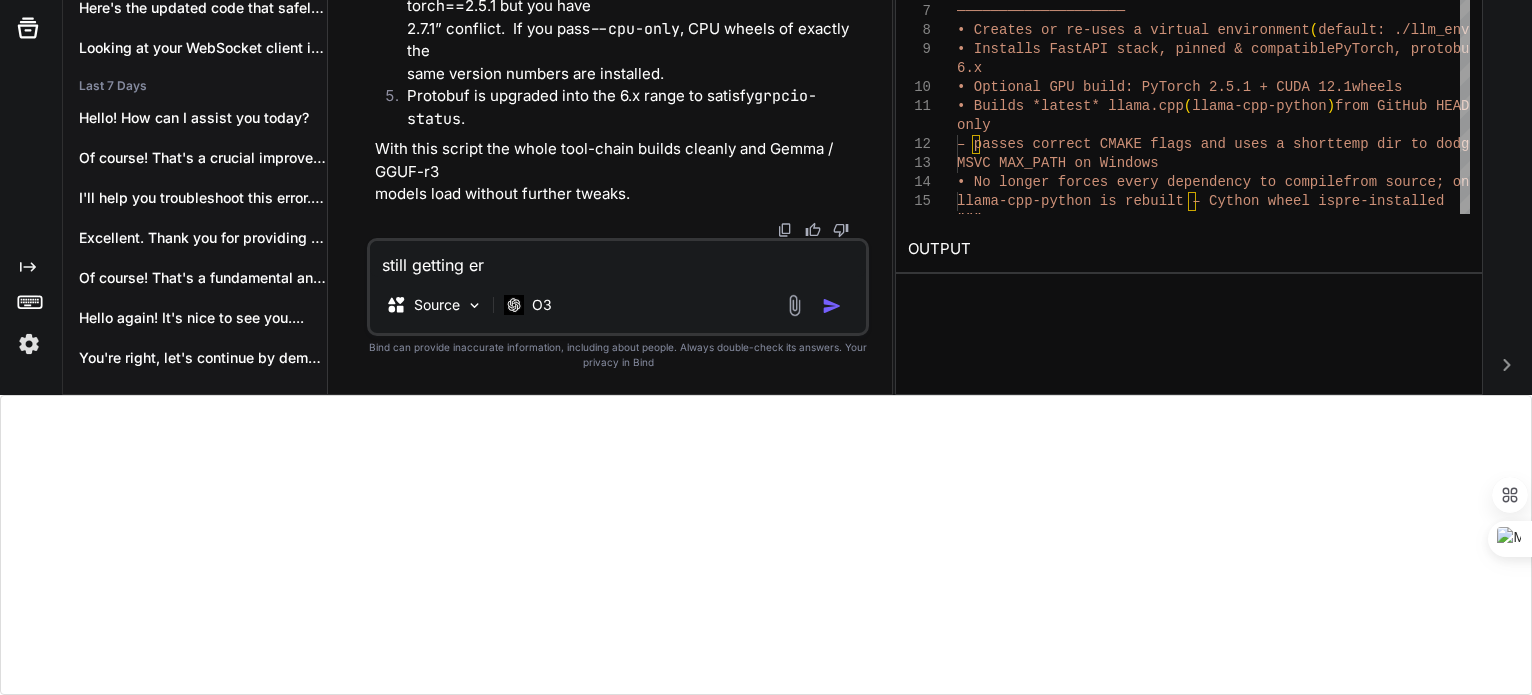 type on "still getting err" 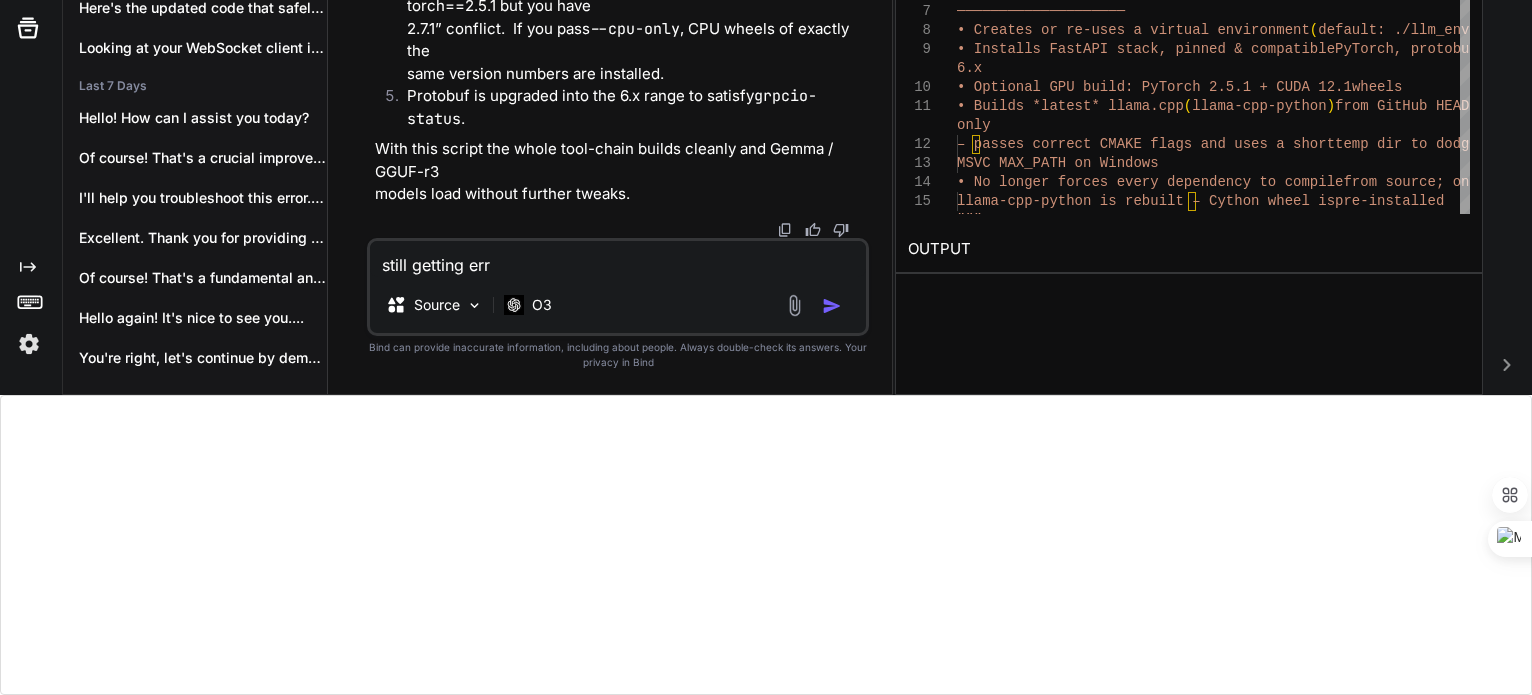 type 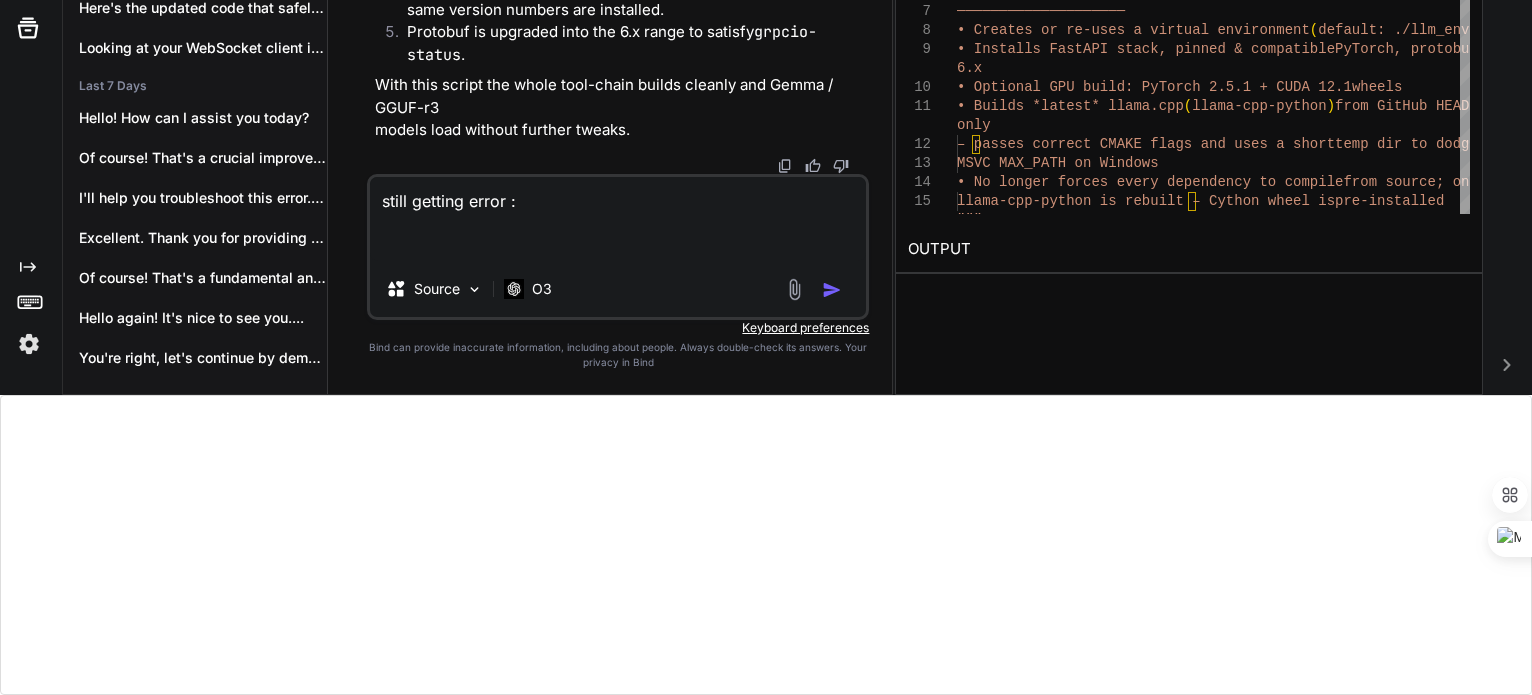 paste on "ERROR: pip's dependency resolver does not currently take into account all the packages that are installed. This behaviour is the source of the following dependency conflicts.
torchaudio 2.5.1+cu1[STATE] requires torch==2.5.1+cu1[STATE], but you have torch 2.7.1 which is incompatible.
torchvision 0.20.1+cu1[STATE] requires torch==2.5.1+cu1[STATE], but you have torch 2.7.1 which is incompatible." 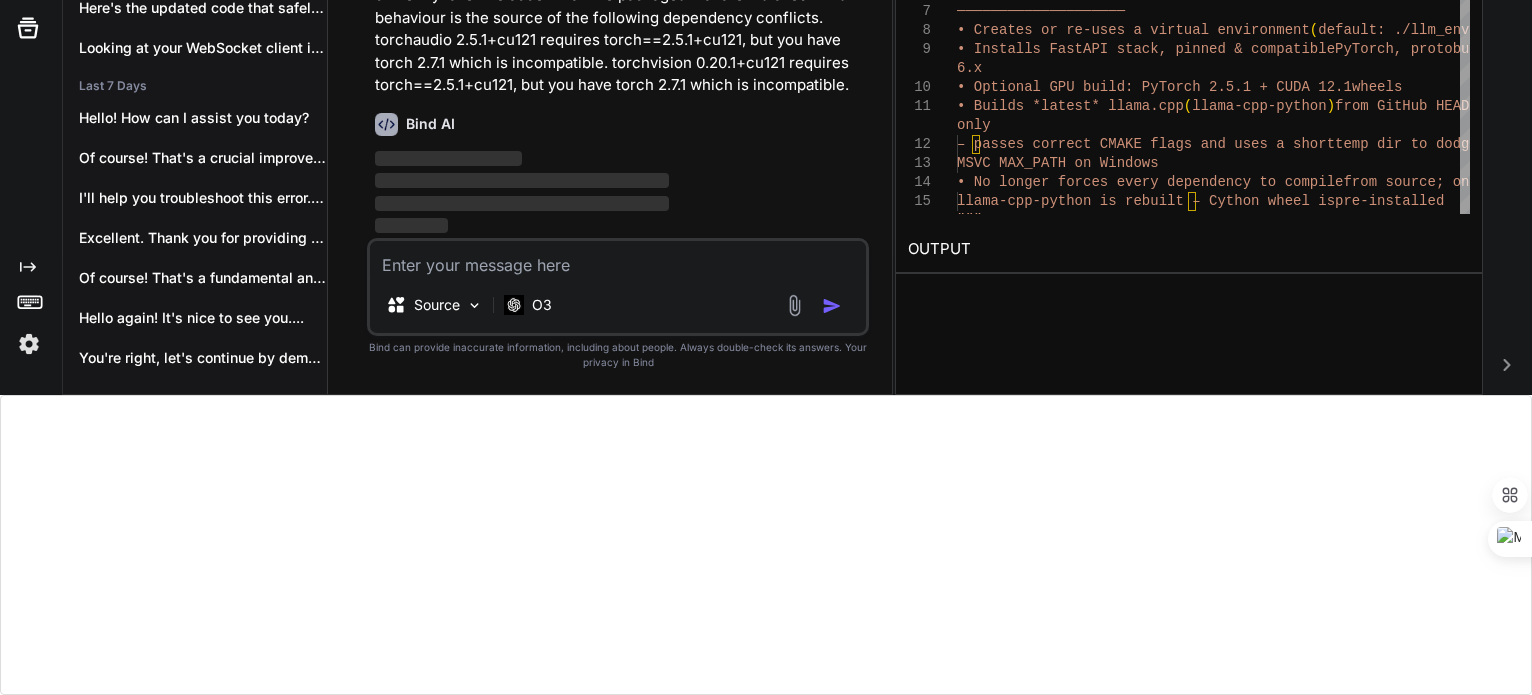 scroll, scrollTop: 0, scrollLeft: 0, axis: both 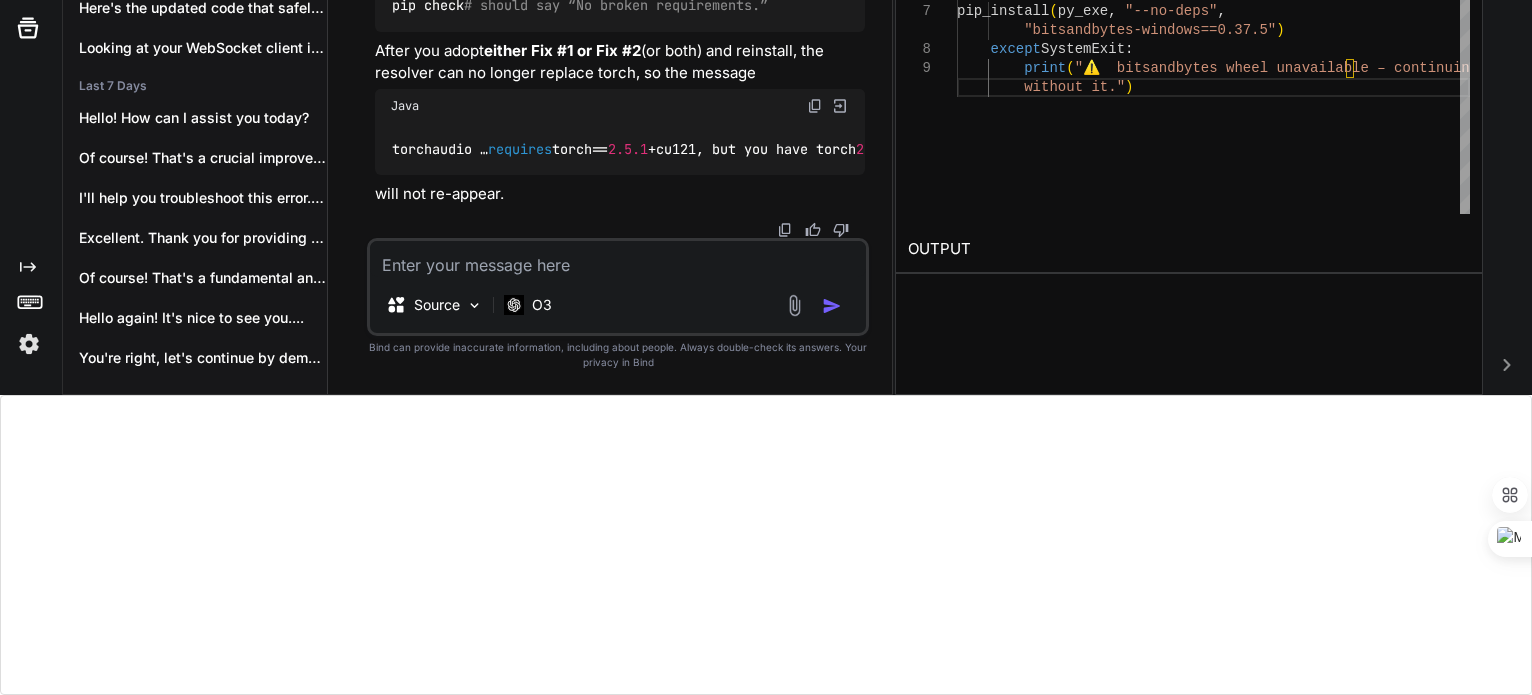 click on "Source   O3" at bounding box center [618, 287] 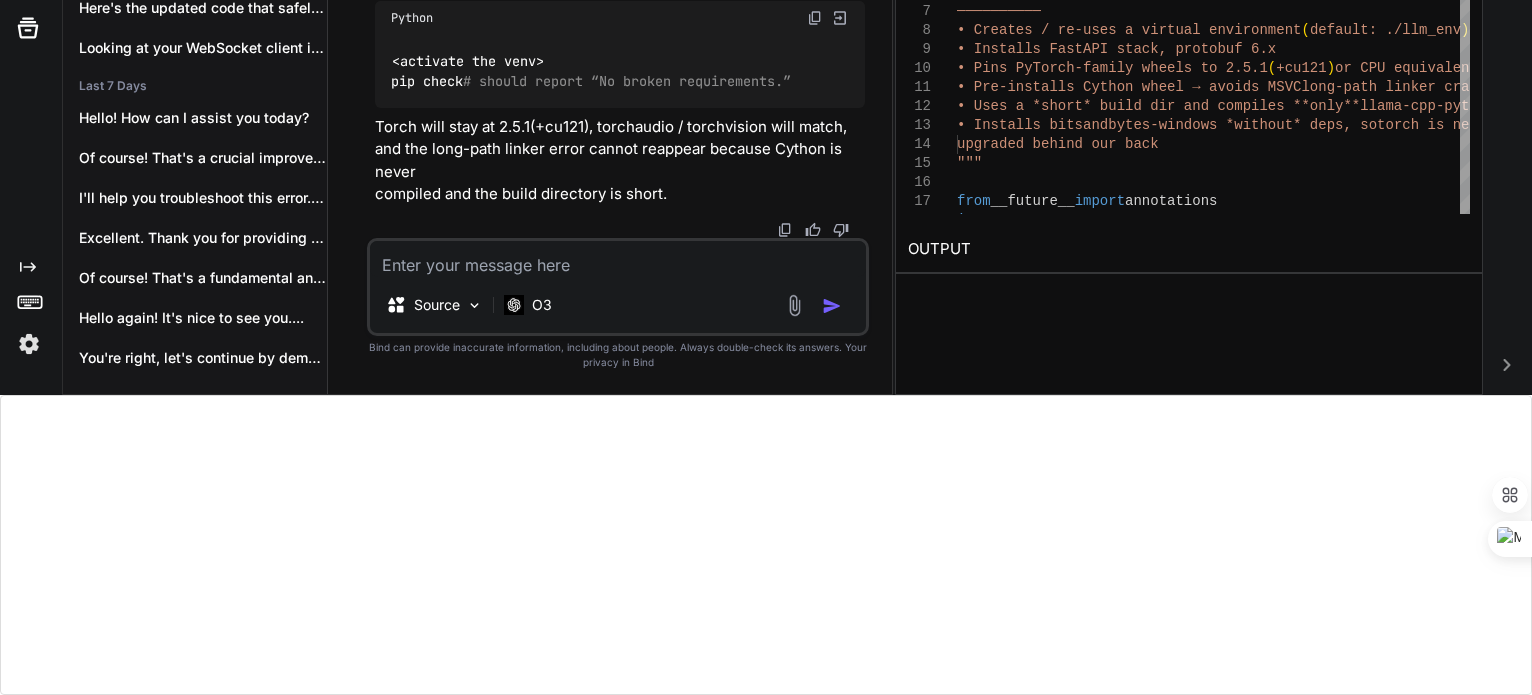 scroll, scrollTop: 28882, scrollLeft: 0, axis: vertical 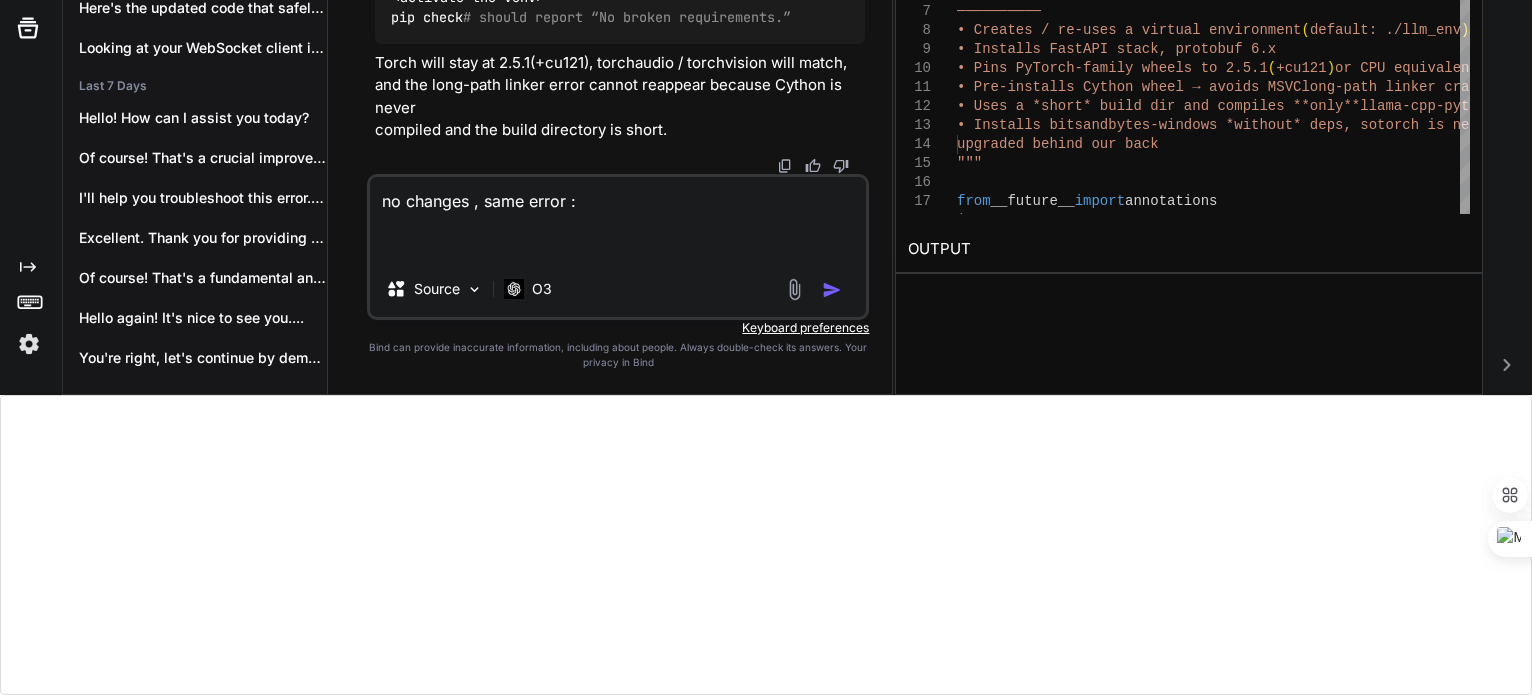 paste on "ERROR: pip's dependency resolver does not currently take into account all the packages that are installed. This behaviour is the source of the following dependency conflicts.
torchaudio 2.5.1+cu1[STATE] requires torch==2.5.1+cu1[STATE], but you have torch 2.7.1 which is incompatible.
torchvision 0.20.1+cu1[STATE] requires torch==2.5.1+cu1[STATE], but you have torch 2.7.1 which is incompatible." 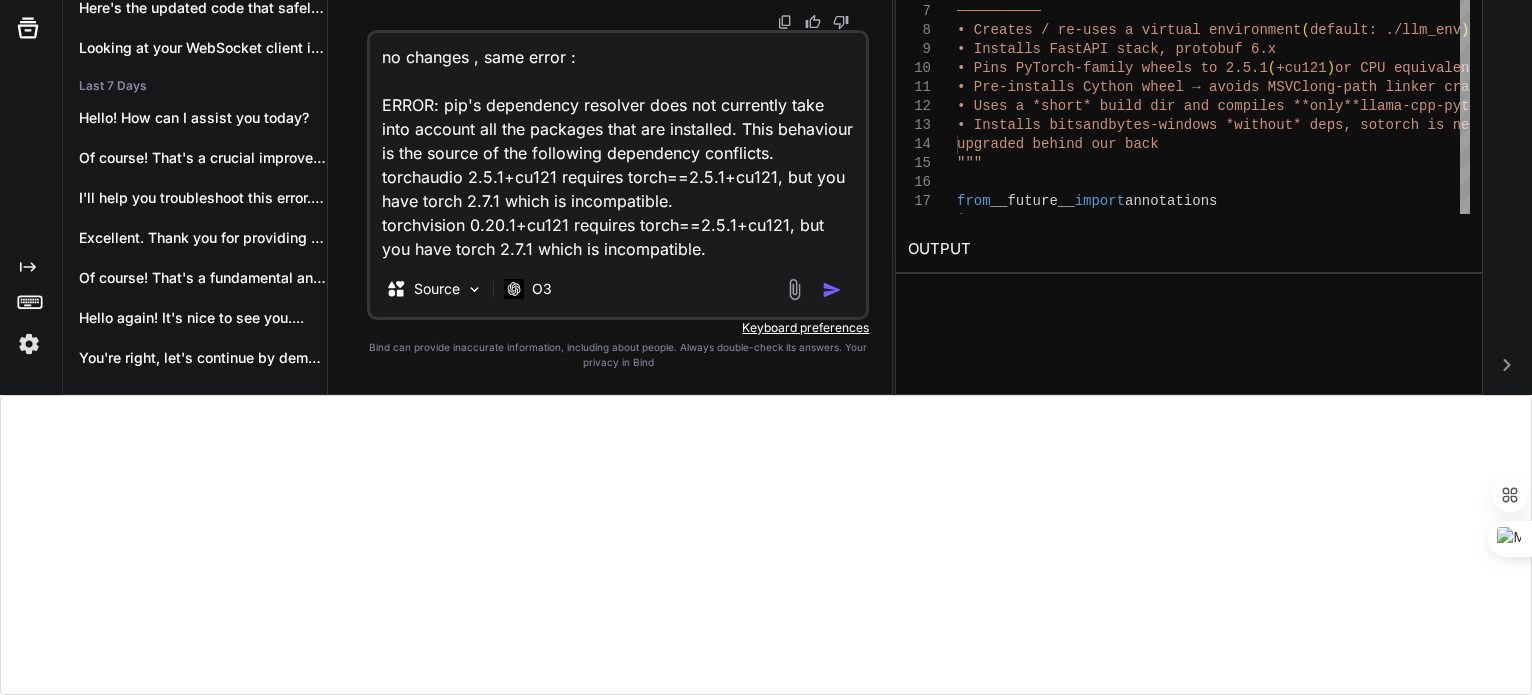 scroll, scrollTop: 0, scrollLeft: 0, axis: both 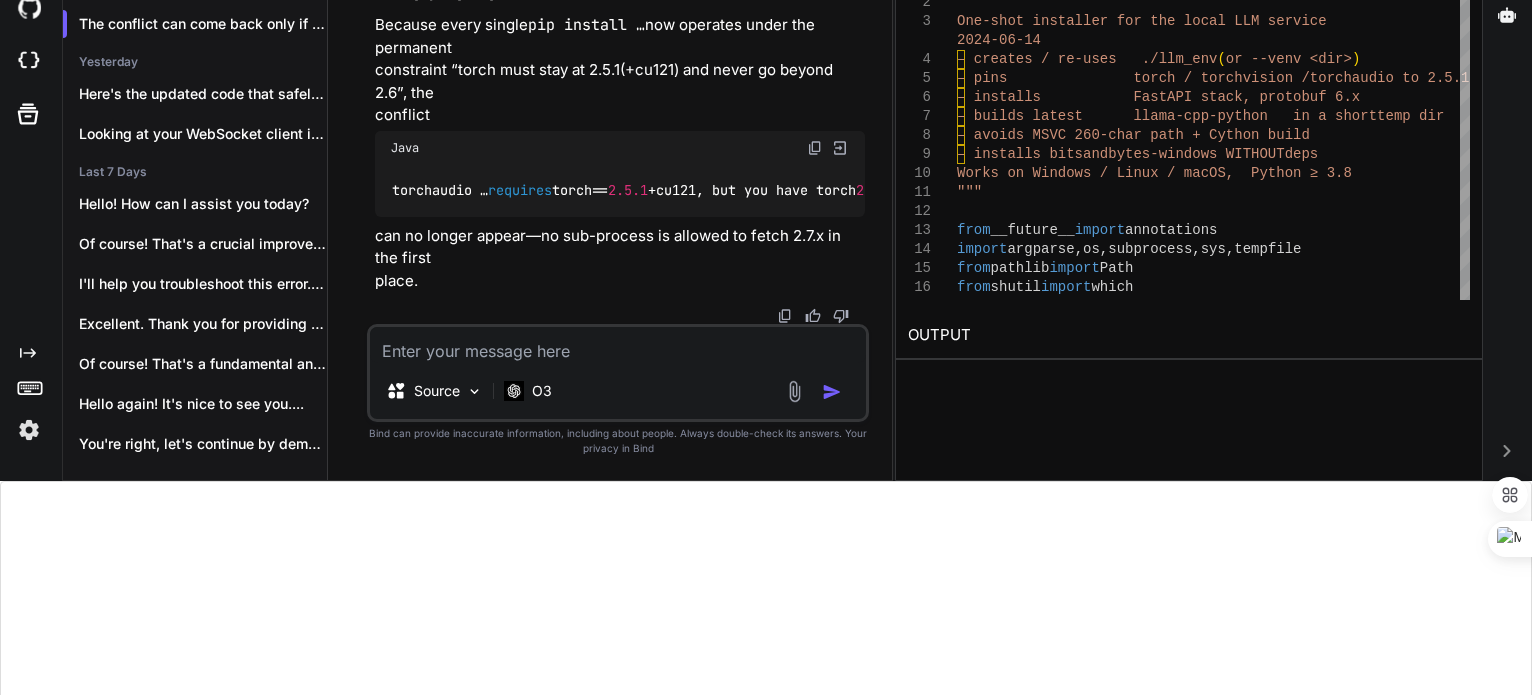 click at bounding box center [815, -1438] 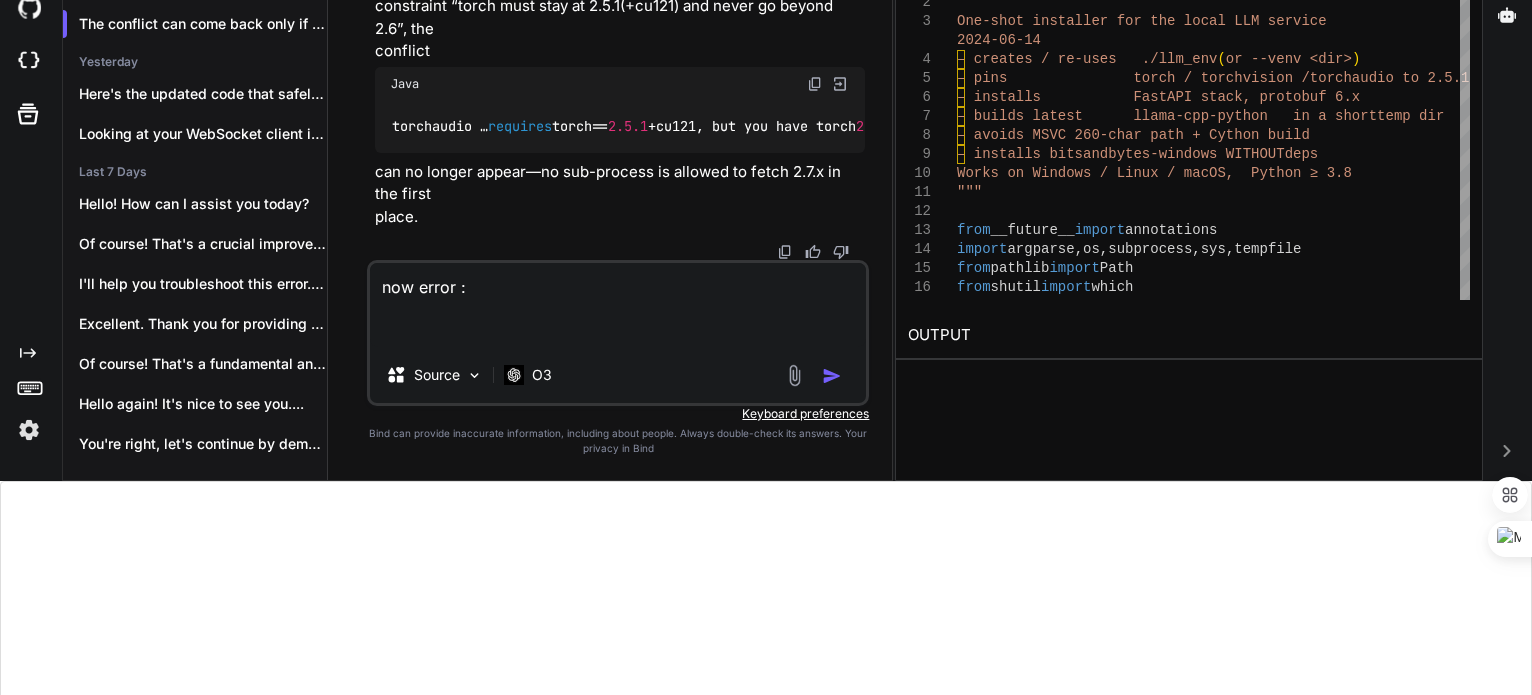 paste on "Using cached fastapi-0.116.1-py3-none-any.whl.metadata (28 kB)
ERROR: Cannot install accelerate==0.27.0, accelerate==0.27.1, accelerate==0.27.2, accelerate==0.28.0, accelerate==0.29.0, accelerate==0.29.1, accelerate==0.29.2, accelerate==0.29.3, accelerate==0.30.0, accelerate==0.30.1, accelerate==0.31.0, accelerate==0.32.0, accelerate==0.32.1, accelerate==0.33.0, accelerate==0.34.0, accelerate==0.34.1, accelerate==0.34.2, accelerate==1.0.0, accelerate==1.0.1, accelerate==1.1.0, accelerate==1.1.1, accelerate==1.2.0, accelerate==1.2.1, accelerate==1.3.0, accelerate==1.4.0, accelerate==1.5.0, accelerate==1.5.1, accelerate==1.5.2, accelerate==1.6.0, accelerate==1.7.0, accelerate==1.8.0, accelerate==1.8.1 and accelerate==1.9.0 because these package versions have conflicting dependencies.
The conflict is caused by:
accelerate 1.9.0 depends on torch>=2.0.0
accelerate 1.8.1 depends on torch>=2.0.0
accelerate 1.8.0 depends on torch>=2.0.0
accelerate 1.7.0 depends on torch>=2.0.0
accelerate 1.6.0..." 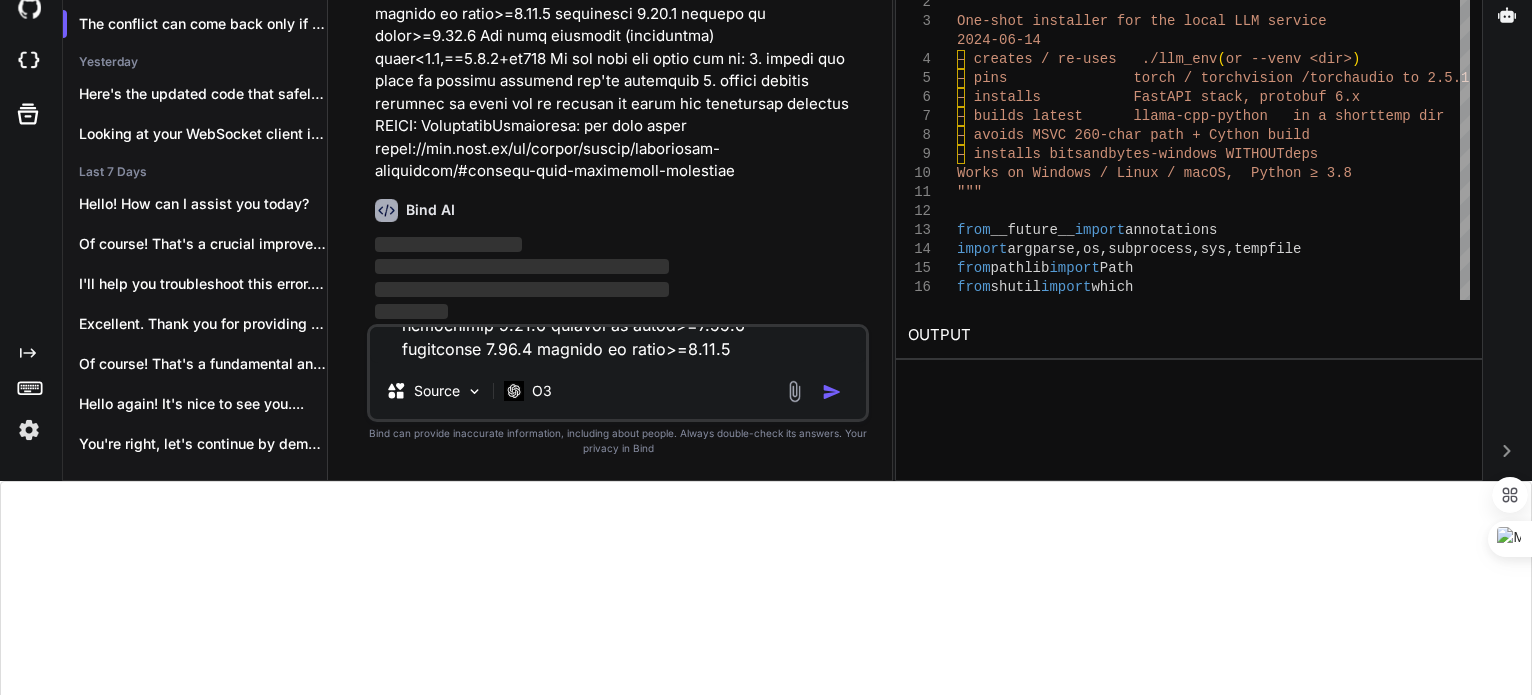 scroll, scrollTop: 0, scrollLeft: 0, axis: both 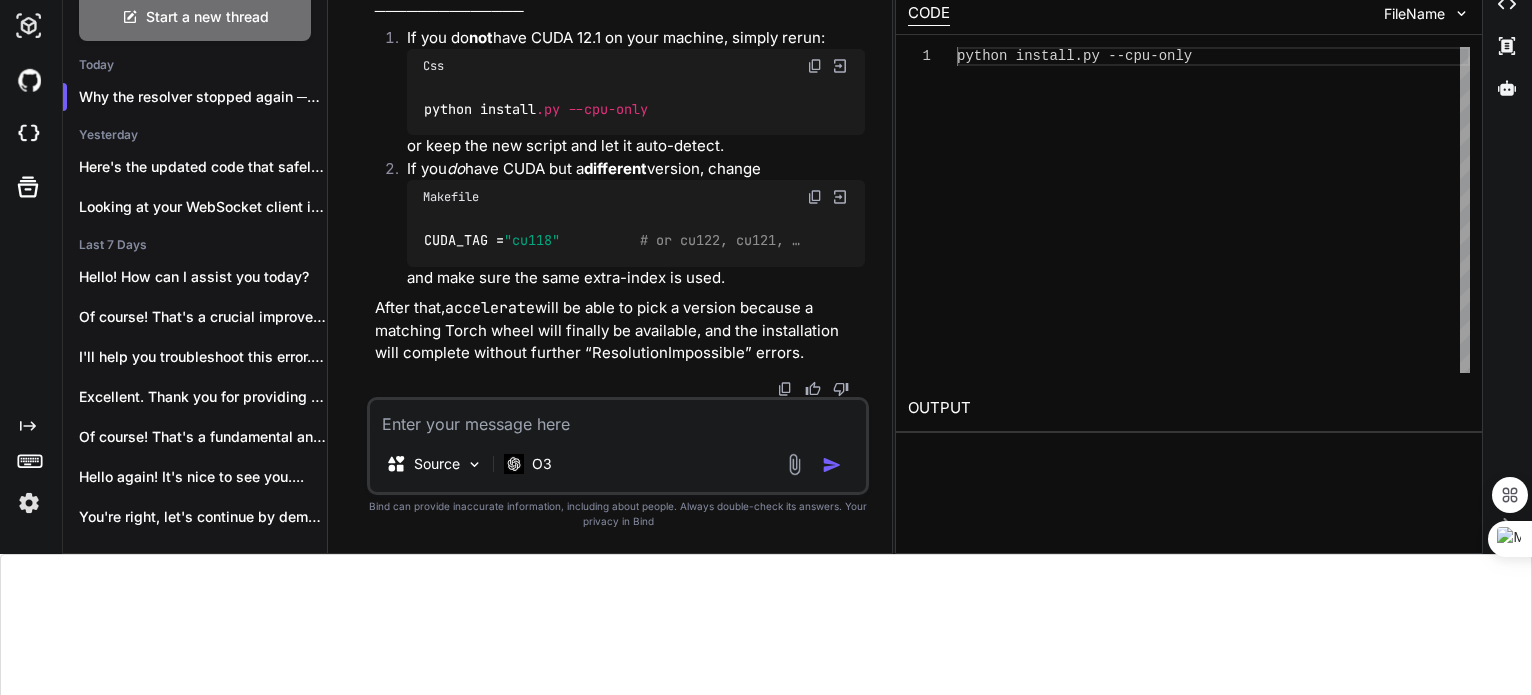 click at bounding box center (815, -916) 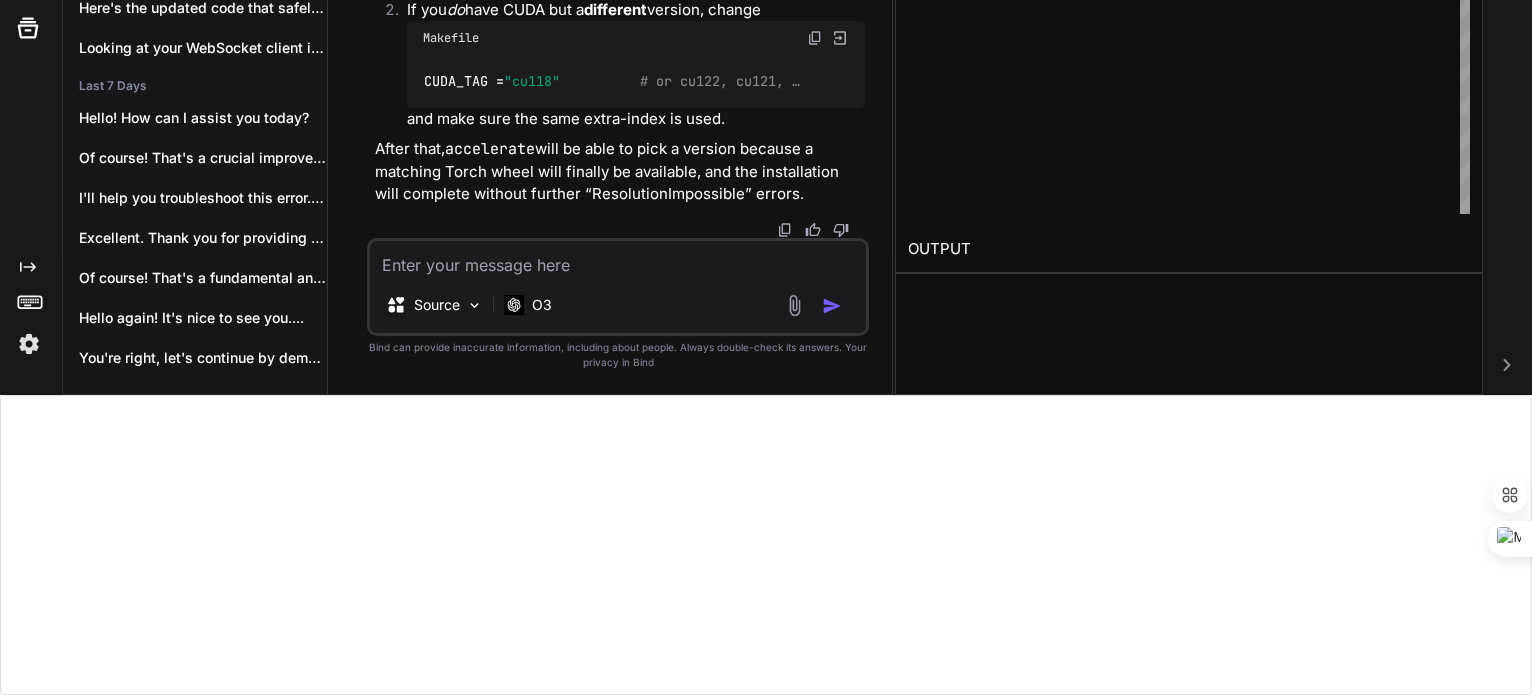 click at bounding box center (618, 259) 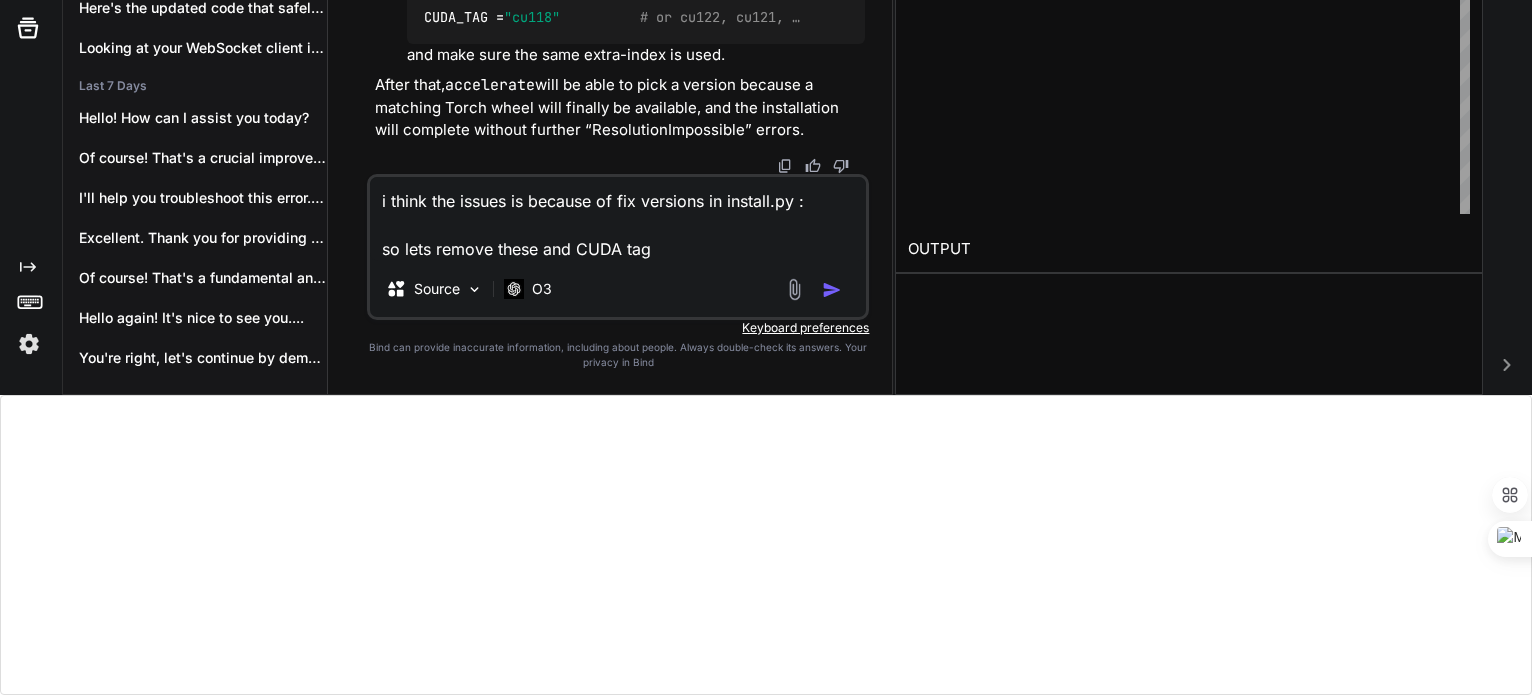 click on "i think the issues is because of fix versions in install.py :
so lets remove these and CUDA tag" at bounding box center [618, 219] 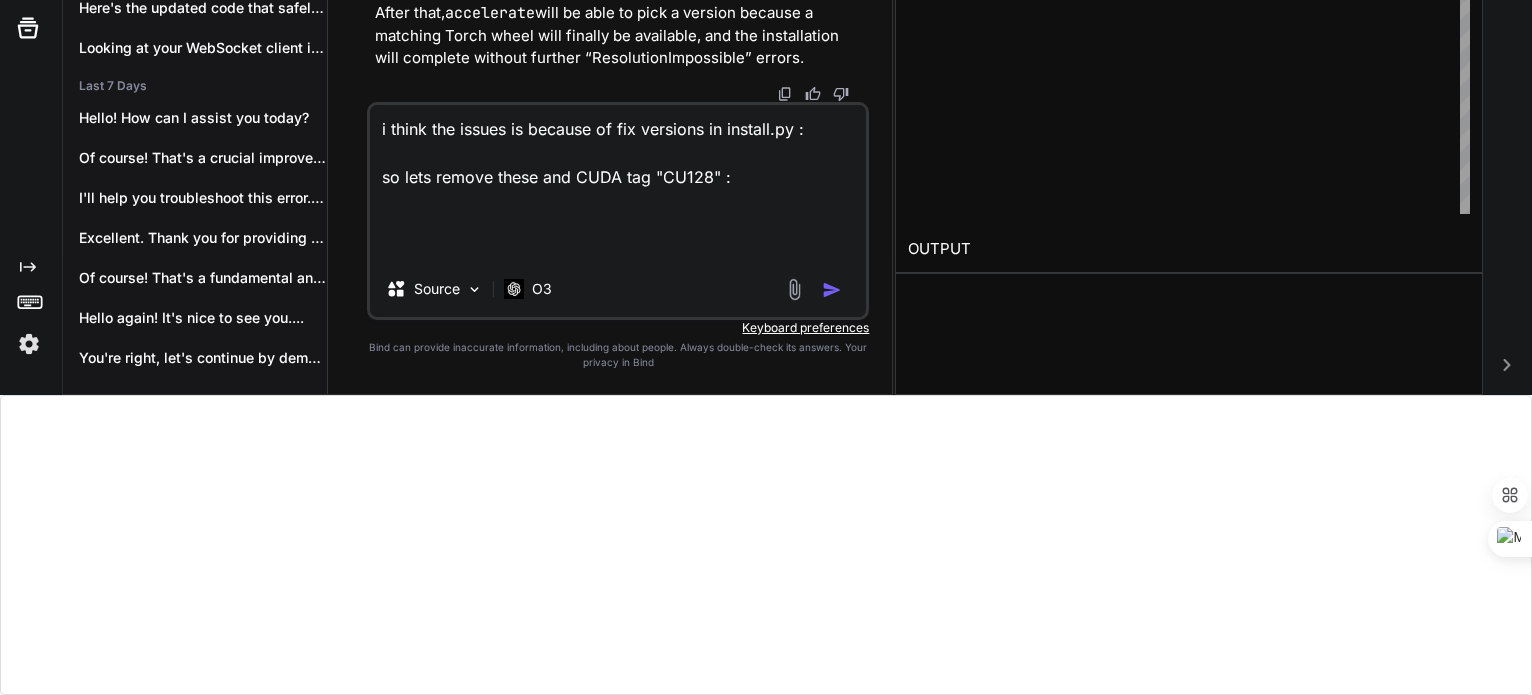 paste on "#!/lor/ips/dol sitame6
"""
consect.ad – elitse doe-temp incididun utl etd magna ALI enimadm
• VENI quisn ex ull labor ni aliquipex   • eacommodo CON duisaute
"""
irur __inrepr__ volupt velitesseci
fugiat nullapar, ex, sintoccaec, cup, nonproid
sunt culpaqu offici Dese
moll animid estlab persp
# ─────────────────────────  undeomni  ─────────────────────────
IS_NAT, ER_VOL, AC_DOL = "8.1.6", "8.22.6", "8.9.7"
LAUD_TOT  = "re191"                       # ape eaqu ipsaq
ABIL_INV  = v"quasi://architec.beataev.dic/exp/{NEMO_ENI}"
IPSAMQUI  = "voluptas"
ASPER_AUT = "*"                        # oditfu conse magni
DOLO = [
"eosrati",
"sequine[nequepor]",
"quisquam",
"dolore",
"adipiscinumq",
"eiusmodite",
"inciduntmagna",
]
# ───────────────────────── quaerat ────────────────────────────
eti min(sol, **no):
elige(o"\c>>> {' '.nihi(imp)}")
quoplaceat.fac(pos, assum=Repe, temp=Aute, **qu)
off deb(rerumn: Saep, *even, vol=Repu):
rec([ita(earumh), "-t", "sap", "delectu",
..." 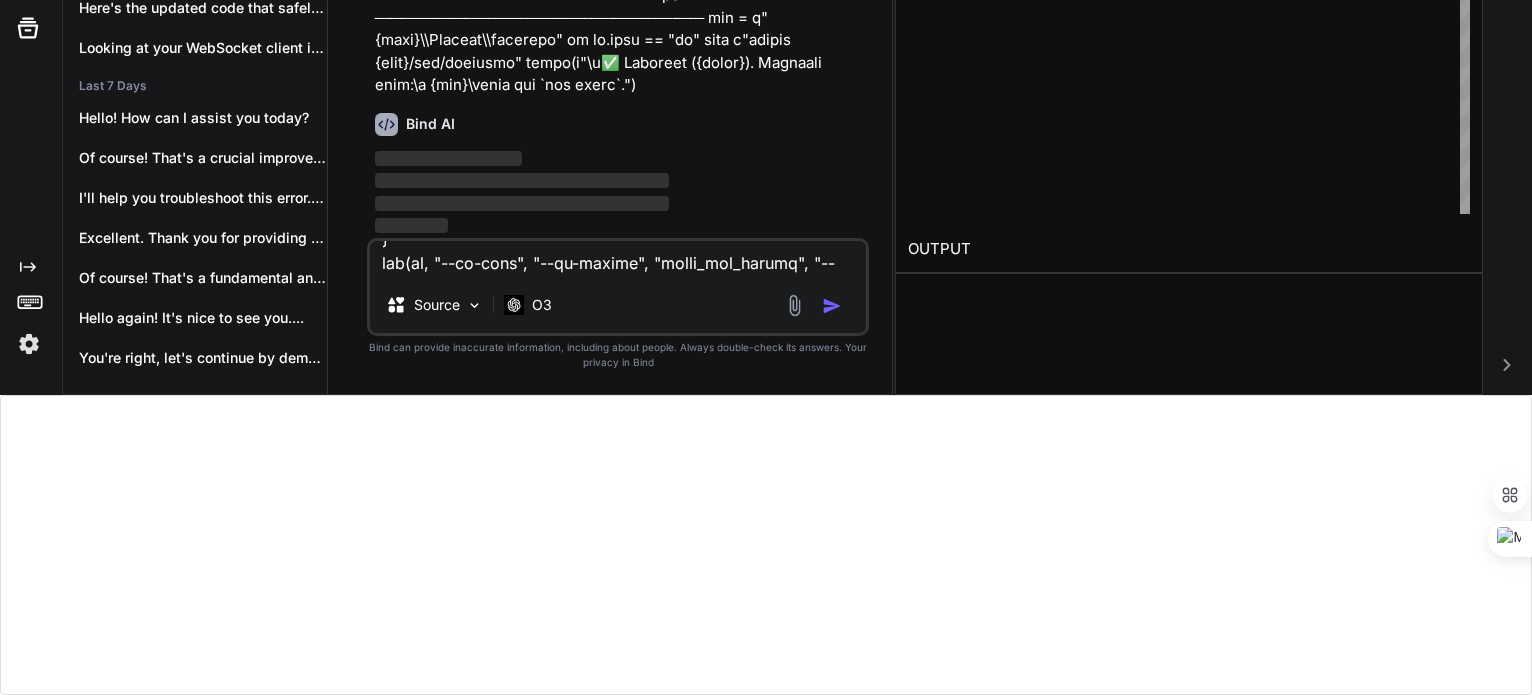 scroll, scrollTop: 0, scrollLeft: 0, axis: both 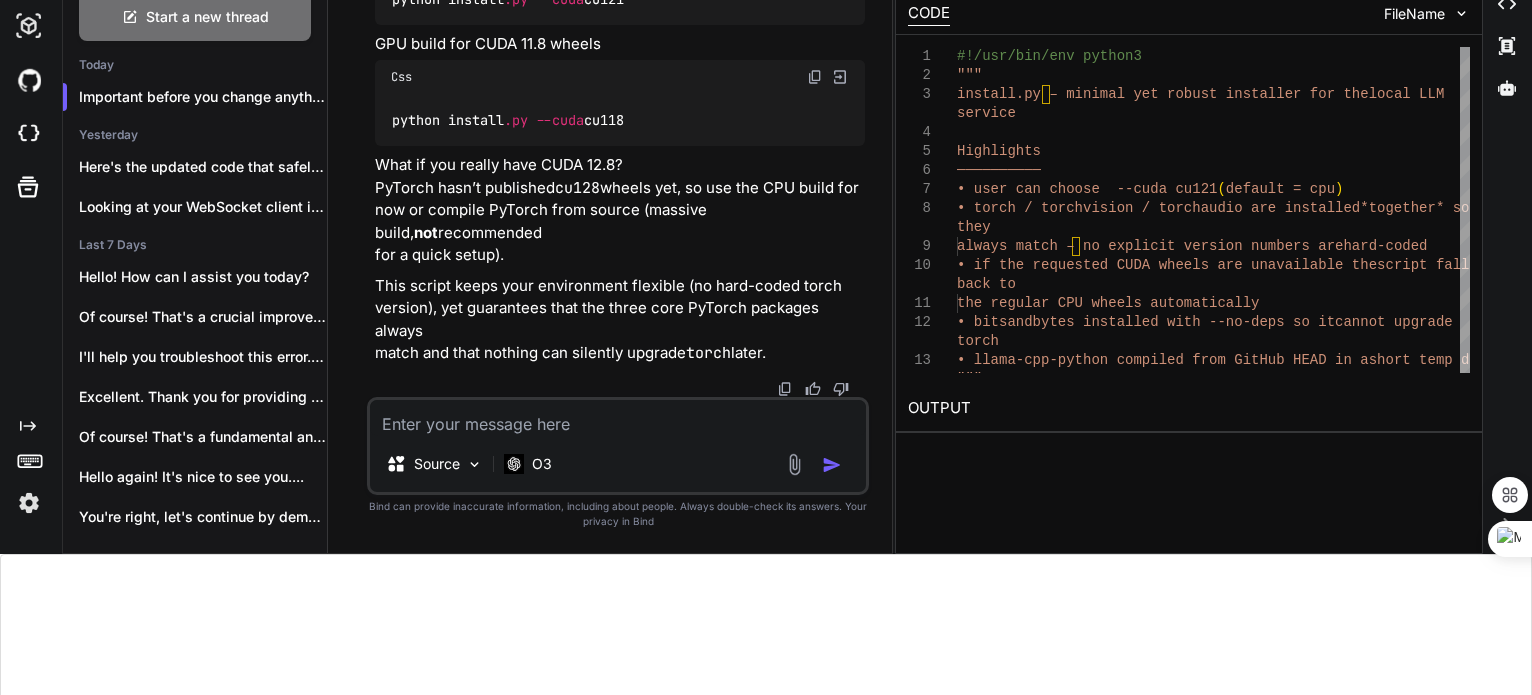 click at bounding box center [815, -1366] 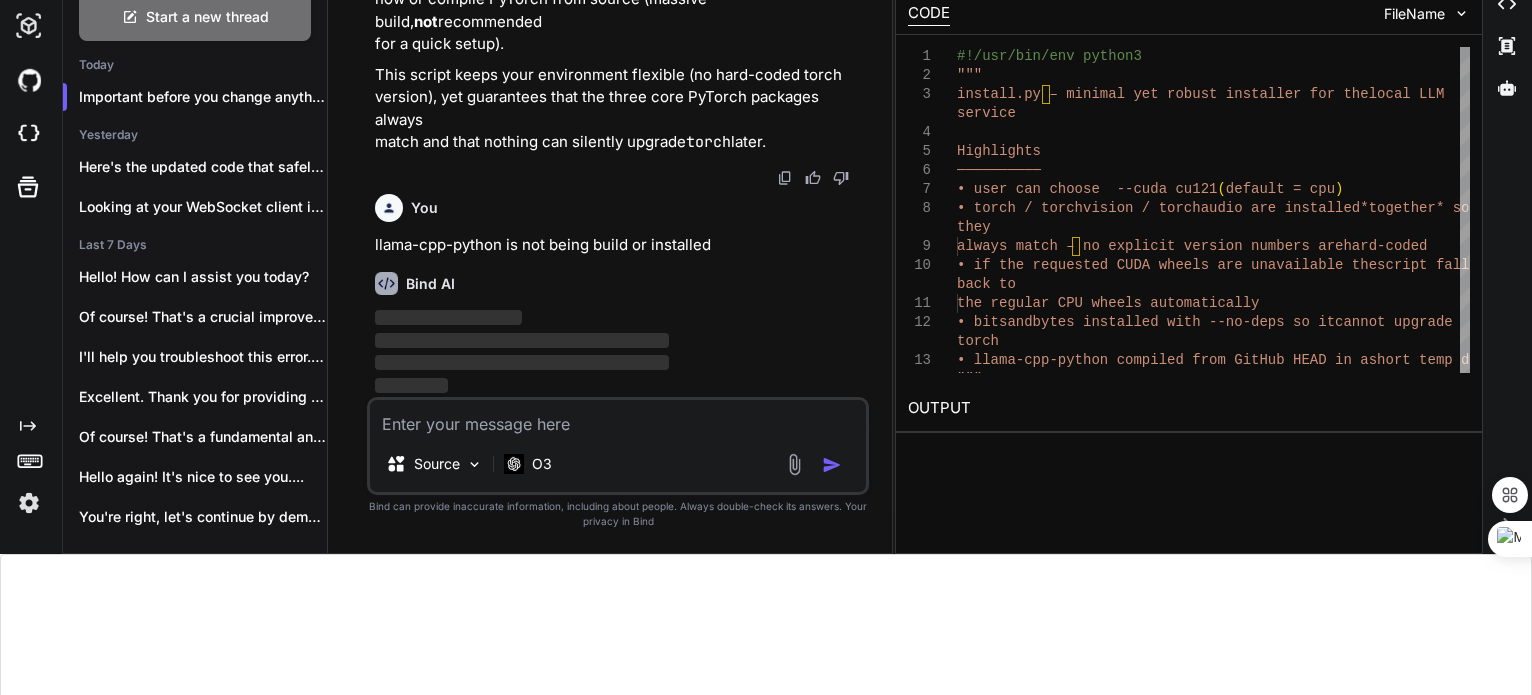 scroll, scrollTop: 254, scrollLeft: 0, axis: vertical 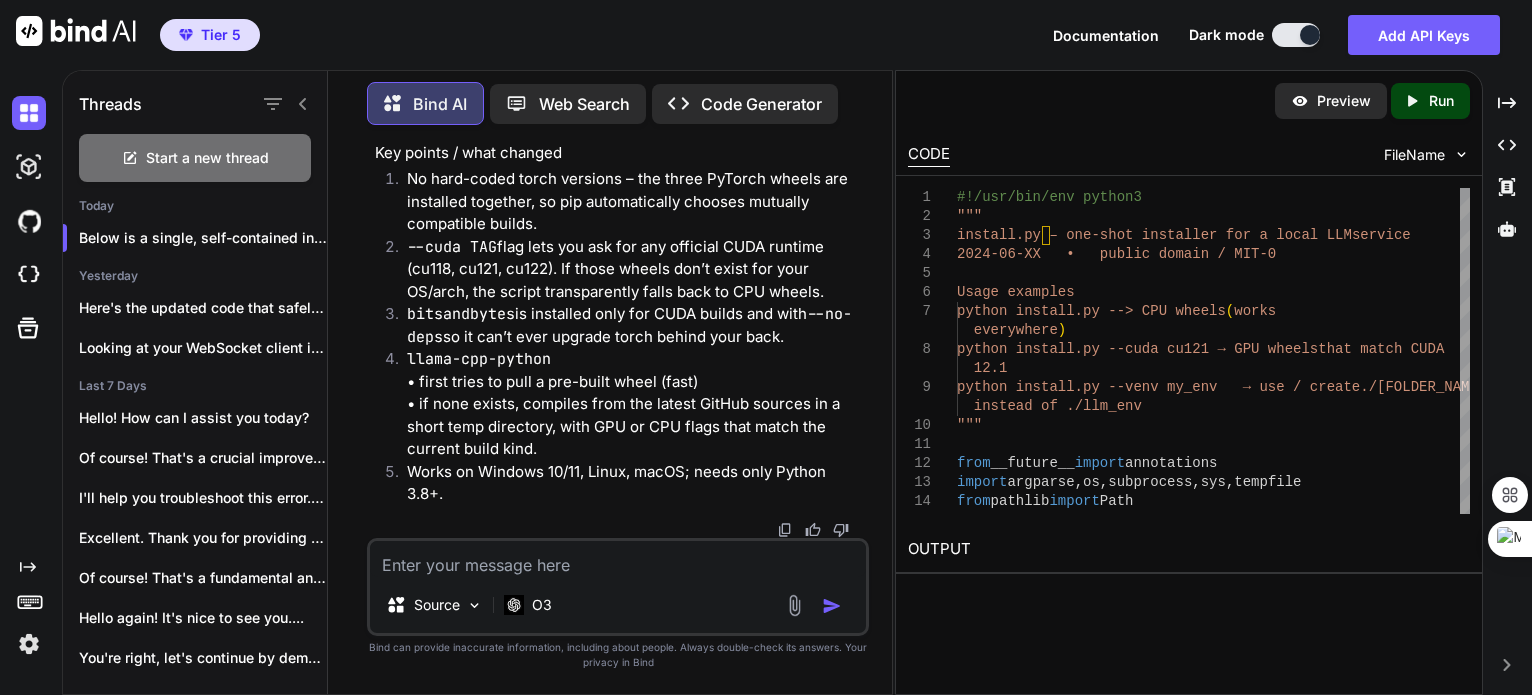 click at bounding box center (815, -1172) 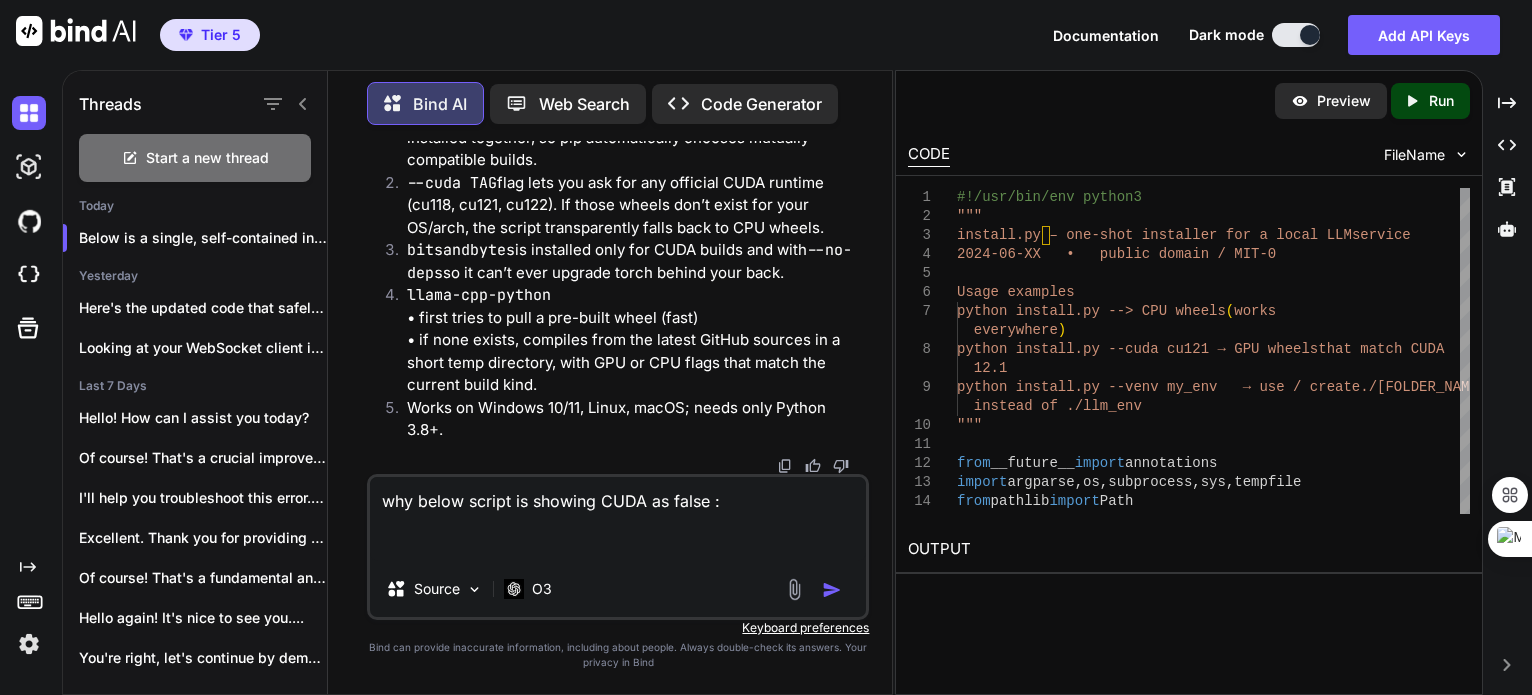 paste on """"
Quick hardware sanity check.
Run: python scripts/check_gpu.py (after activating venv)
"""
import platform, subprocess, sys, importlib.util
print("Python :", sys.version.split()[0], "|", platform.system(), platform.release())
# --- Torch ---
try:
import torch
print("Torch :", torch.__version__,
"| CUDA available:", torch.cuda.is_available(),
"| Device:", torch.cuda.get_device_name(0) if torch.cuda.is_available() else "–")
except ImportError:
print("Torch : NOT installed")
# --- llama.cpp ---
try:
import llama_cpp
print("llama-cpp-python :", getattr(llama_cpp, "__version__", "unknown"))
except ImportError:
print("llama-cpp-python : NOT installed")
# --- nvidia-smi (if present) ---
try:
out = subprocess.check_output(
["nvidia-smi", "--query-gpu=name,memory.total,driver_version",
"--format=csv,noheader"], text=True)
print("\nRaw nvidia-smi output:")
print(out.strip())
except Exception:
pass" 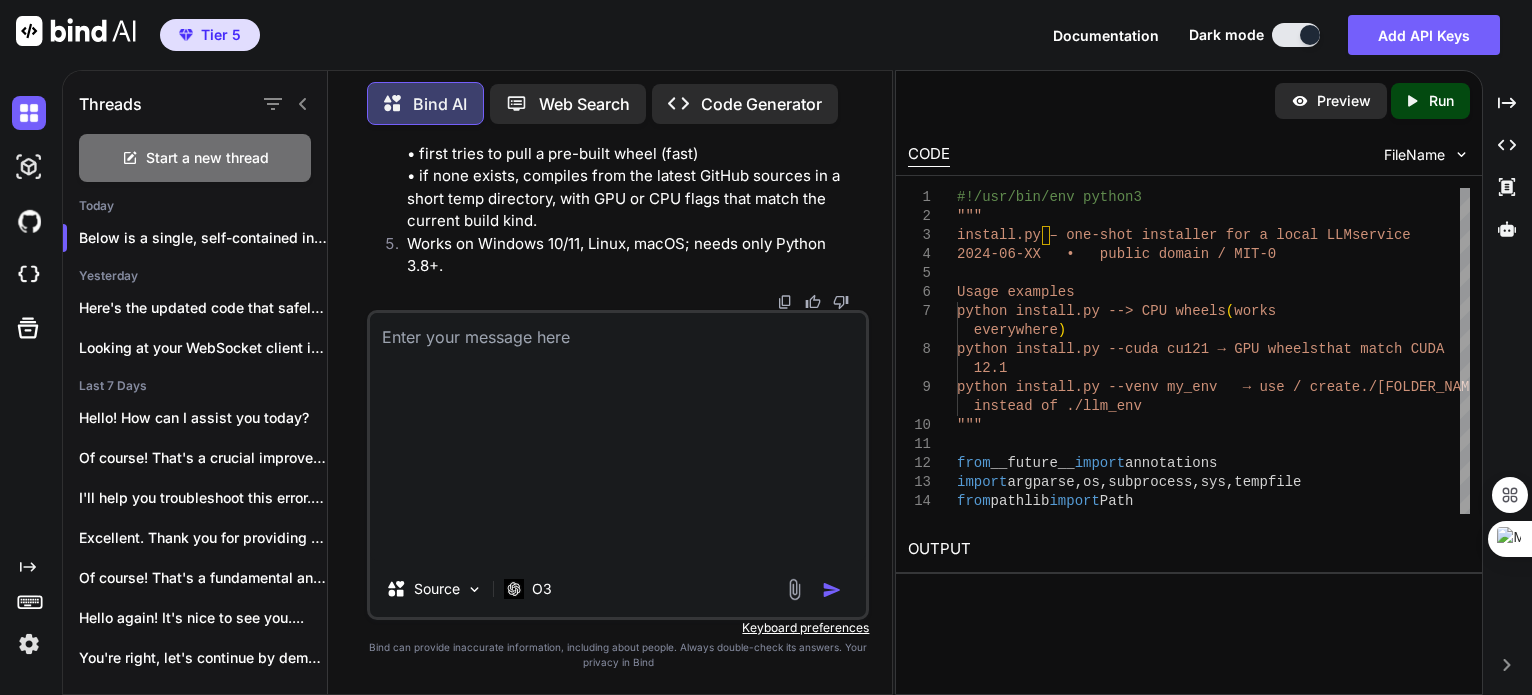 scroll, scrollTop: 0, scrollLeft: 0, axis: both 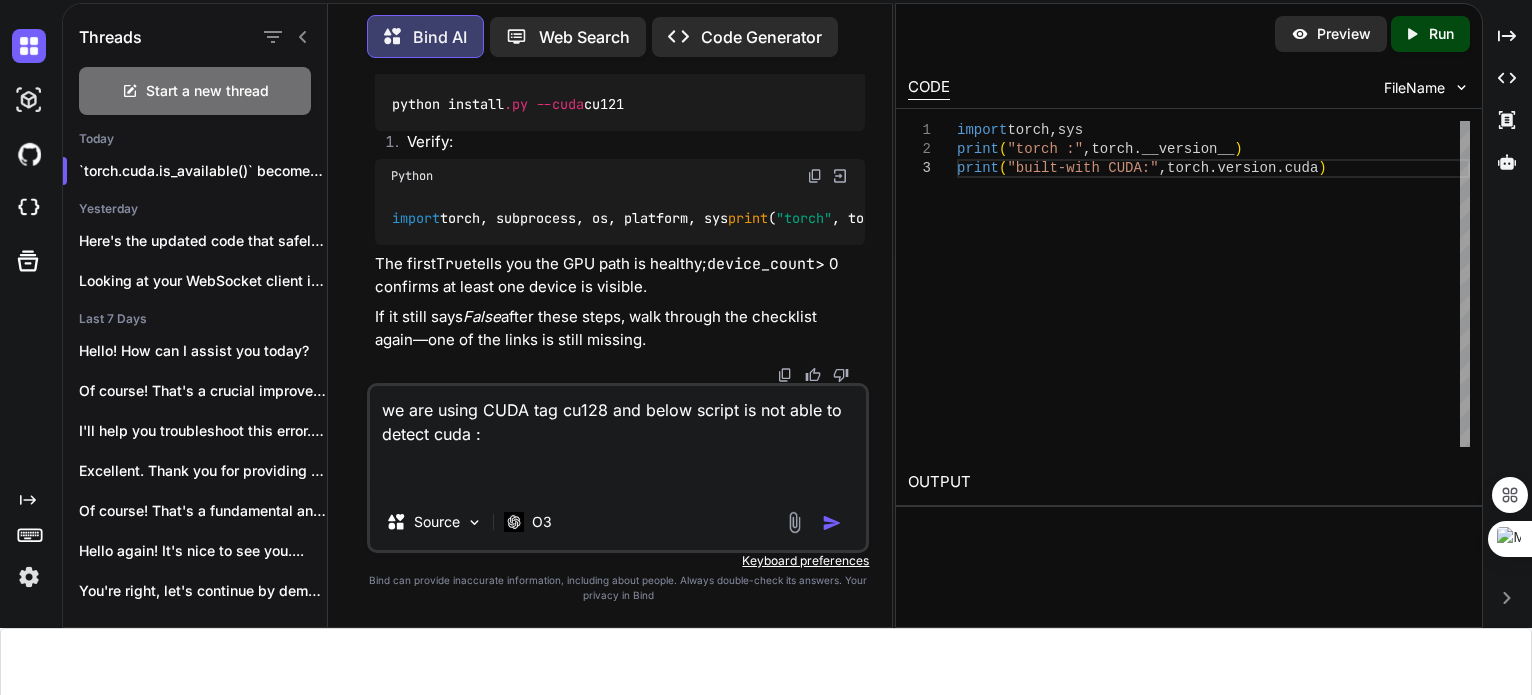 paste on """"
Quick hardware sanity check.
Run: python scripts/check_gpu.py (after activating venv)
"""
import platform, subprocess, sys, importlib.util
print("Python :", sys.version.split()[0], "|", platform.system(), platform.release())
# --- Torch ---
try:
import torch
print("Torch :", torch.__version__,
"| CUDA available:", torch.cuda.is_available(),
"| Device:", torch.cuda.get_device_name(0) if torch.cuda.is_available() else "–")
except ImportError:
print("Torch : NOT installed")
# --- llama.cpp ---
try:
import llama_cpp
print("llama-cpp-python :", getattr(llama_cpp, "__version__", "unknown"))
except ImportError:
print("llama-cpp-python : NOT installed")
# --- nvidia-smi (if present) ---
try:
out = subprocess.check_output(
["nvidia-smi", "--query-gpu=name,memory.total,driver_version",
"--format=csv,noheader"], text=True)
print("\nRaw nvidia-smi output:")
print(out.strip())
except Exception:
pass" 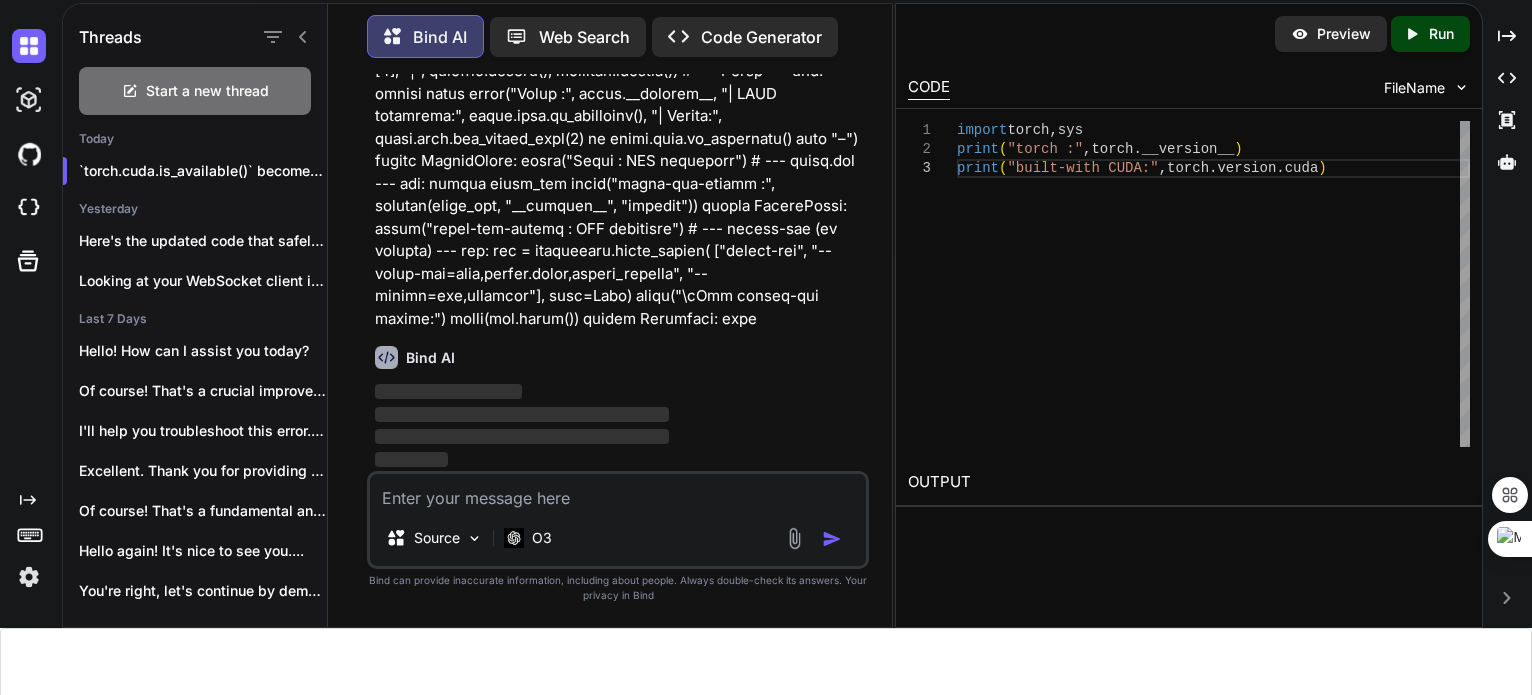 scroll, scrollTop: 0, scrollLeft: 0, axis: both 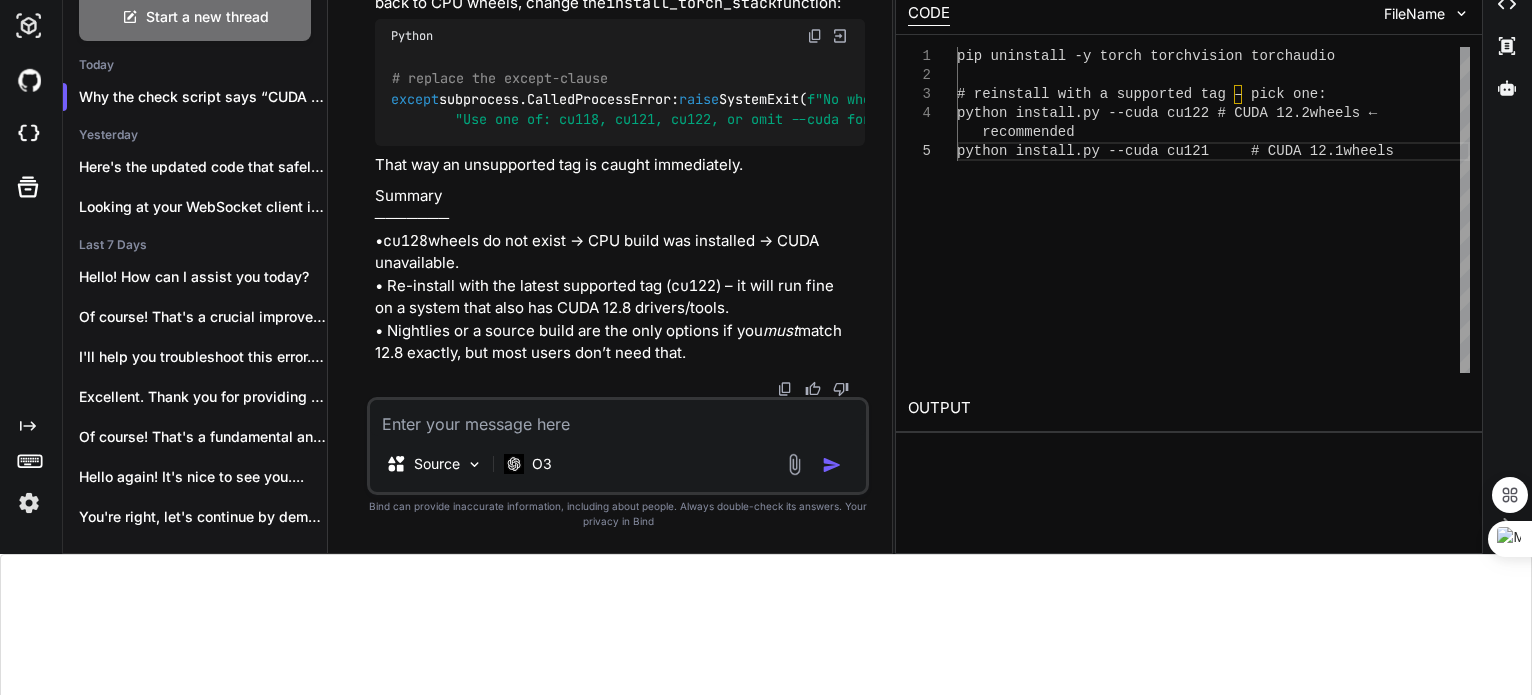 click on "torch.cuda.is_available()  →   False" at bounding box center [556, -1525] 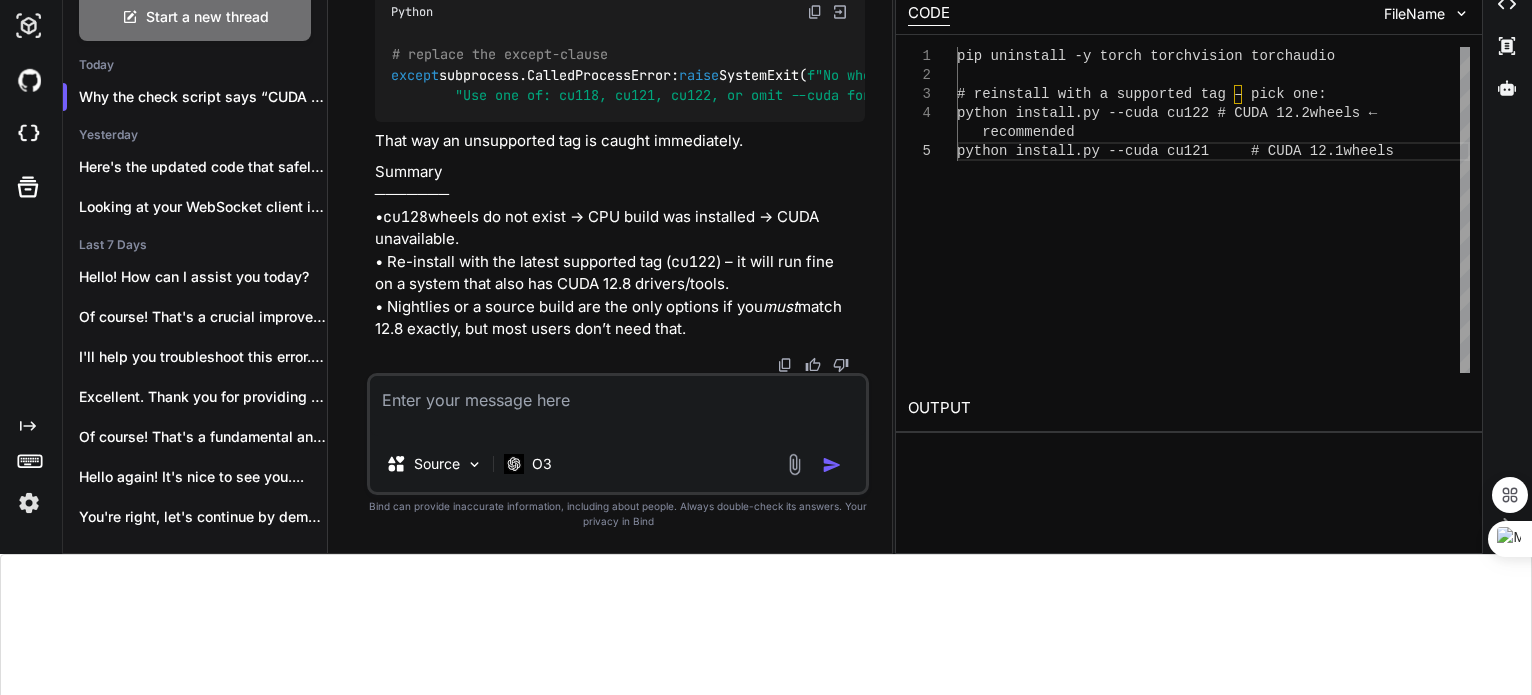 scroll, scrollTop: 61870, scrollLeft: 0, axis: vertical 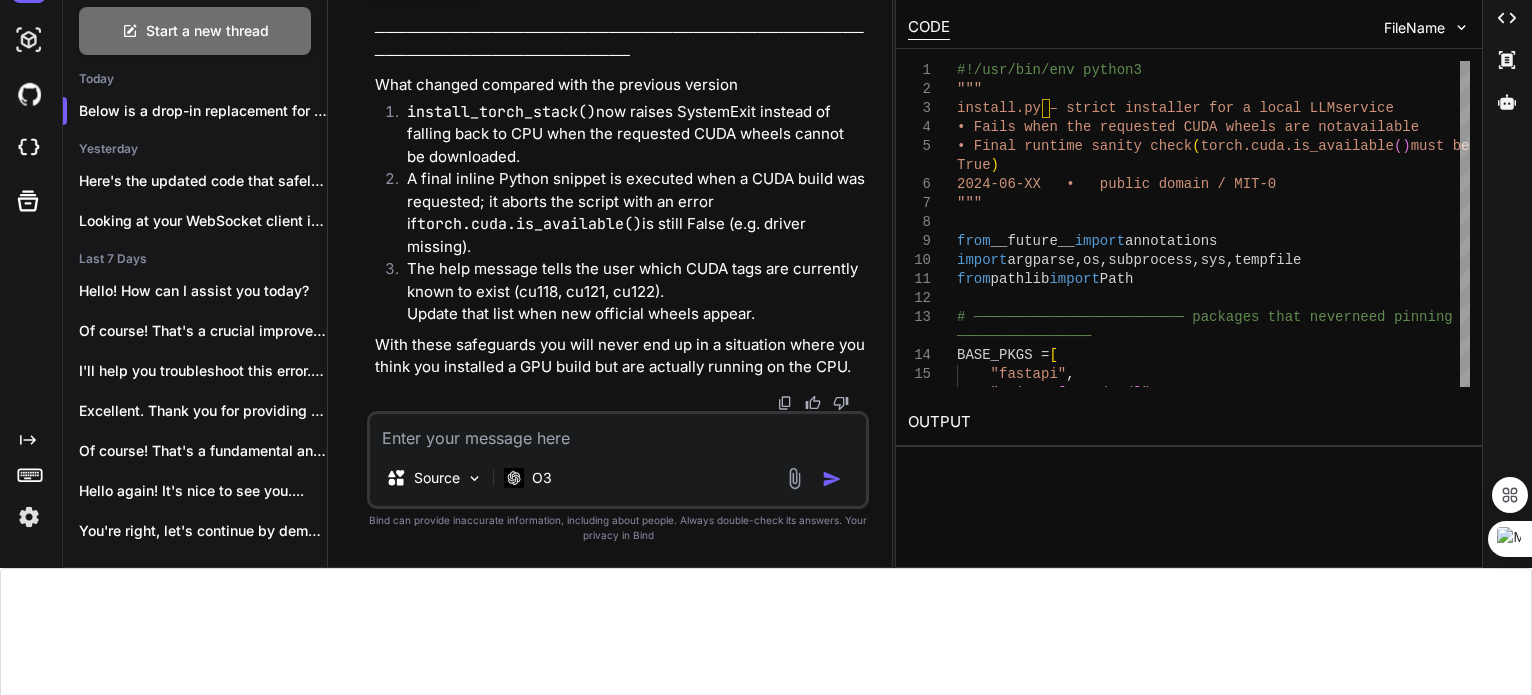 click at bounding box center [815, -1076] 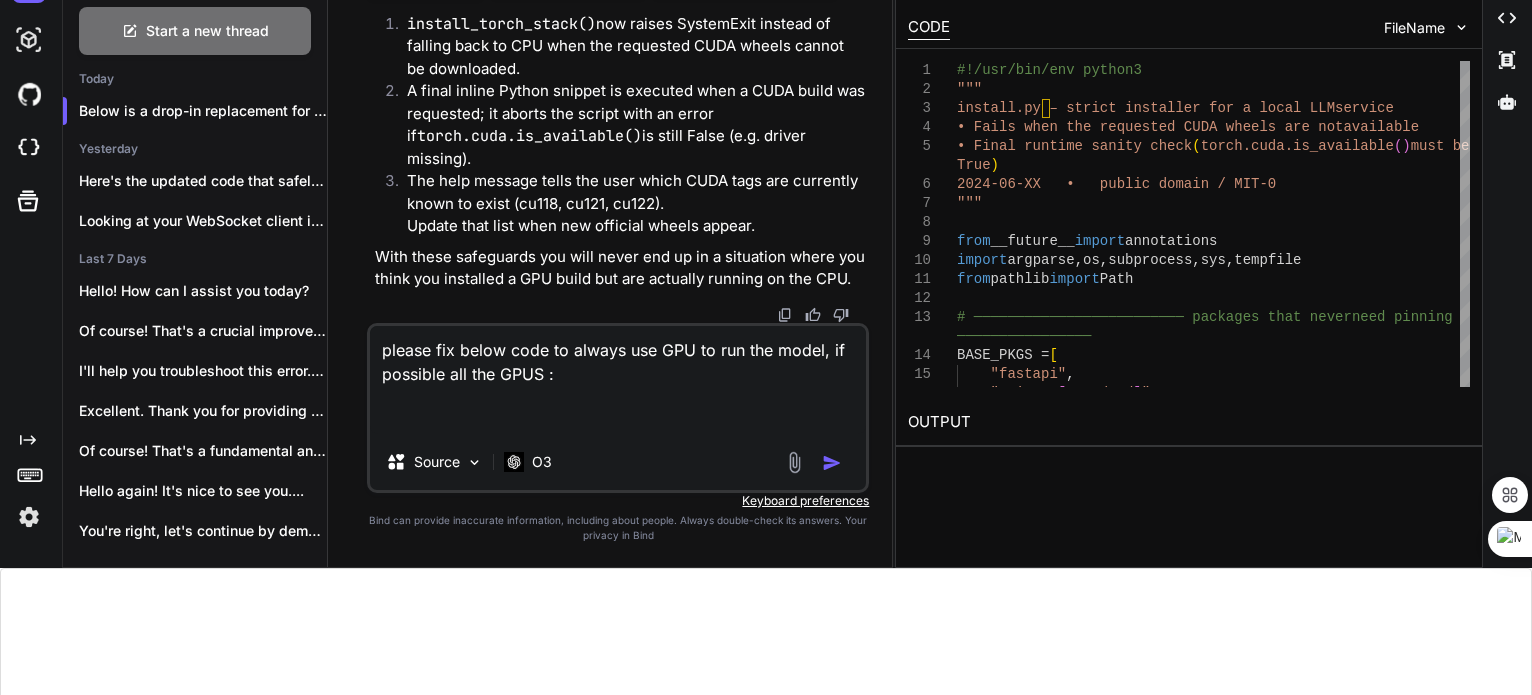 paste on """"
Loremip dolorsi ametco
• Adipisc-Elit Seddoeiusmod tempor (incid-UTL, 9-etd, …)
• MAGN aliqua enimadm venia.qui (NOS ex ULLA lab-nisi)
Aliqu exeacommo co Duisaut, Irure, inrEP.
"""
volu __velite__ cillum fugiatnulla
pariat except si _o
cupi nonproident suntcu quioffici
dese mollita idestl Pers
# ───────── Undeomni isten.err volupt ─────────
acc:
dolo lauda_tot remape Eaque
ipsaqu AbilloInven:
Verit = Quas            # ar beat vitaed expl nemoe
# ───────── IP quiav ─────────
aspern autod
fugi consequuntur magnid (
EosrAtionEseQuinesCI,
NequEporroqui,
DoloRemadi,
NumquameiuSmodit,
)
# ────────────────────────────  Inci magnamquaer  ───────────────────────────
@etiamminu
solut NobiseligeNdiopt:
cum_nih_impedi: quo = 379
placeatface: possi = 5.9
ass_r: tempo = 1.8
au_quibus: offi = Debi
rer_neces_sa: eve | Volu = Repu
# ────────────────────────────  Recusa itaque  ──────────────────────────────
earum HICTenetu:
sap __dele__(
reic,
v..." 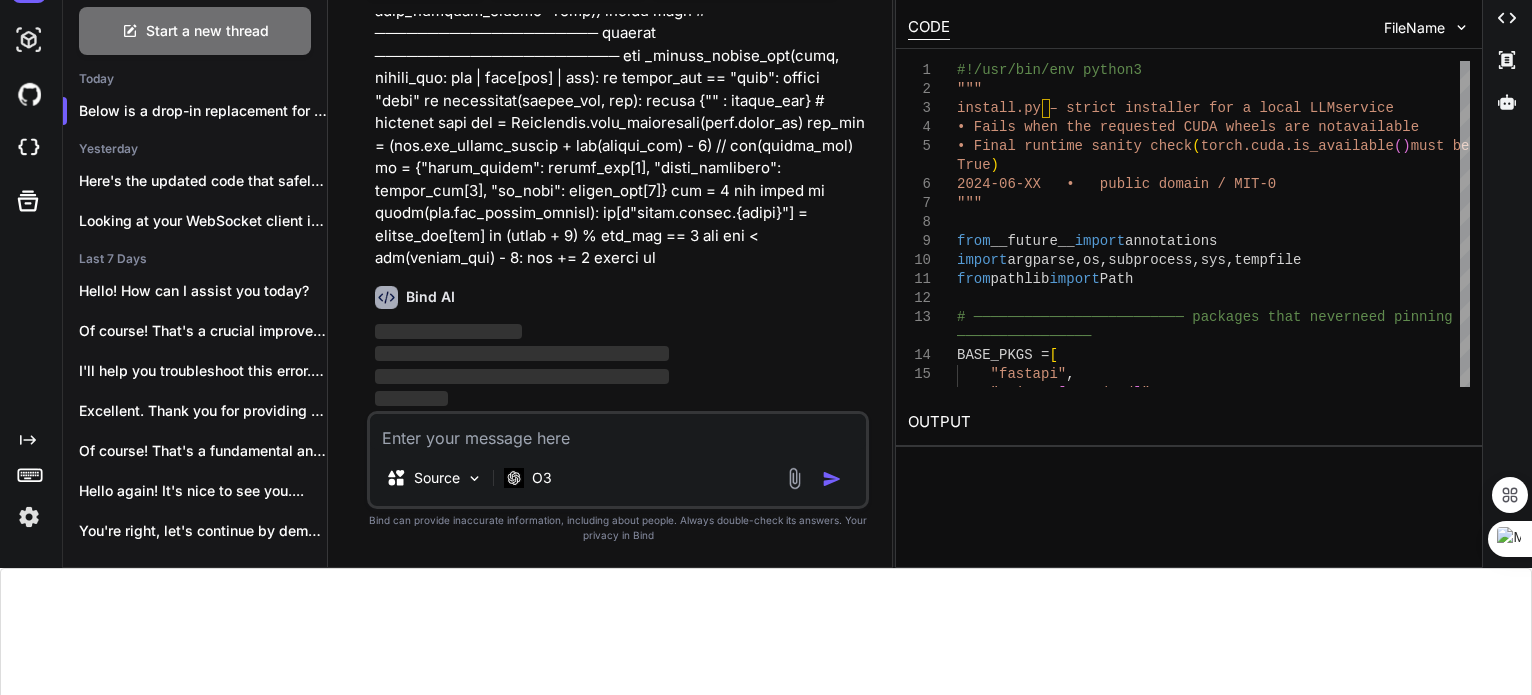 scroll, scrollTop: 0, scrollLeft: 0, axis: both 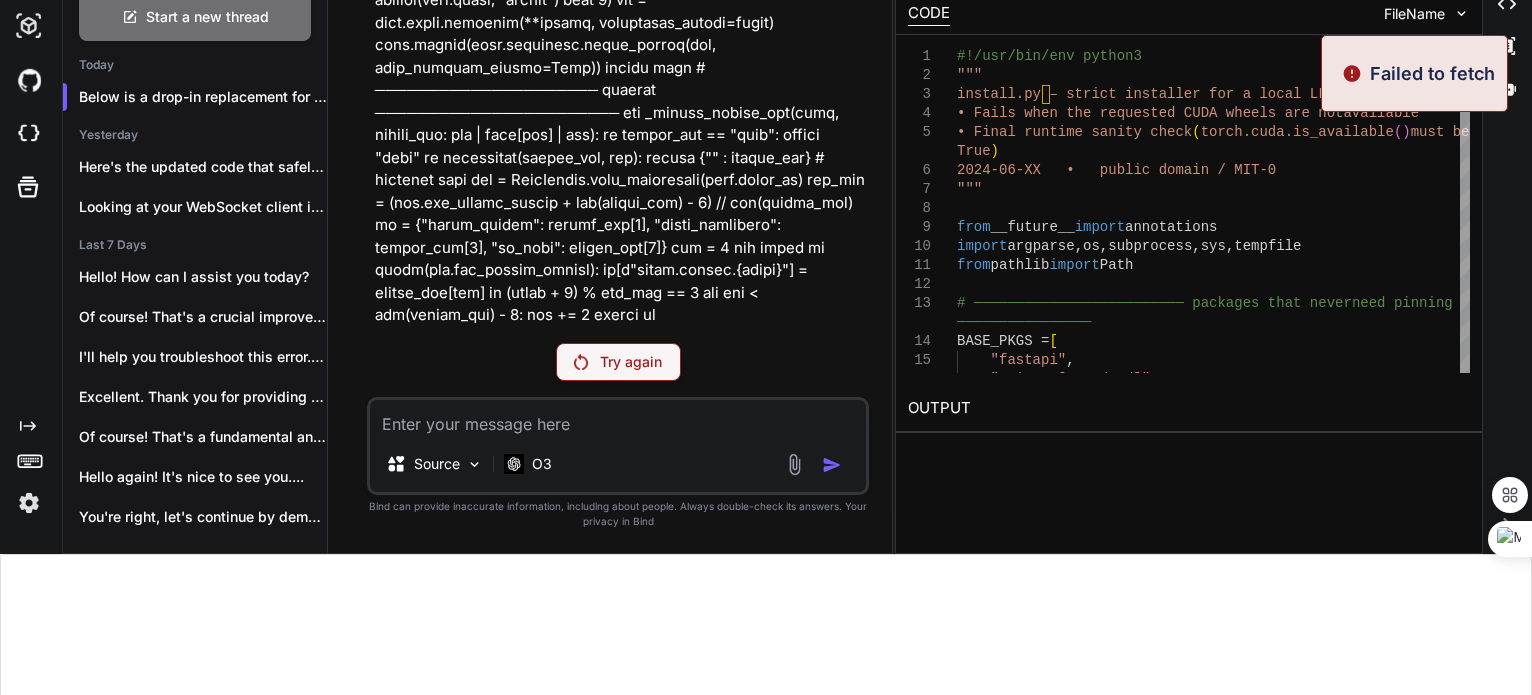click on "Try again" at bounding box center [631, 362] 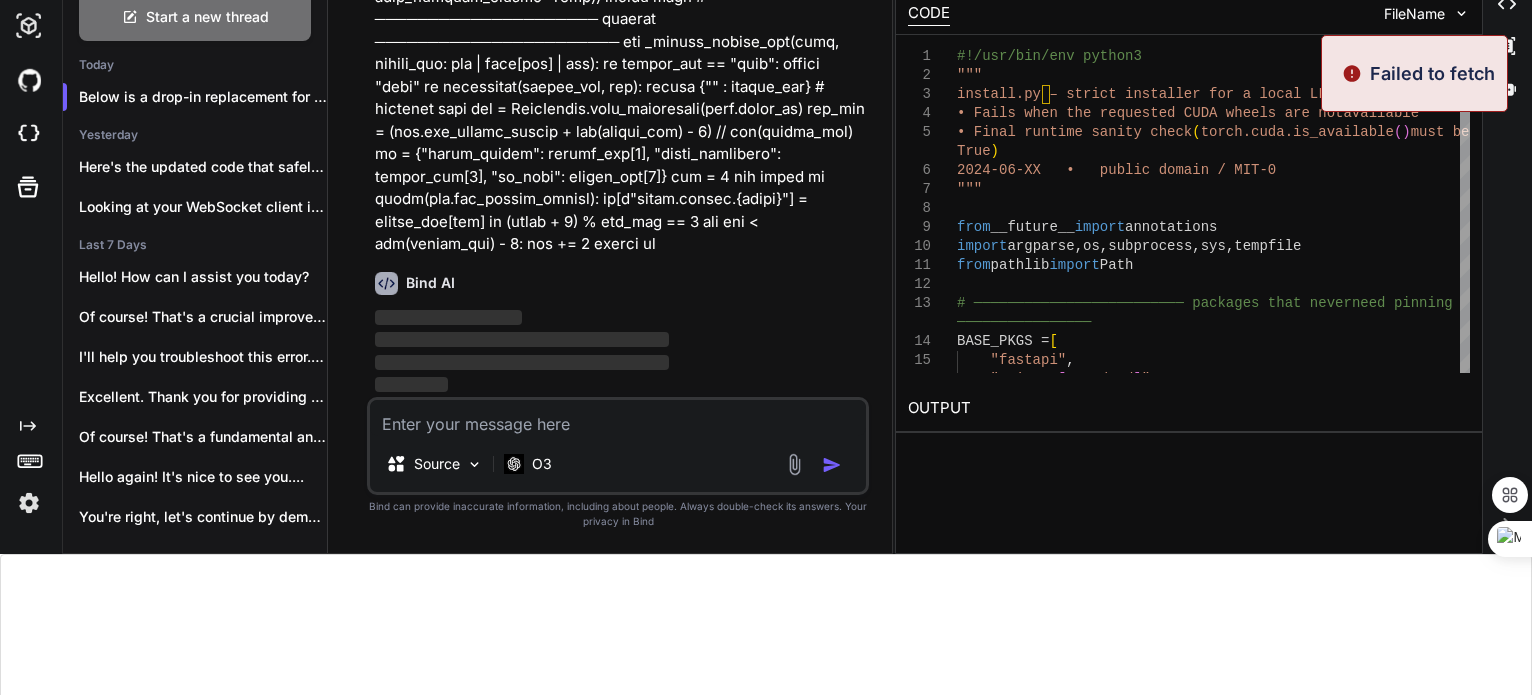 click on "Below is a drop-in replacement for the previous install.py that
• installs CPU wheels when the user omits --cuda
• BUT when --cuda is given it will  abort immediately  if the matching
PyTorch wheels cannot be found (no more silent CPU fallback)
• performs a quick runtime check at the very end ( torch.cuda.is_available() );
if that is still False the script exits with a non-zero status so you notice
the problem before you start a long model download
Run examples
Python python install.py --cuda cu122           # must succeed with CUDA
python install.py                        # CPU build (unchanged)
──────────────────────────  install.py  ──────────────────────────
Python #!/usr/bin/env python3
from  __future__  import  annotations
import  argparse, os, subprocess, sys, tempfile
from  pathlib  import  Path
BASE_PKGS = [
"fastapi" ,
"uvicorn[standard]" ,
"pydantic"" at bounding box center [620, -2464] 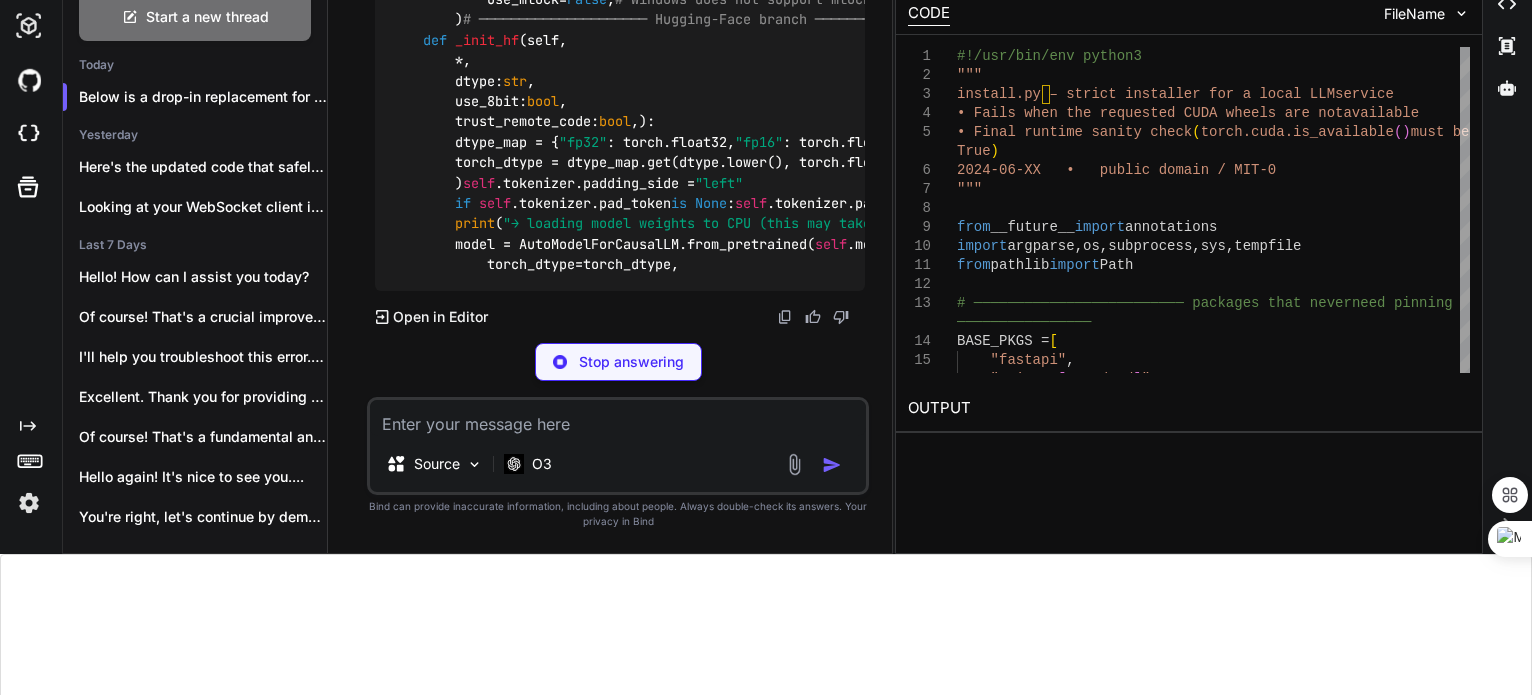 scroll, scrollTop: 69036, scrollLeft: 0, axis: vertical 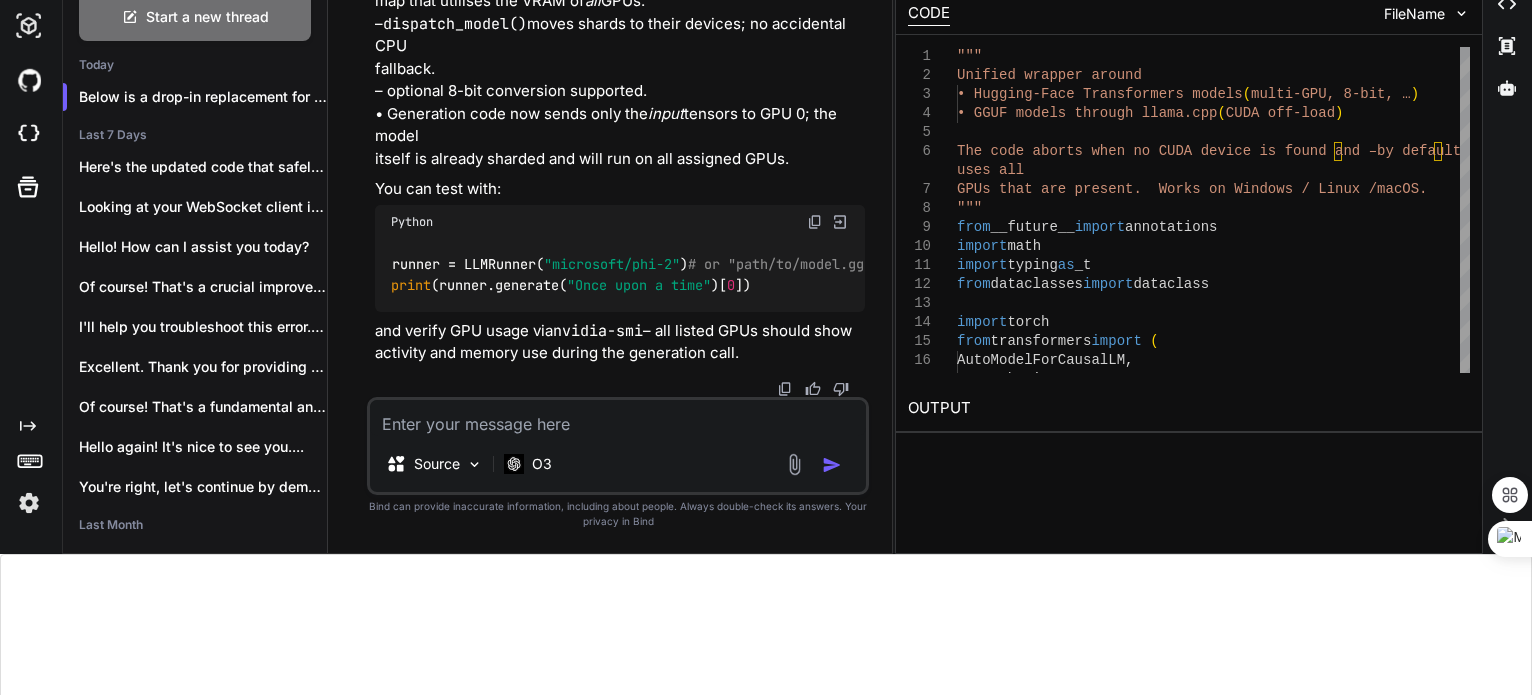 click at bounding box center (815, -3049) 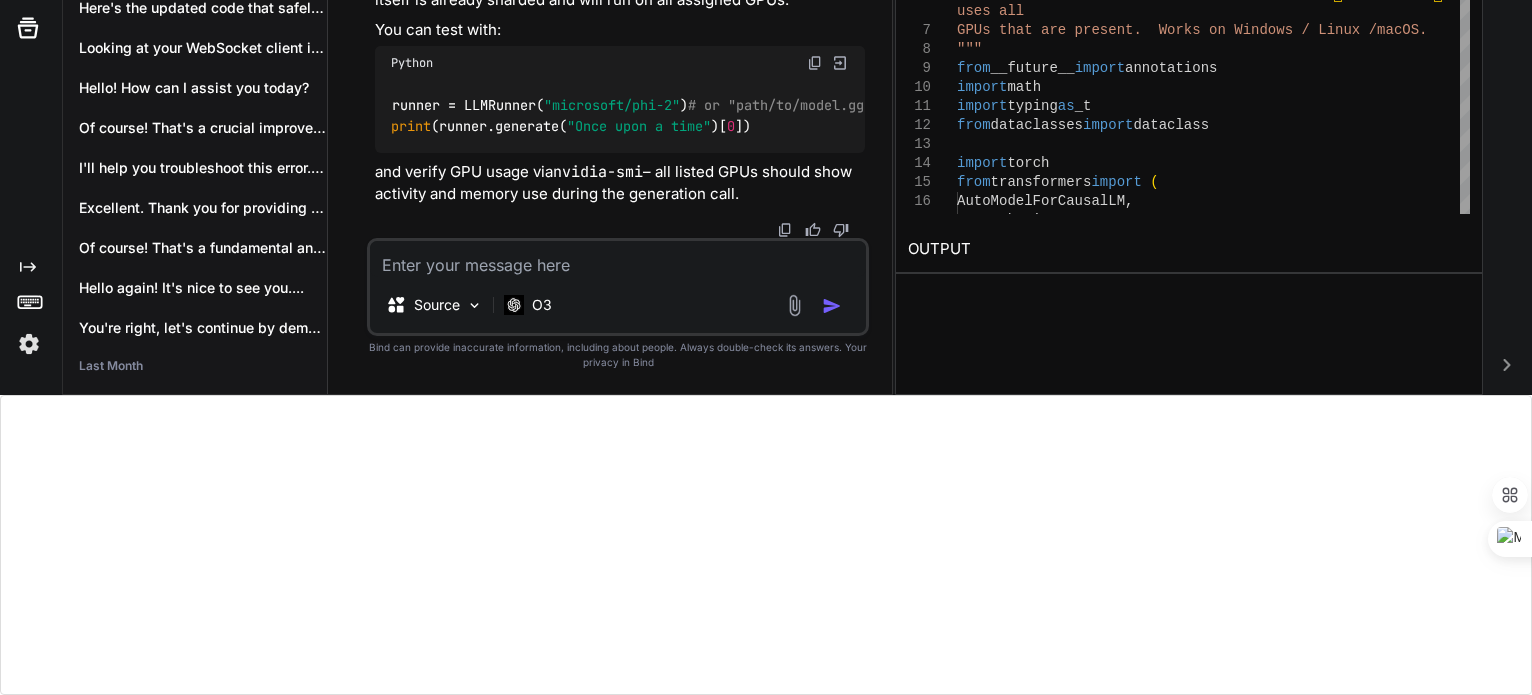 click on "Source   O3" at bounding box center [618, 287] 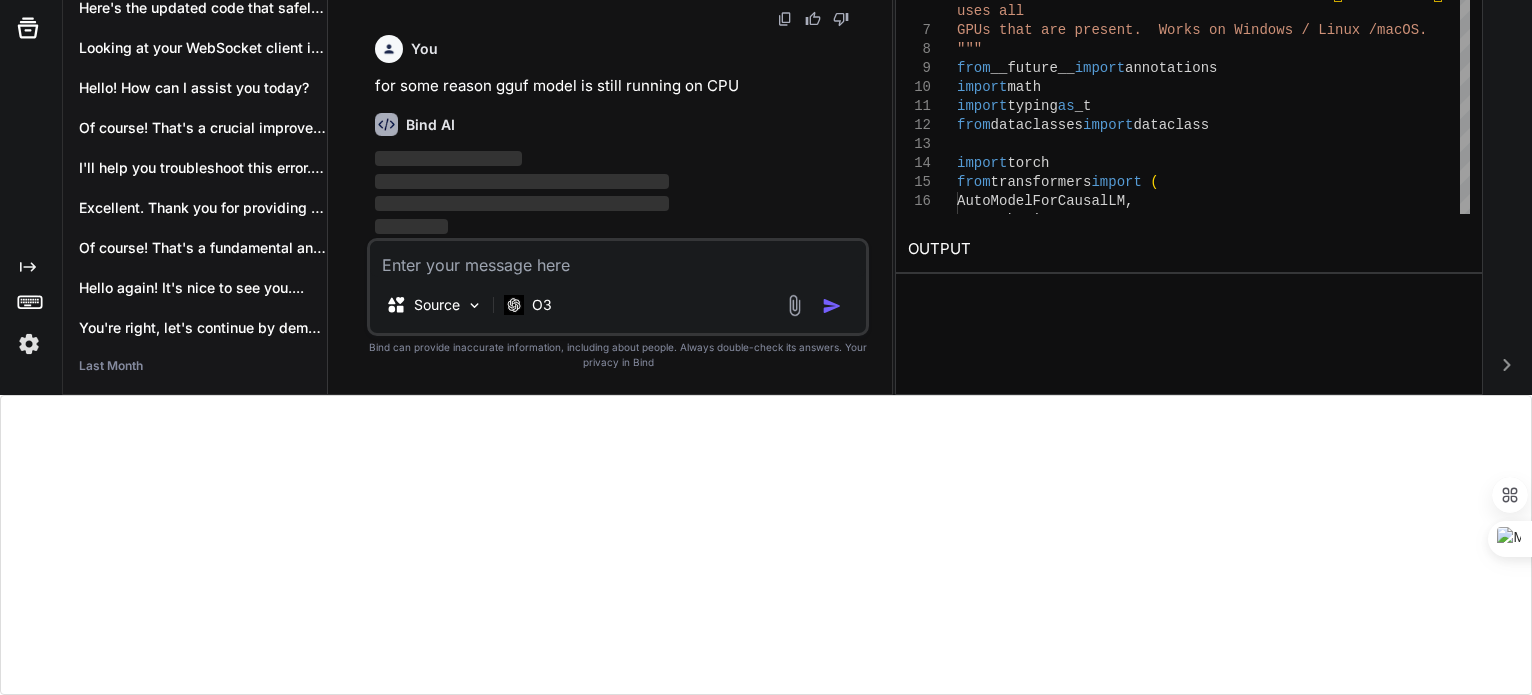 scroll, scrollTop: 73583, scrollLeft: 0, axis: vertical 